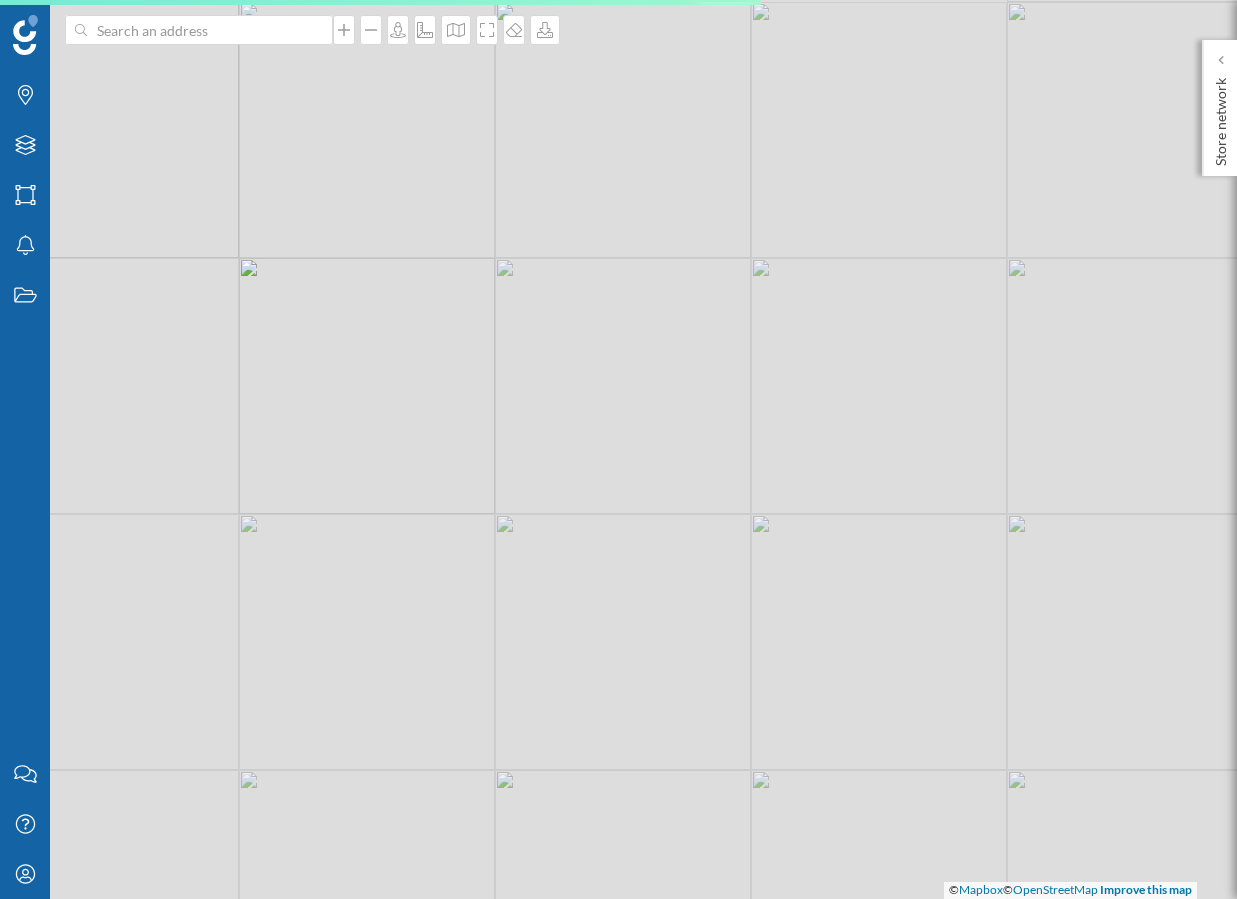 scroll, scrollTop: 0, scrollLeft: 0, axis: both 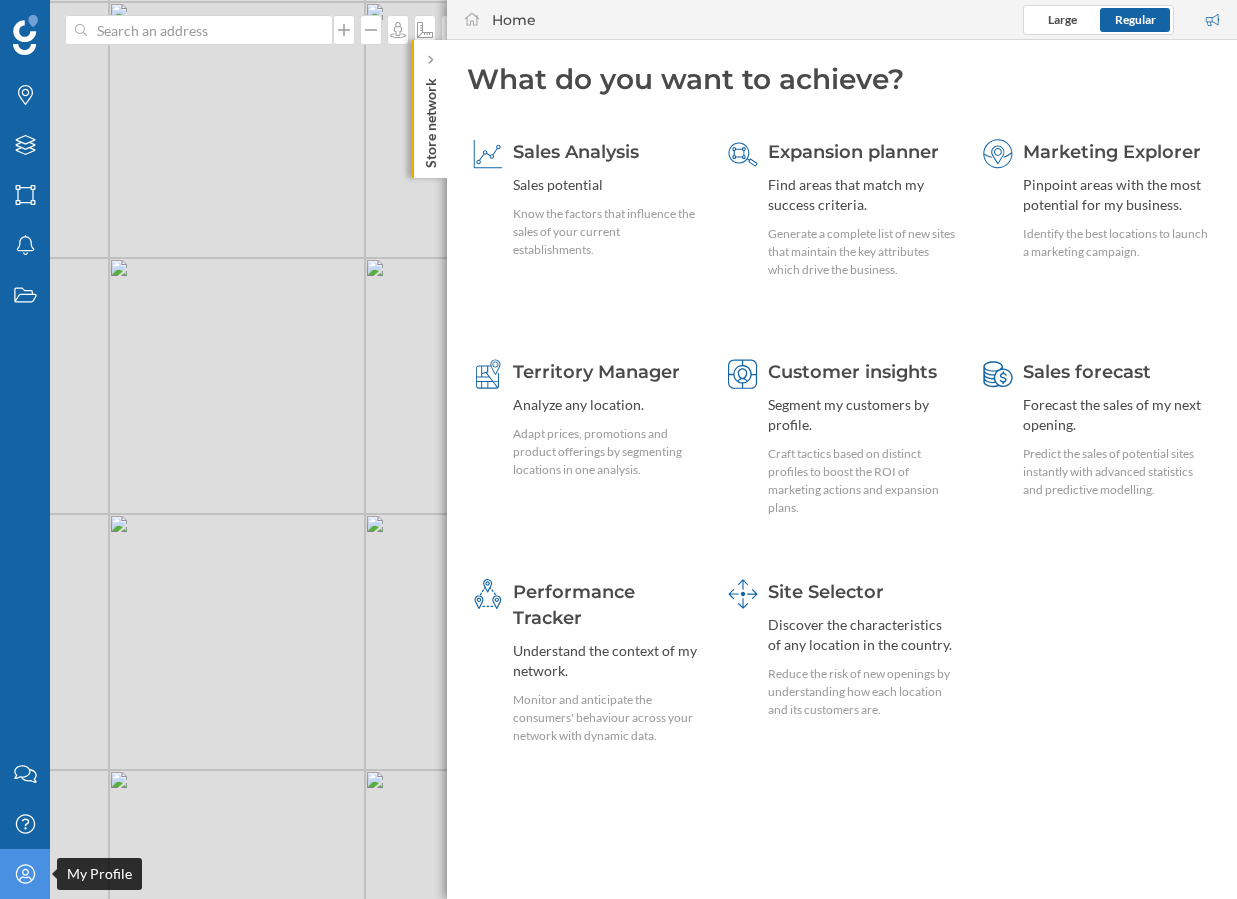 click on "My Profile" at bounding box center [25, 874] 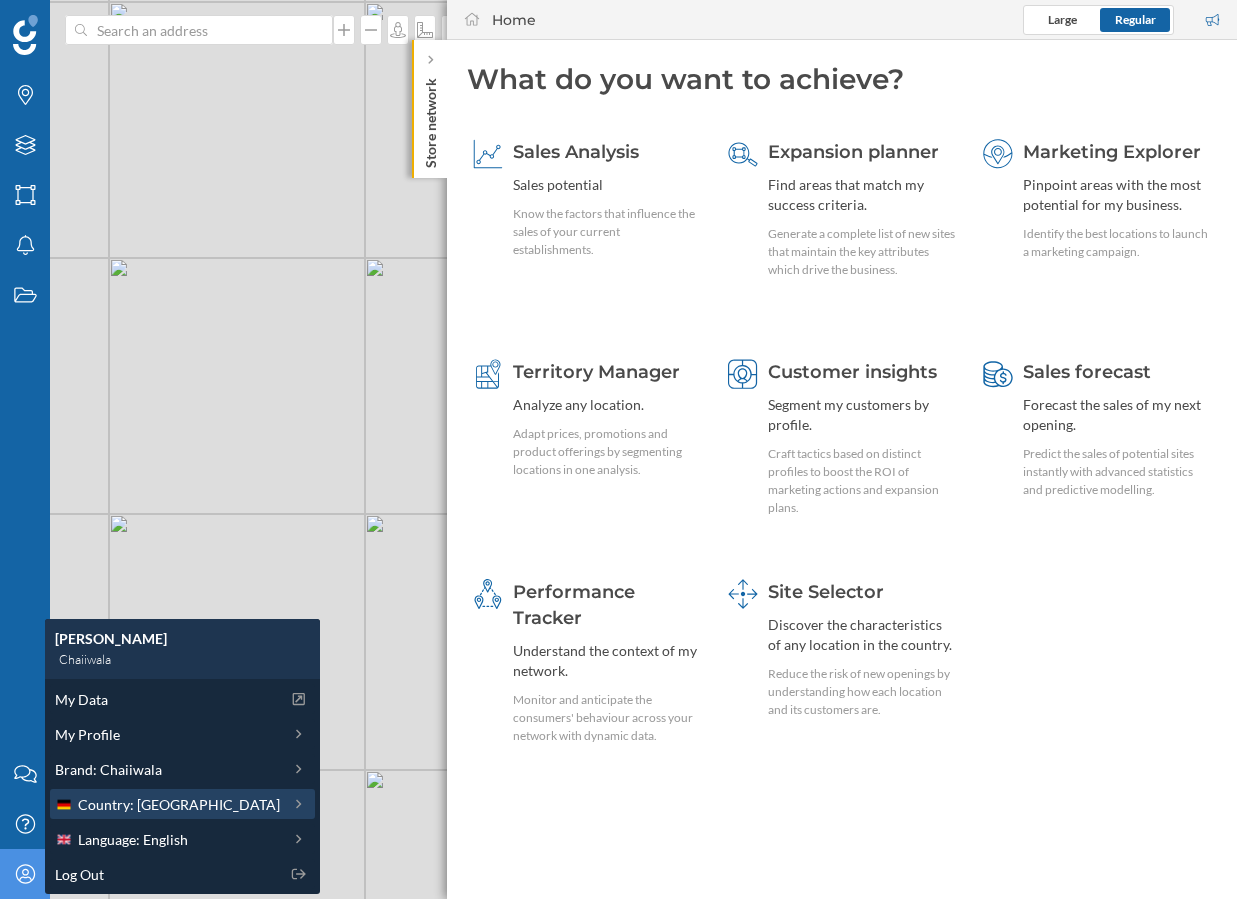 click on "Country: [GEOGRAPHIC_DATA]" at bounding box center (182, 804) 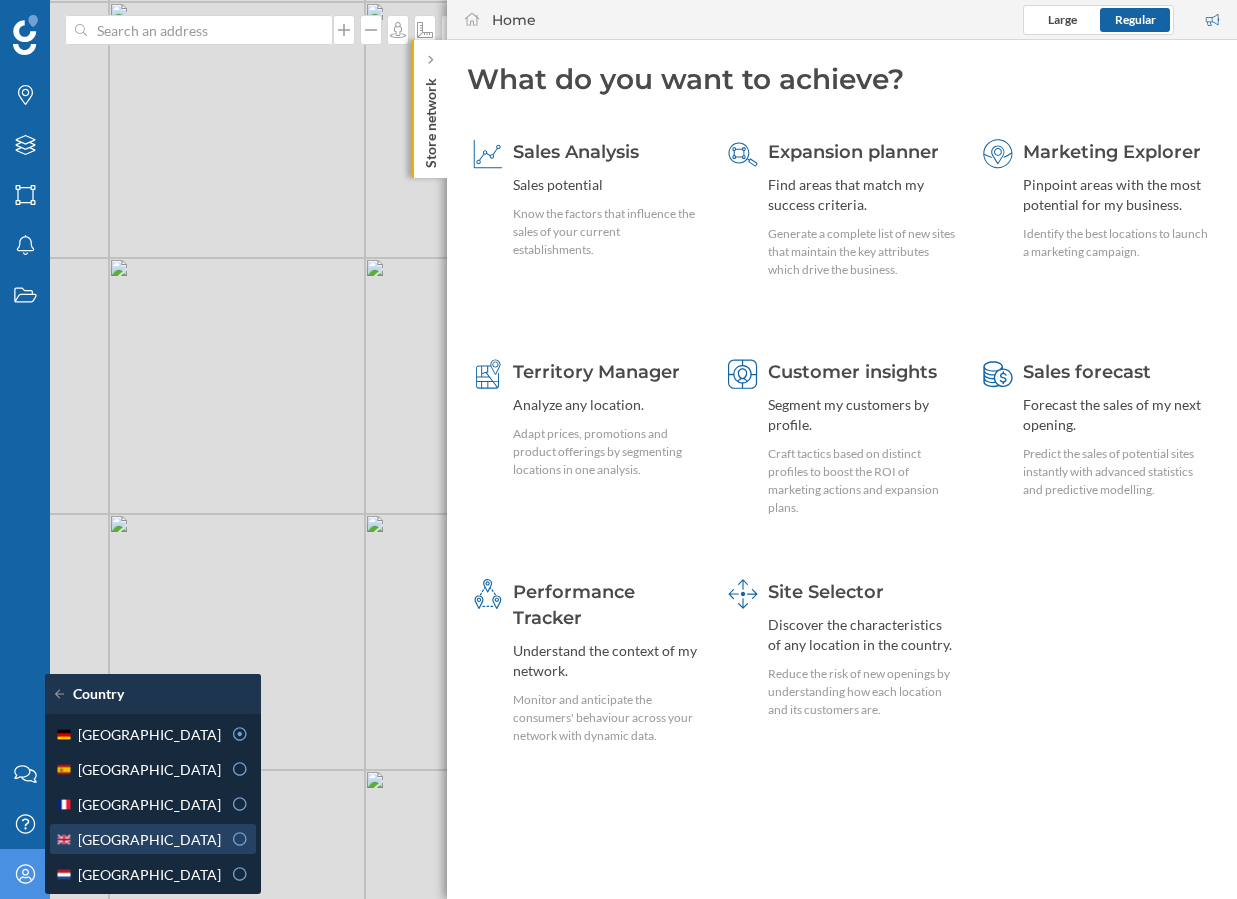 click on "[GEOGRAPHIC_DATA]" at bounding box center [149, 839] 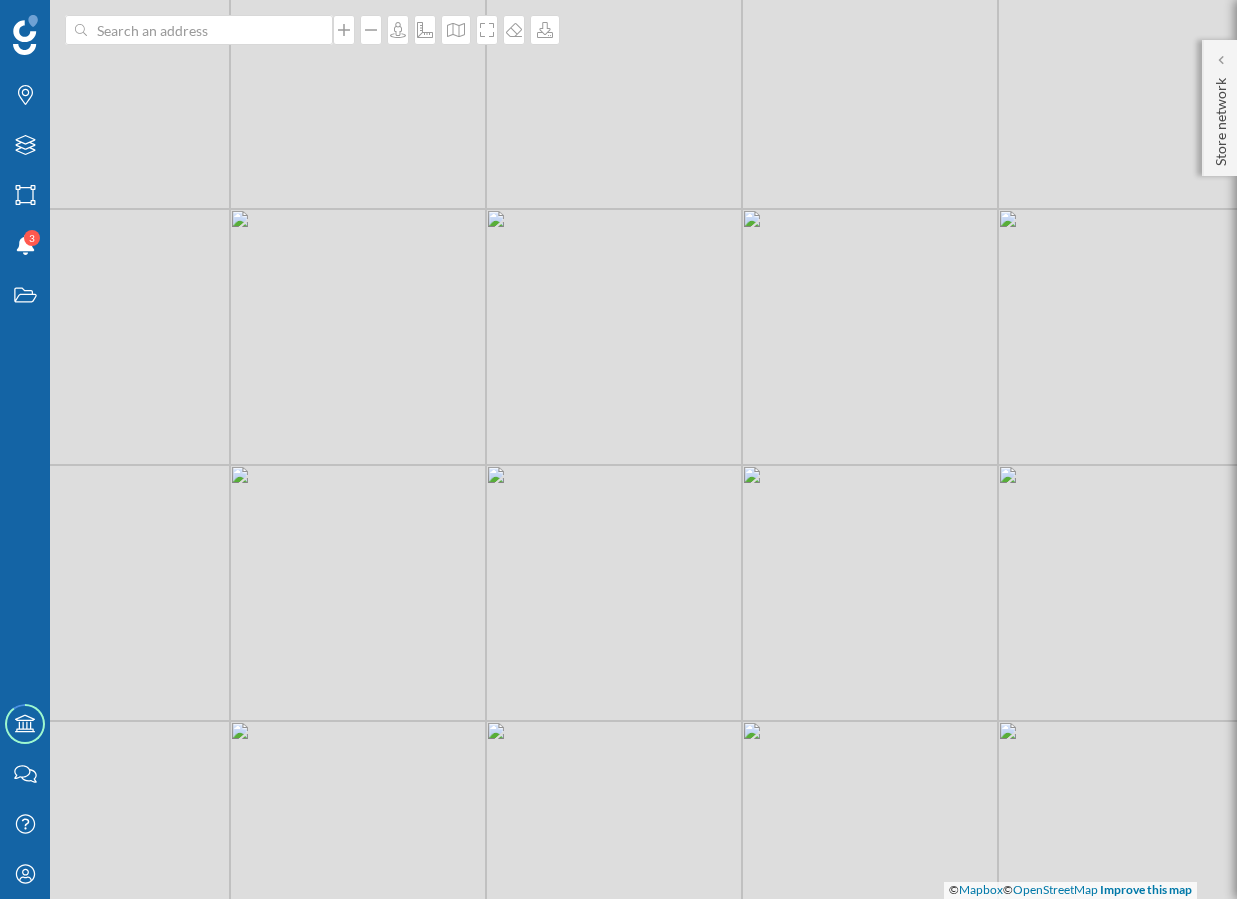 drag, startPoint x: 904, startPoint y: 425, endPoint x: 786, endPoint y: 449, distance: 120.41595 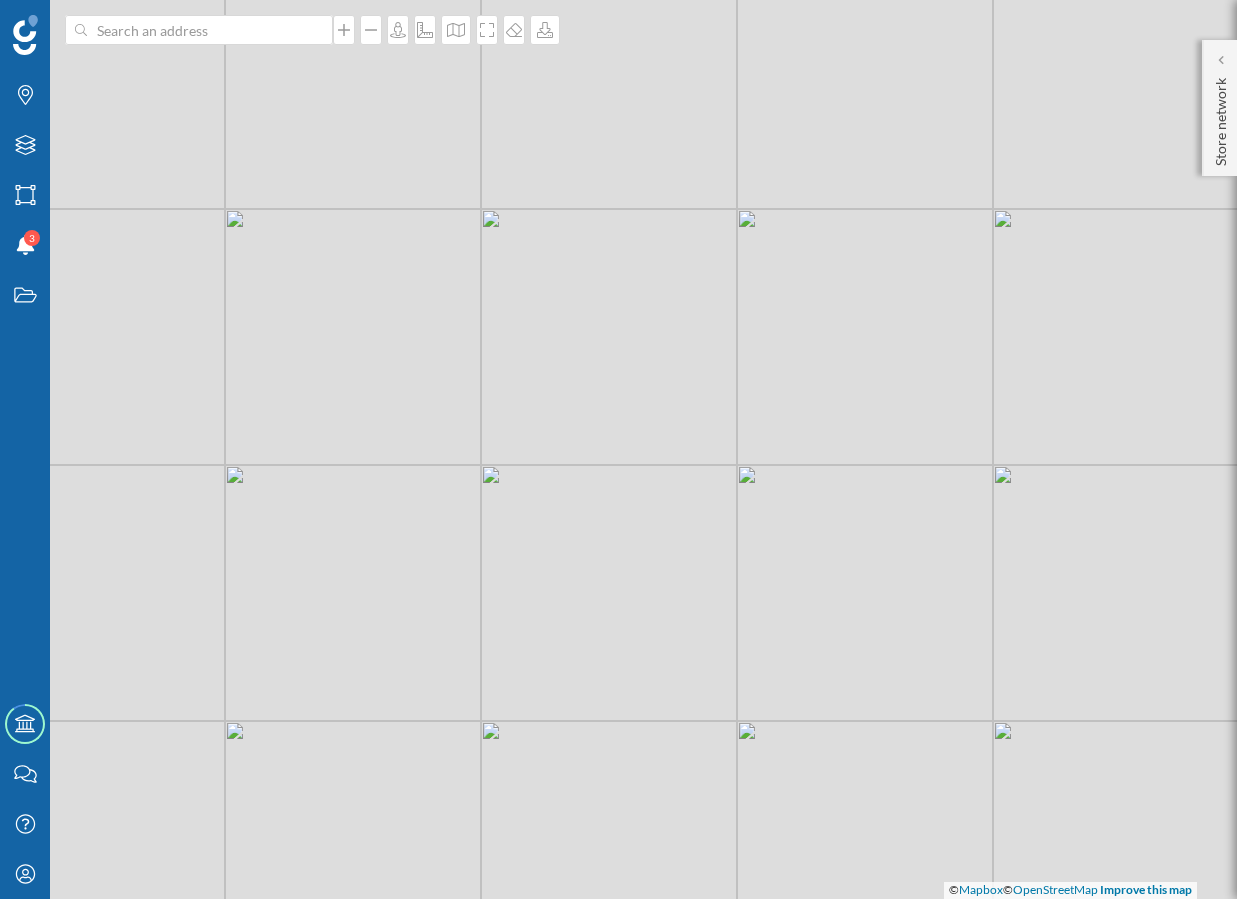 click on "©  Mapbox  ©  OpenStreetMap   Improve this map" at bounding box center [618, 449] 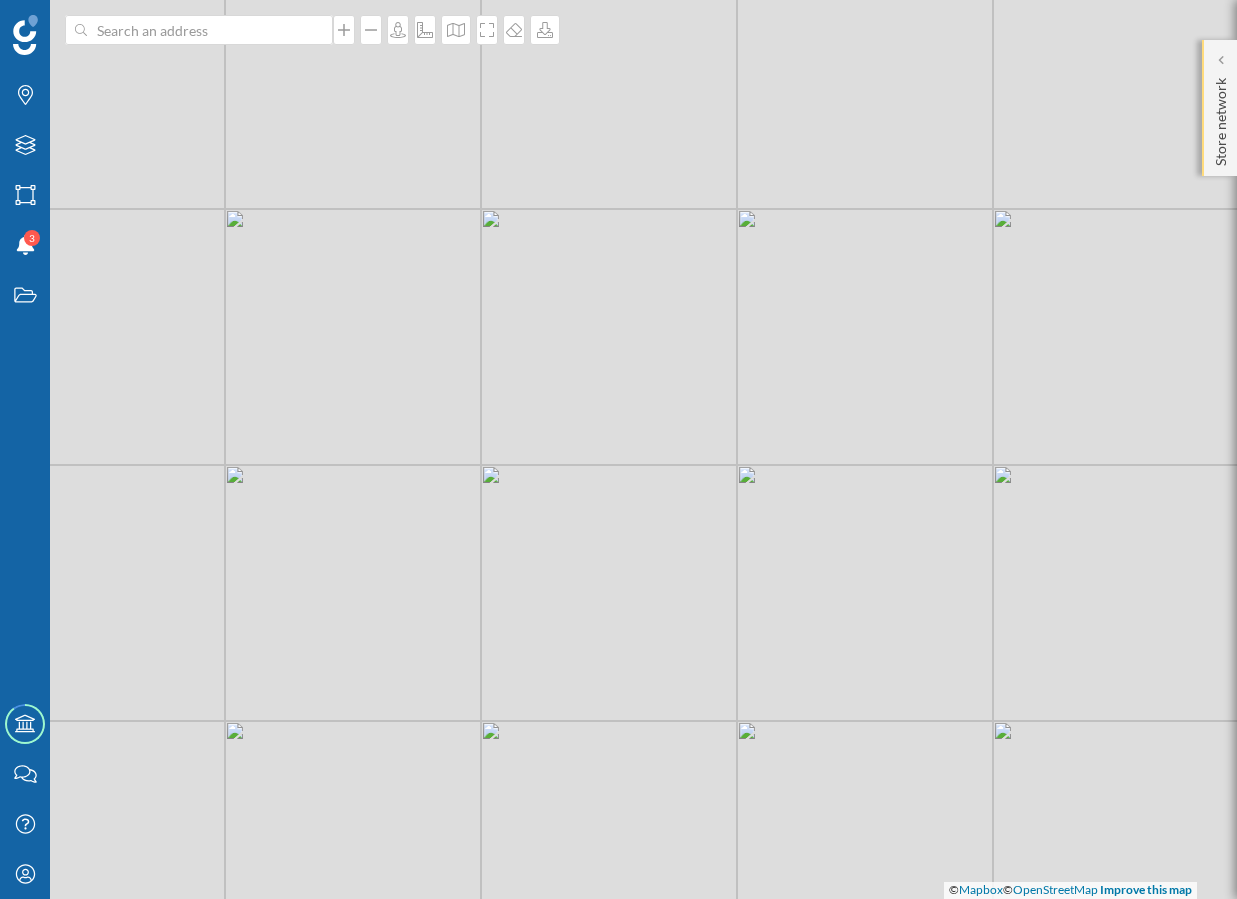 click on "Store network" 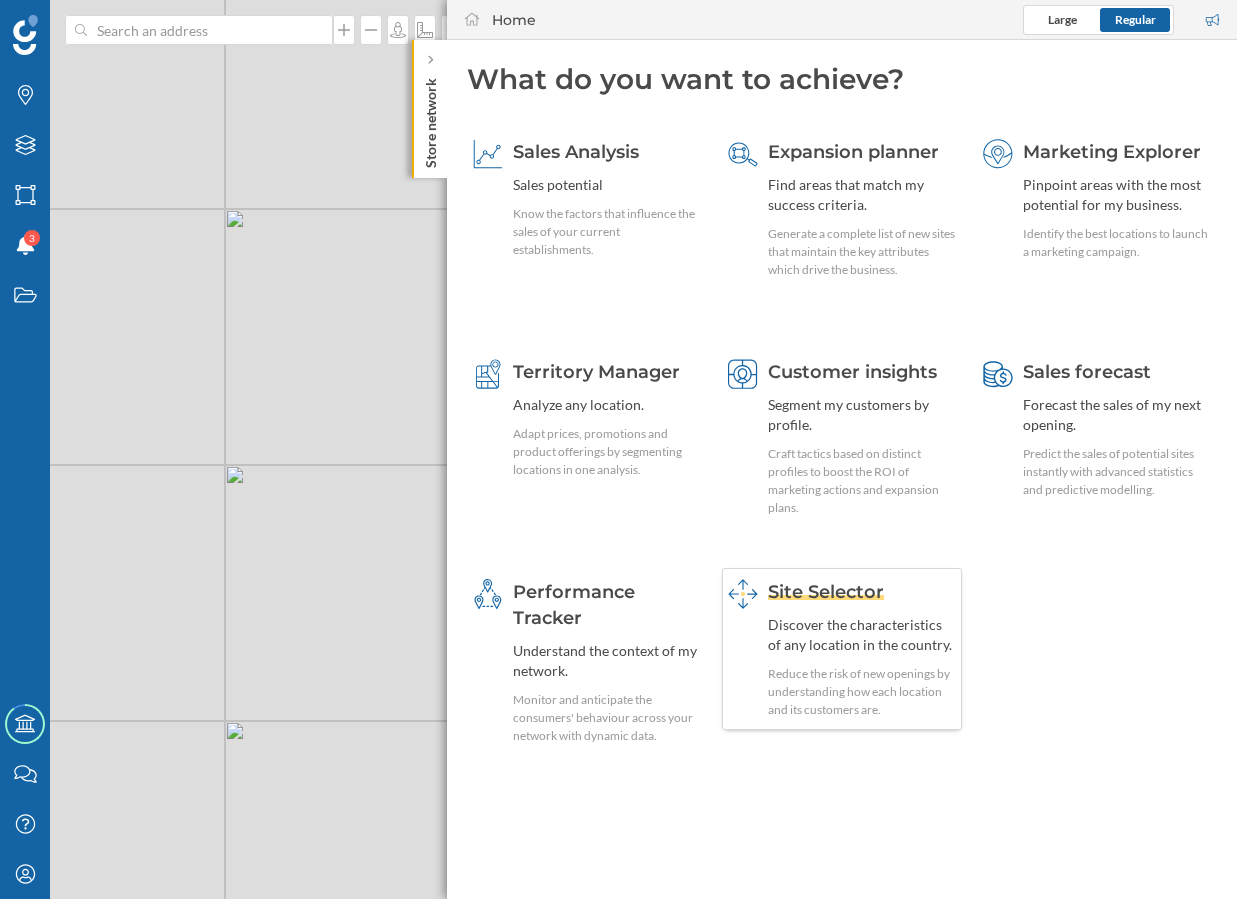 click on "Discover the characteristics of any location in the country." at bounding box center (862, 635) 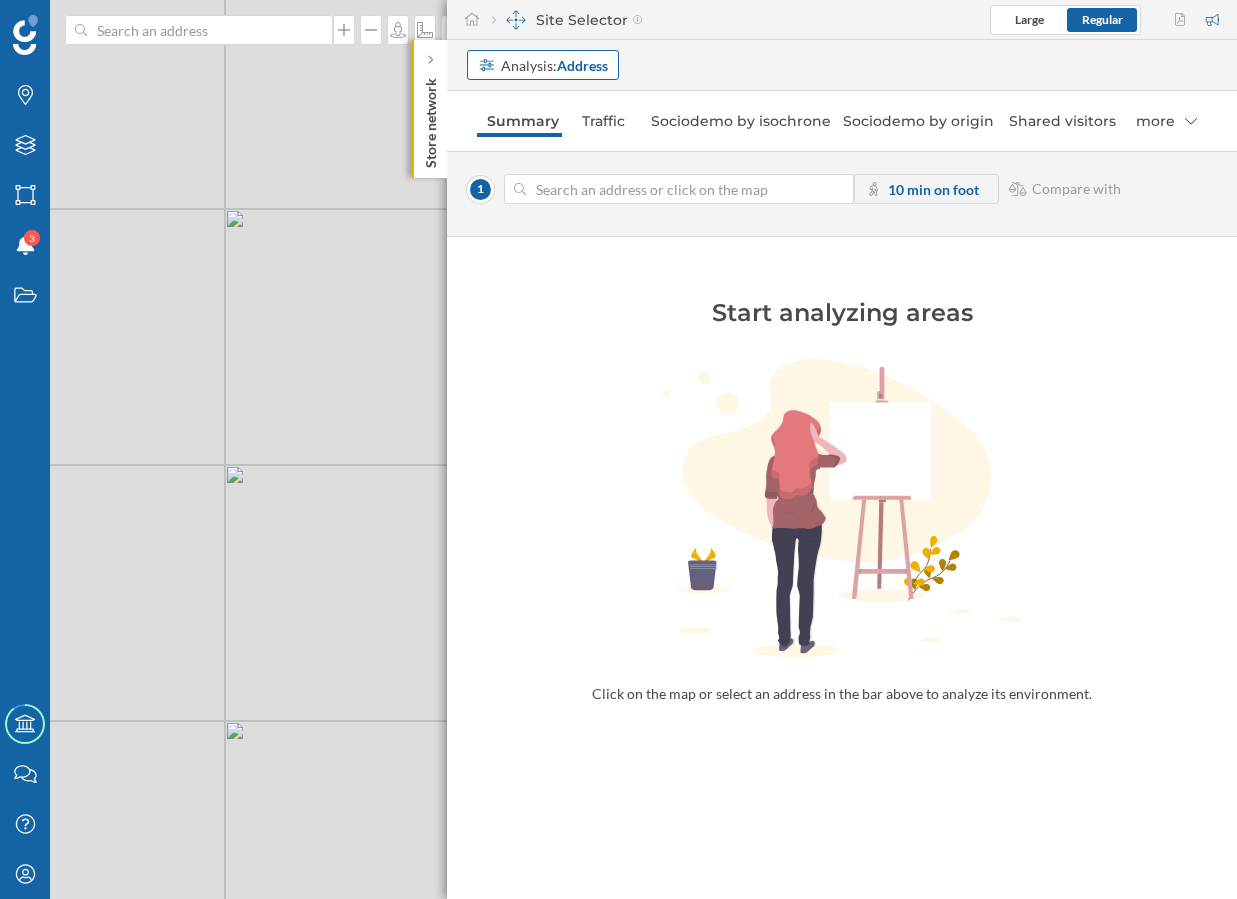 click on "Address" at bounding box center [582, 65] 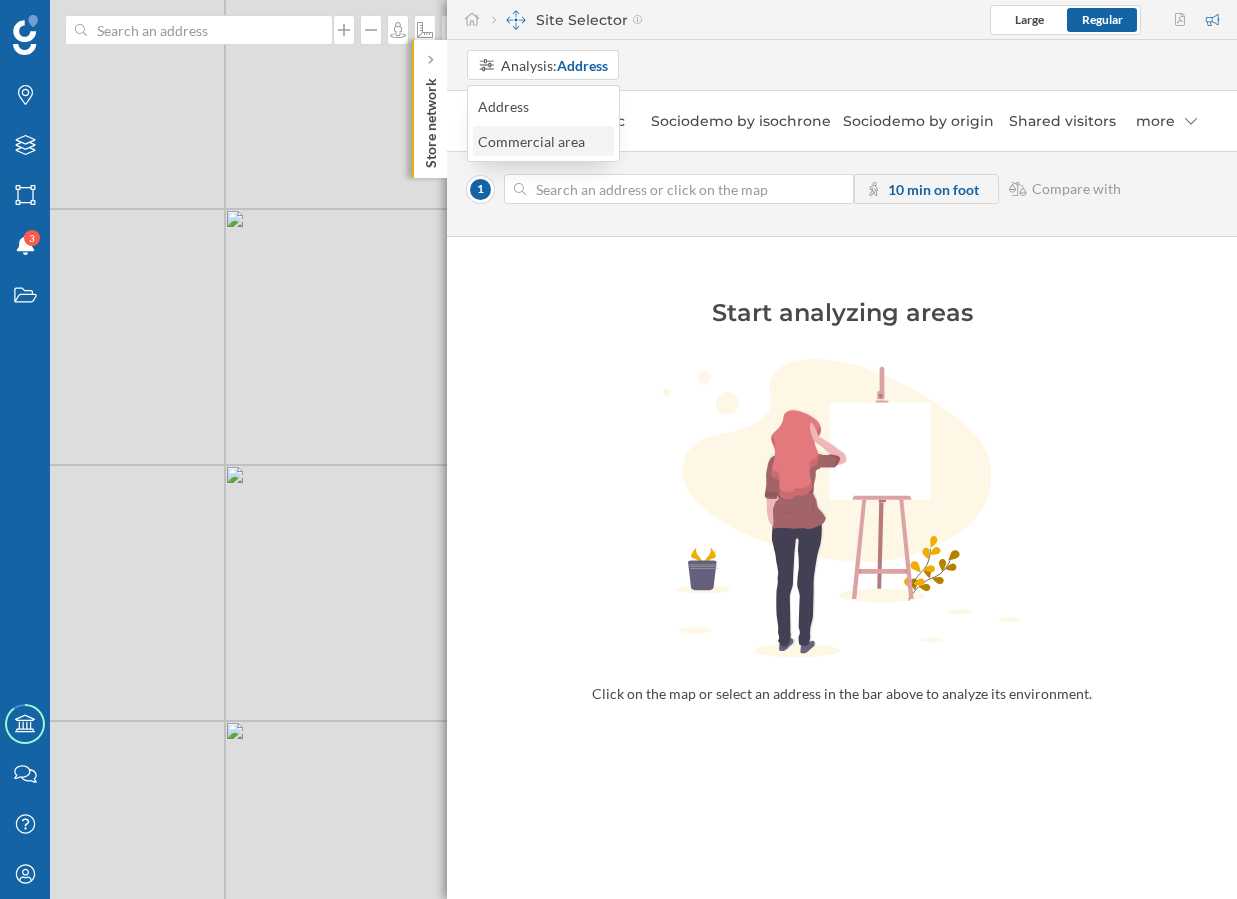 click on "Commercial area" at bounding box center (536, 141) 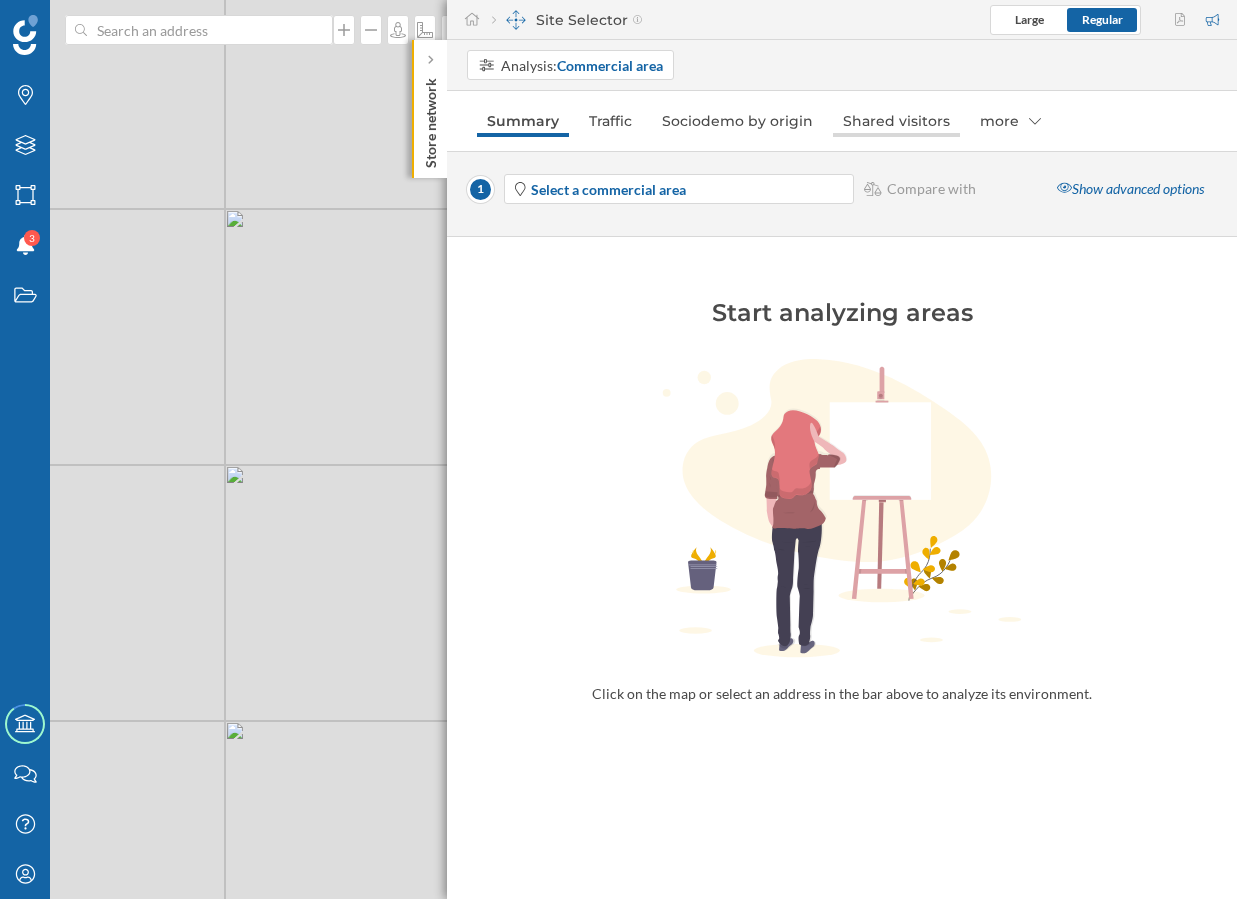click on "Shared visitors" at bounding box center [896, 121] 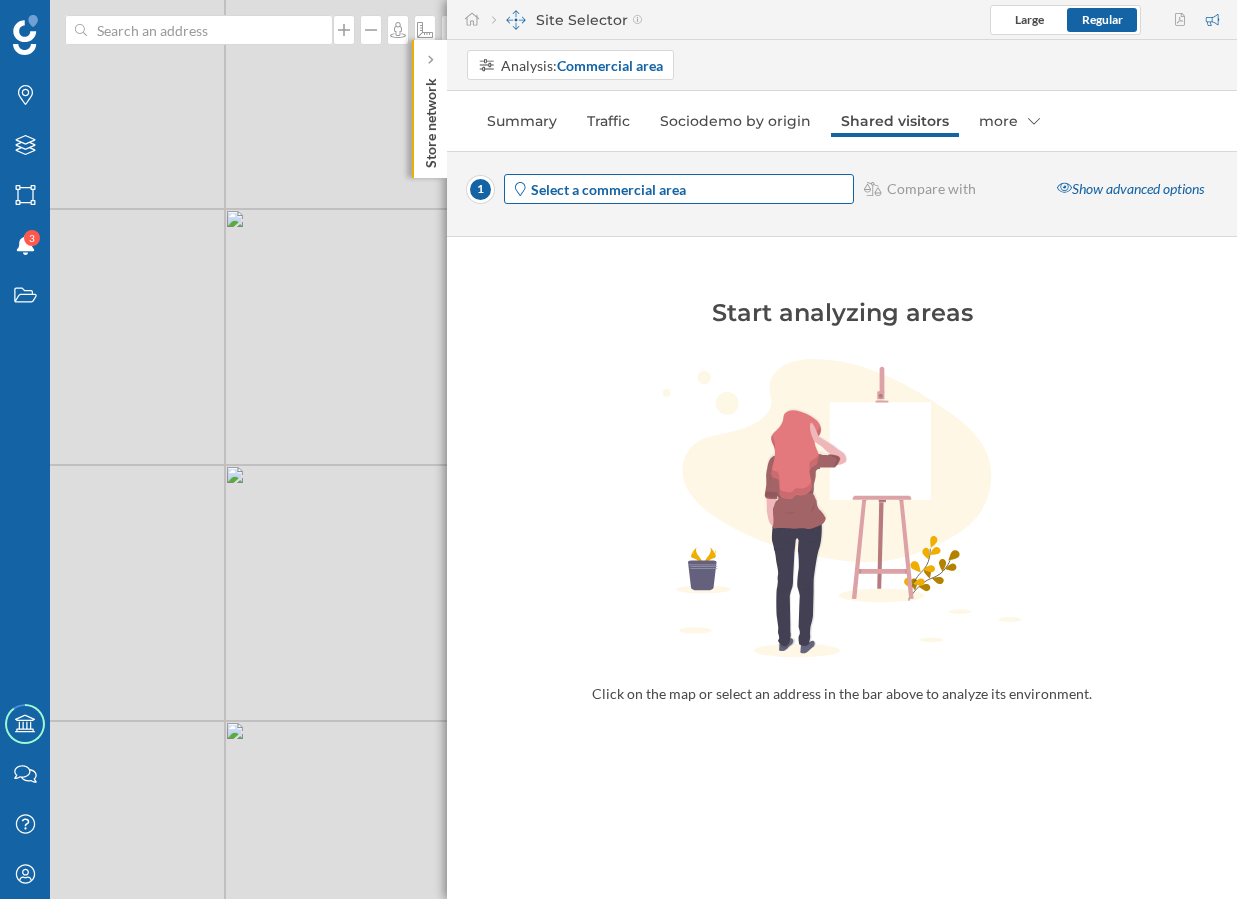 click on "Select a commercial area" at bounding box center (608, 189) 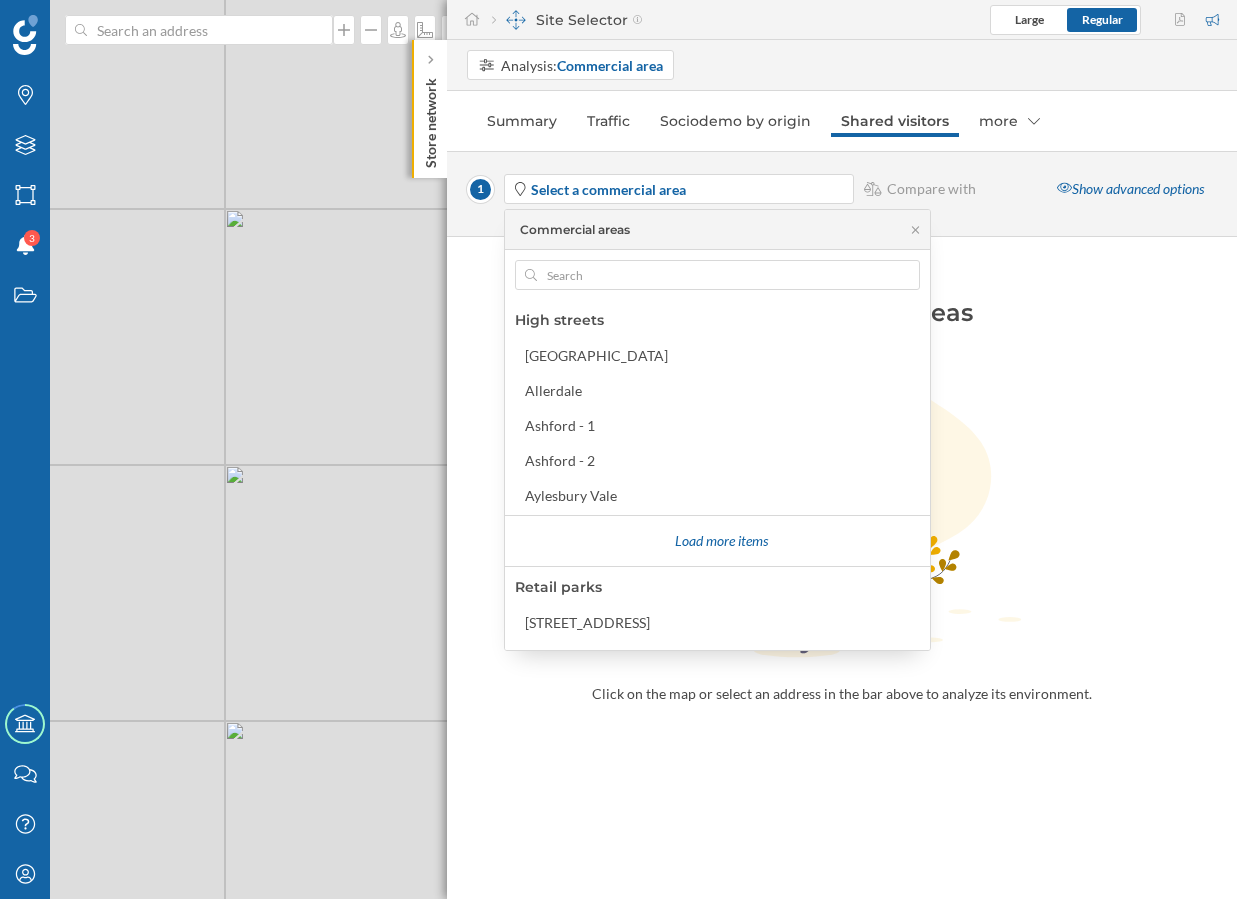 click on "[GEOGRAPHIC_DATA]
[GEOGRAPHIC_DATA]         [GEOGRAPHIC_DATA]         [GEOGRAPHIC_DATA] - 1         [GEOGRAPHIC_DATA] - 2         [GEOGRAPHIC_DATA]
Load more items
Retail parks
1-[GEOGRAPHIC_DATA]         [GEOGRAPHIC_DATA][STREET_ADDRESS] more items
Shopping malls
1 [GEOGRAPHIC_DATA]         1-5 [GEOGRAPHIC_DATA]         1-5 [GEOGRAPHIC_DATA] - [GEOGRAPHIC_DATA]         1-[GEOGRAPHIC_DATA]
Load more items" at bounding box center [717, 450] 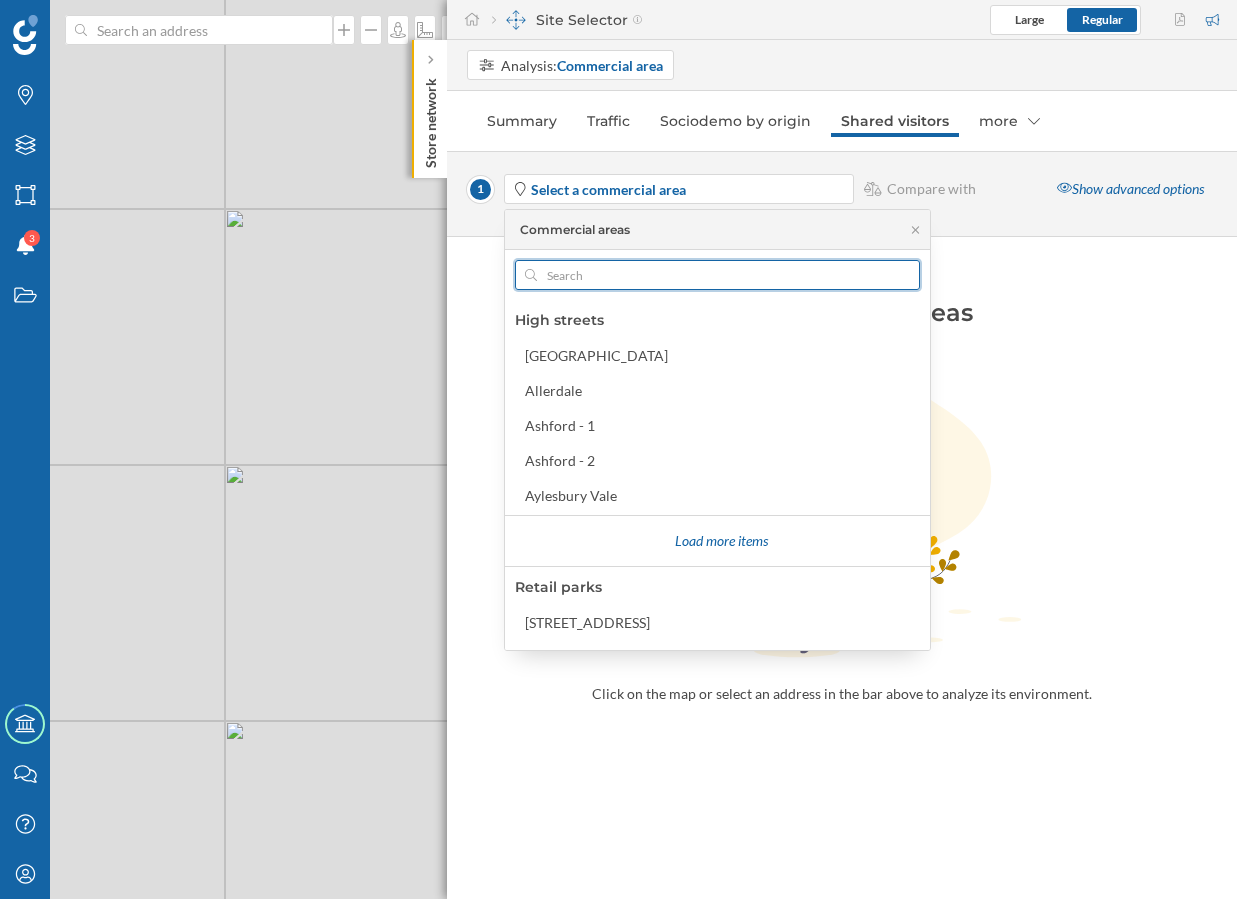 click at bounding box center (717, 275) 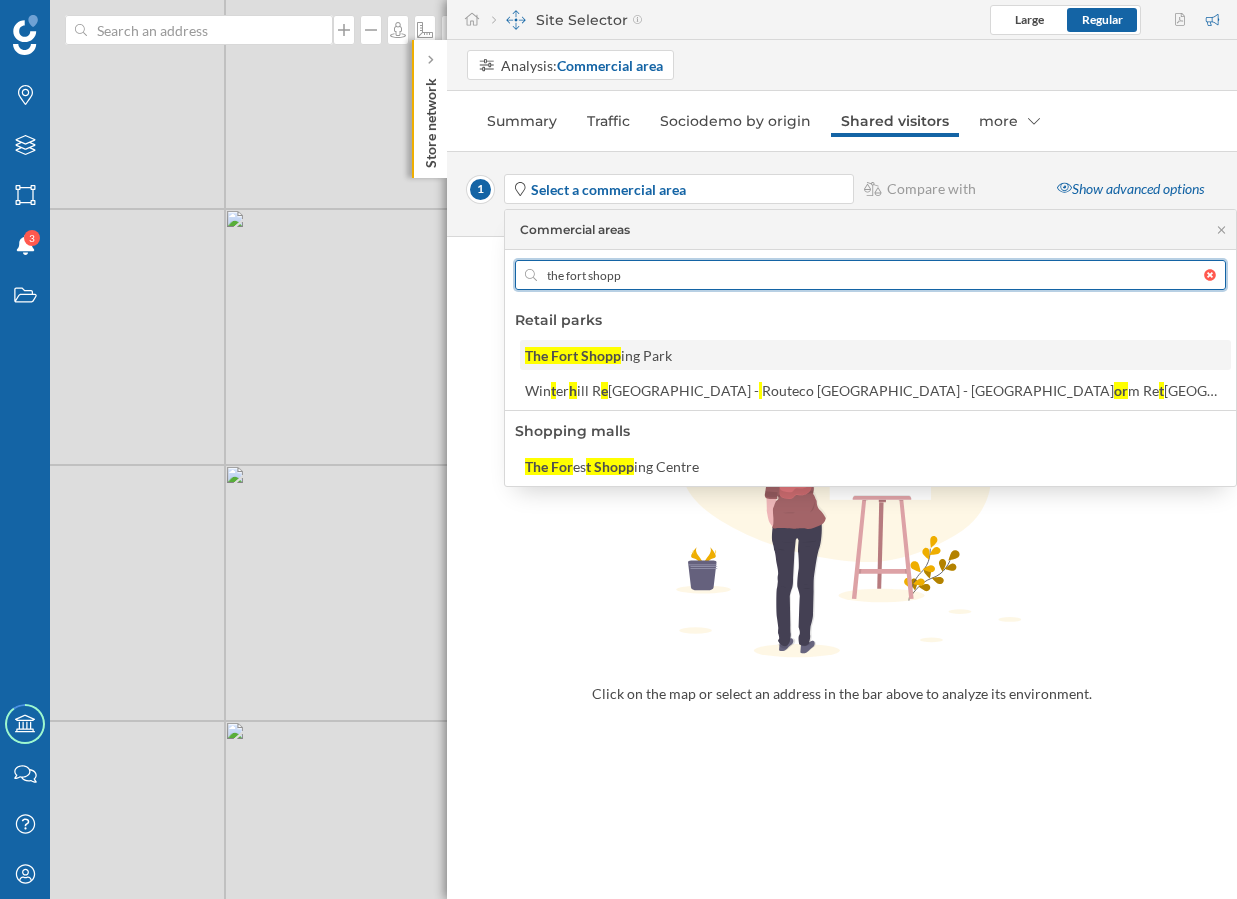 type on "the fort shopp" 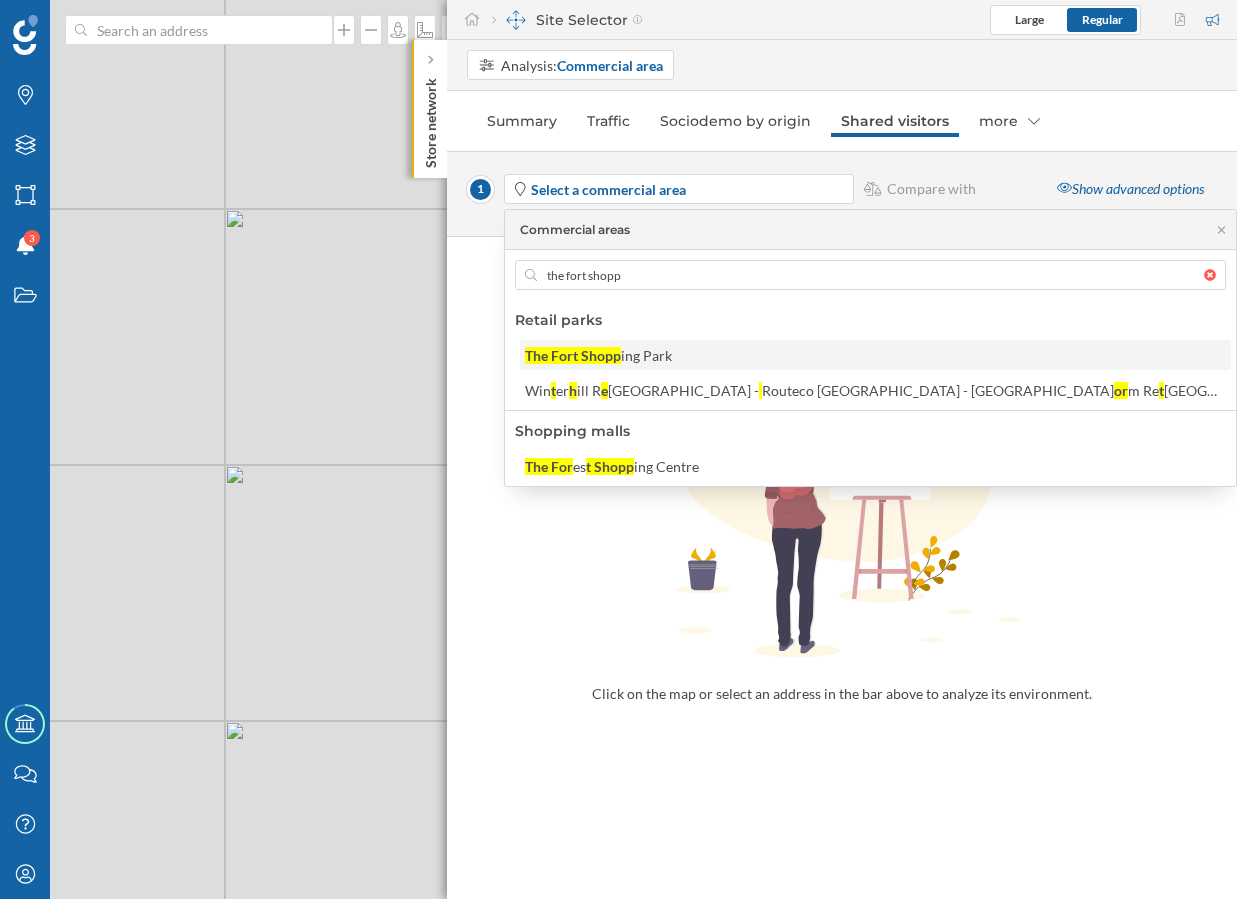 click on "ing Park" at bounding box center (646, 355) 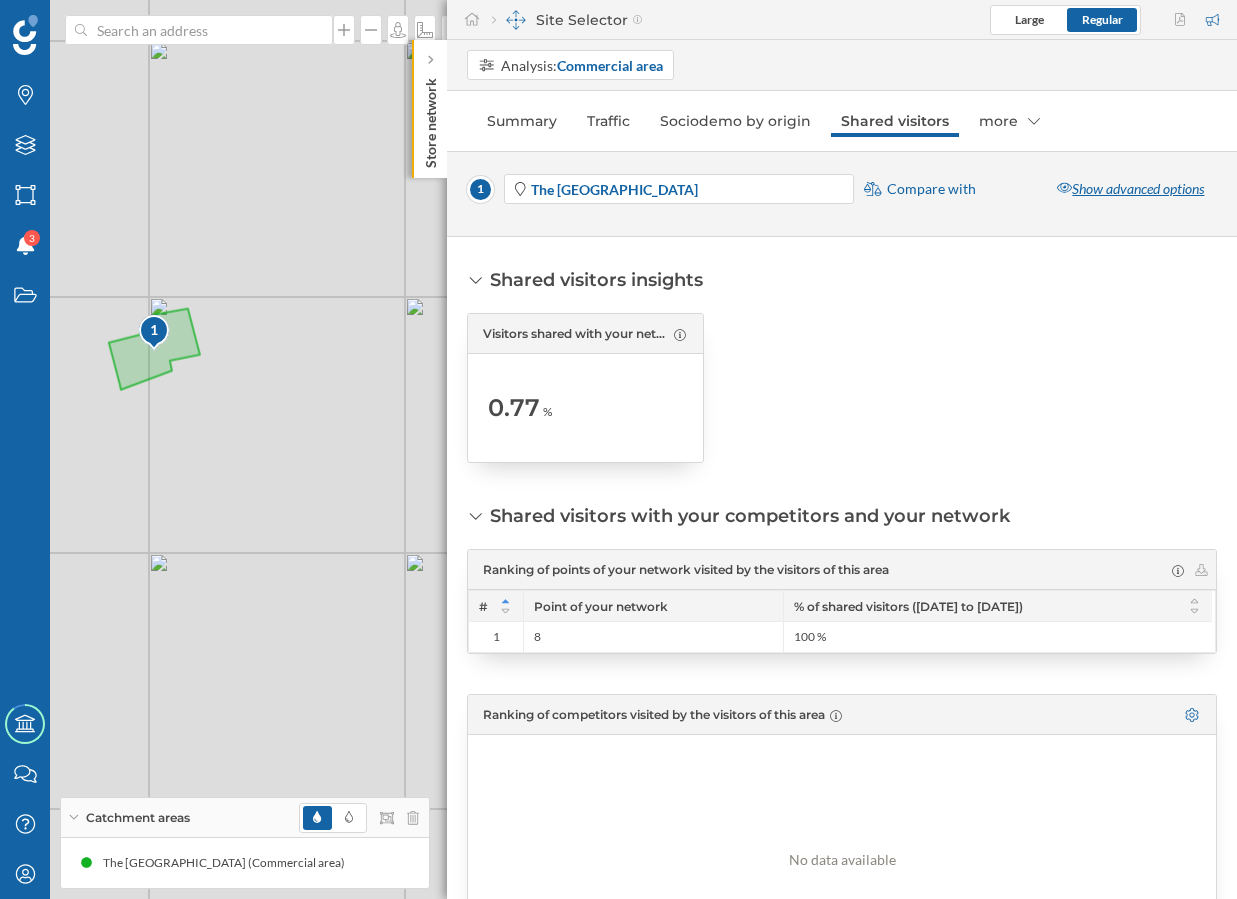 click on "Show advanced options" at bounding box center (1130, 189) 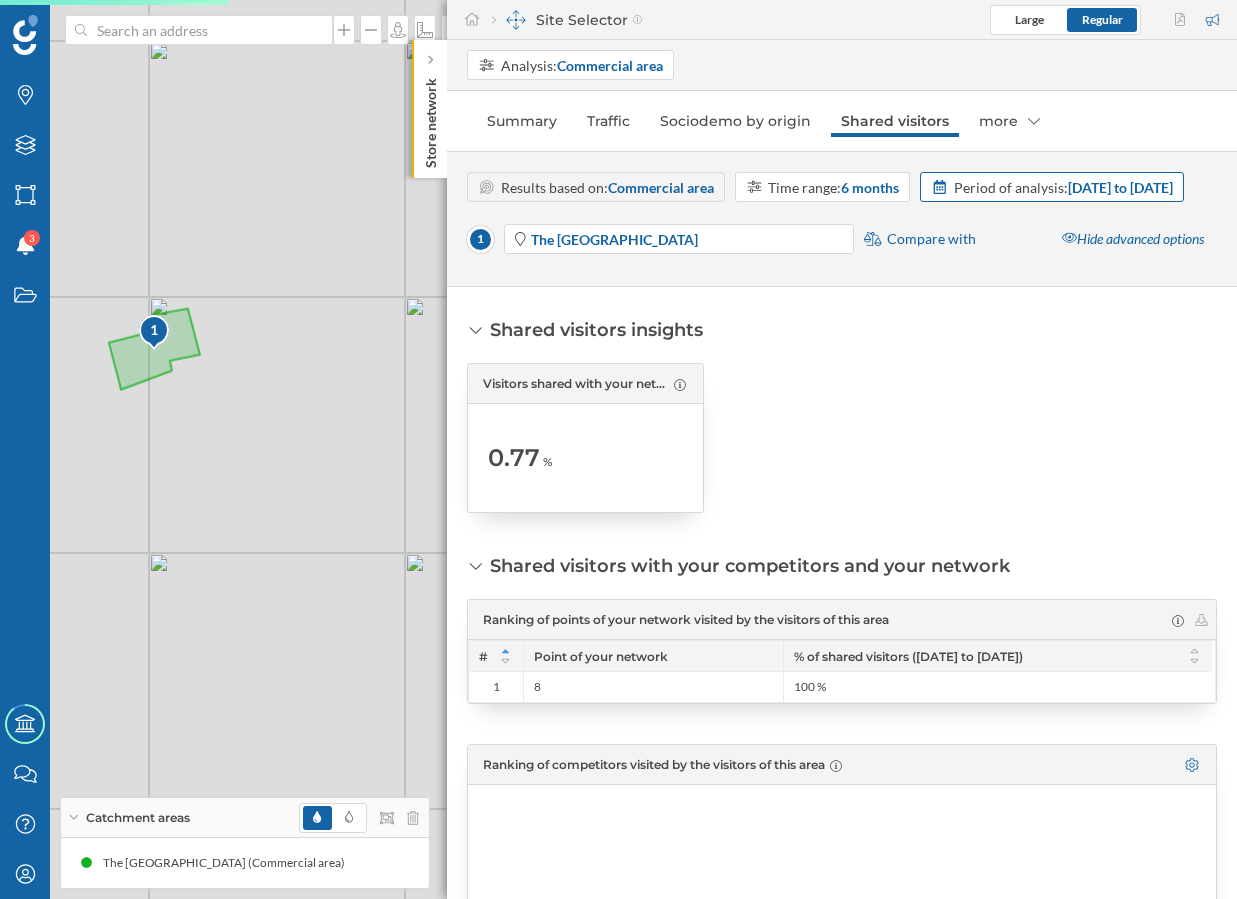 click on "[DATE] to [DATE]" at bounding box center [1120, 187] 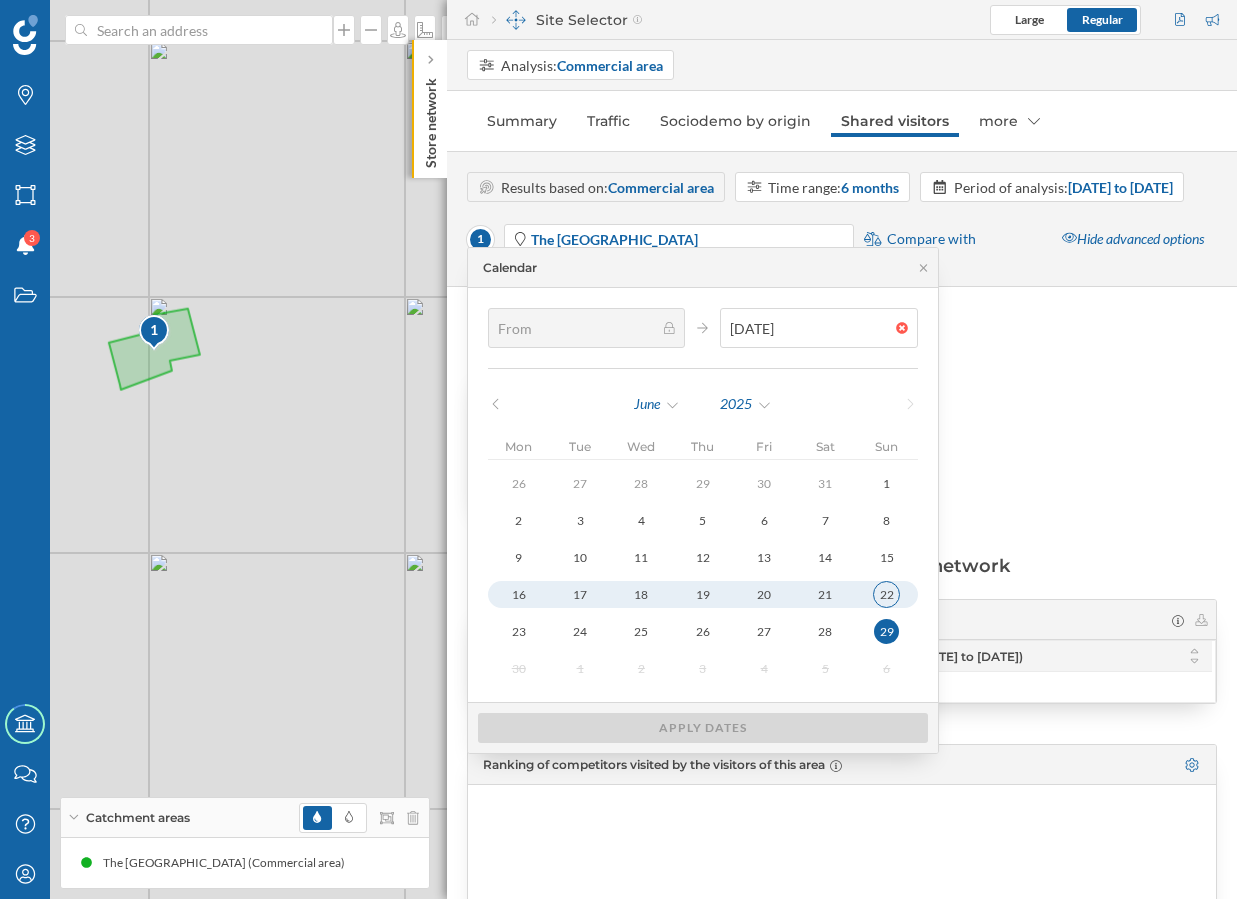 type on "[DATE]" 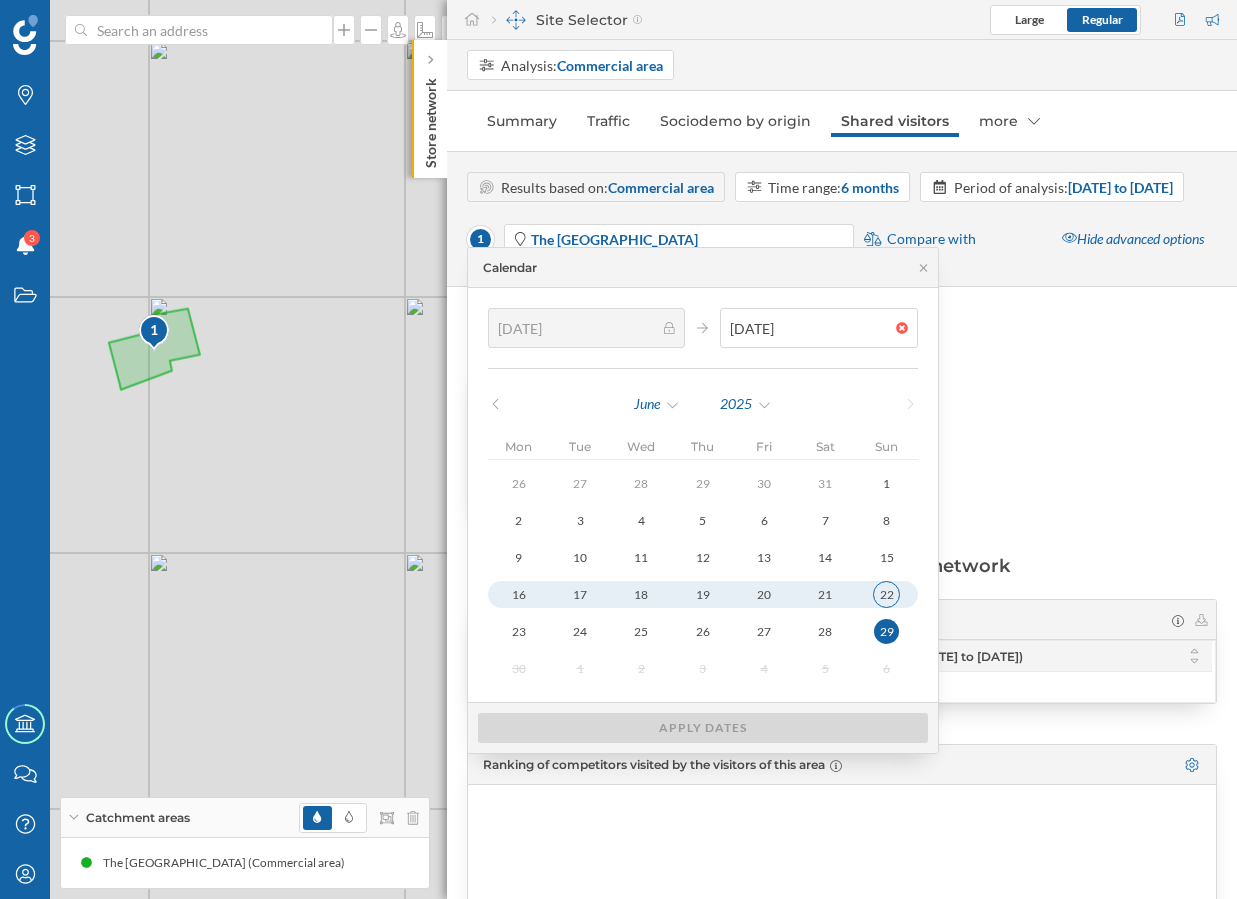 click on "22" at bounding box center (886, 594) 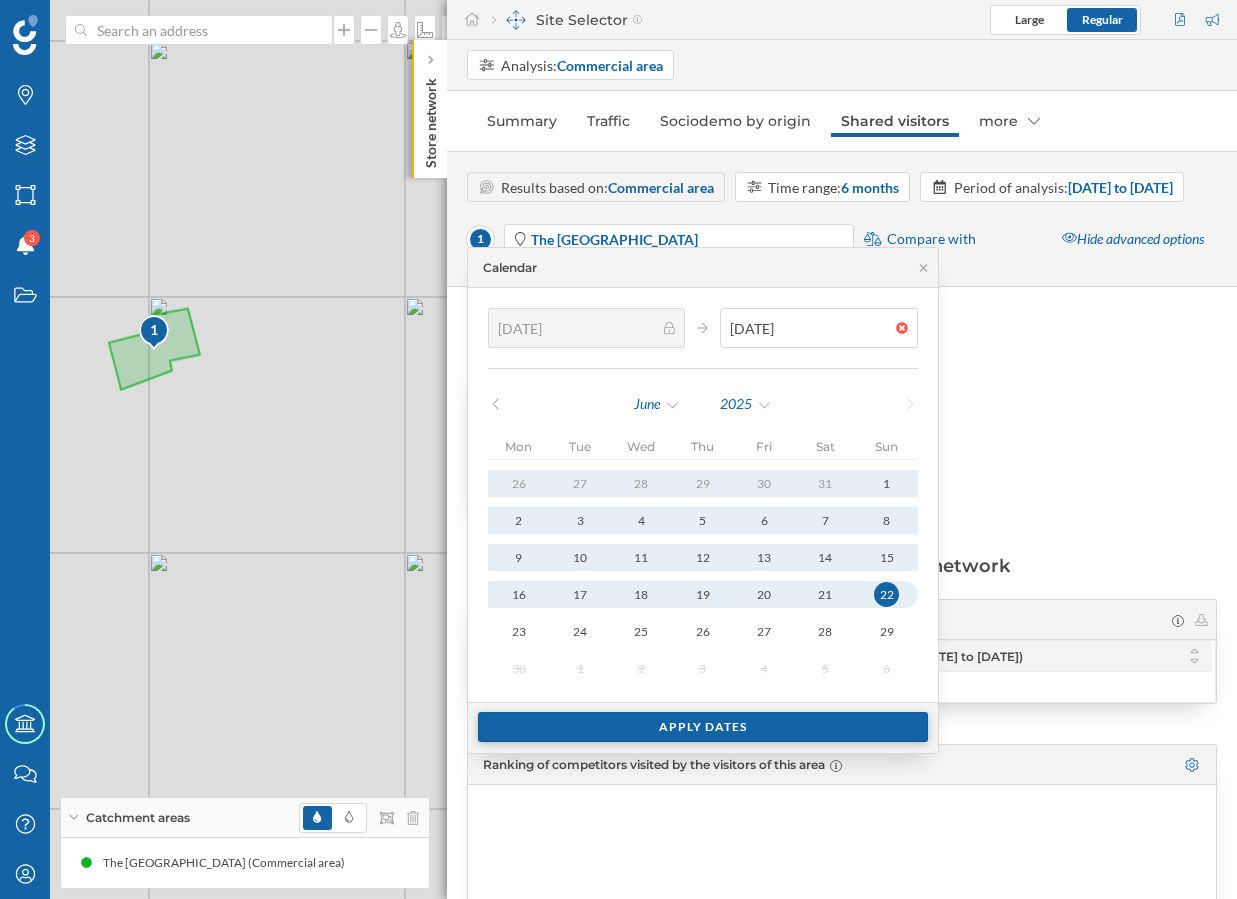 click on "Apply dates" at bounding box center [703, 727] 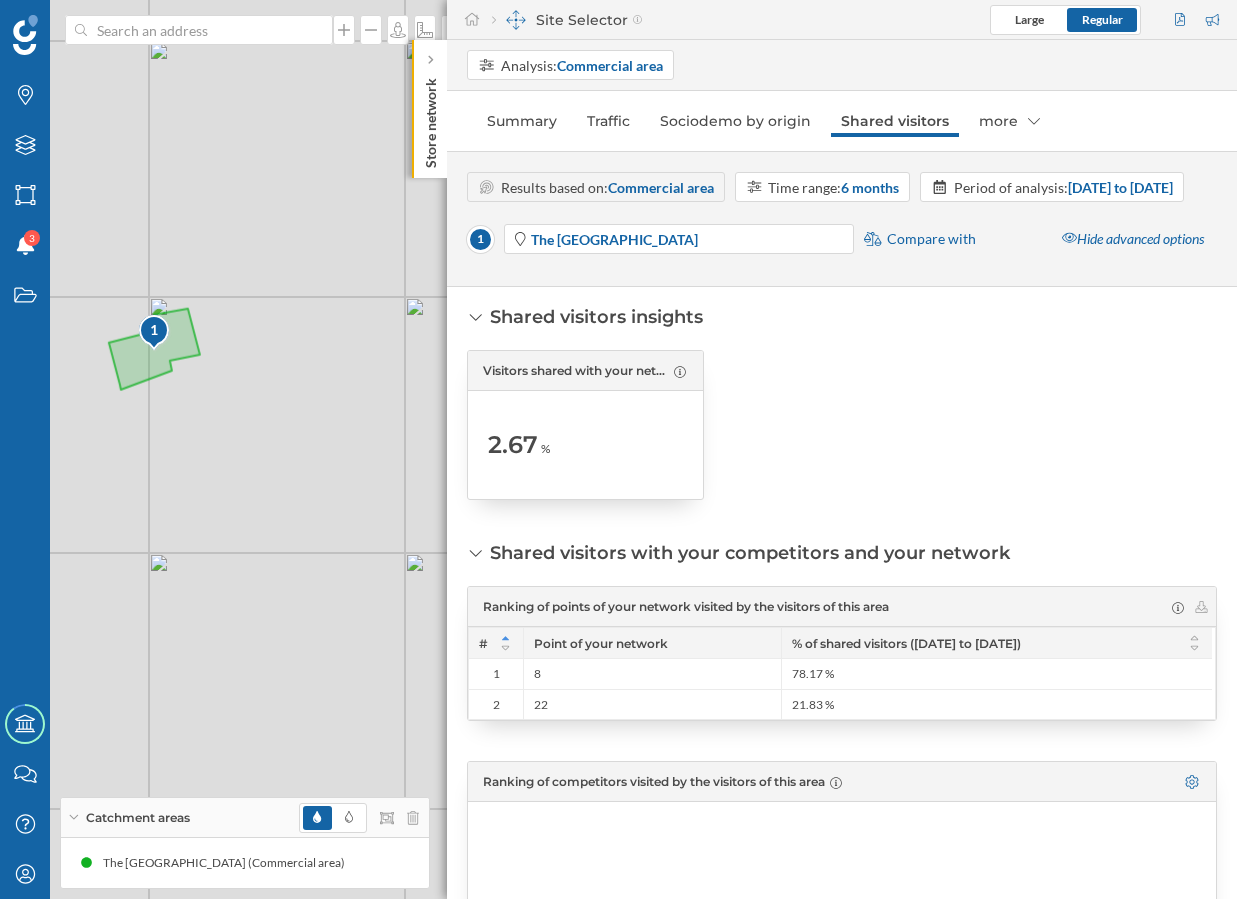 scroll, scrollTop: 0, scrollLeft: 0, axis: both 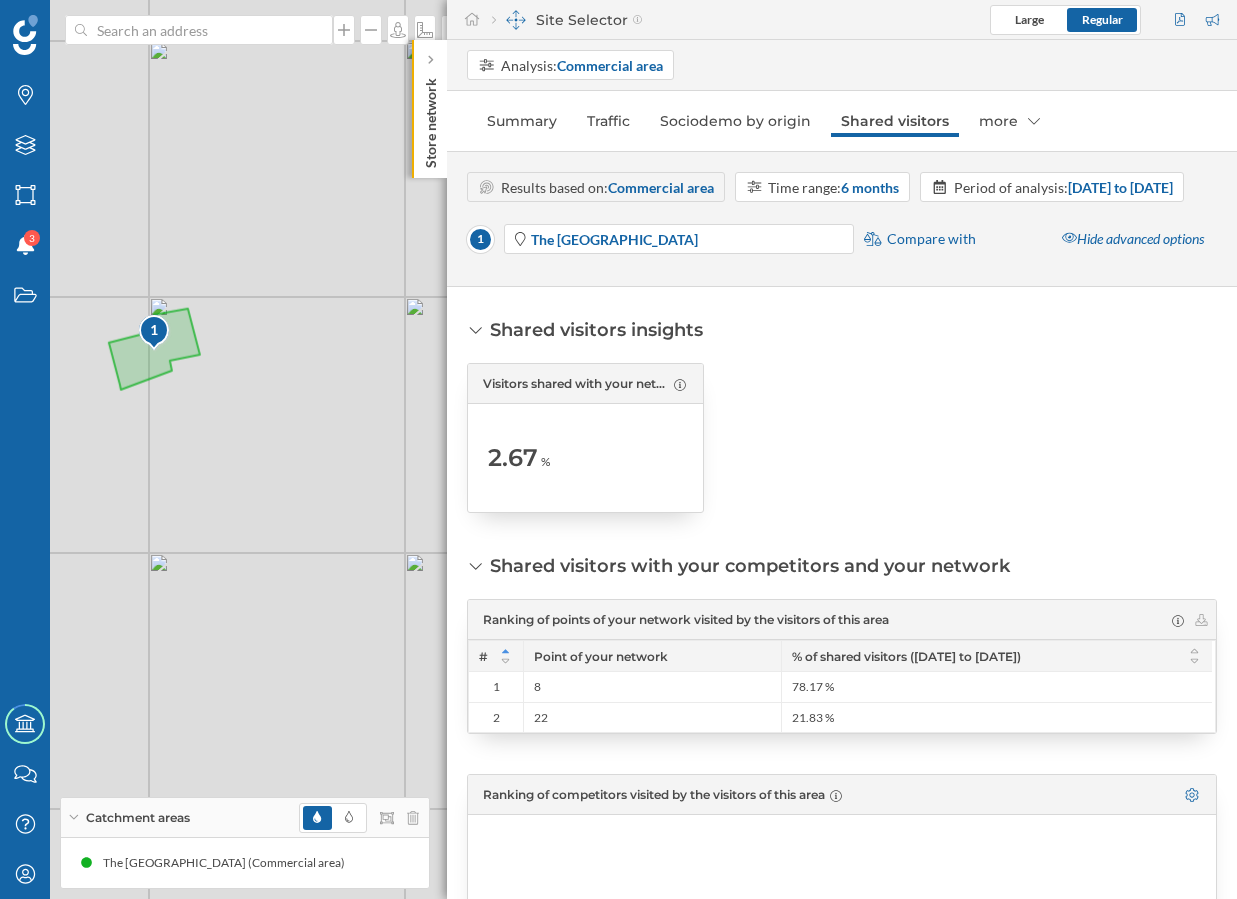 click on "Results based on:  Commercial area
Time range:   6 months
Period of analysis:  [DATE] to [DATE]
1
The [GEOGRAPHIC_DATA]        Compare with
Hide advanced options" at bounding box center (842, 219) 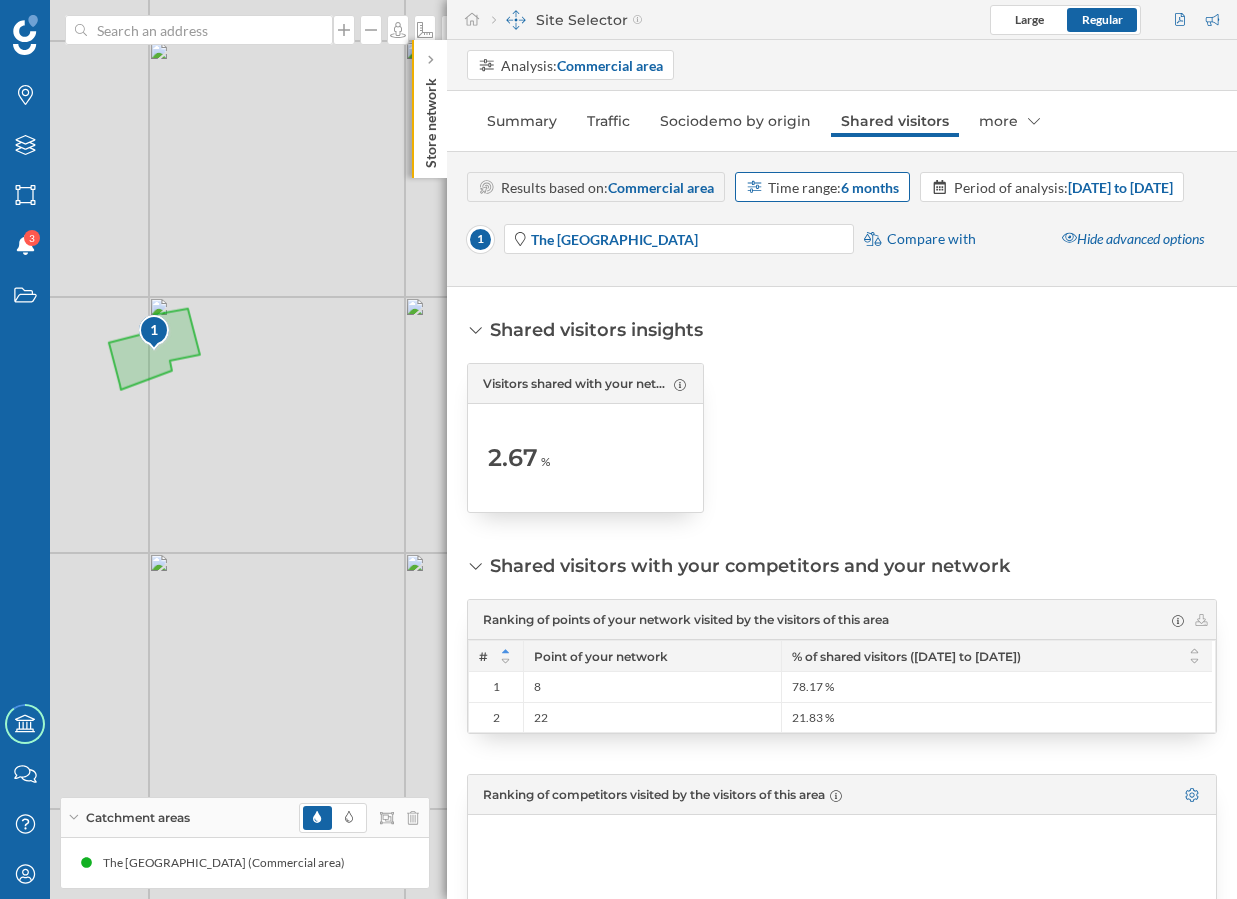 click on "6 months" at bounding box center (870, 187) 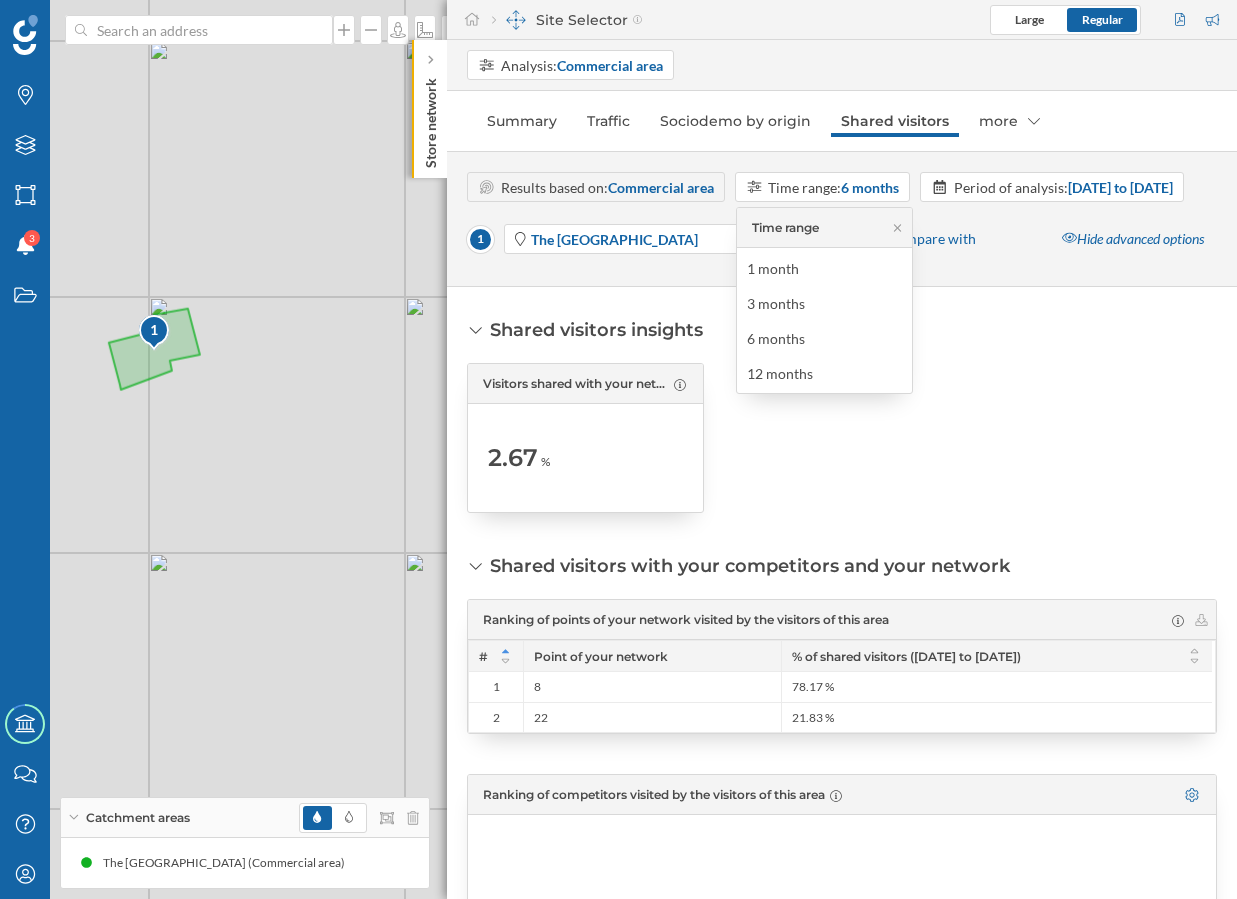 click at bounding box center (1098, 438) 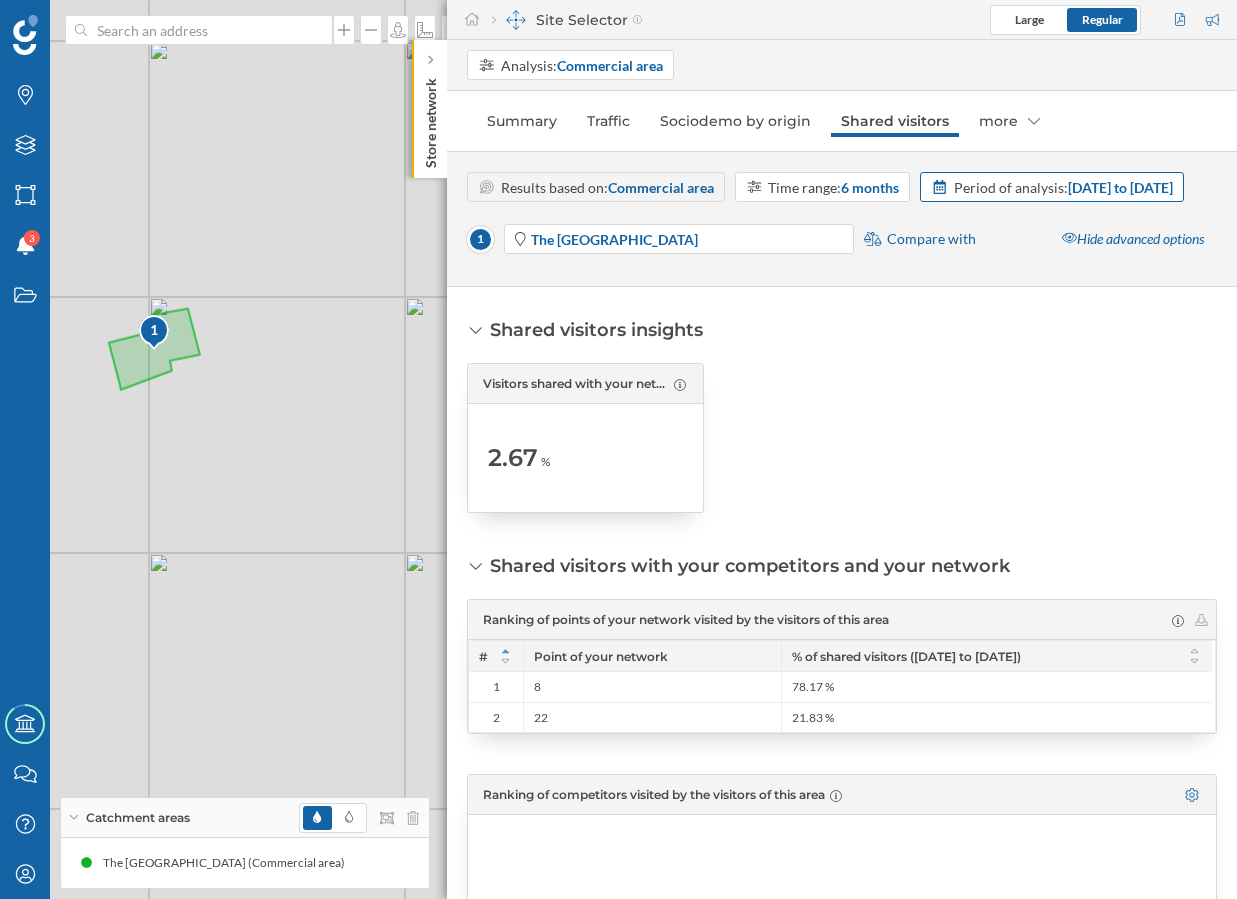 click on "[DATE] to [DATE]" at bounding box center (1120, 187) 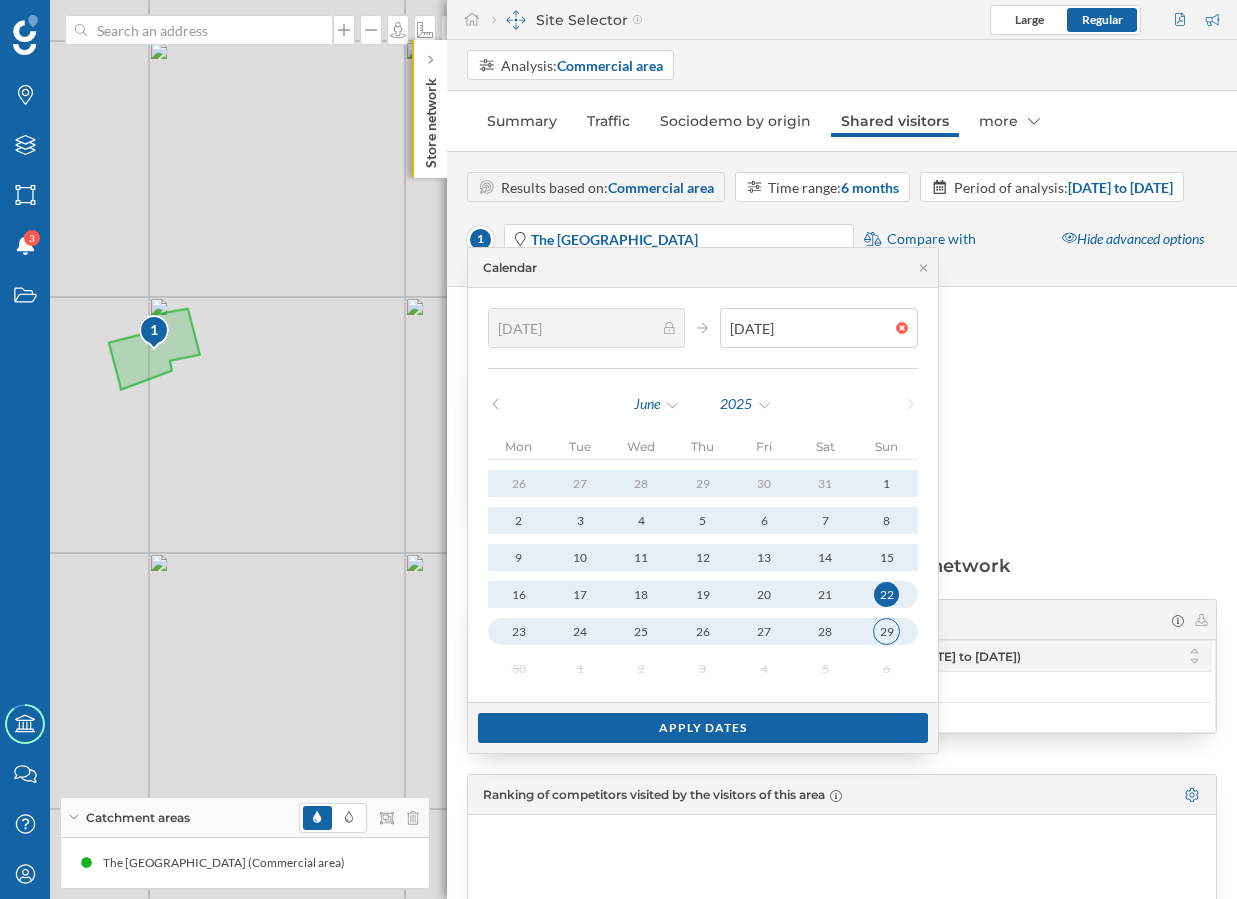 type on "[DATE]" 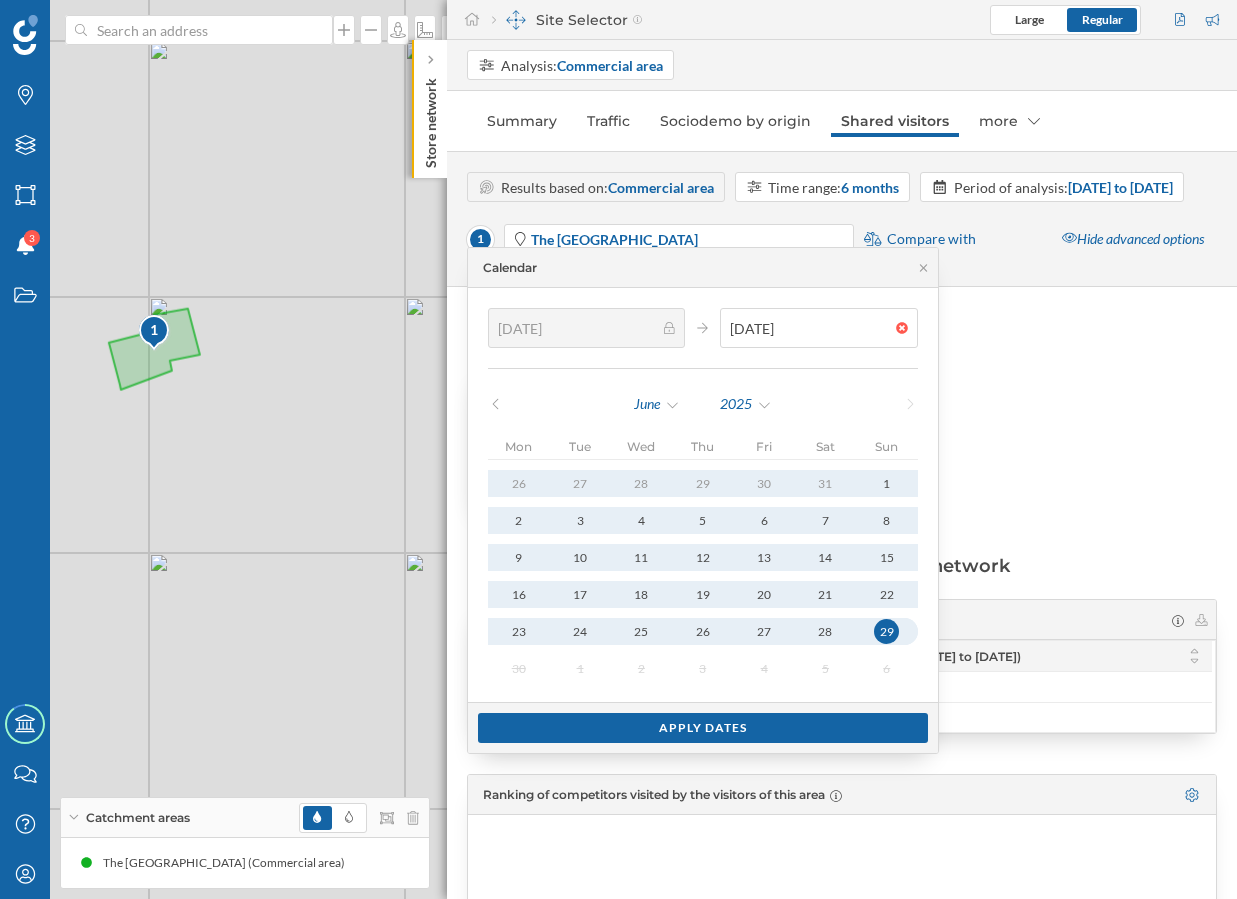 click on "29" at bounding box center (886, 631) 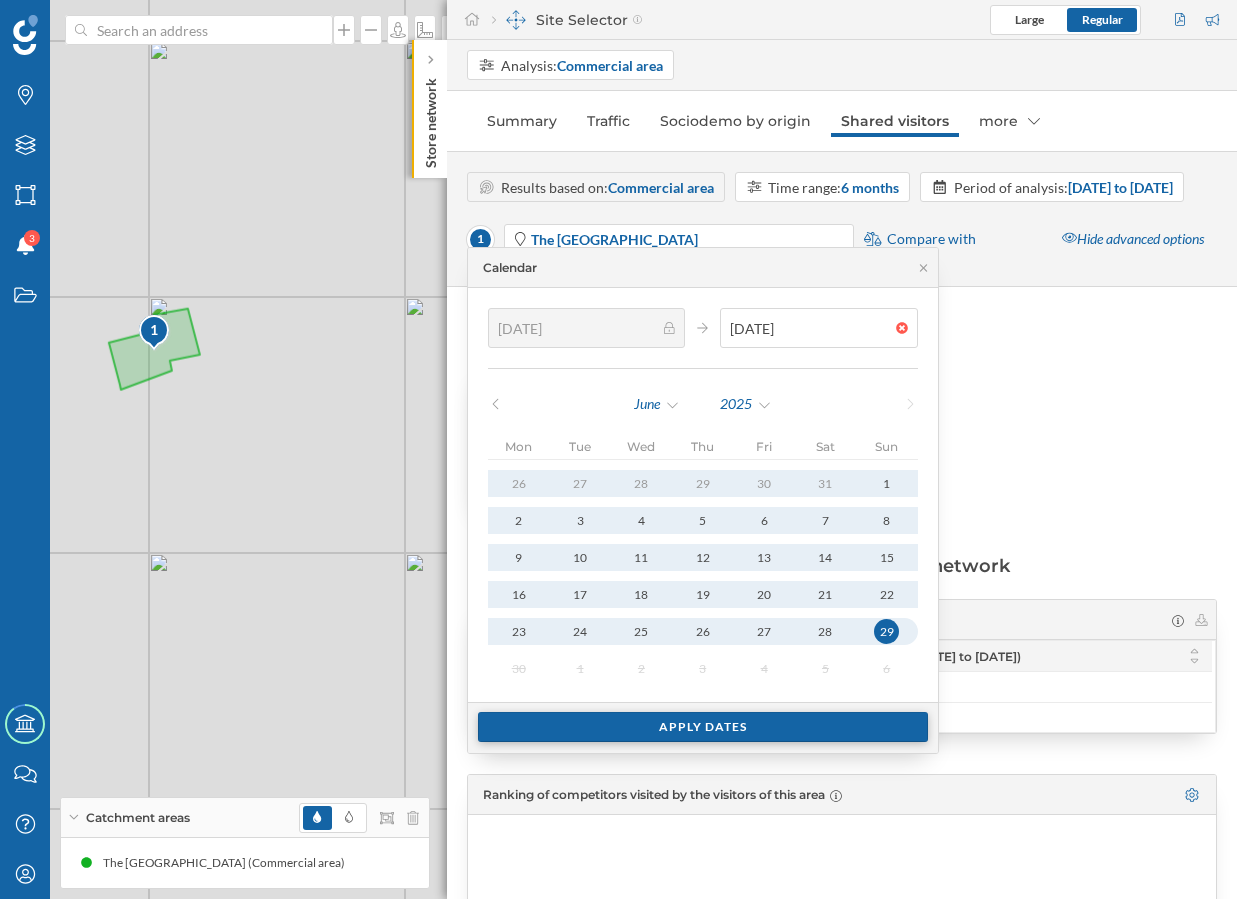 click on "Apply dates" at bounding box center (703, 727) 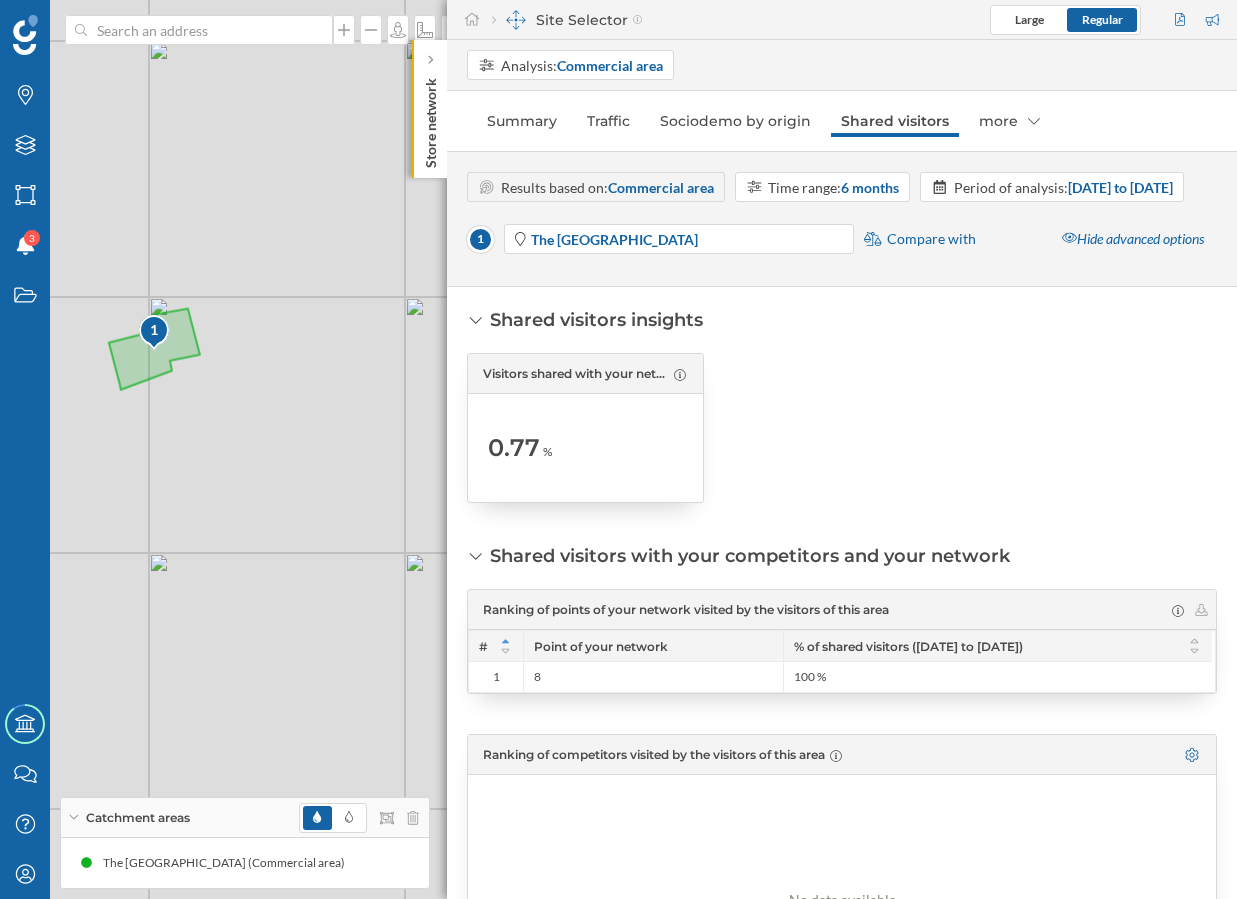 scroll, scrollTop: 0, scrollLeft: 0, axis: both 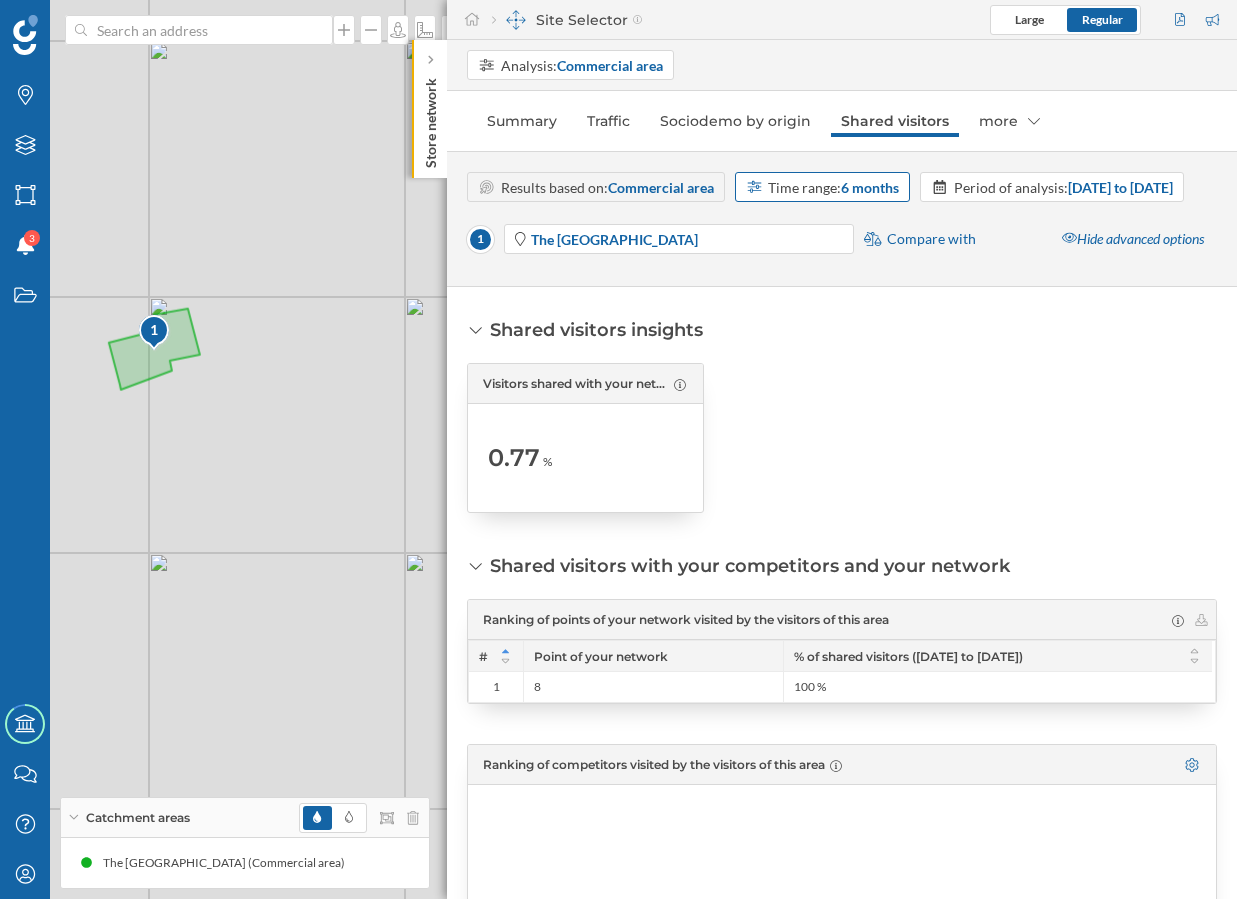 click on "Time range:   6 months" at bounding box center [833, 187] 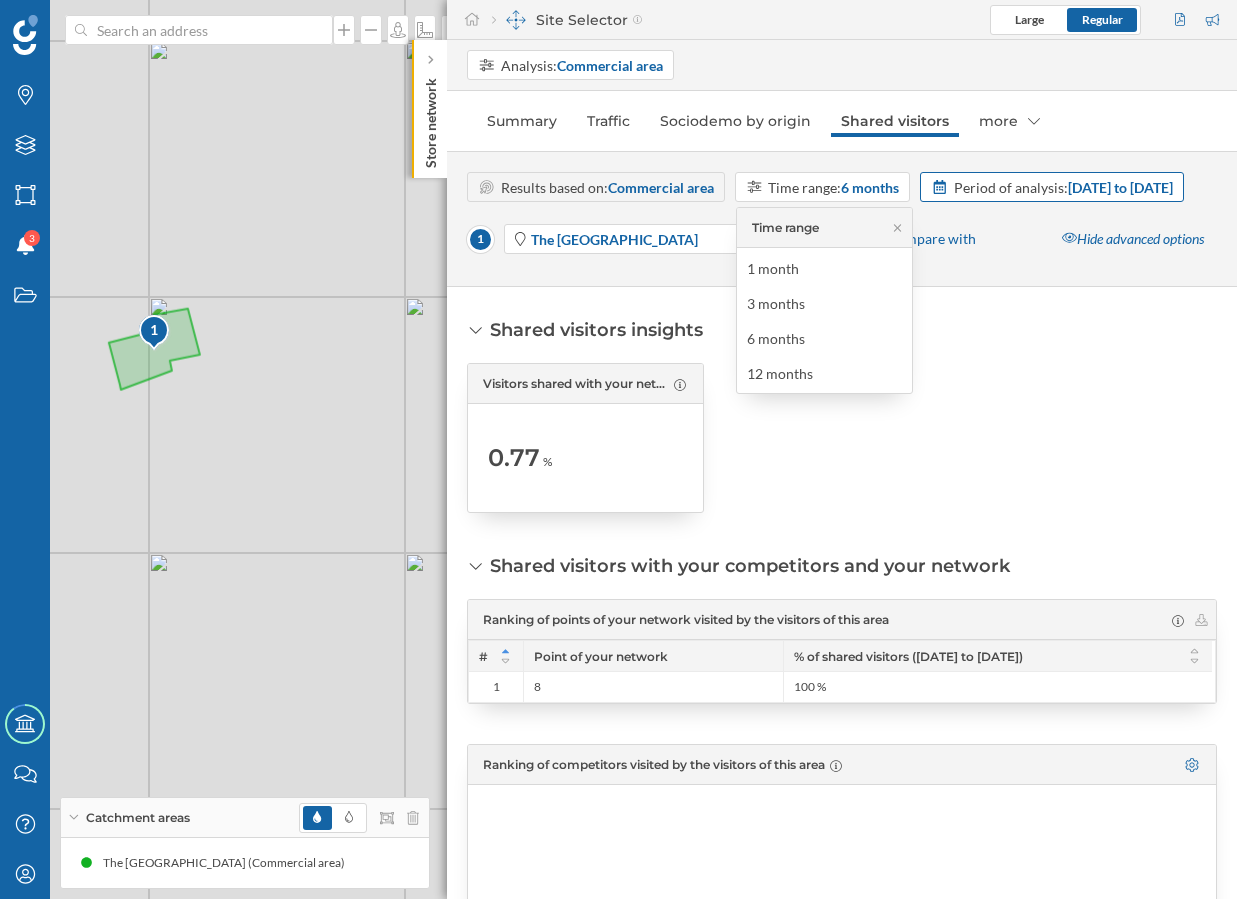 click on "[DATE] to [DATE]" at bounding box center (1120, 187) 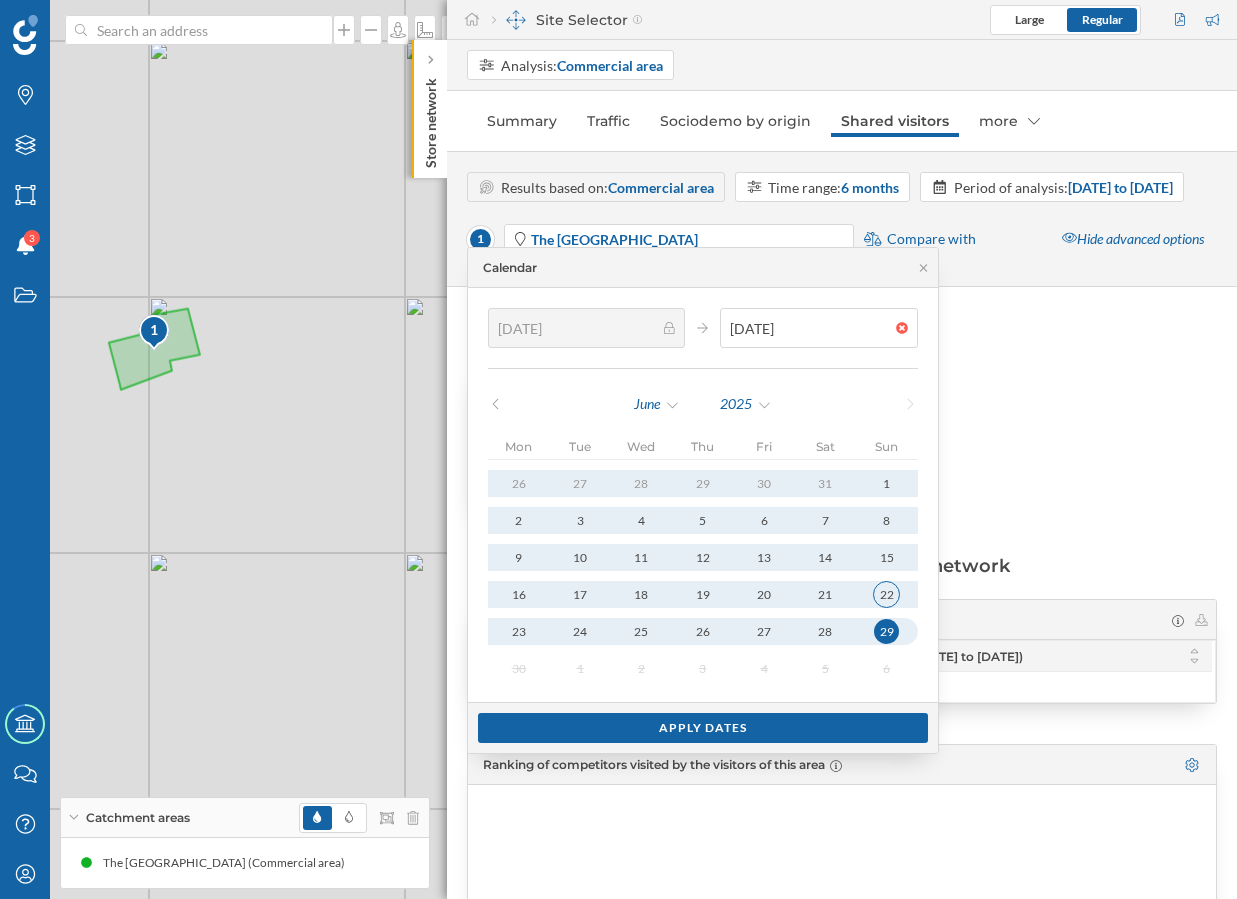 type on "[DATE]" 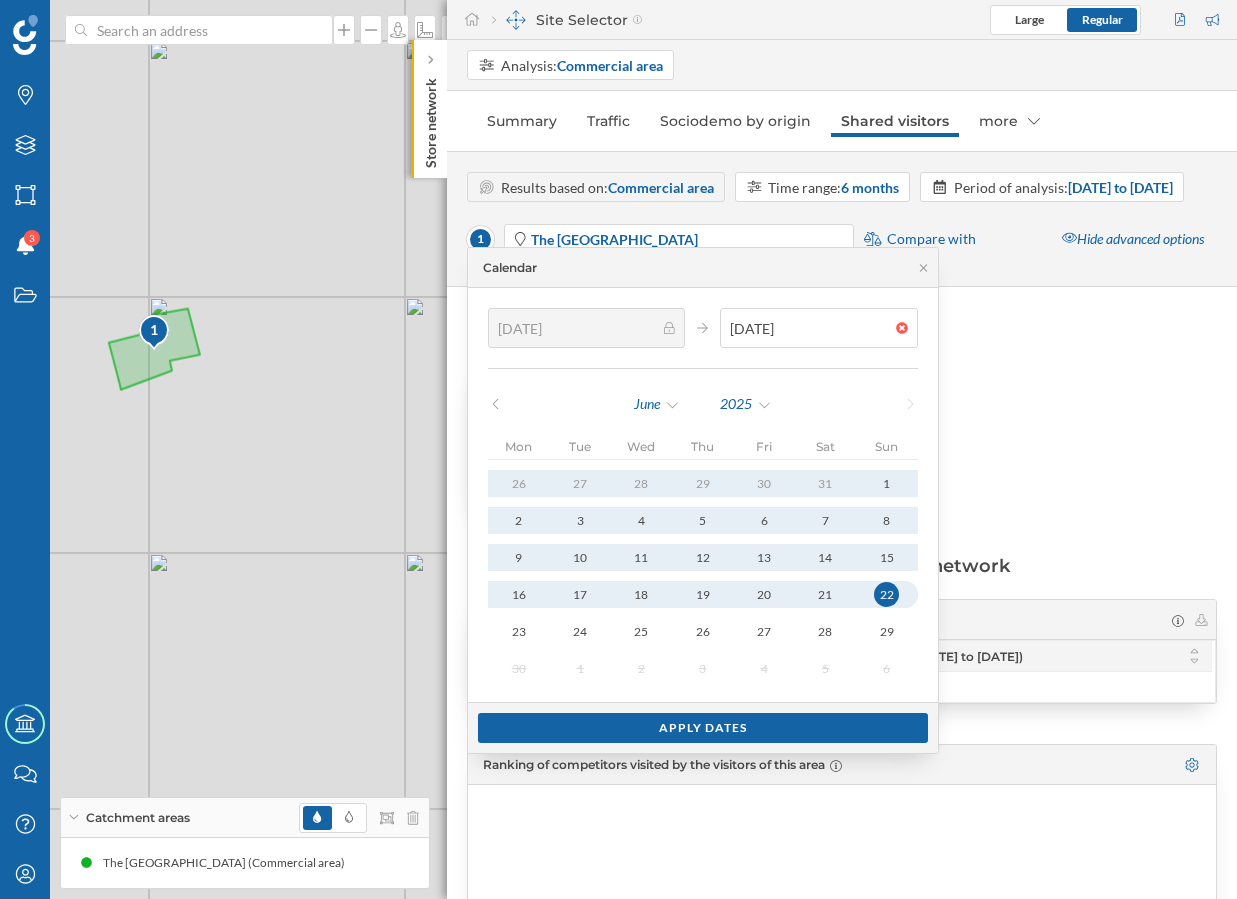 click on "22" at bounding box center (886, 594) 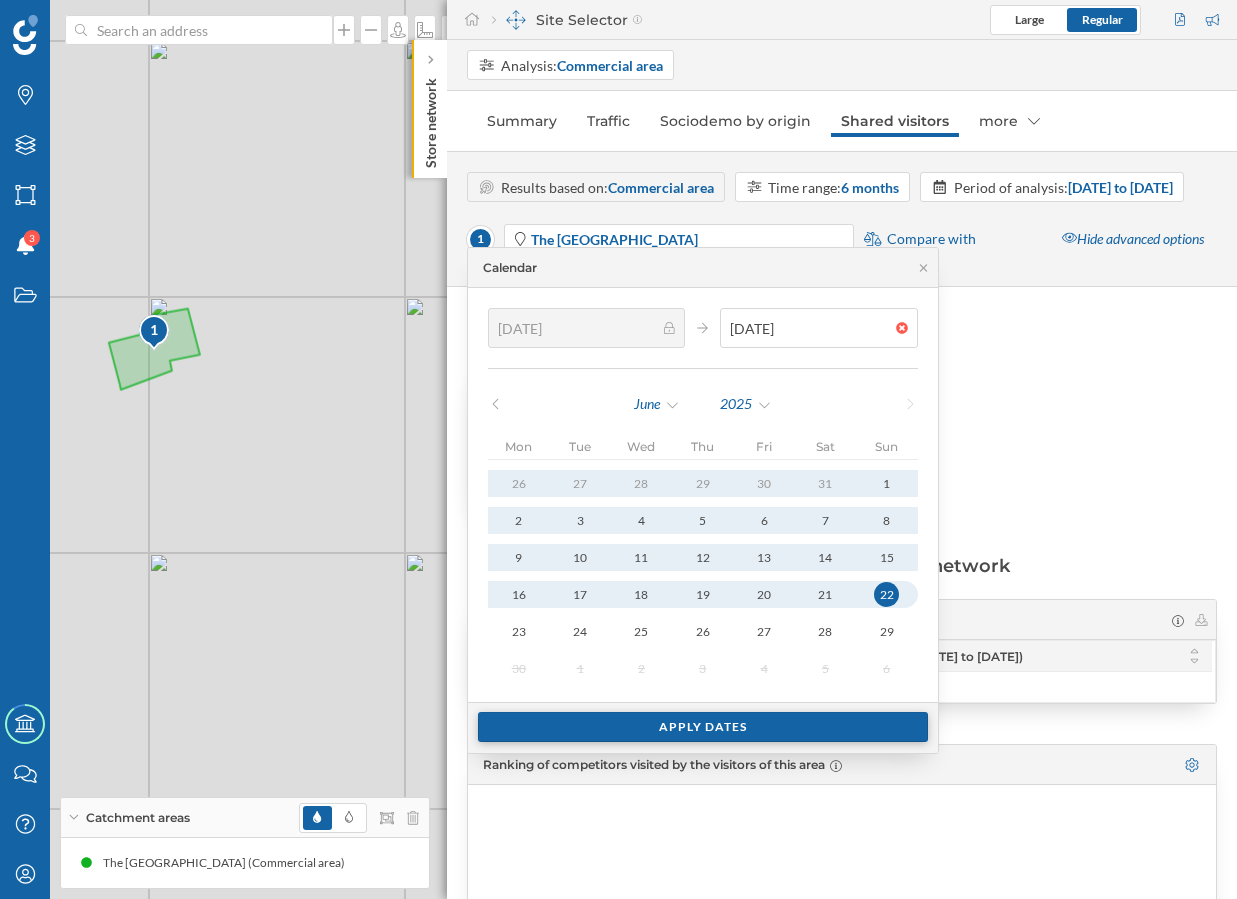 click on "Apply dates" at bounding box center [703, 727] 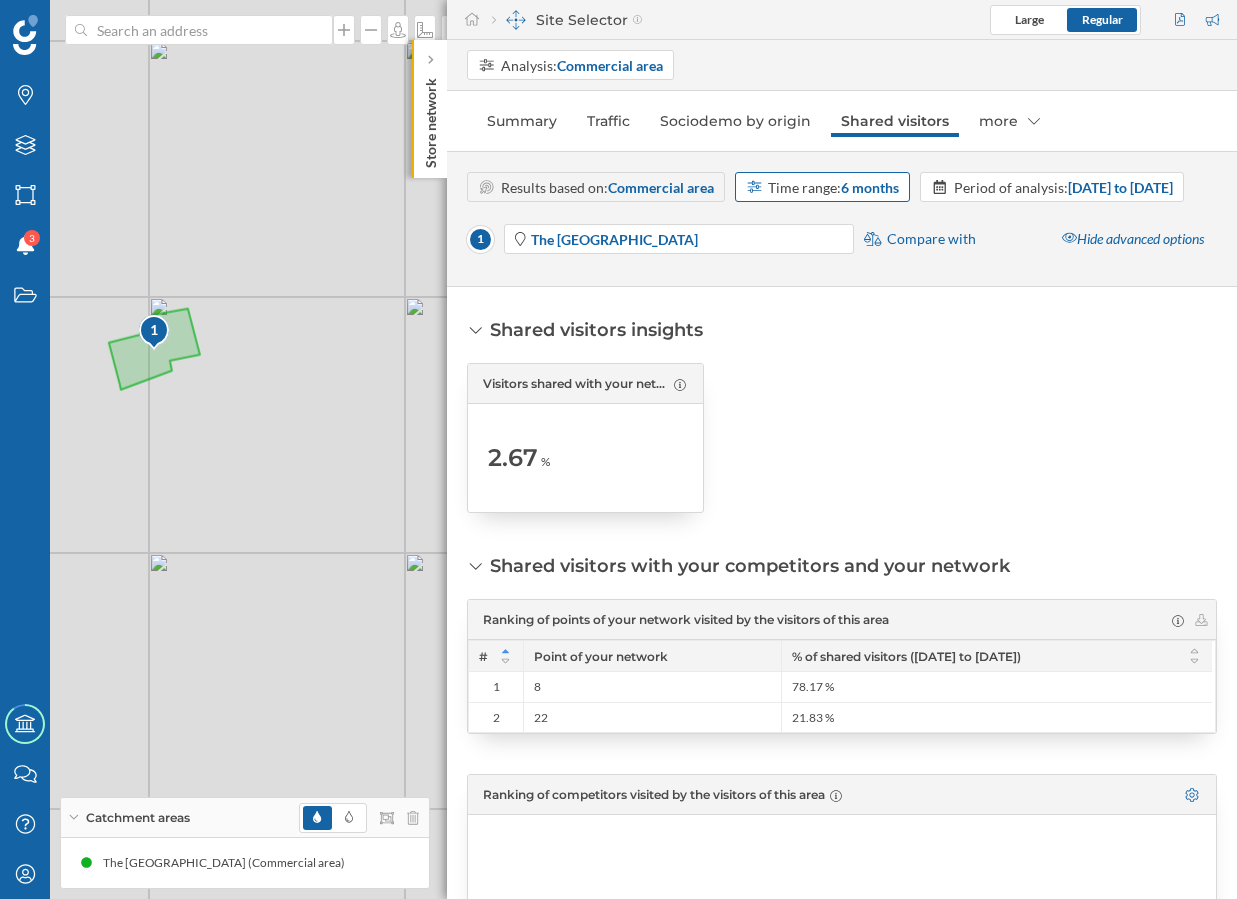 click on "Time range:   6 months" at bounding box center [833, 187] 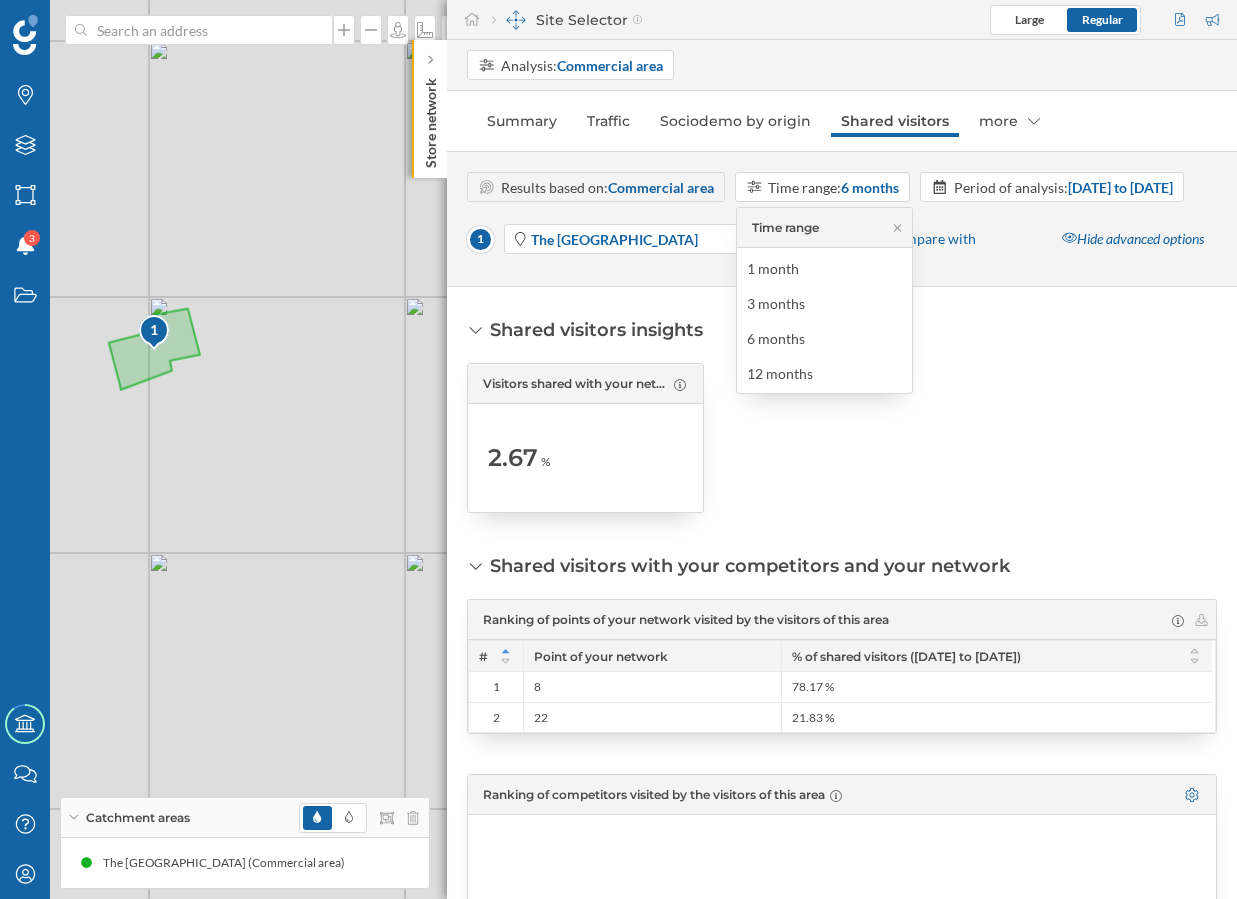 click at bounding box center [842, 438] 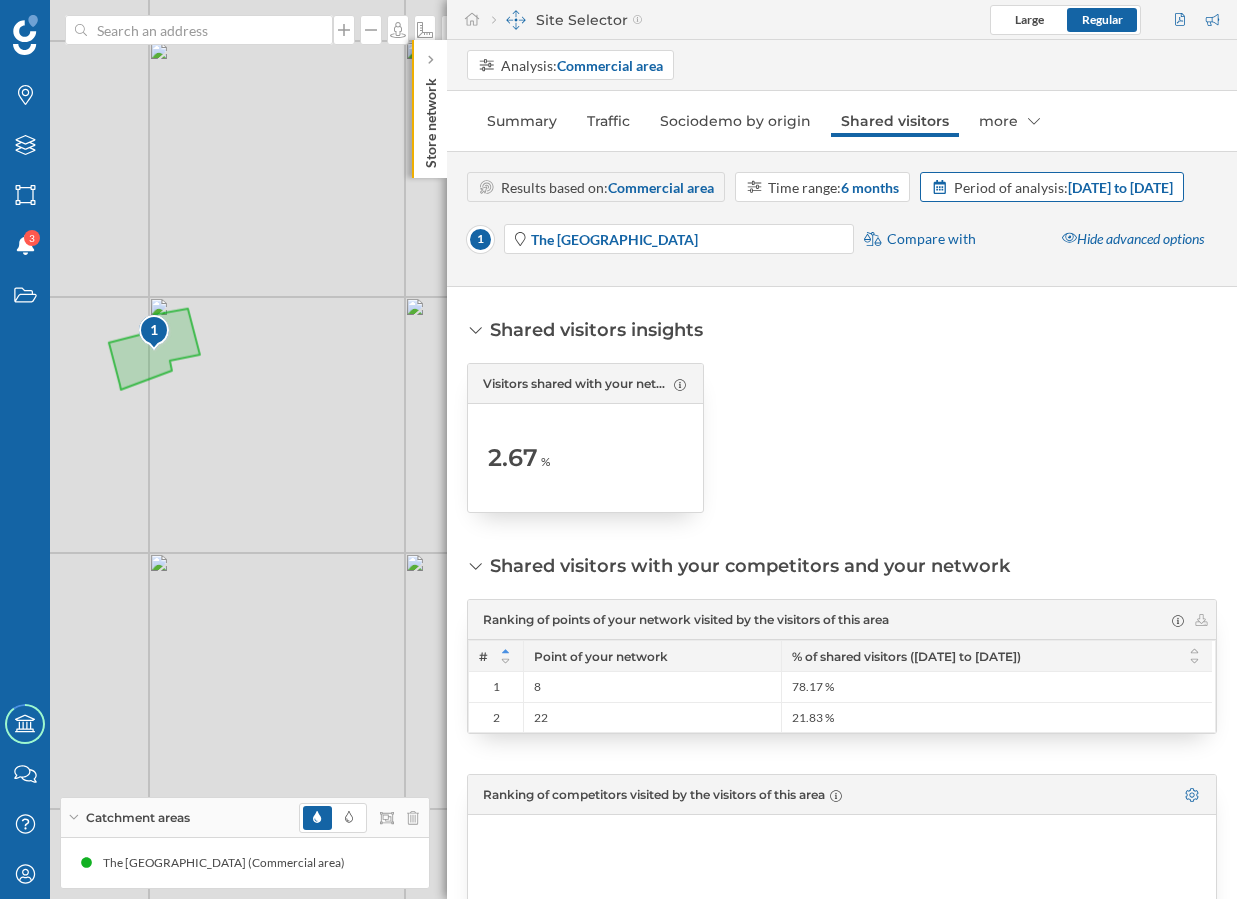 click on "[DATE] to [DATE]" at bounding box center [1120, 187] 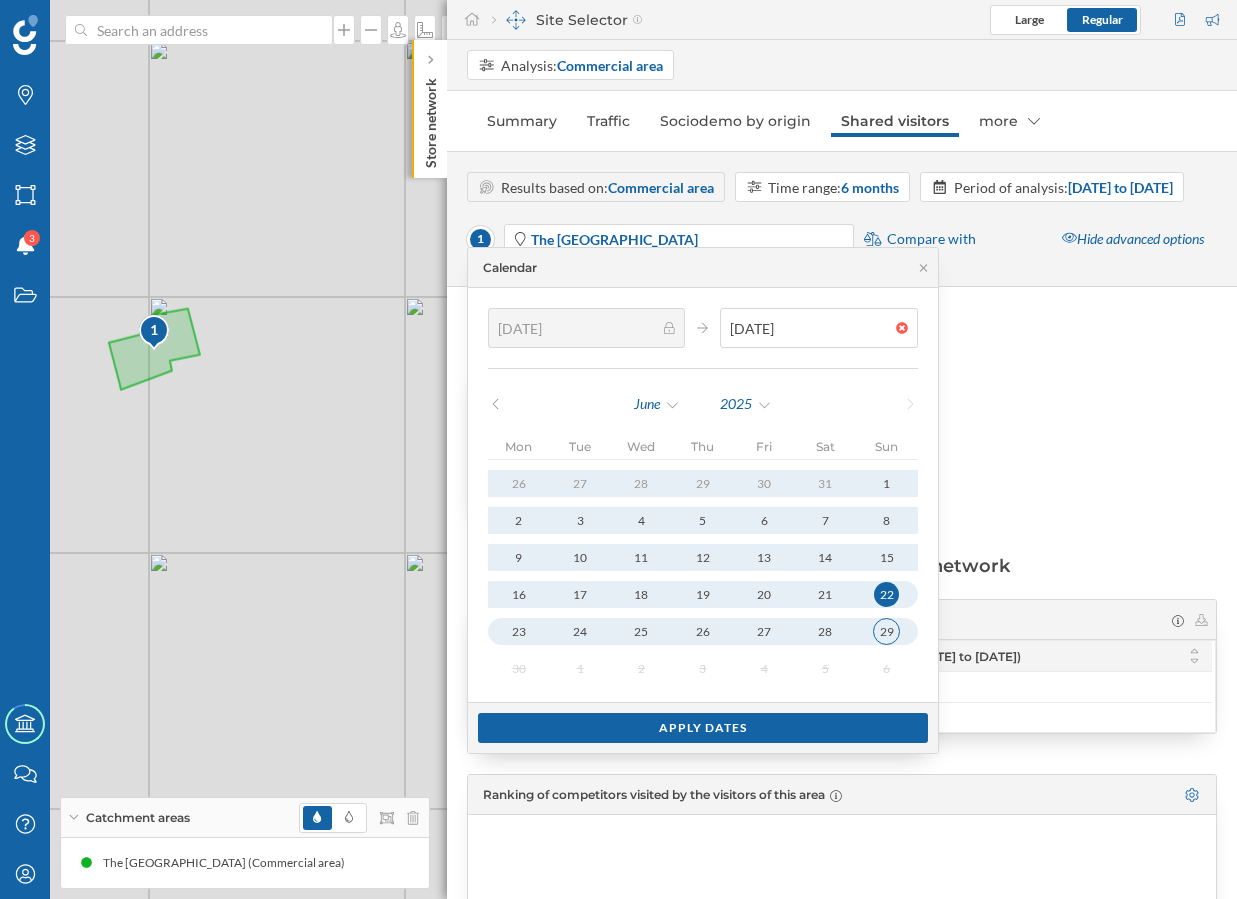 type on "[DATE]" 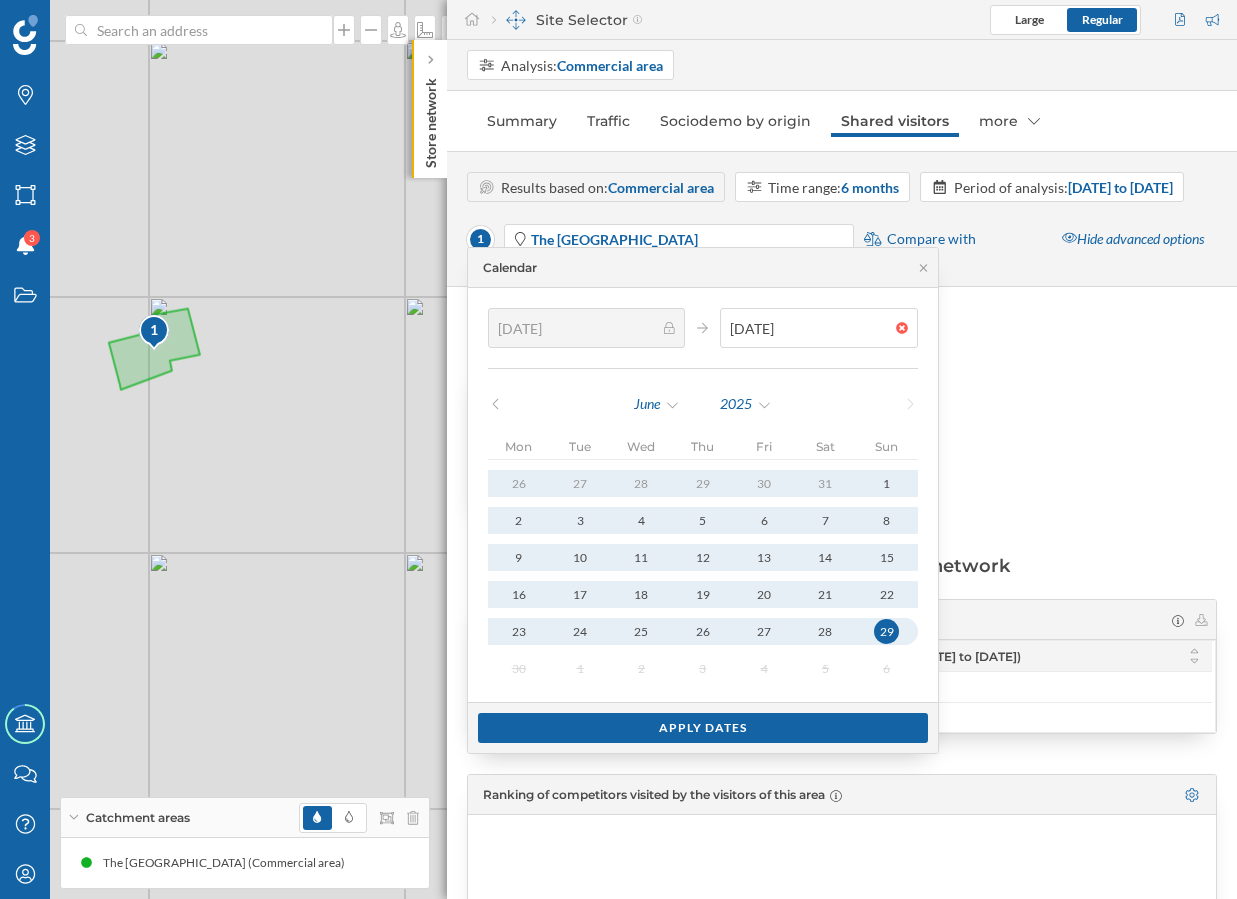 click on "29" at bounding box center [886, 631] 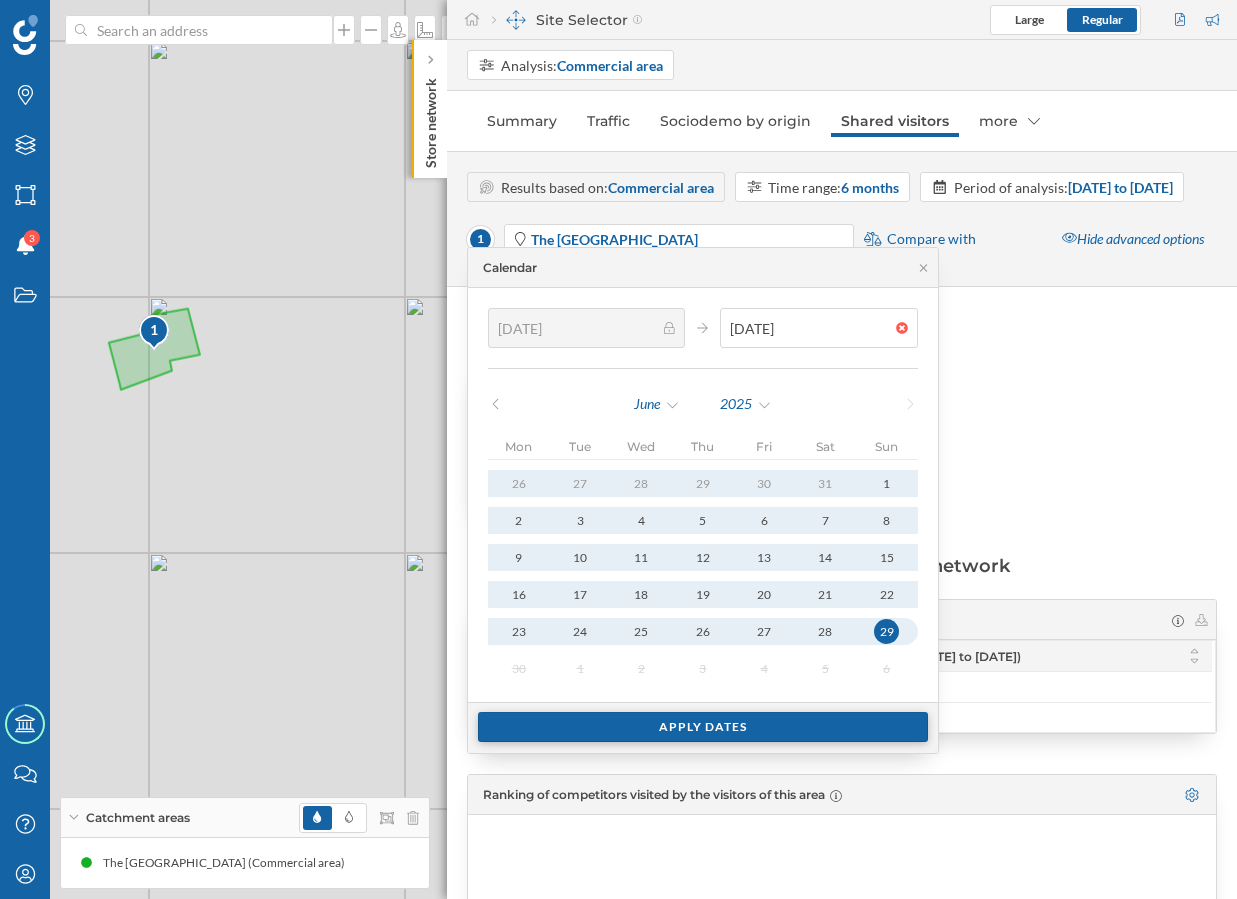 click on "Apply dates" at bounding box center (703, 727) 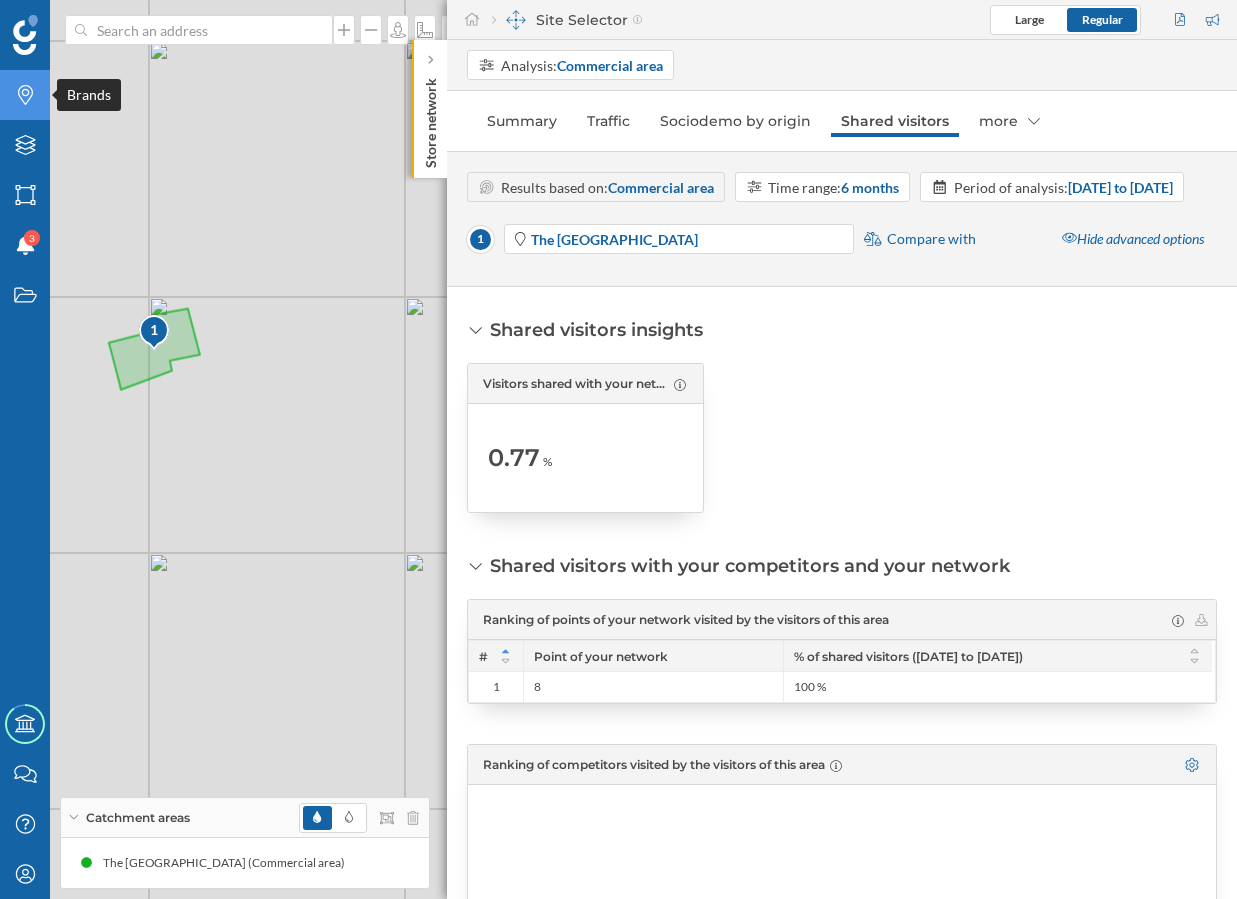 click 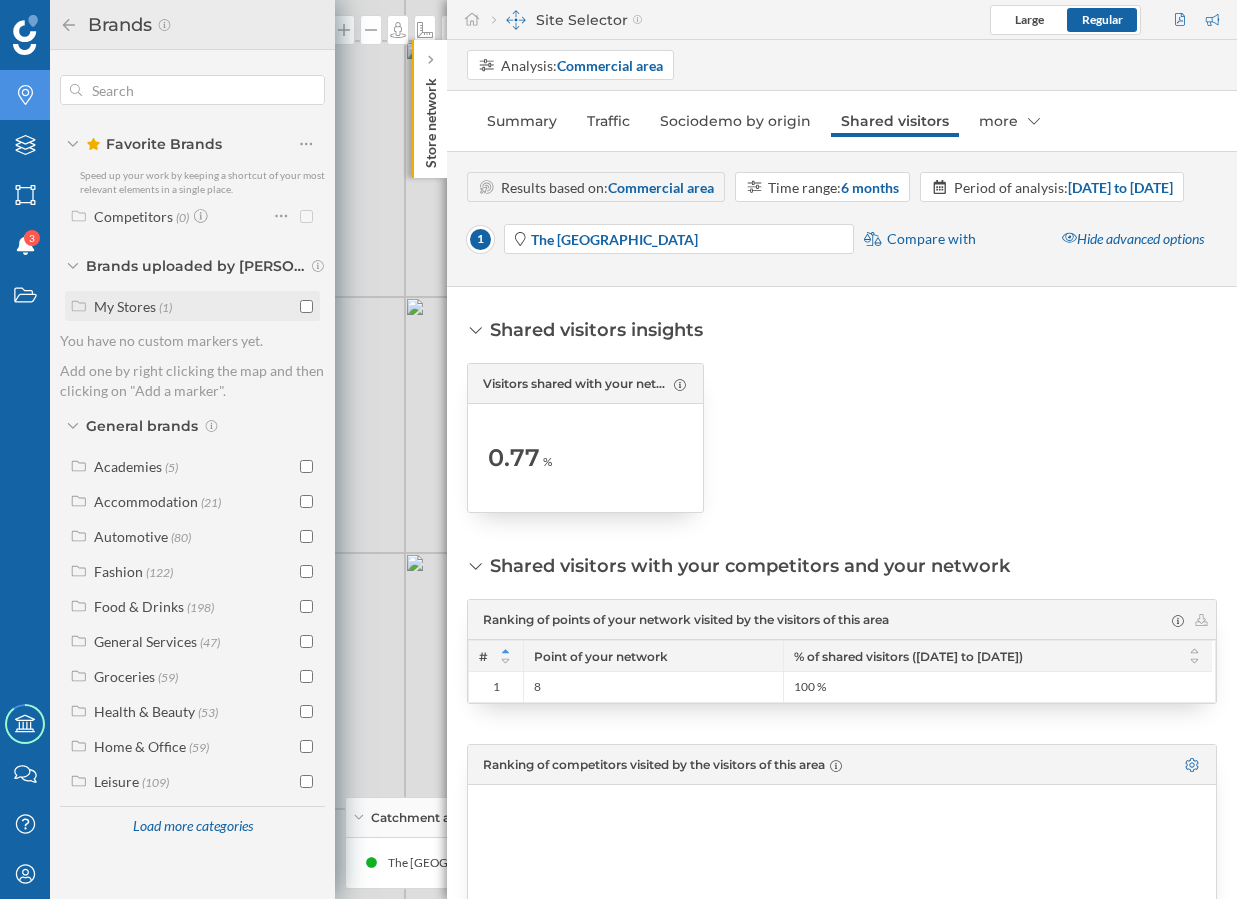 click on "My Stores" at bounding box center (125, 306) 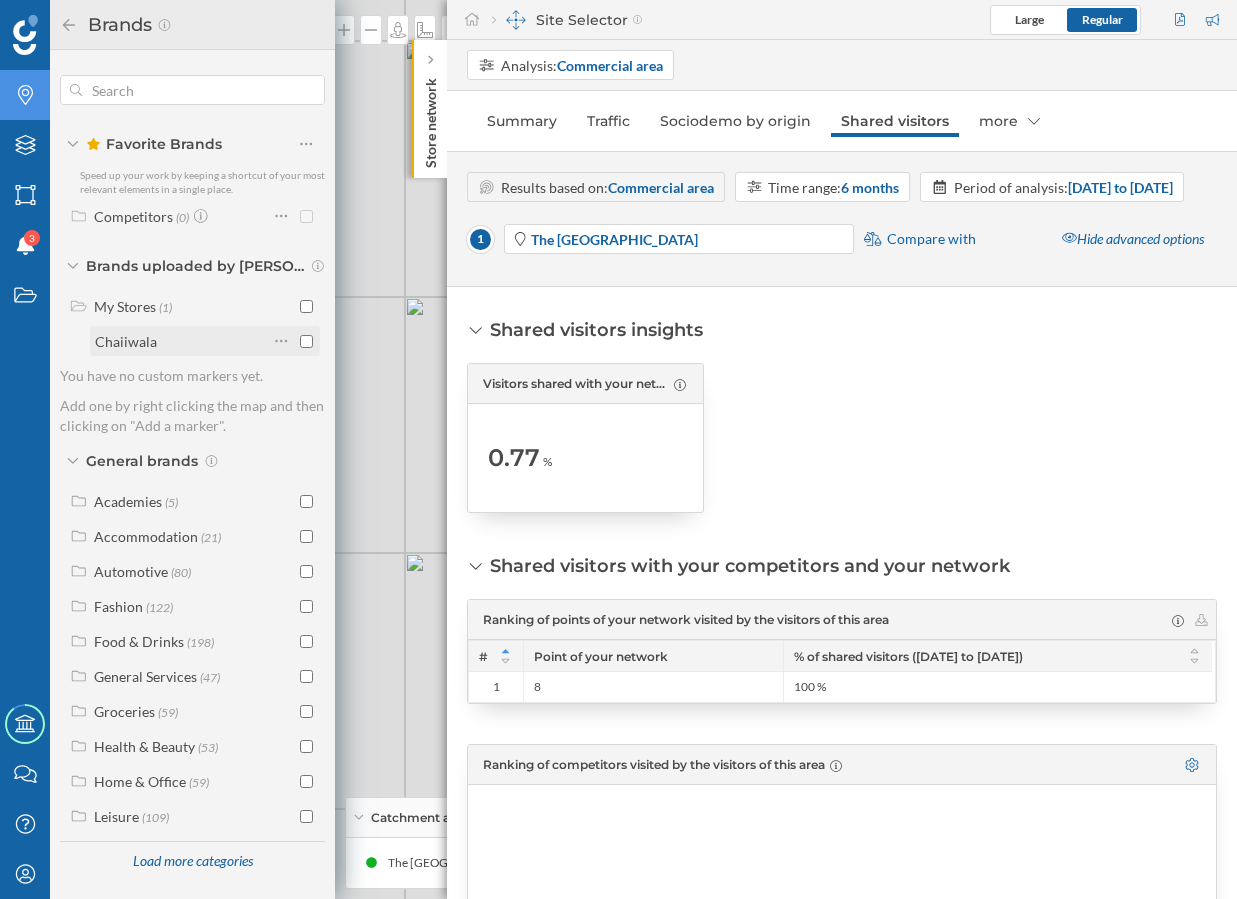 click on "Chaiiwala" at bounding box center [126, 341] 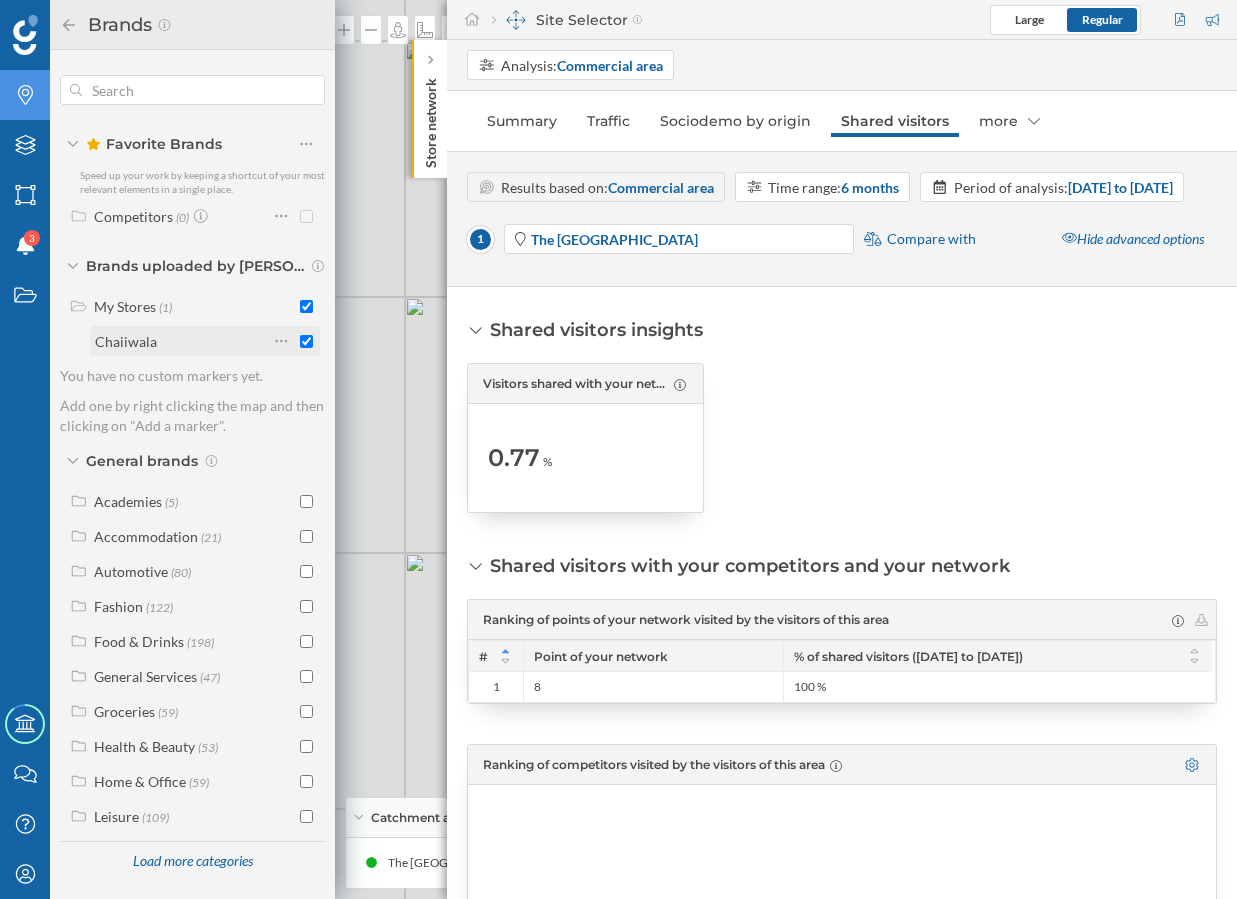 checkbox on "true" 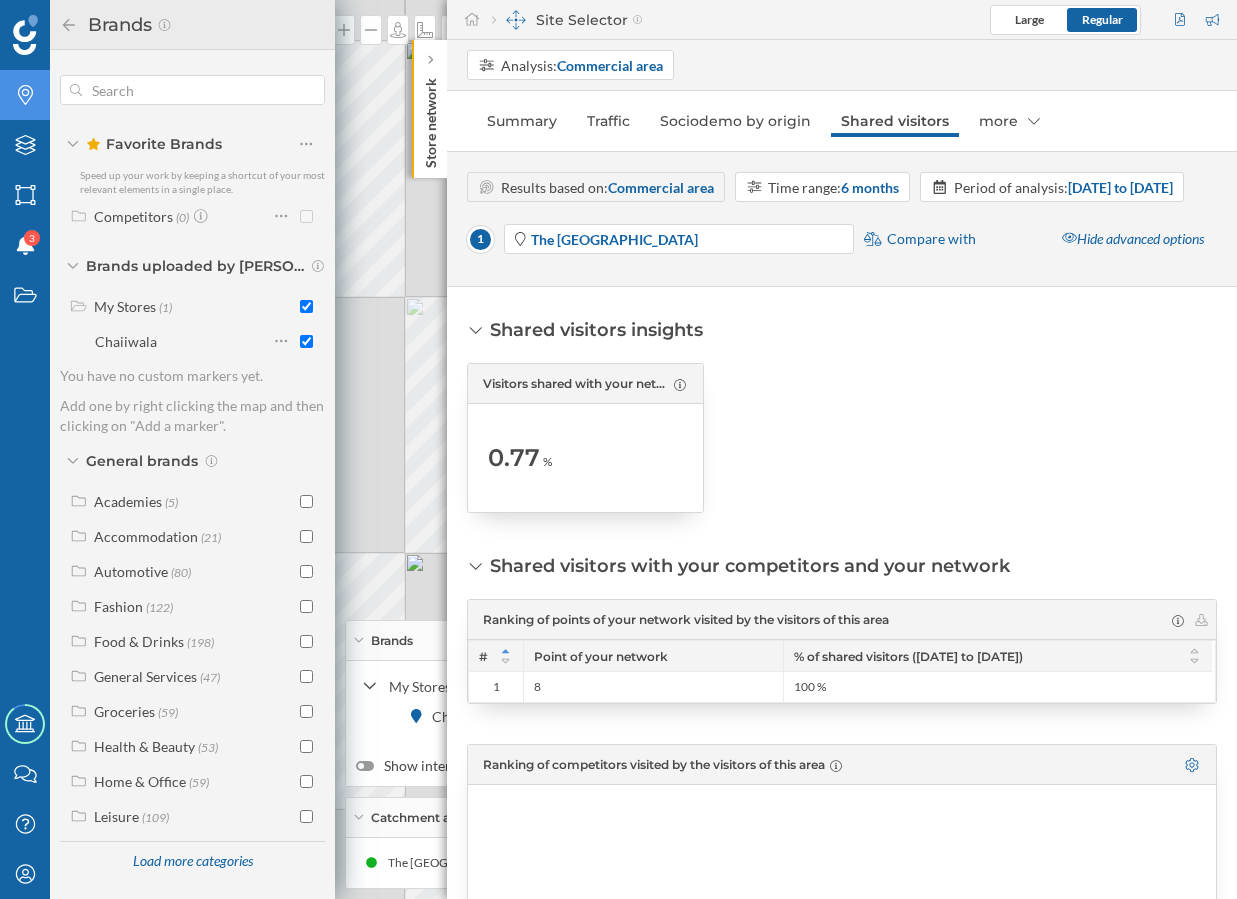 click on "Brands" at bounding box center (192, 25) 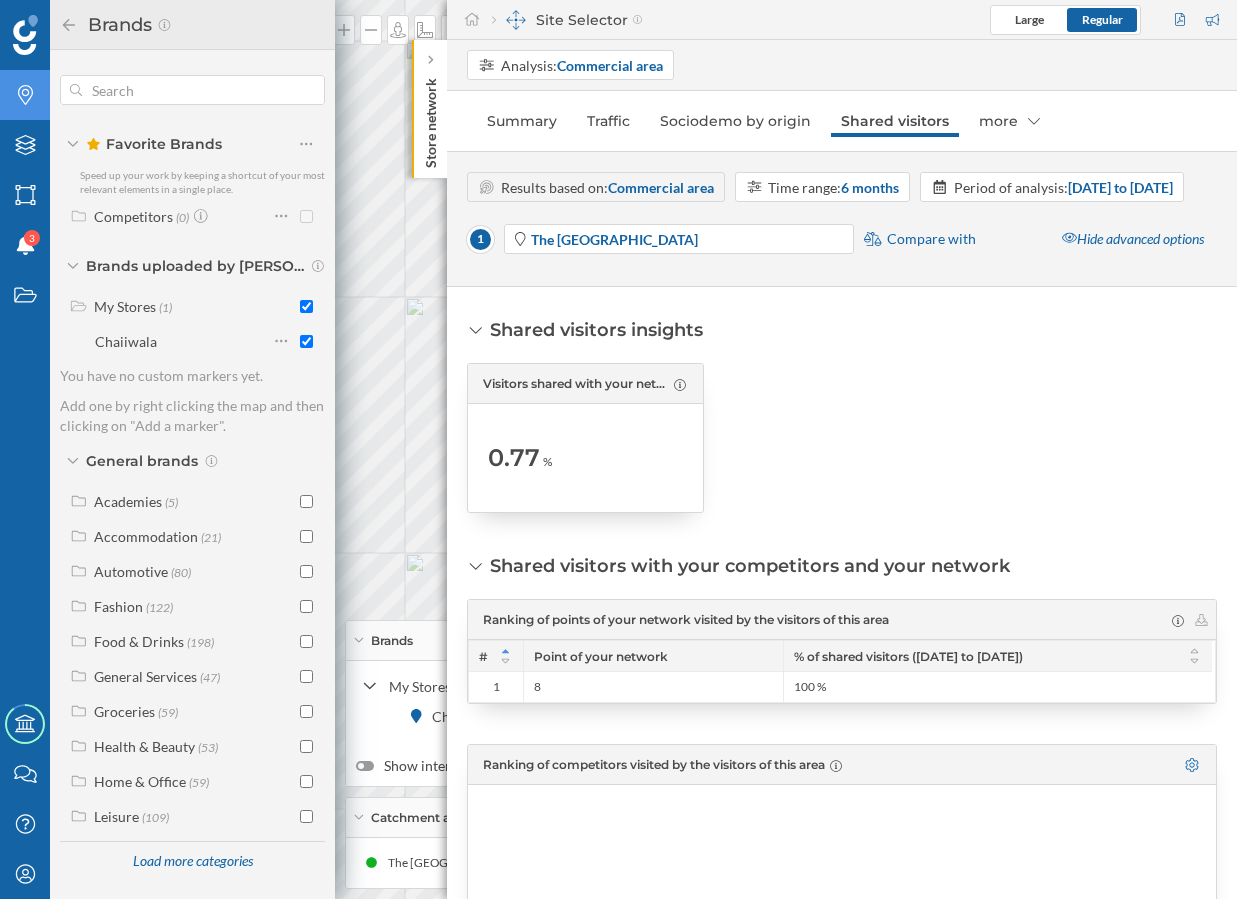 click 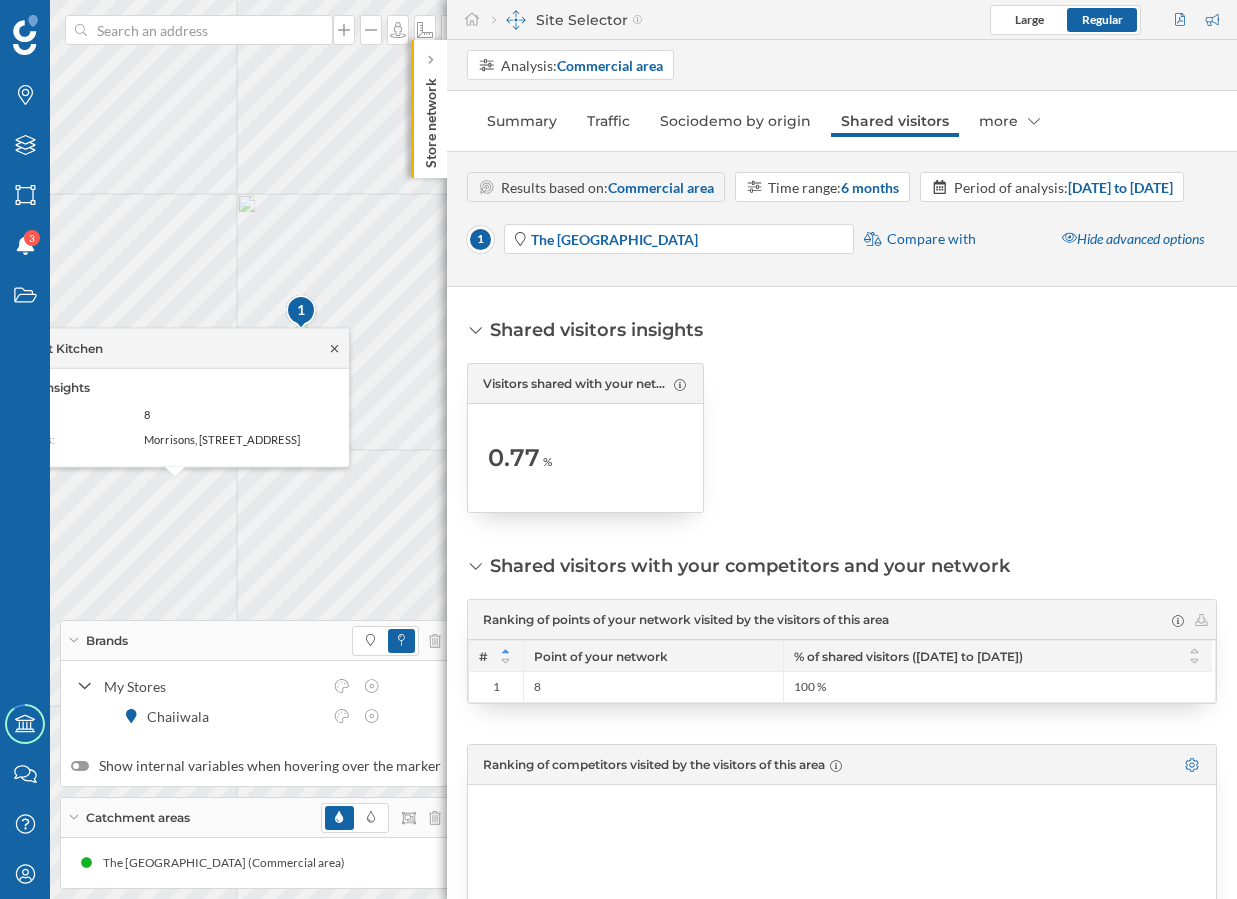 click 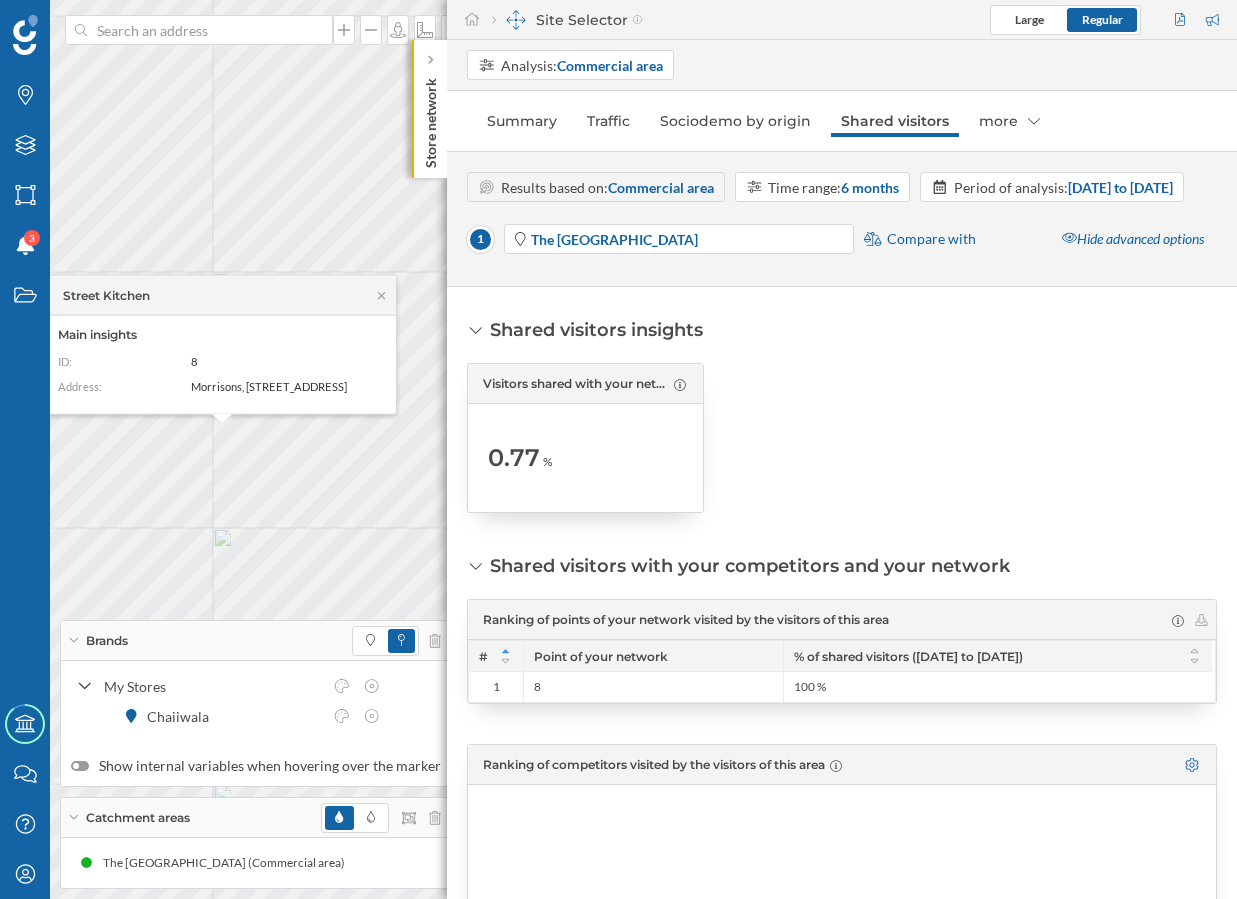 drag, startPoint x: 486, startPoint y: 496, endPoint x: 547, endPoint y: 497, distance: 61.008198 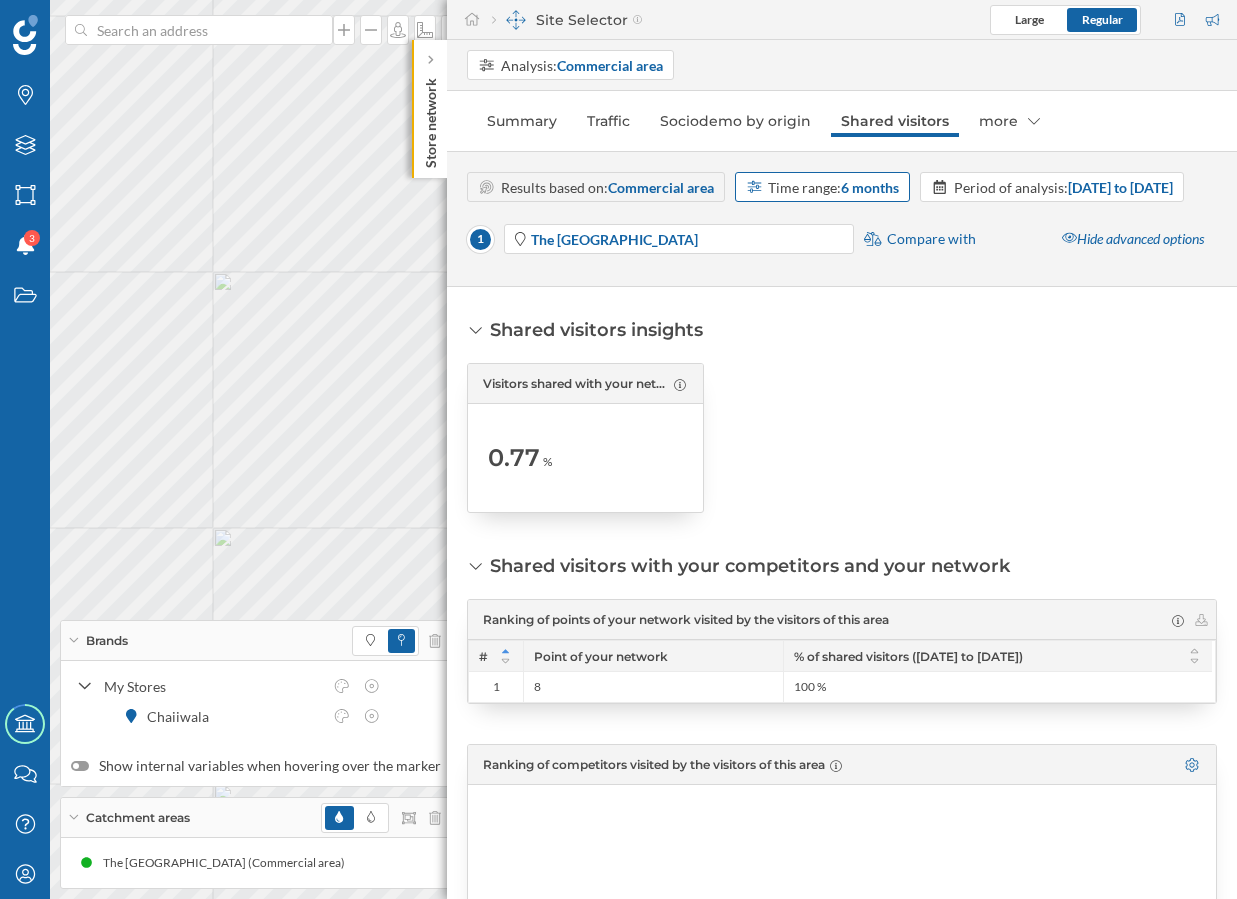 click on "Time range:   6 months" at bounding box center [833, 187] 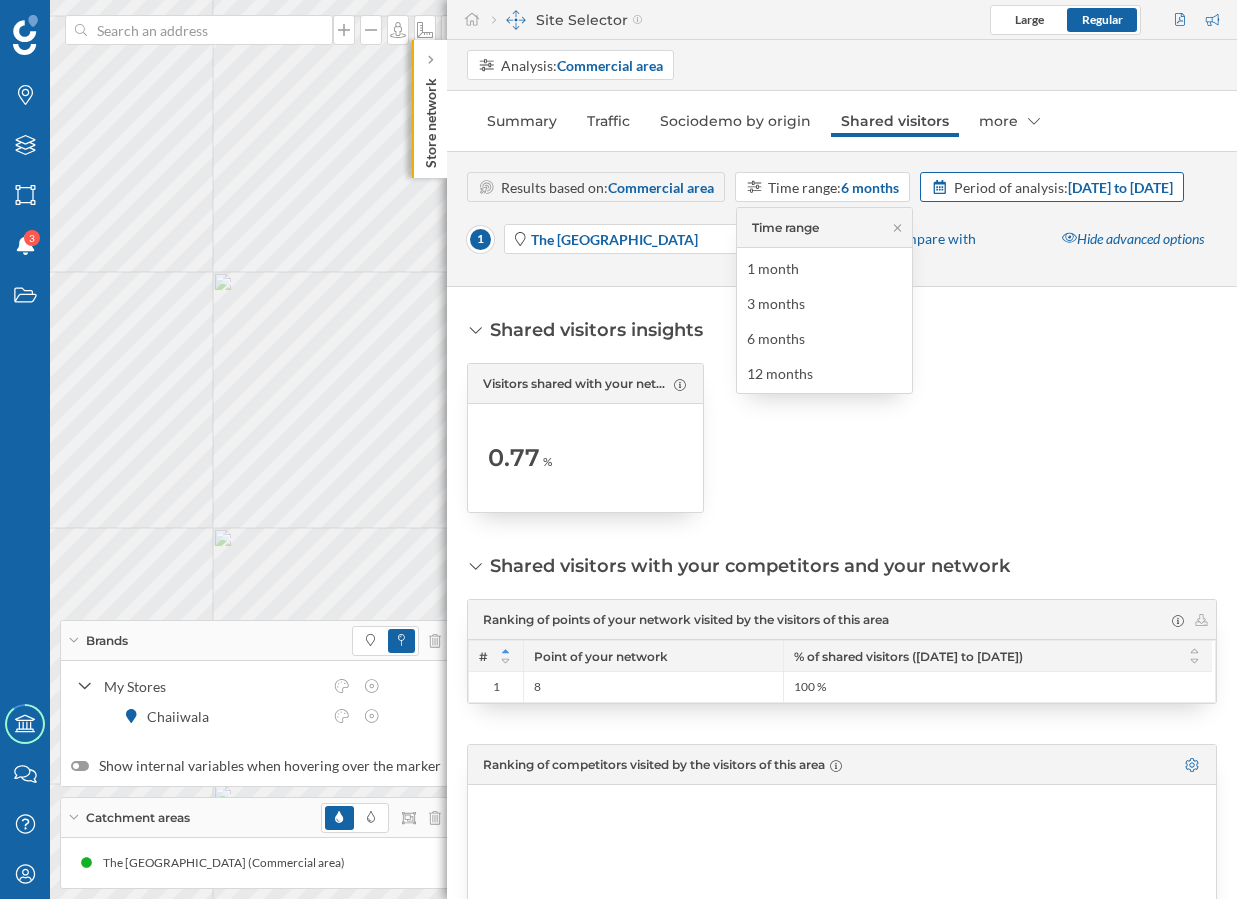 click on "[DATE] to [DATE]" at bounding box center [1120, 187] 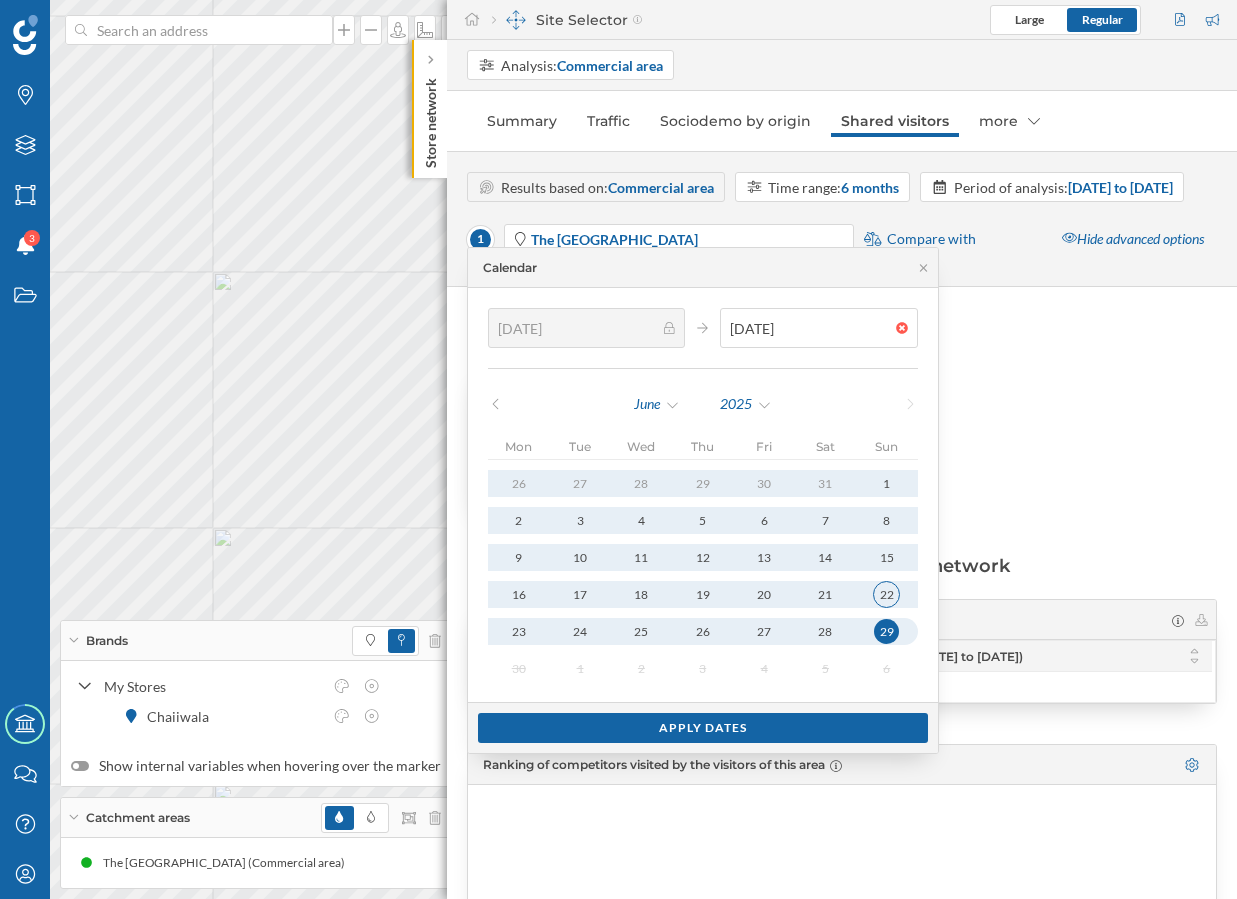 type on "[DATE]" 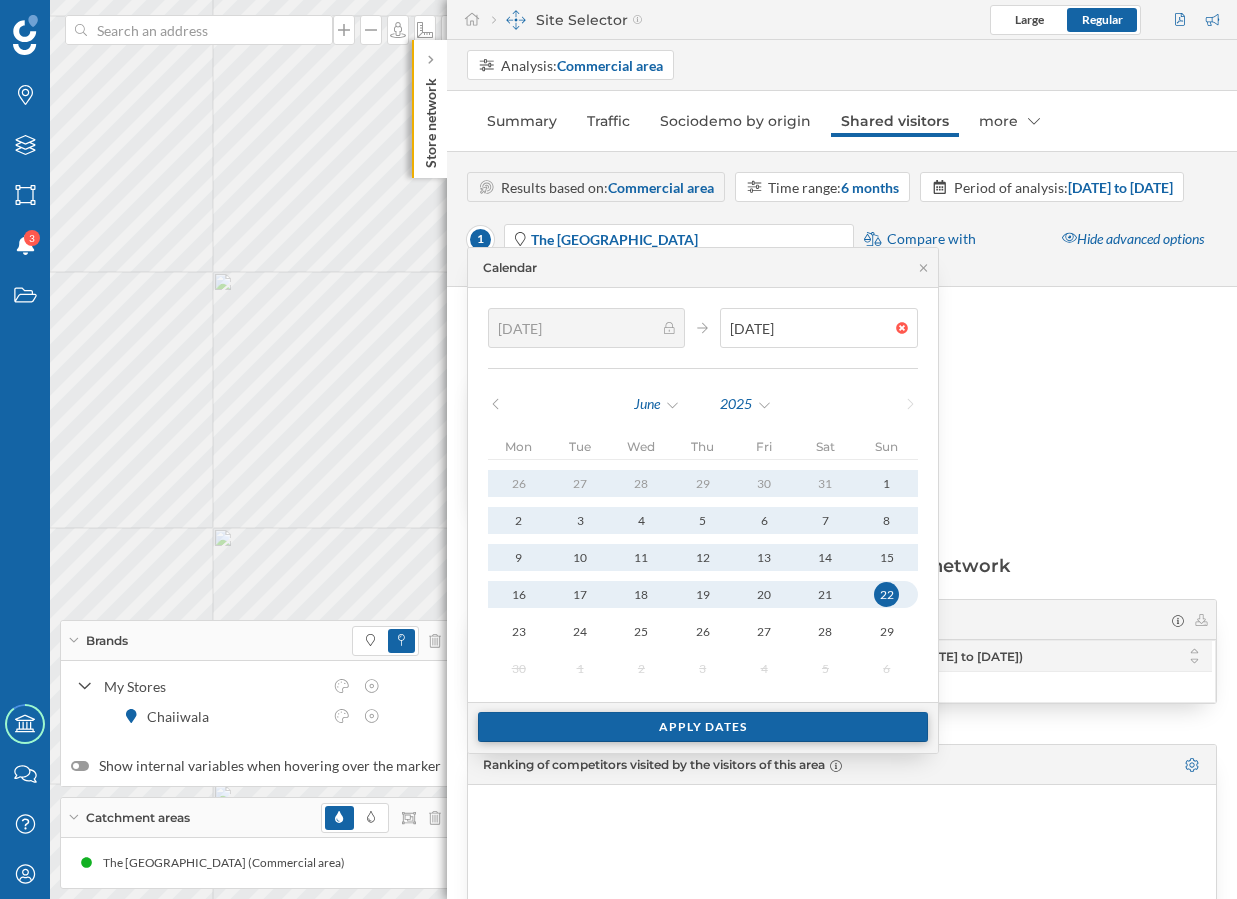 click on "Apply dates" at bounding box center [703, 727] 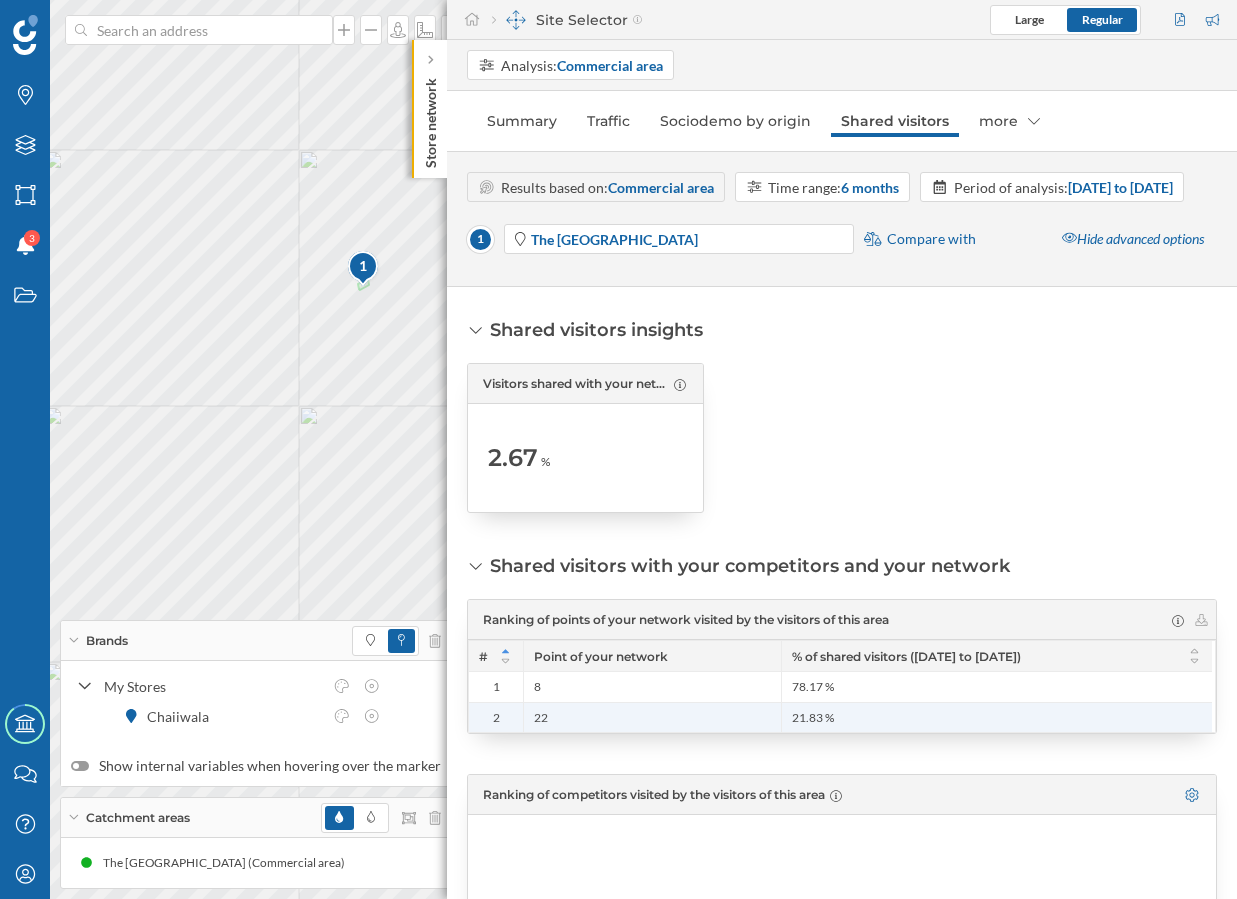 click on "22" at bounding box center [652, 717] 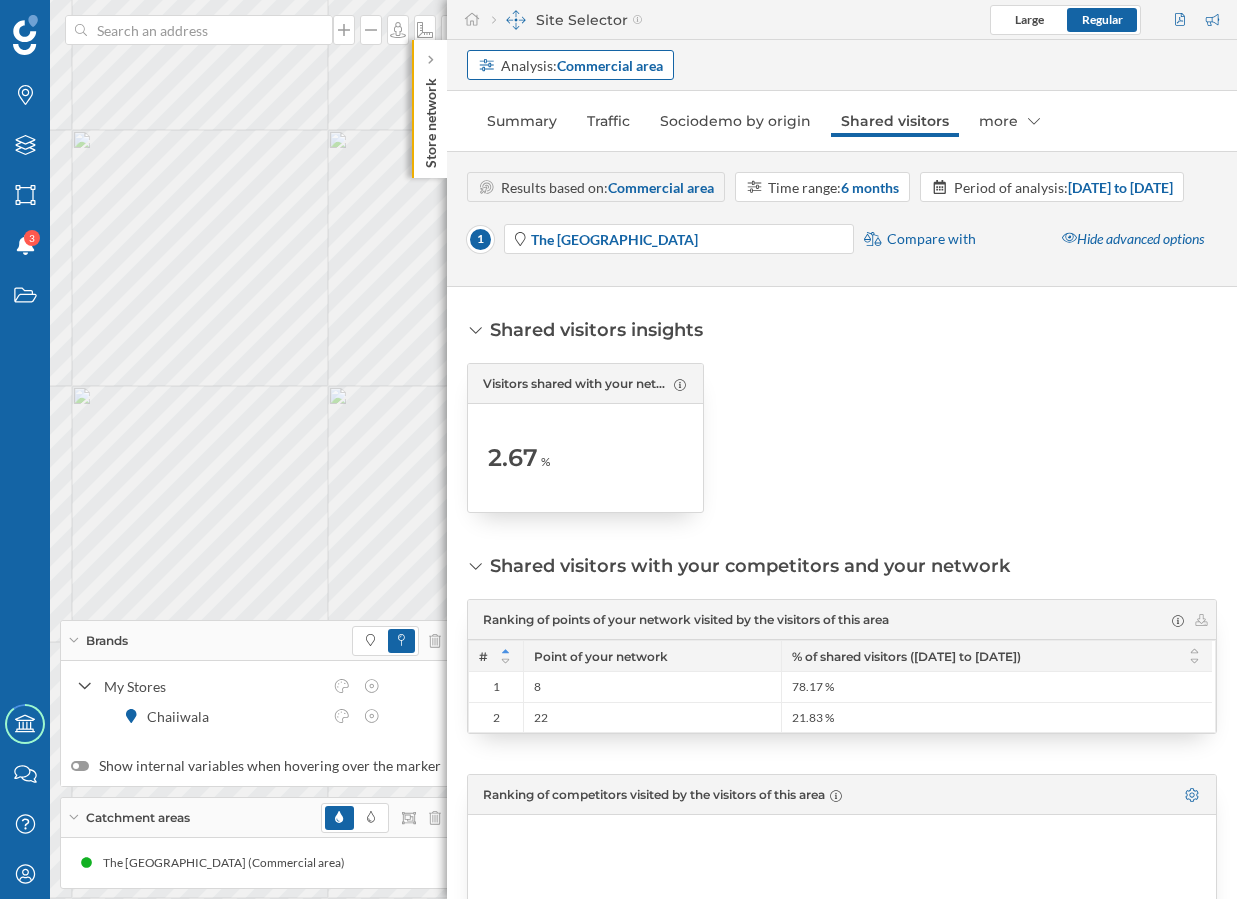 click on "Commercial area" at bounding box center (610, 65) 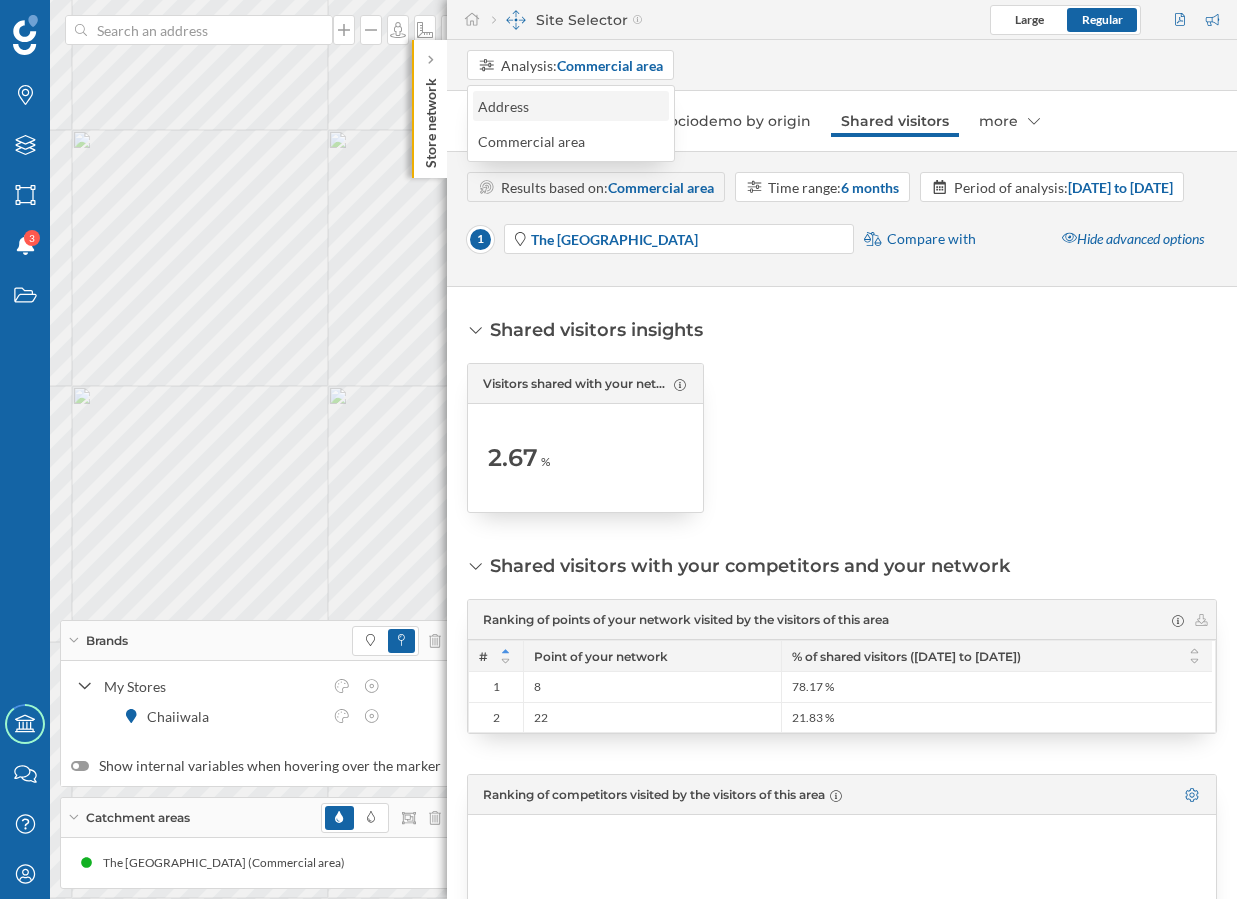 click on "Address" at bounding box center [570, 106] 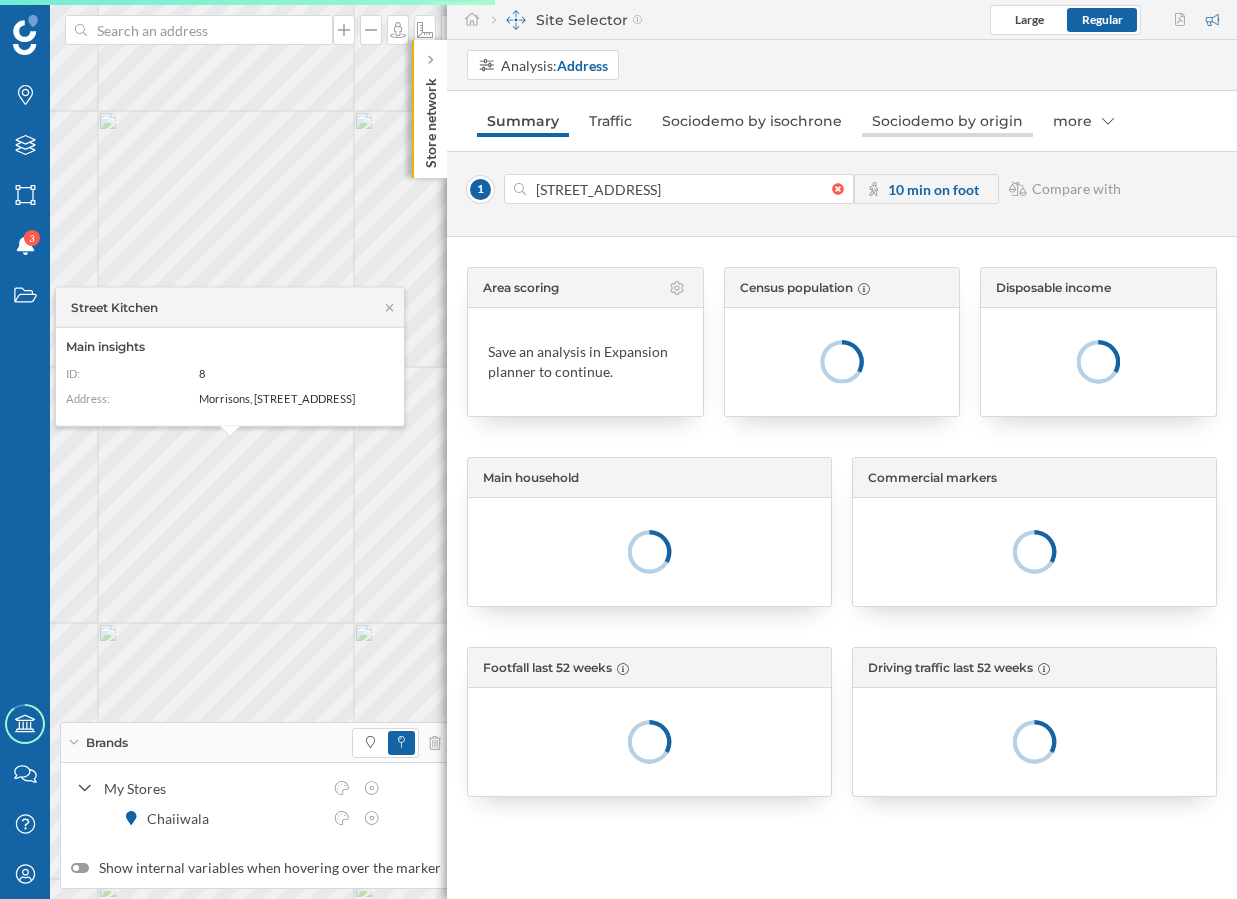 click on "Sociodemo by origin" at bounding box center [947, 121] 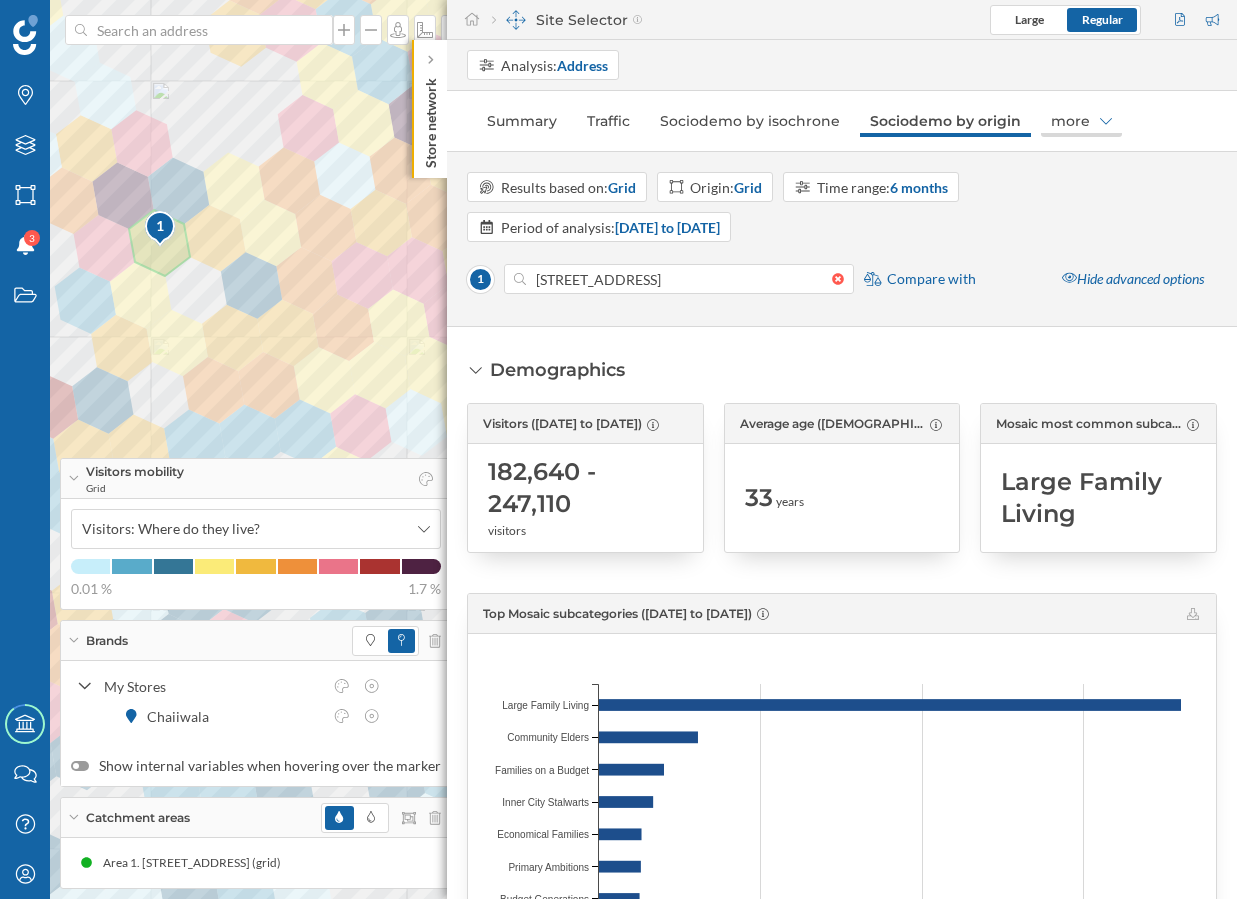 click on "more" at bounding box center (1081, 121) 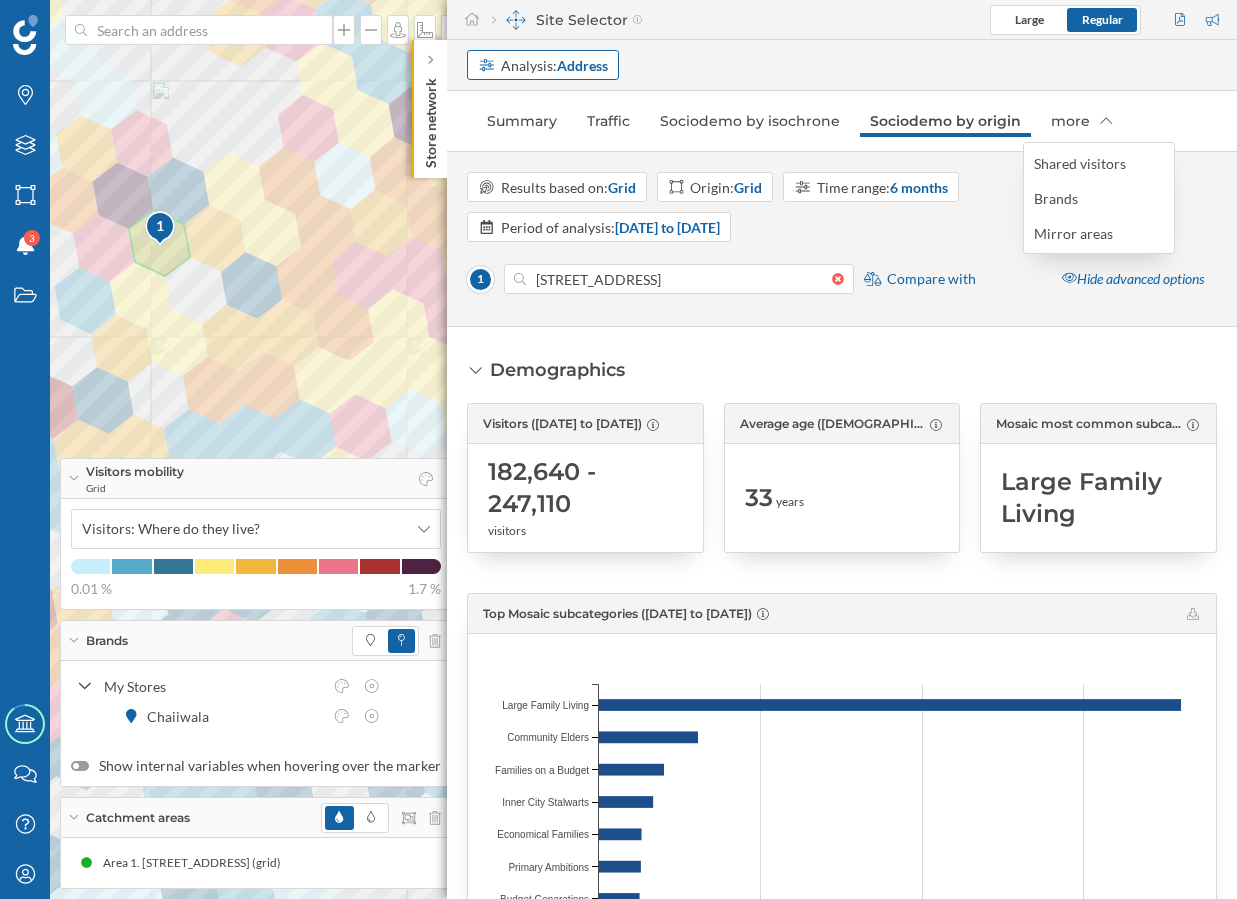 click on "Analysis:  Address" at bounding box center [554, 65] 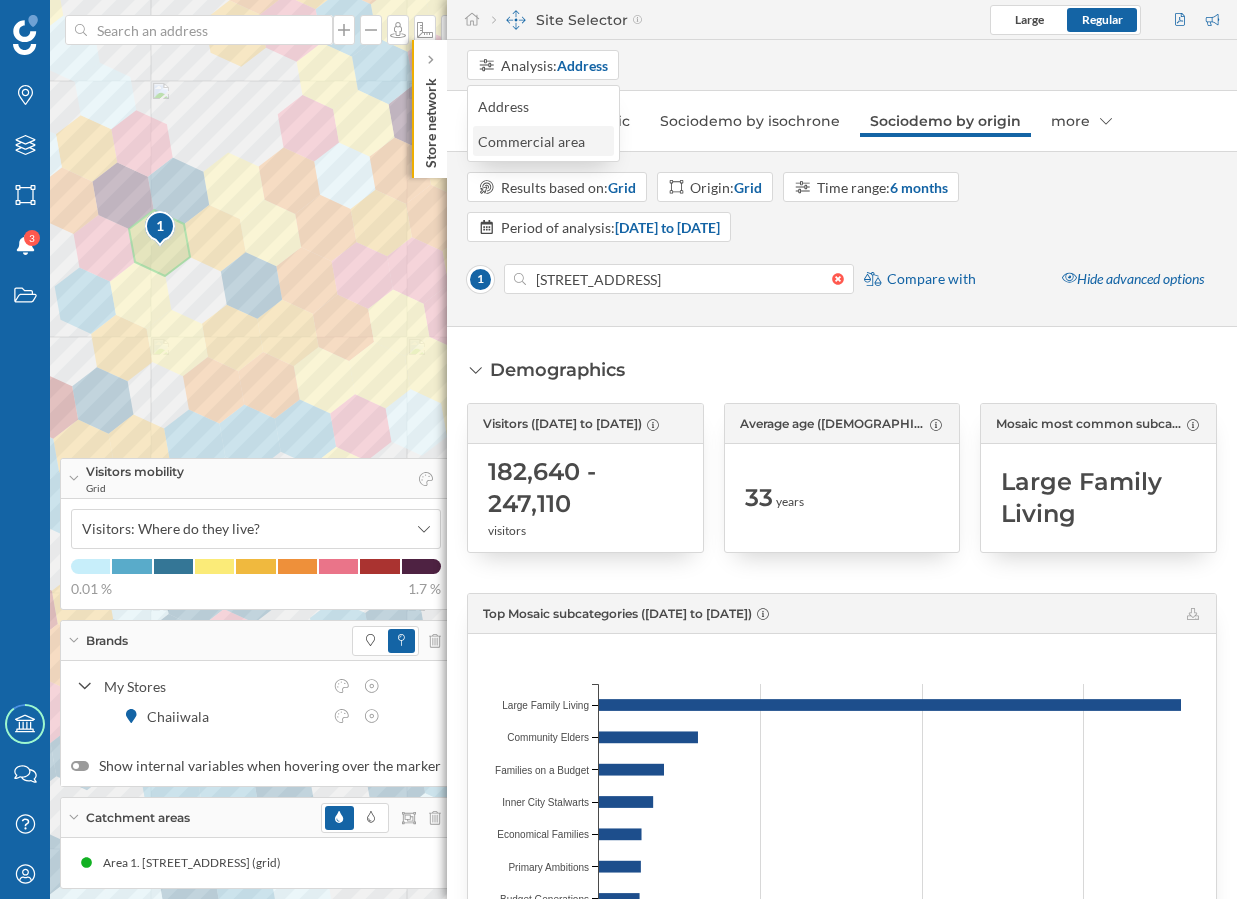 click on "Commercial area" at bounding box center [536, 141] 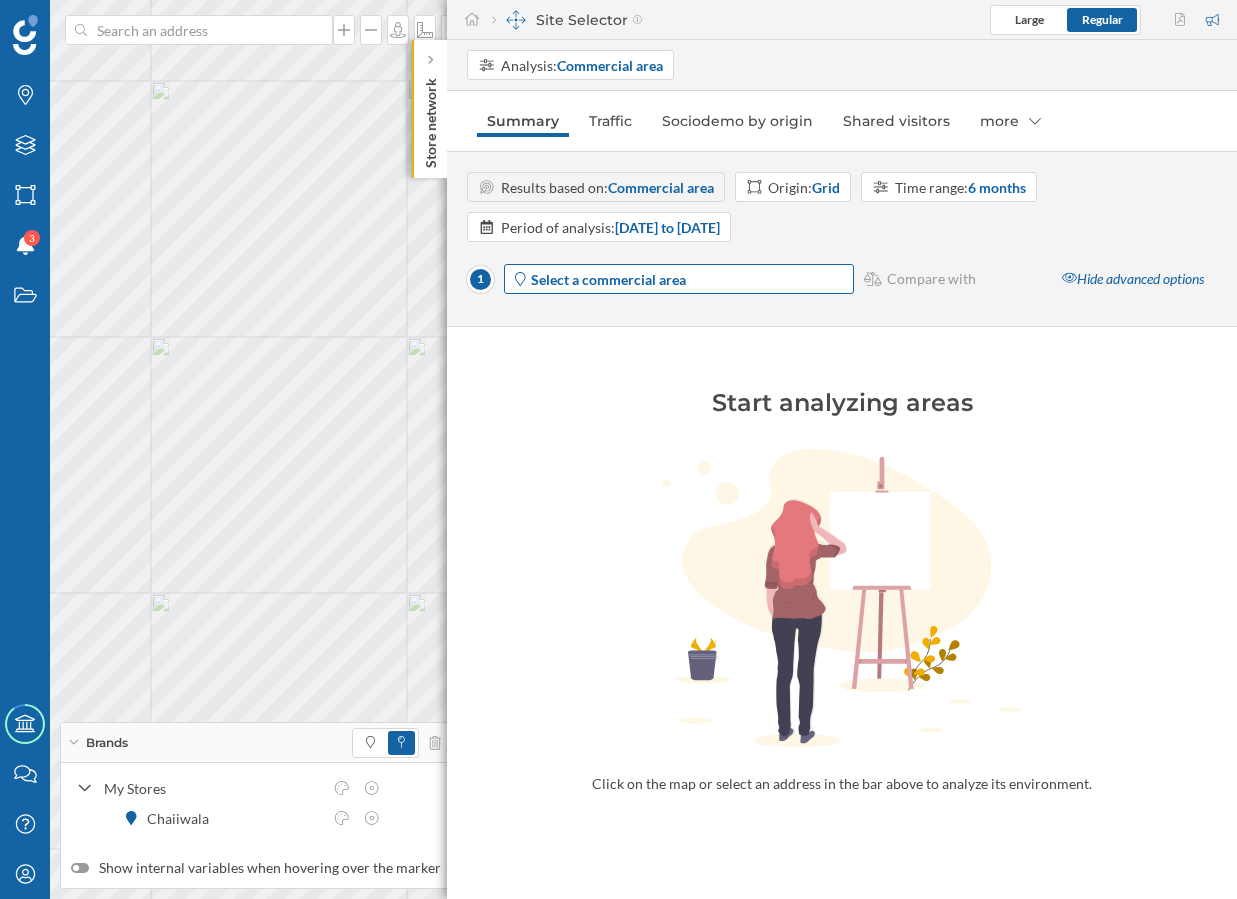 click on "Select a commercial area" at bounding box center (608, 279) 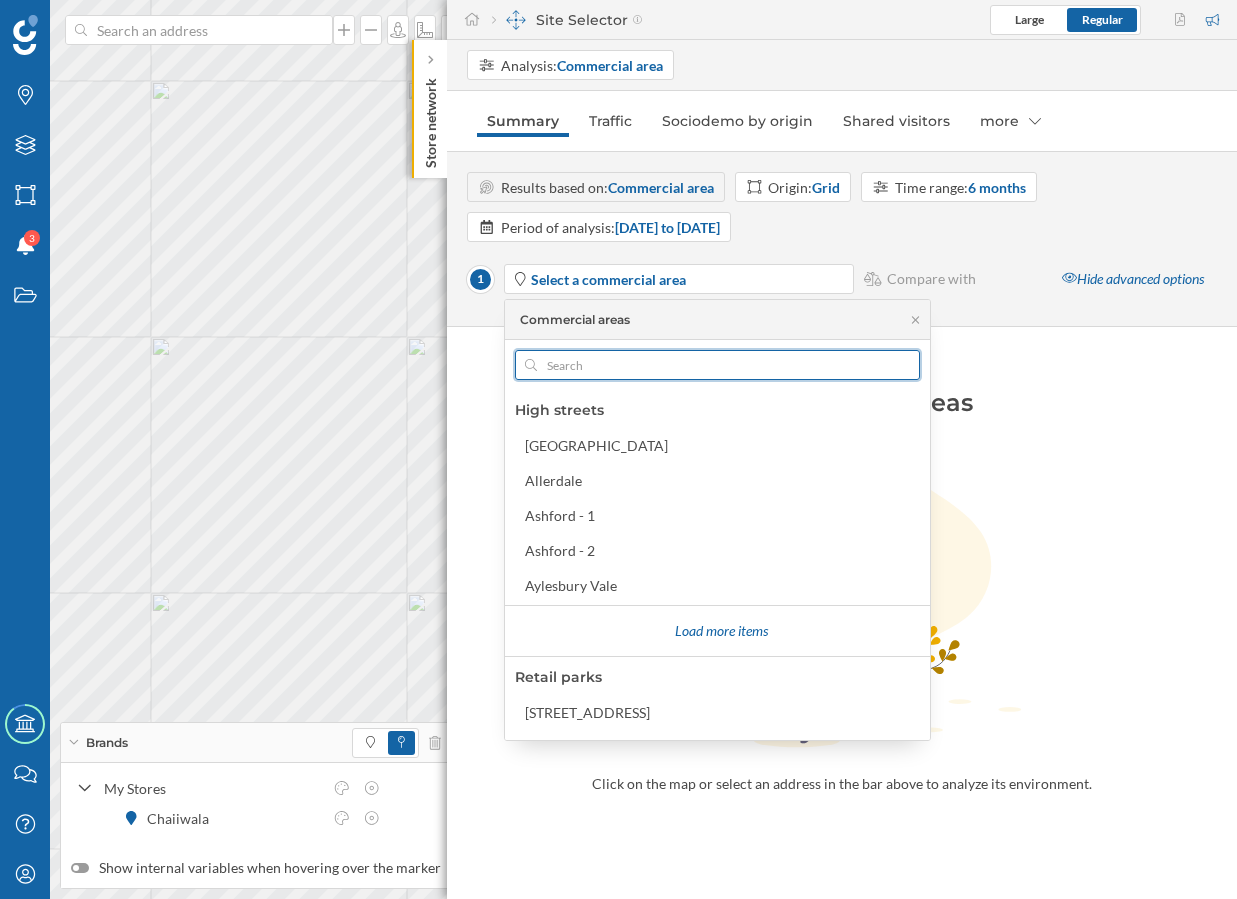 click at bounding box center [717, 365] 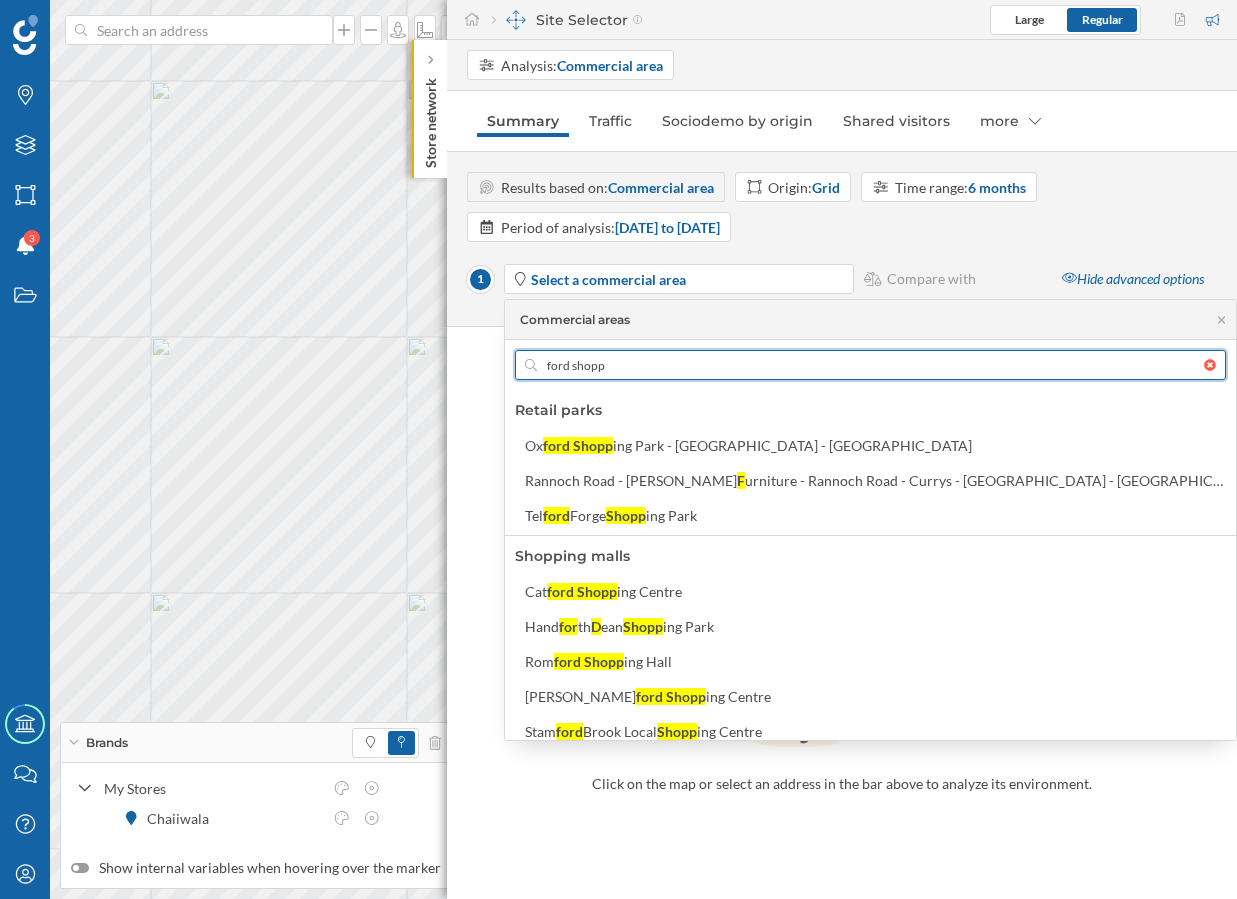click on "ford shopp" at bounding box center (870, 365) 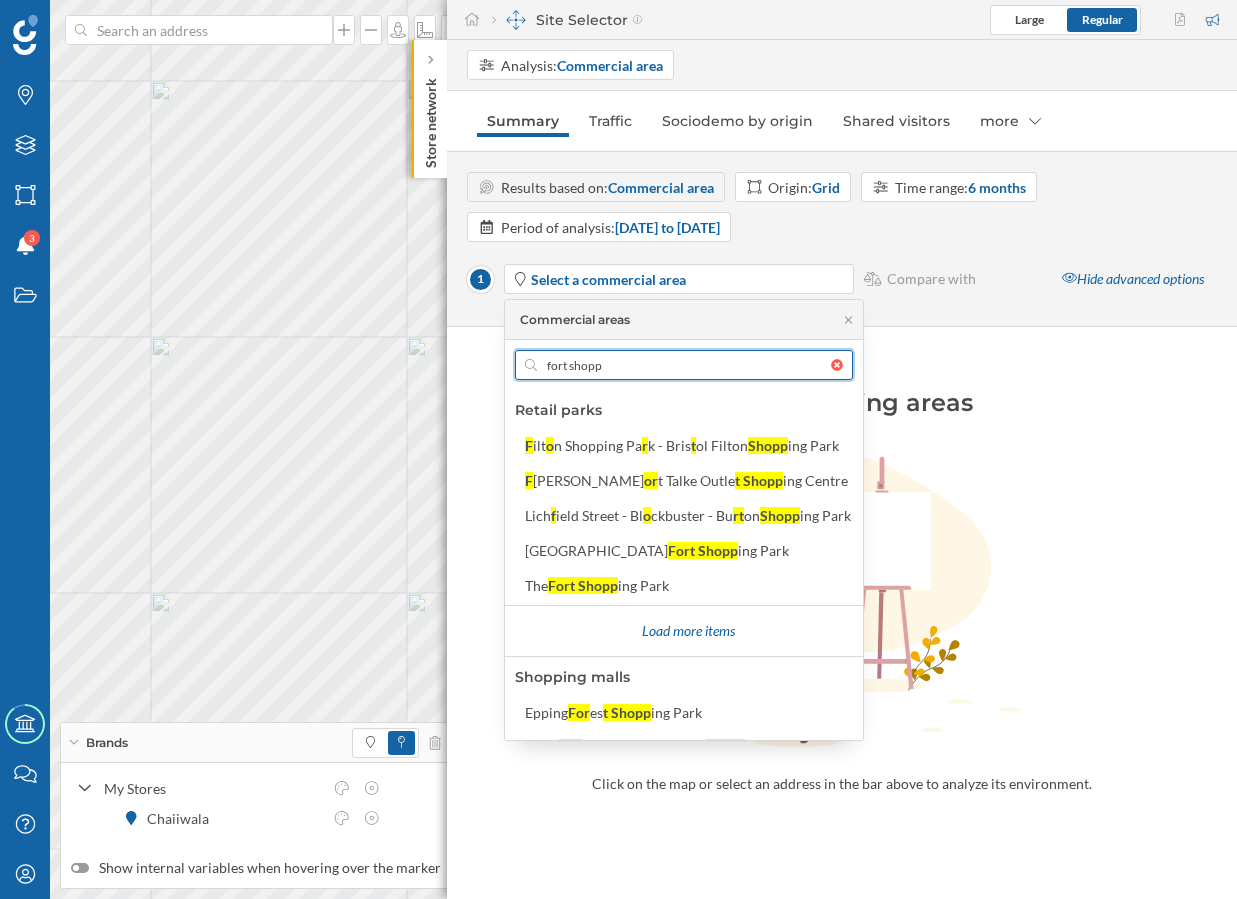 click on "fort shopp" at bounding box center [684, 365] 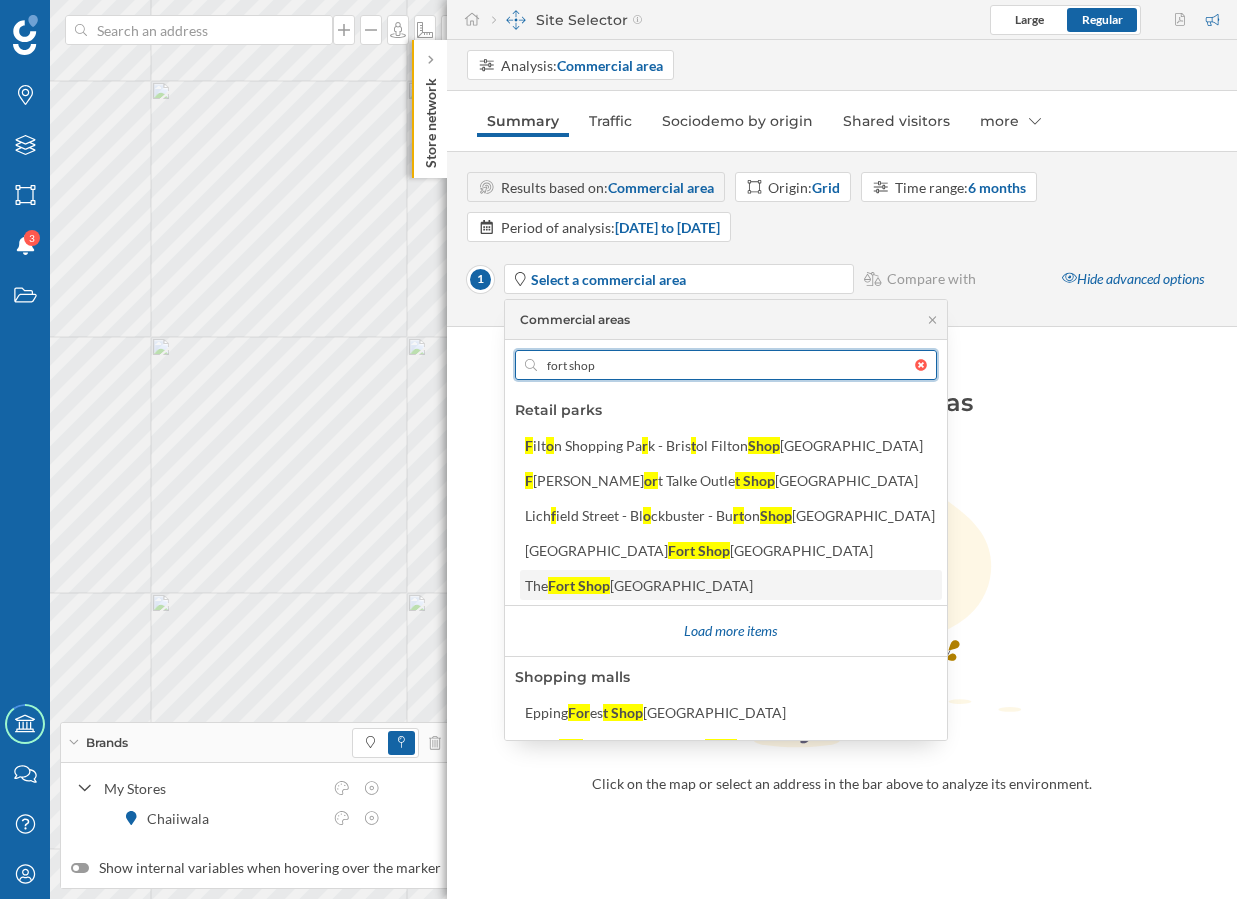 type on "fort shop" 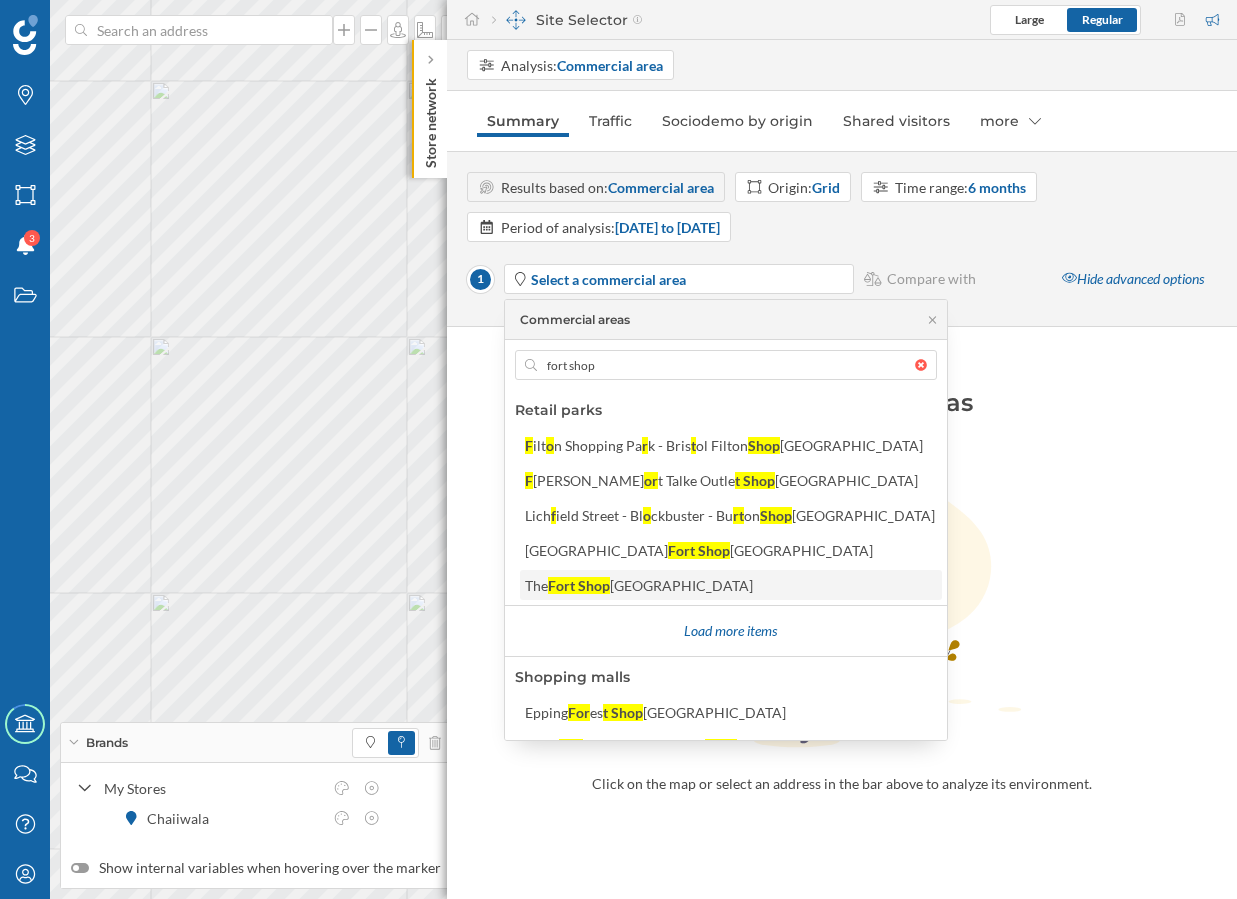 click on "[GEOGRAPHIC_DATA]" at bounding box center (681, 585) 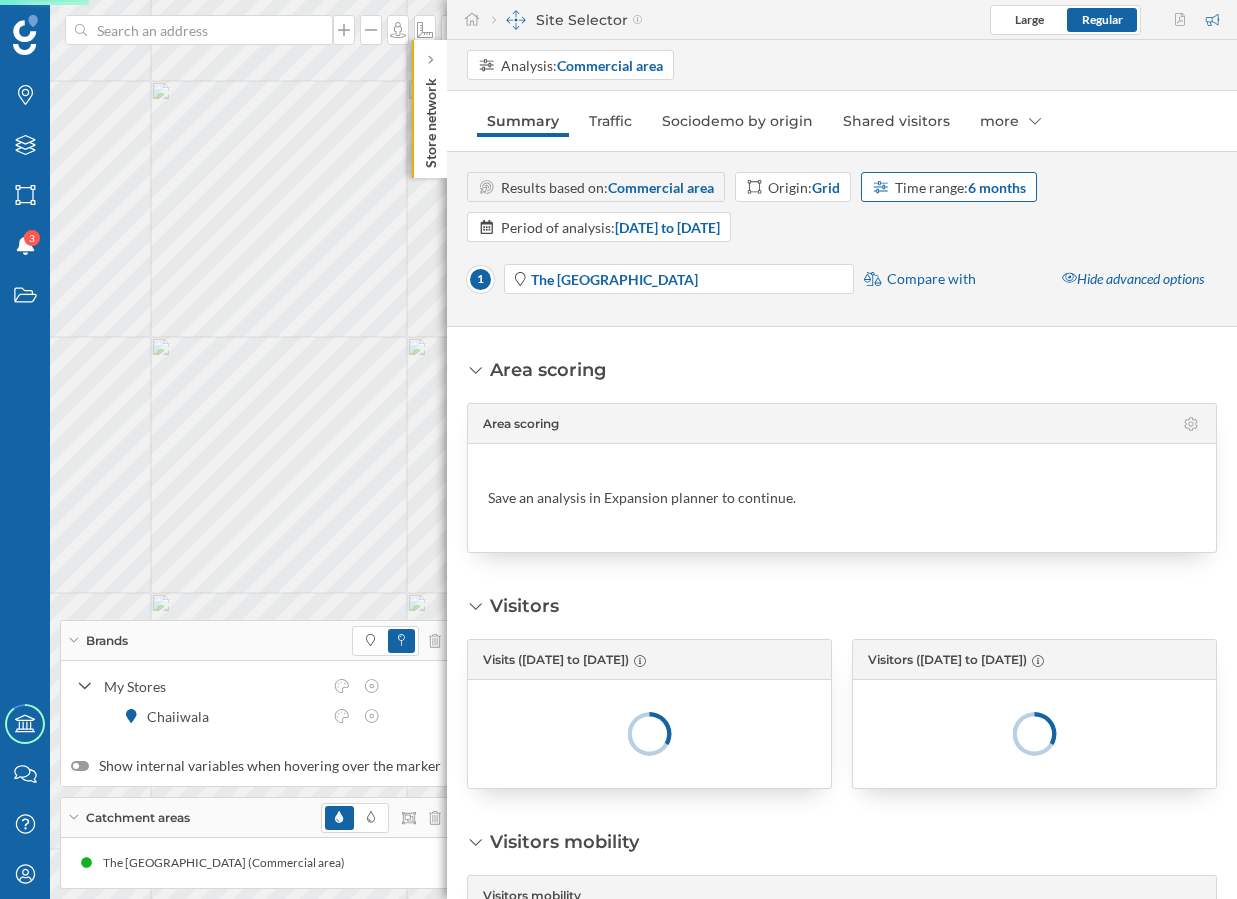 click on "Time range:   6 months" at bounding box center (960, 187) 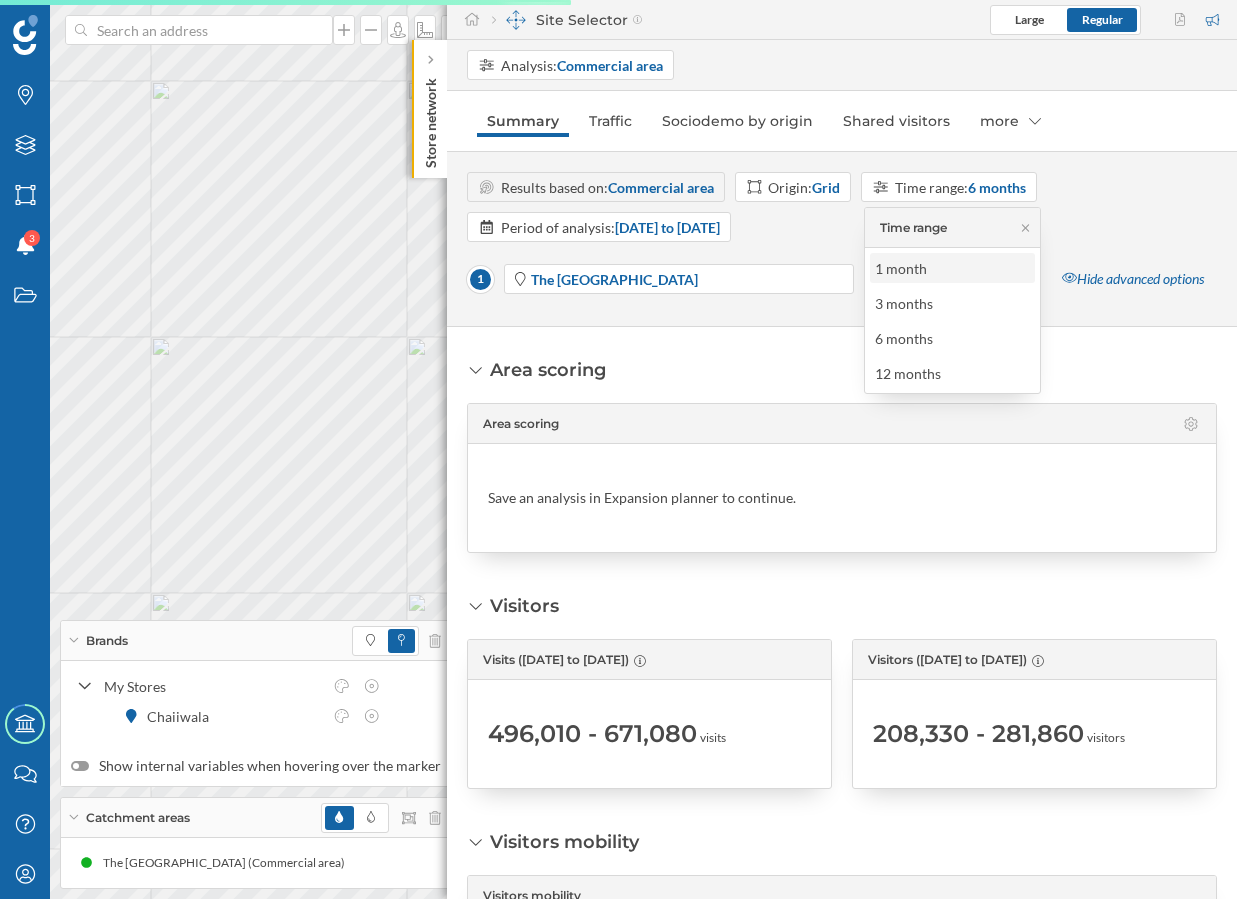 click on "1 month" at bounding box center [906, 268] 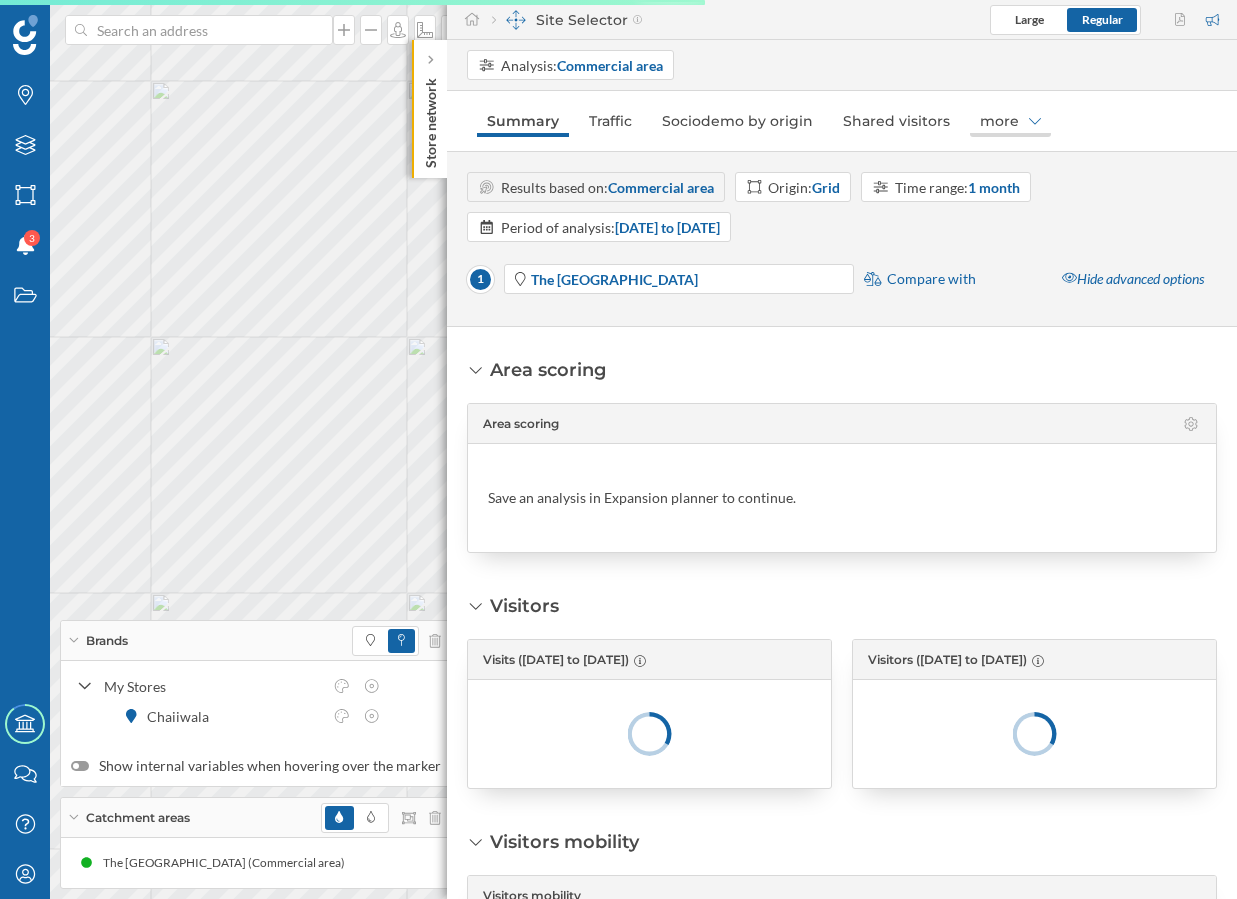 click on "more" at bounding box center (1010, 121) 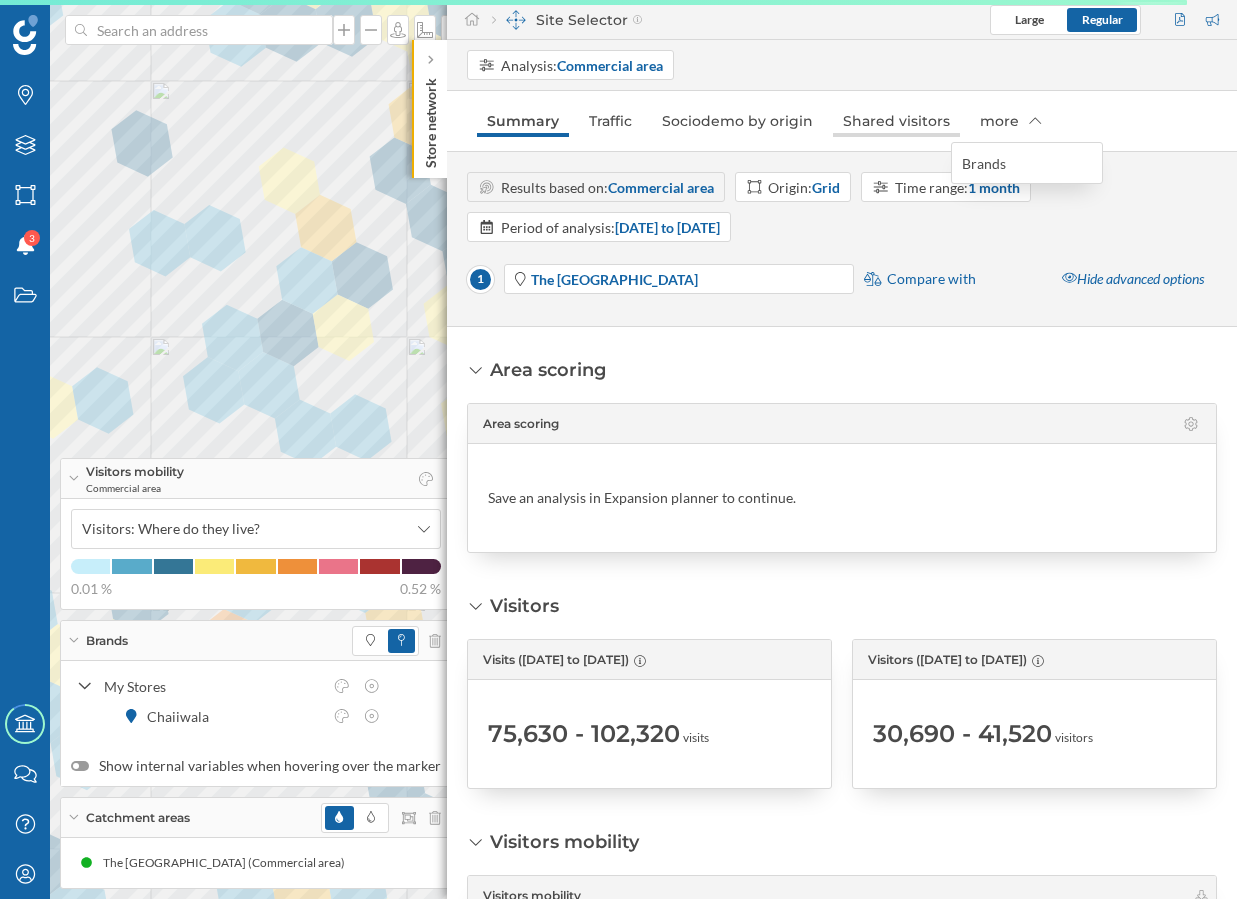 click on "Shared visitors" at bounding box center (896, 121) 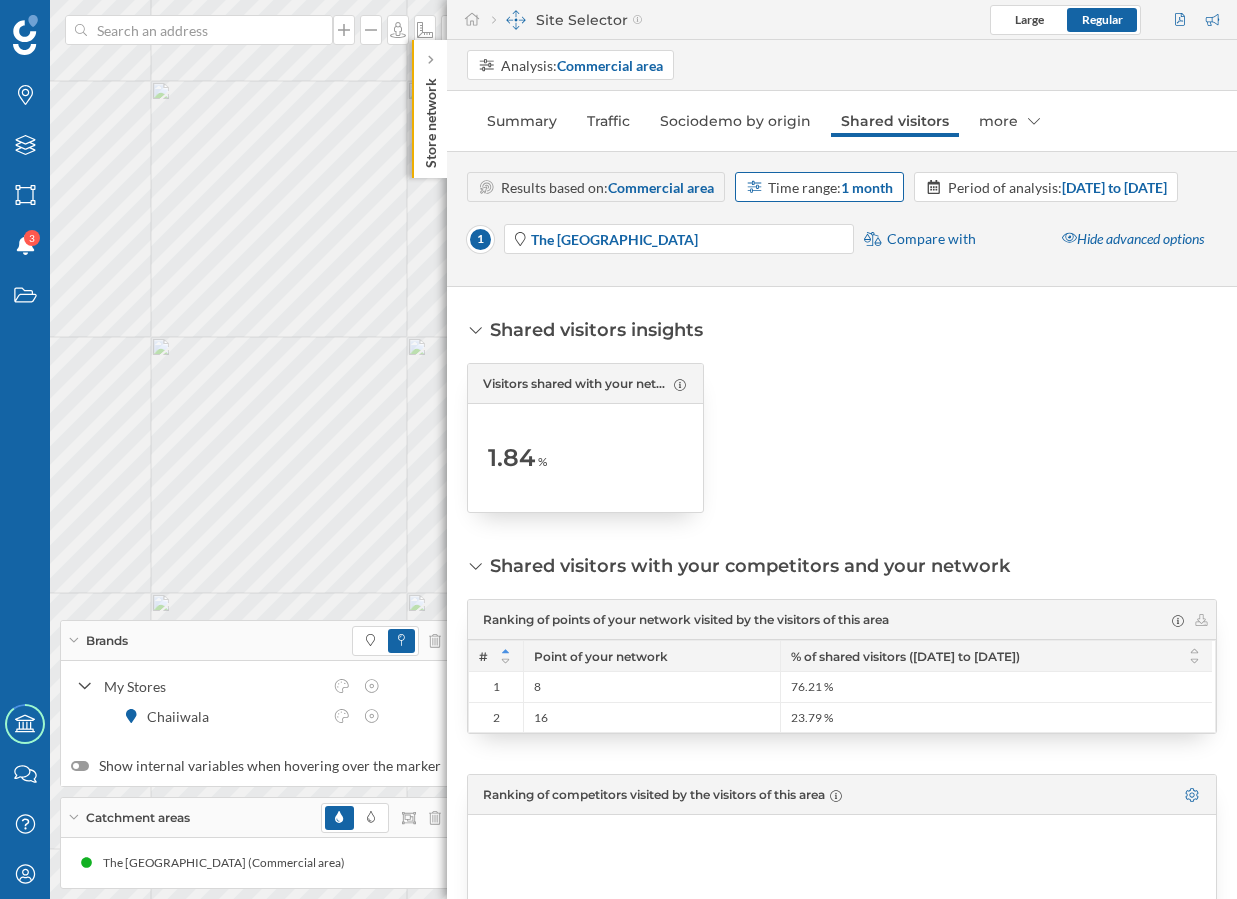 click on "1 month" at bounding box center (867, 187) 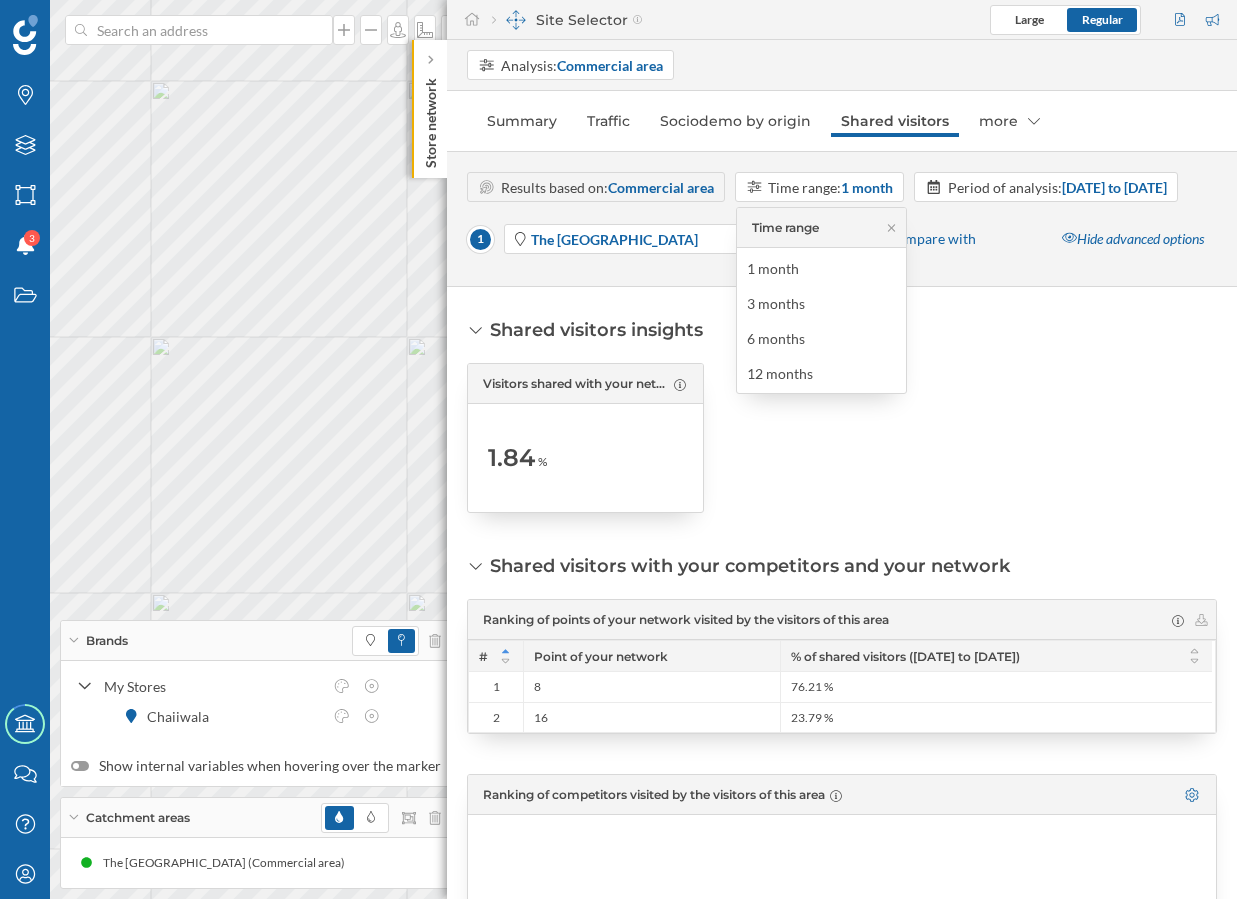 click at bounding box center [842, 438] 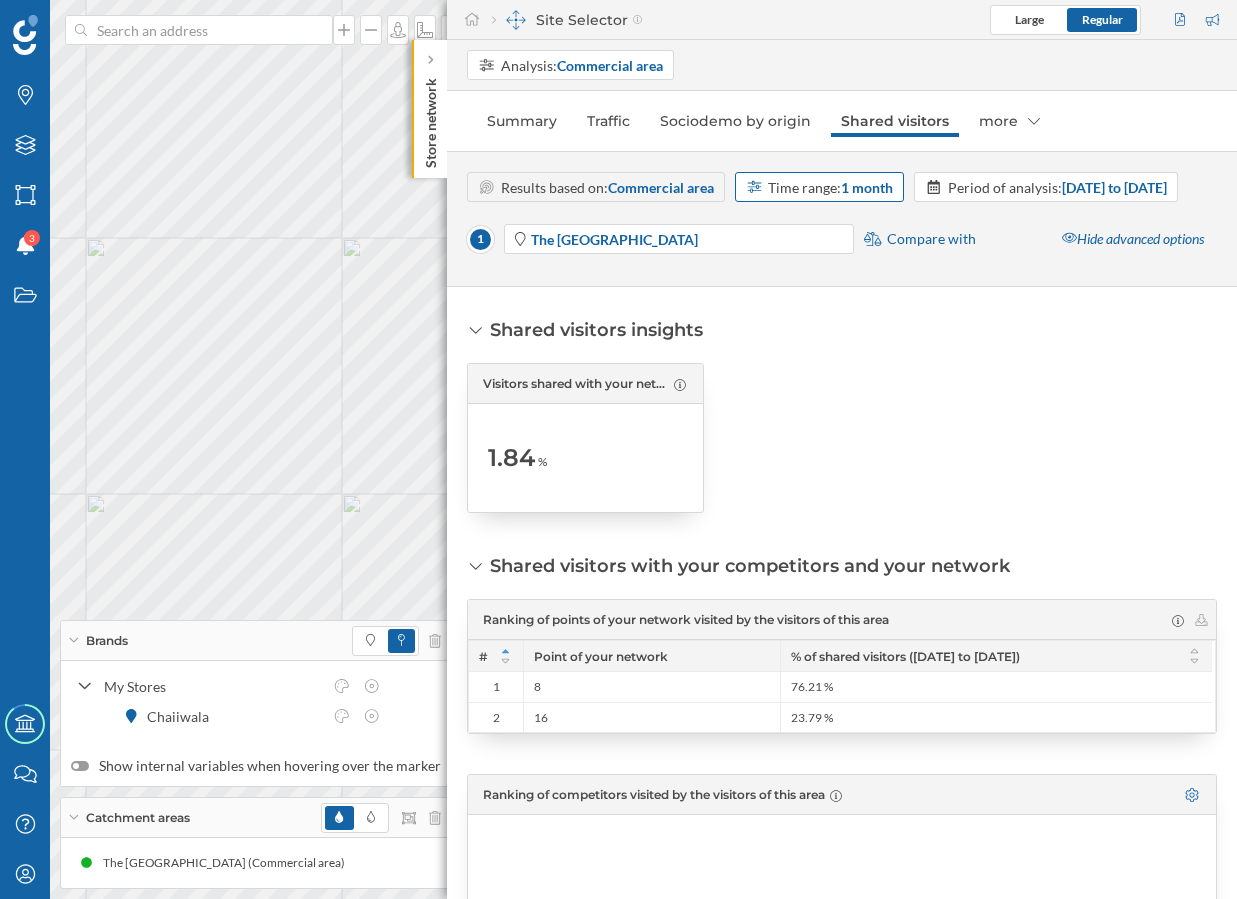 click on "Time range:   1 month" at bounding box center (830, 187) 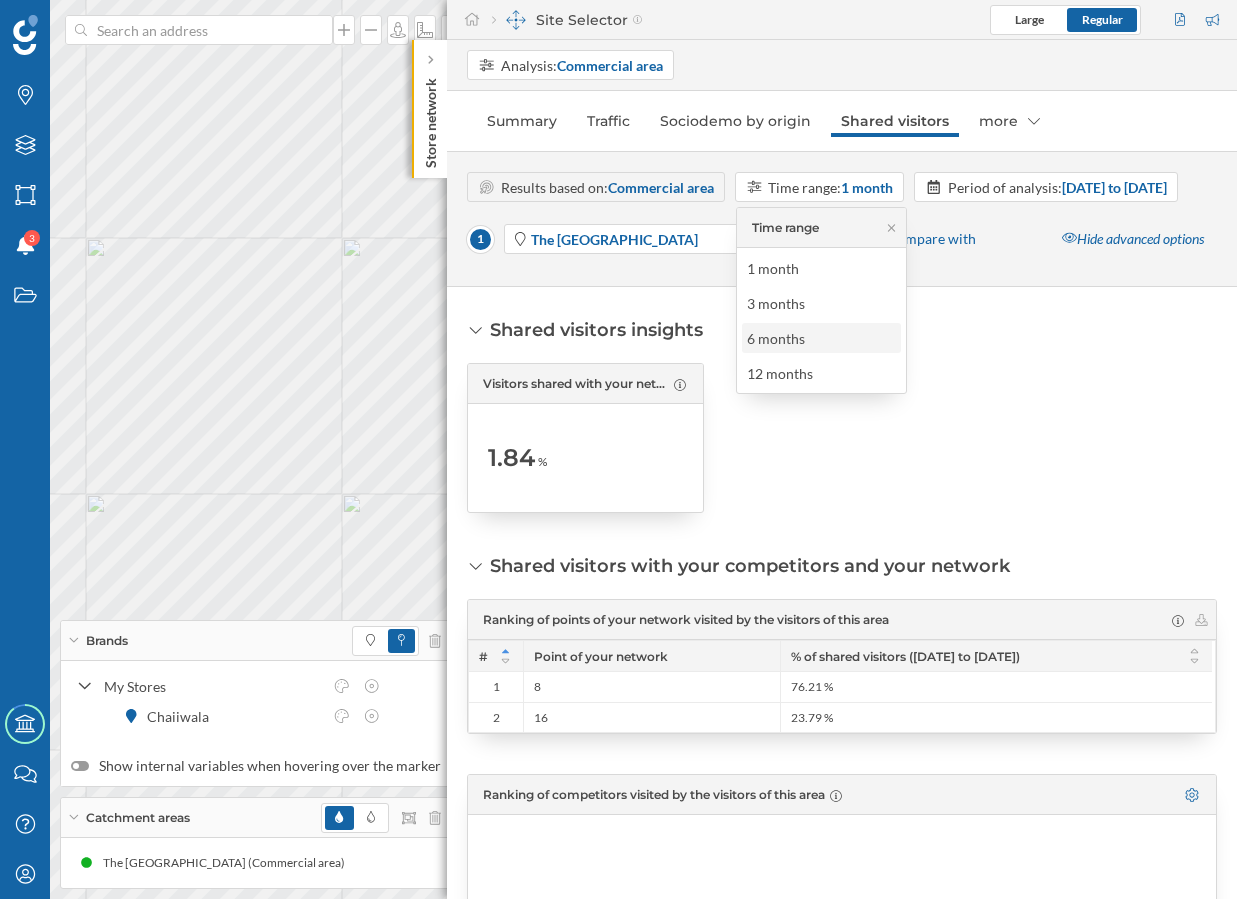 click on "6 months" at bounding box center (821, 338) 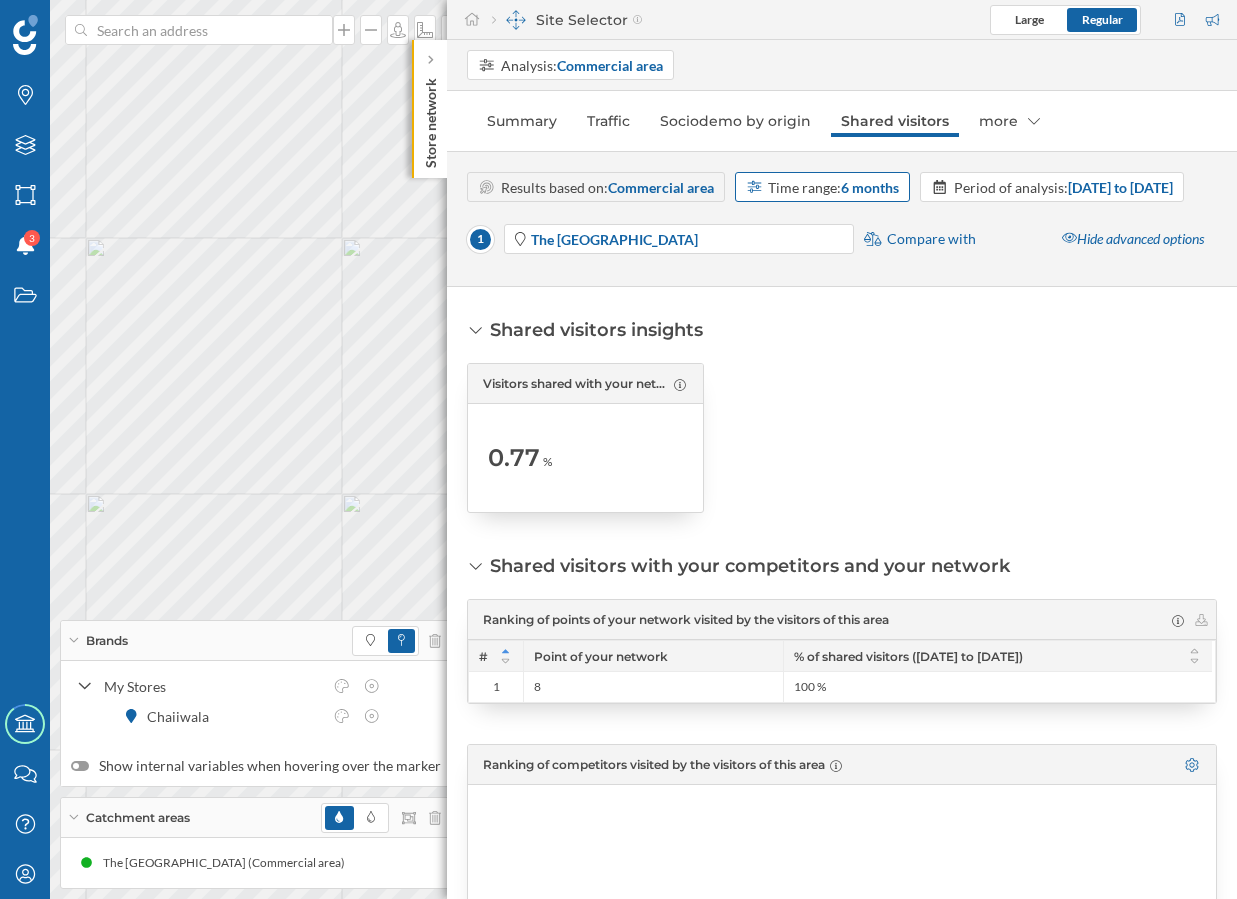 click on "6 months" at bounding box center (870, 187) 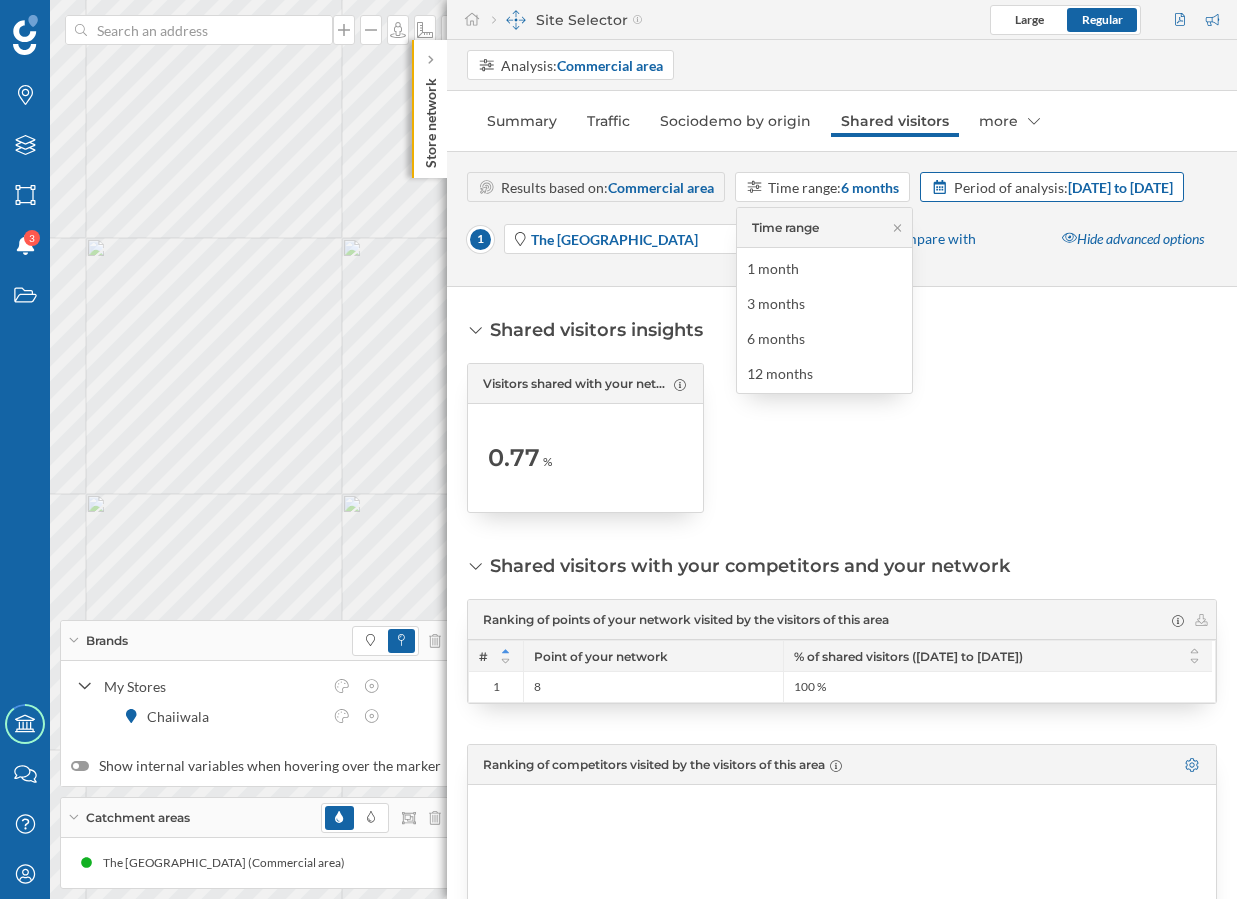 click on "[DATE] to [DATE]" at bounding box center [1120, 187] 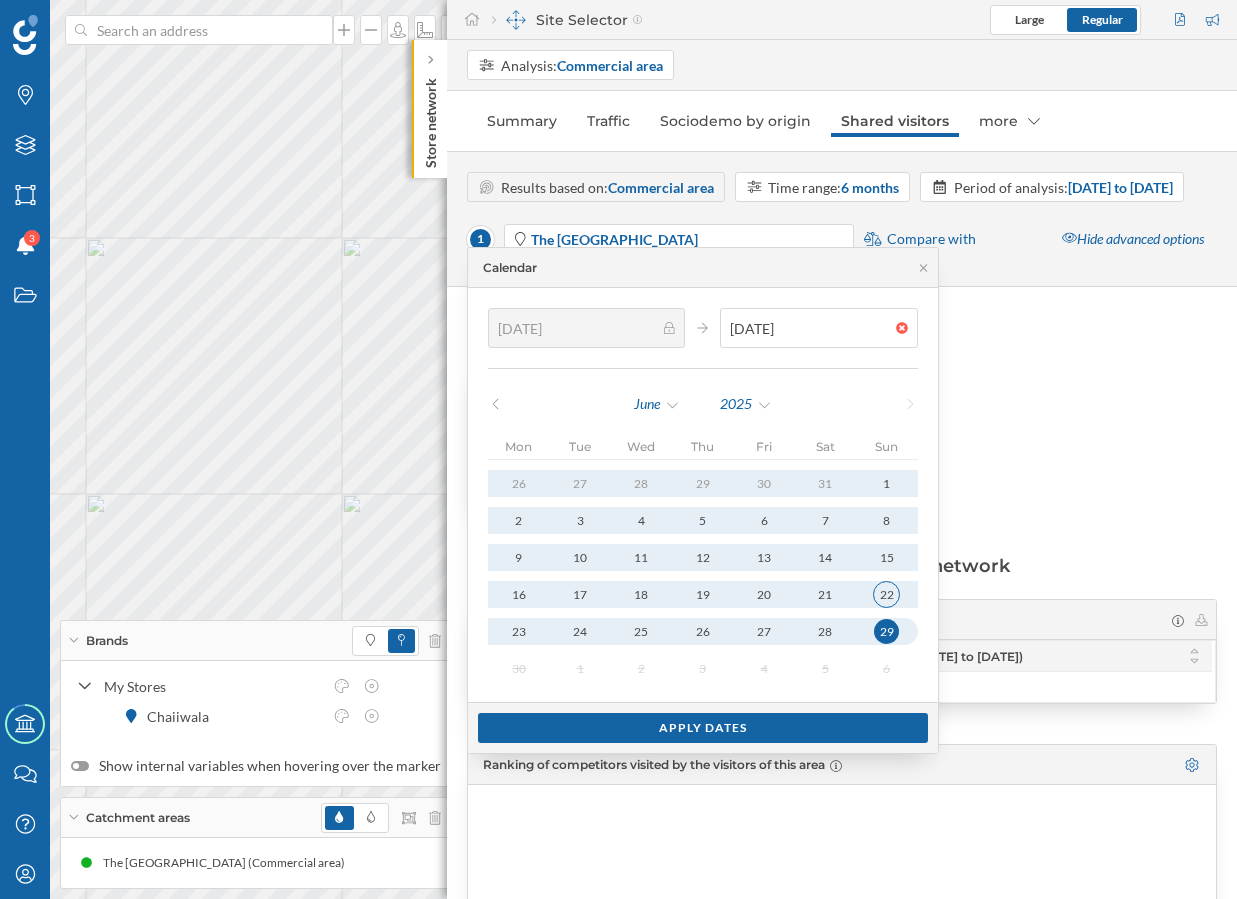 type on "[DATE]" 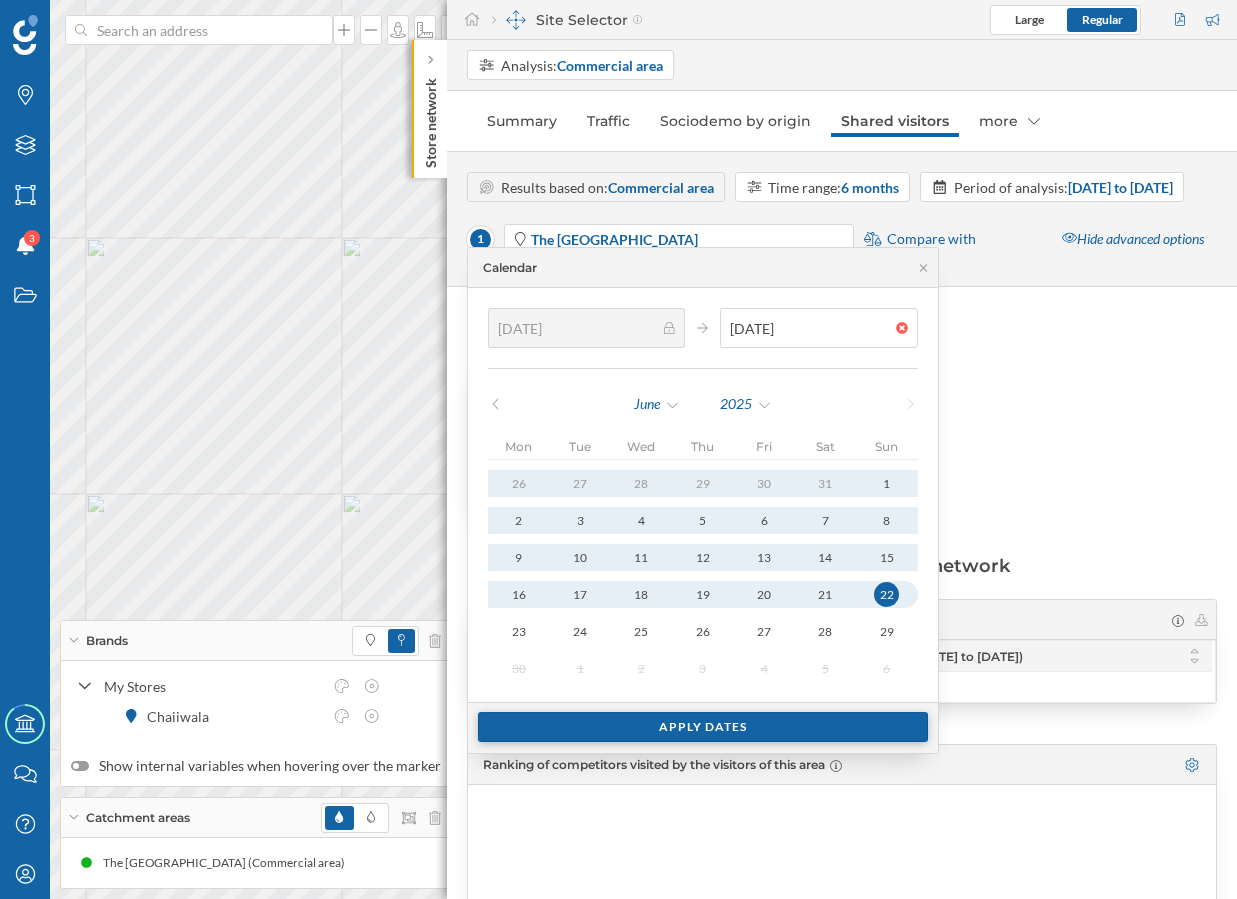 click on "Apply dates" at bounding box center [703, 727] 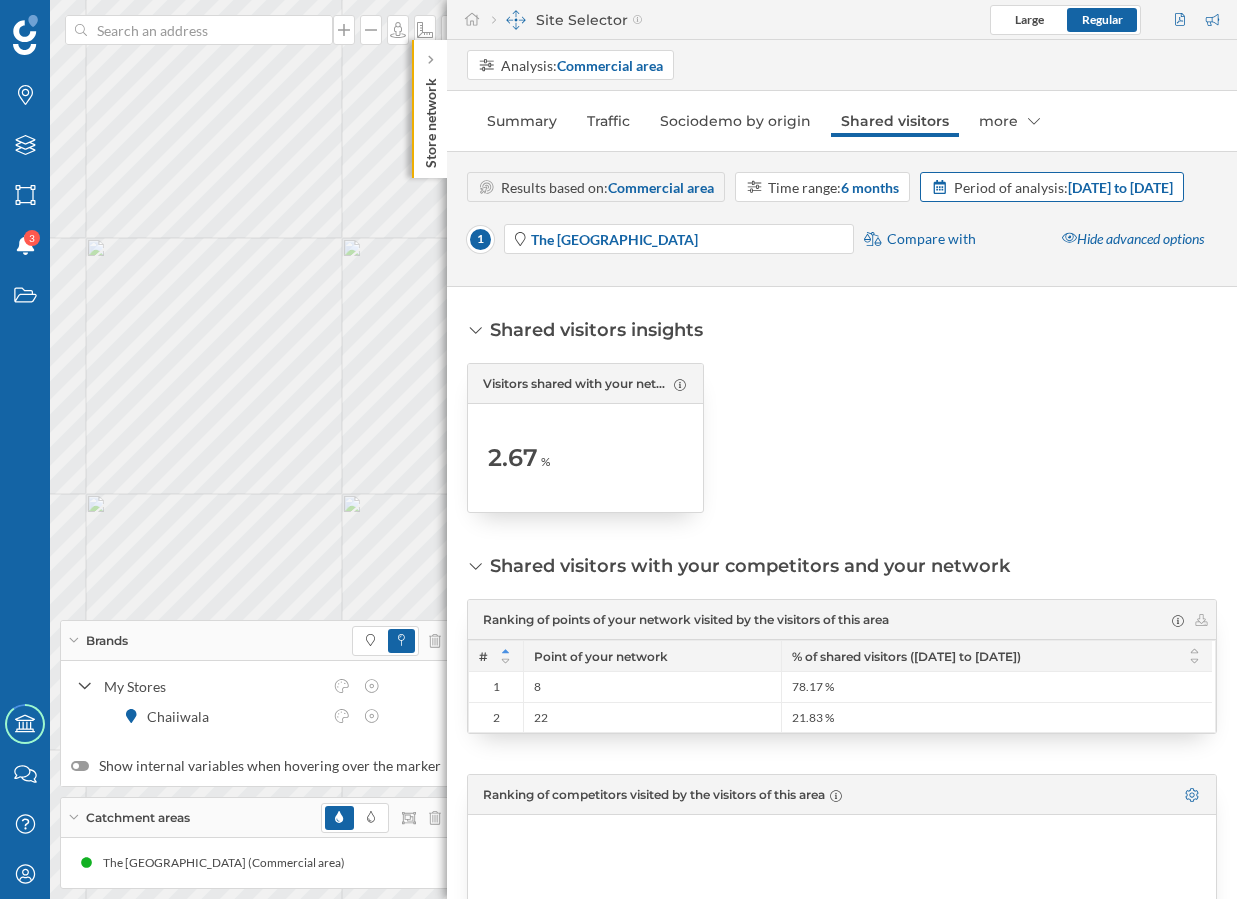 click on "[DATE] to [DATE]" at bounding box center [1120, 187] 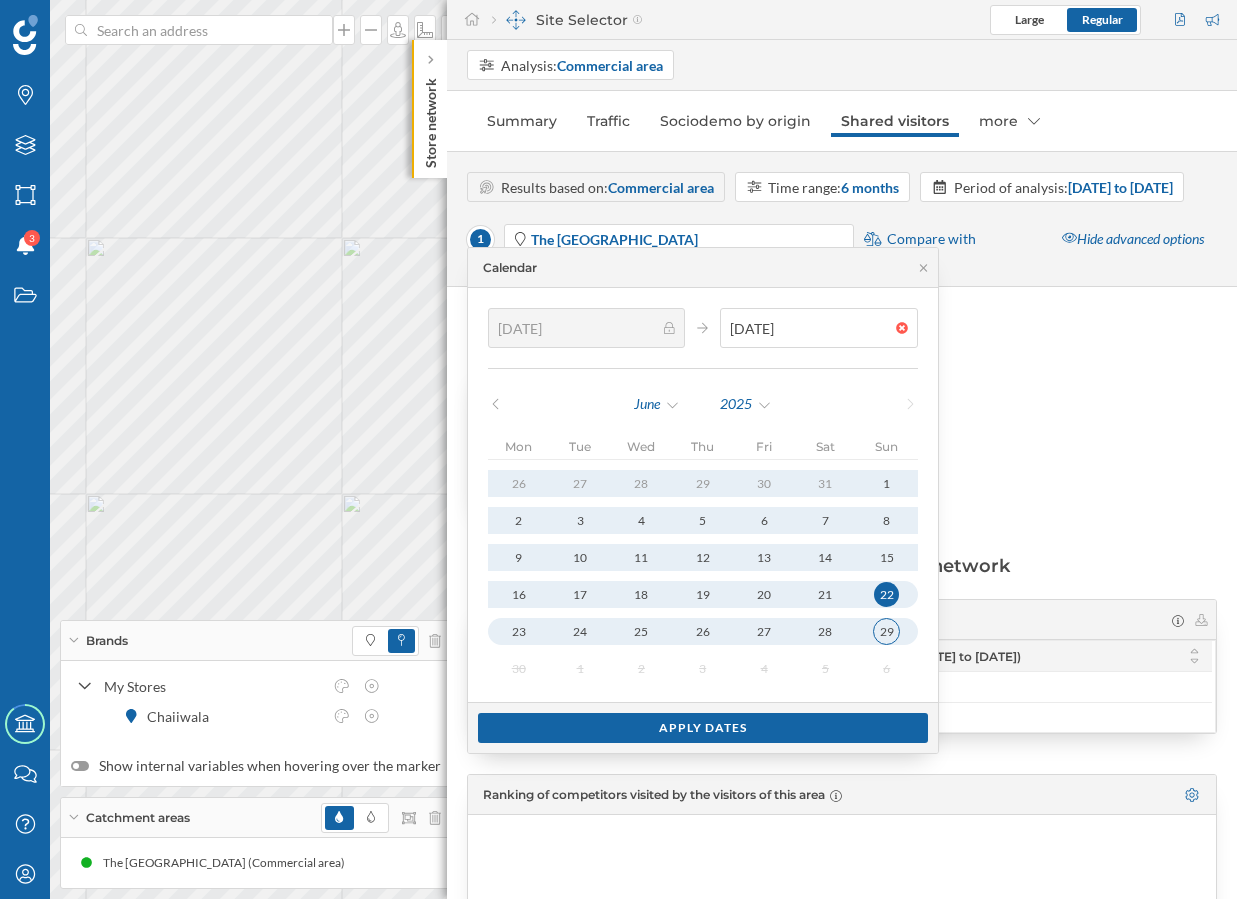 type on "[DATE]" 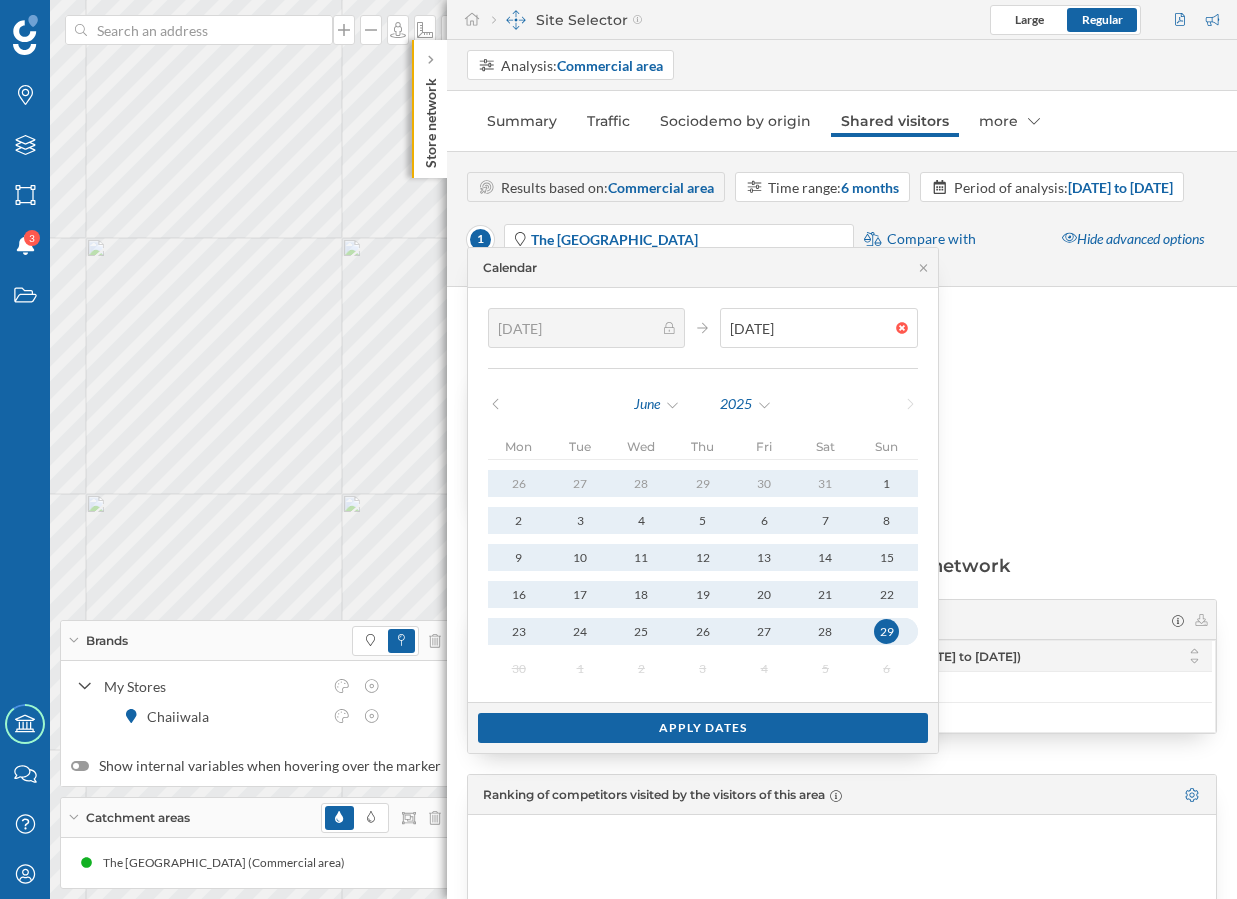 click on "29" at bounding box center (886, 631) 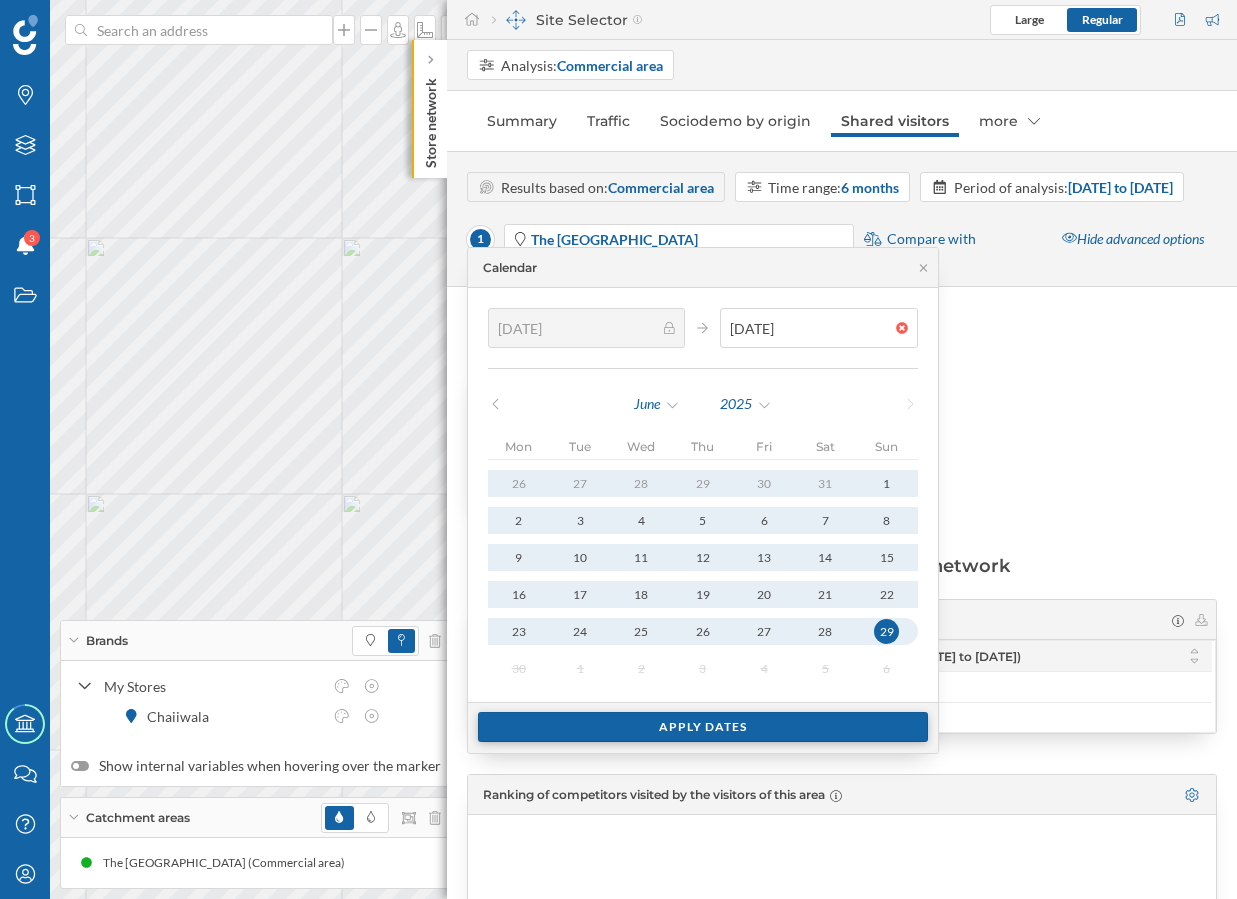 click on "Apply dates" at bounding box center (703, 727) 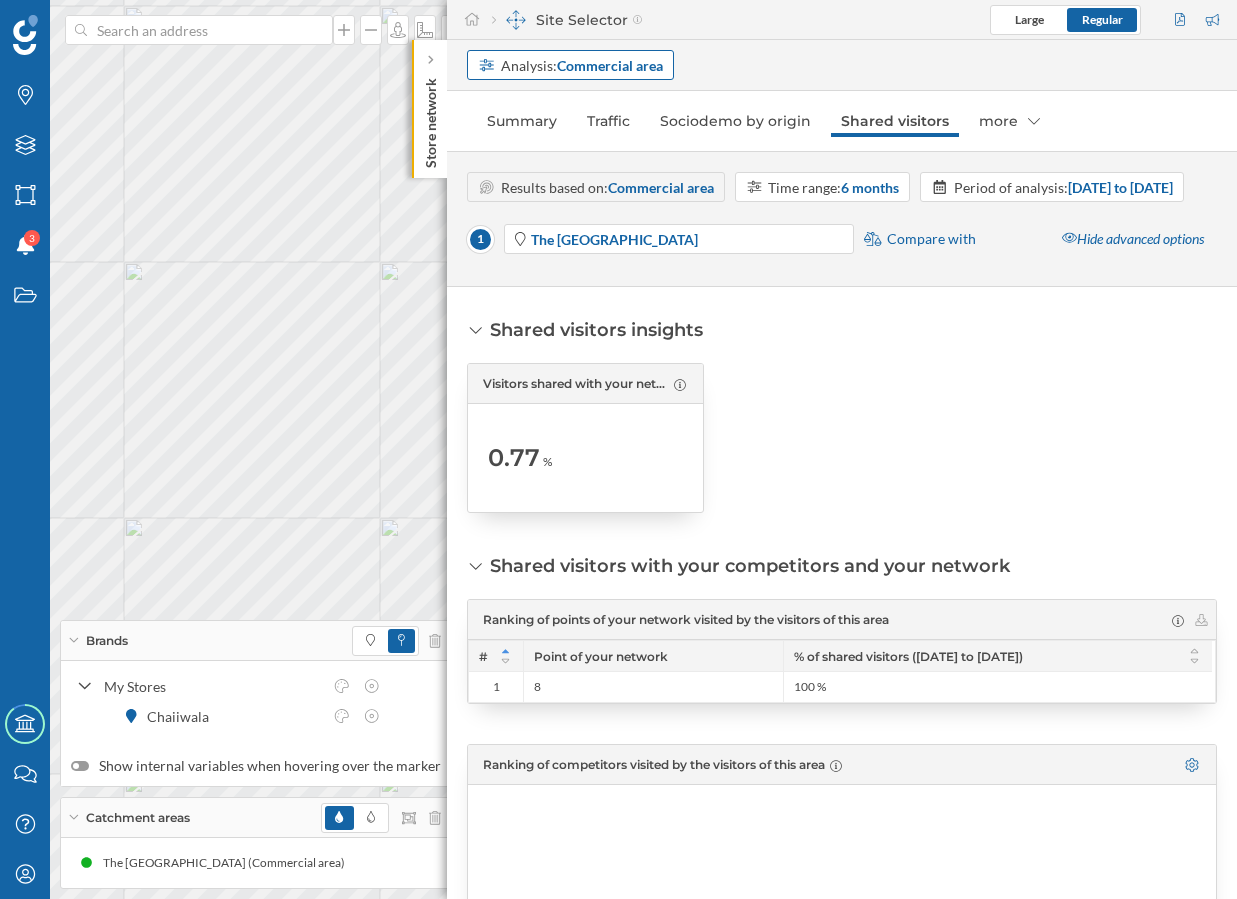 click on "Commercial area" at bounding box center [610, 65] 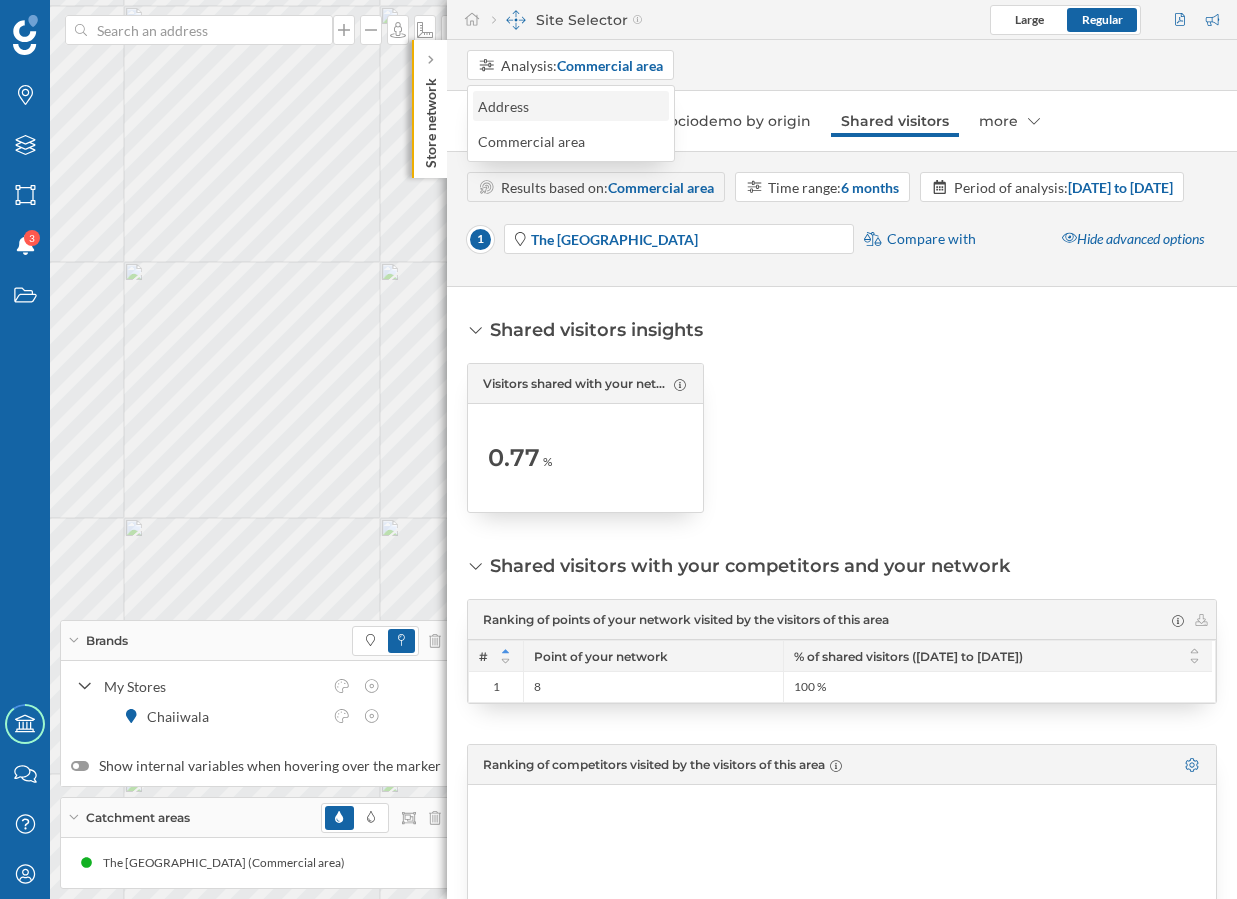 click on "Address" at bounding box center (570, 106) 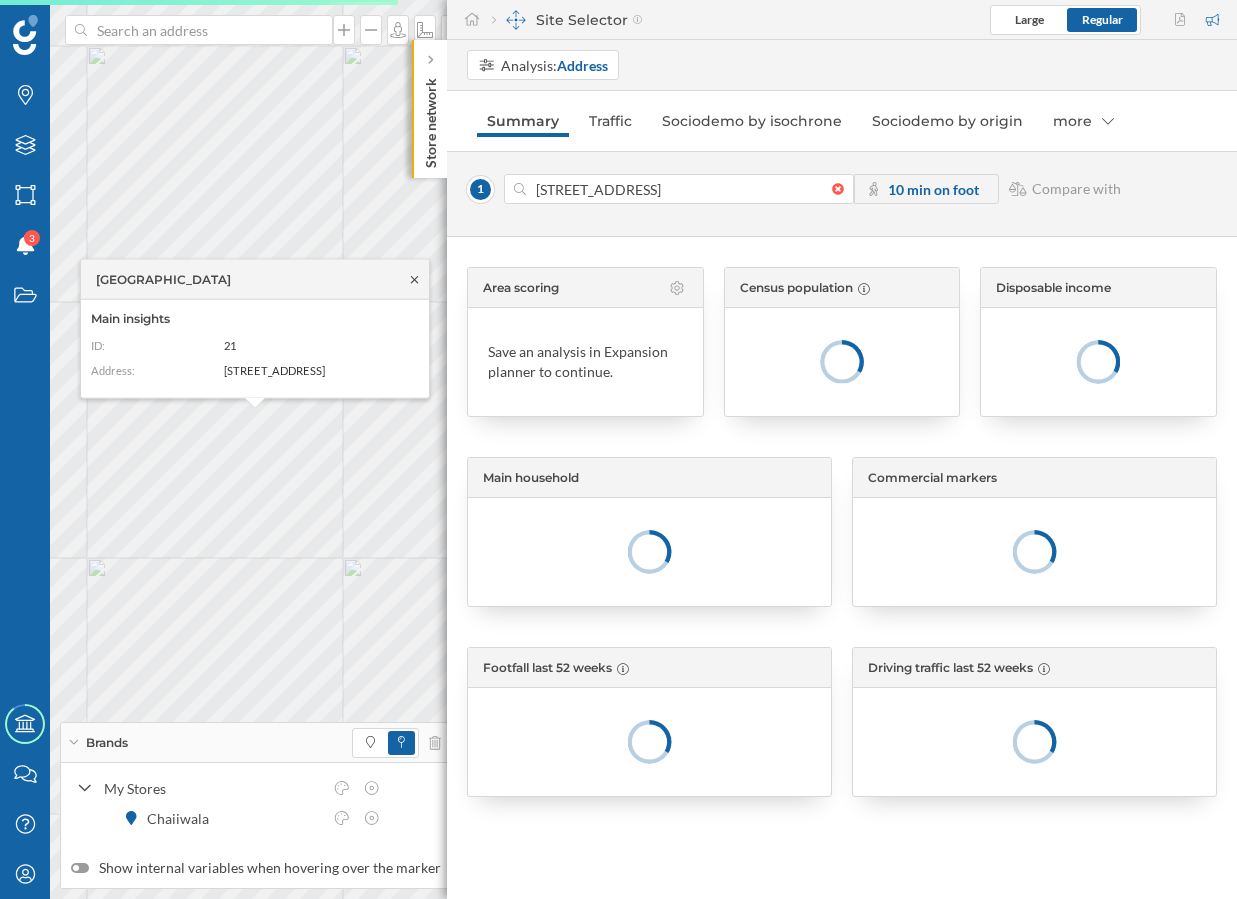 click 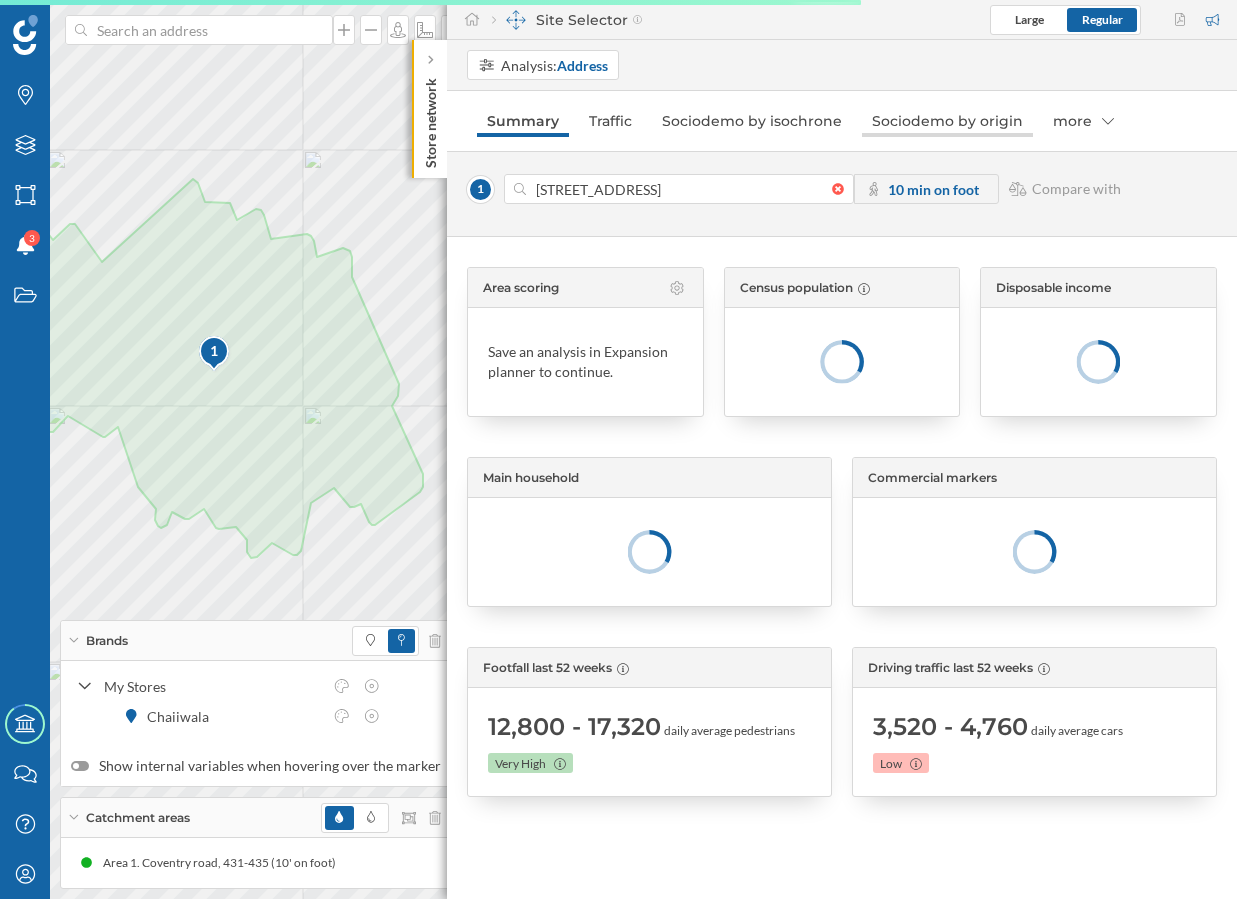 click on "Sociodemo by origin" at bounding box center (947, 121) 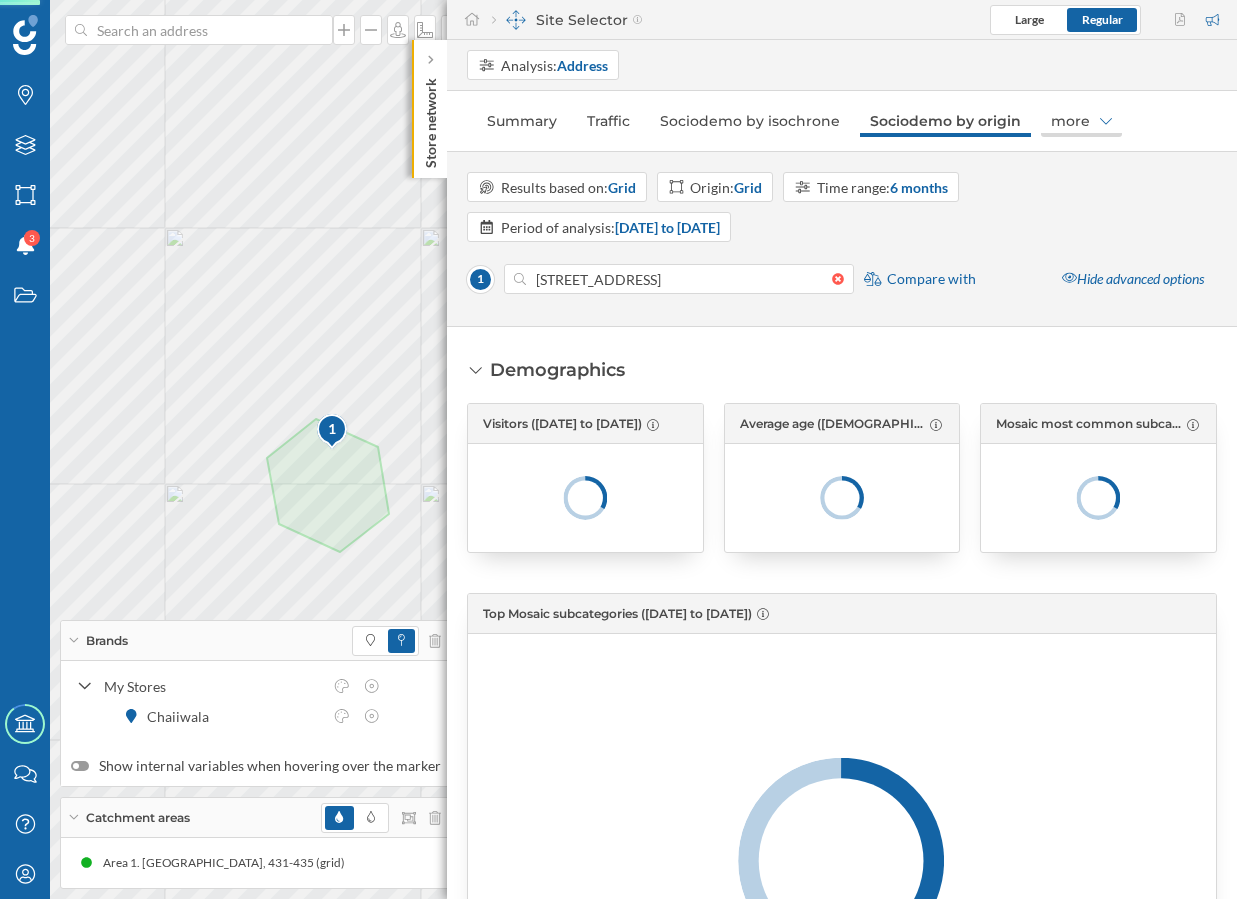 click on "more" at bounding box center [1081, 121] 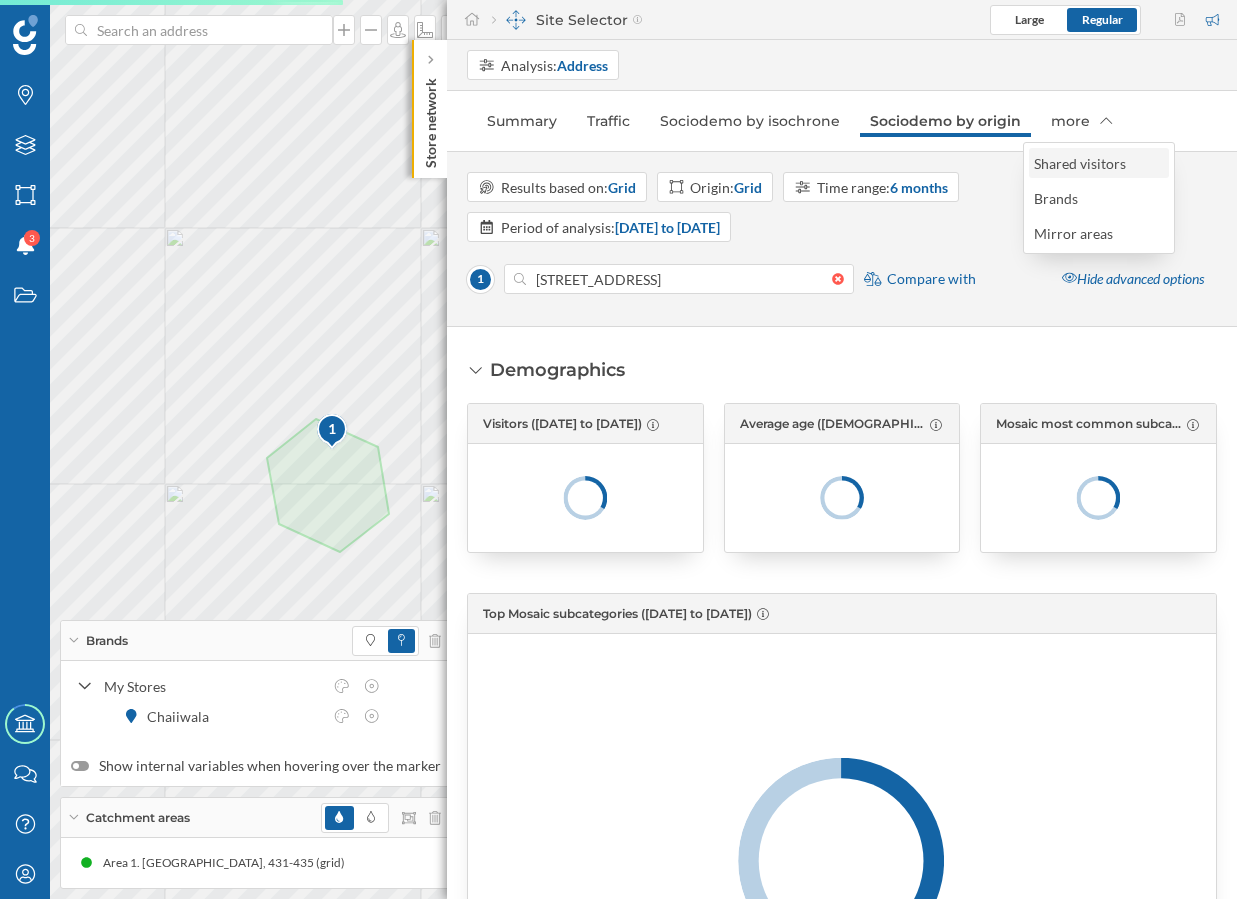 click on "Shared visitors" at bounding box center [1080, 163] 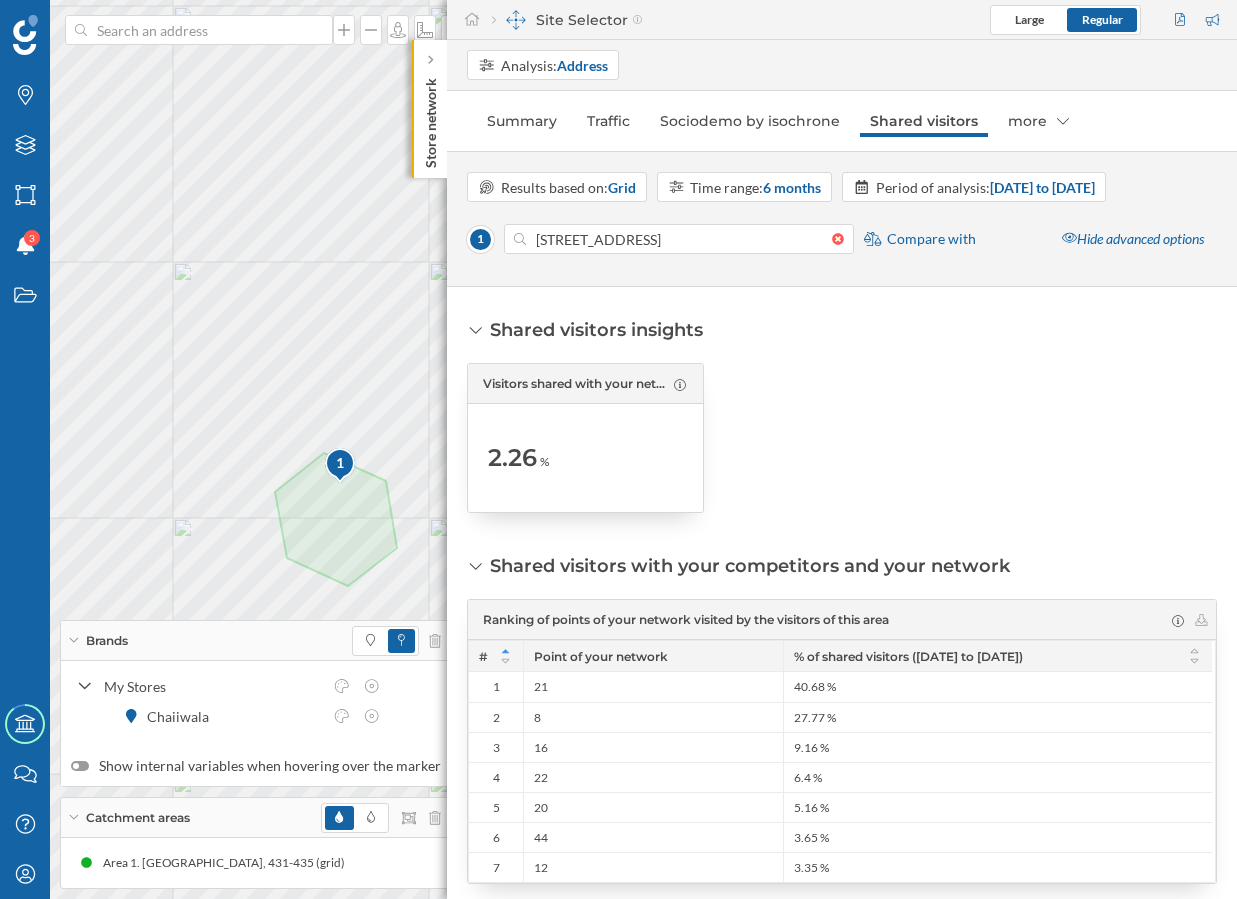 drag, startPoint x: 479, startPoint y: 461, endPoint x: 568, endPoint y: 460, distance: 89.005615 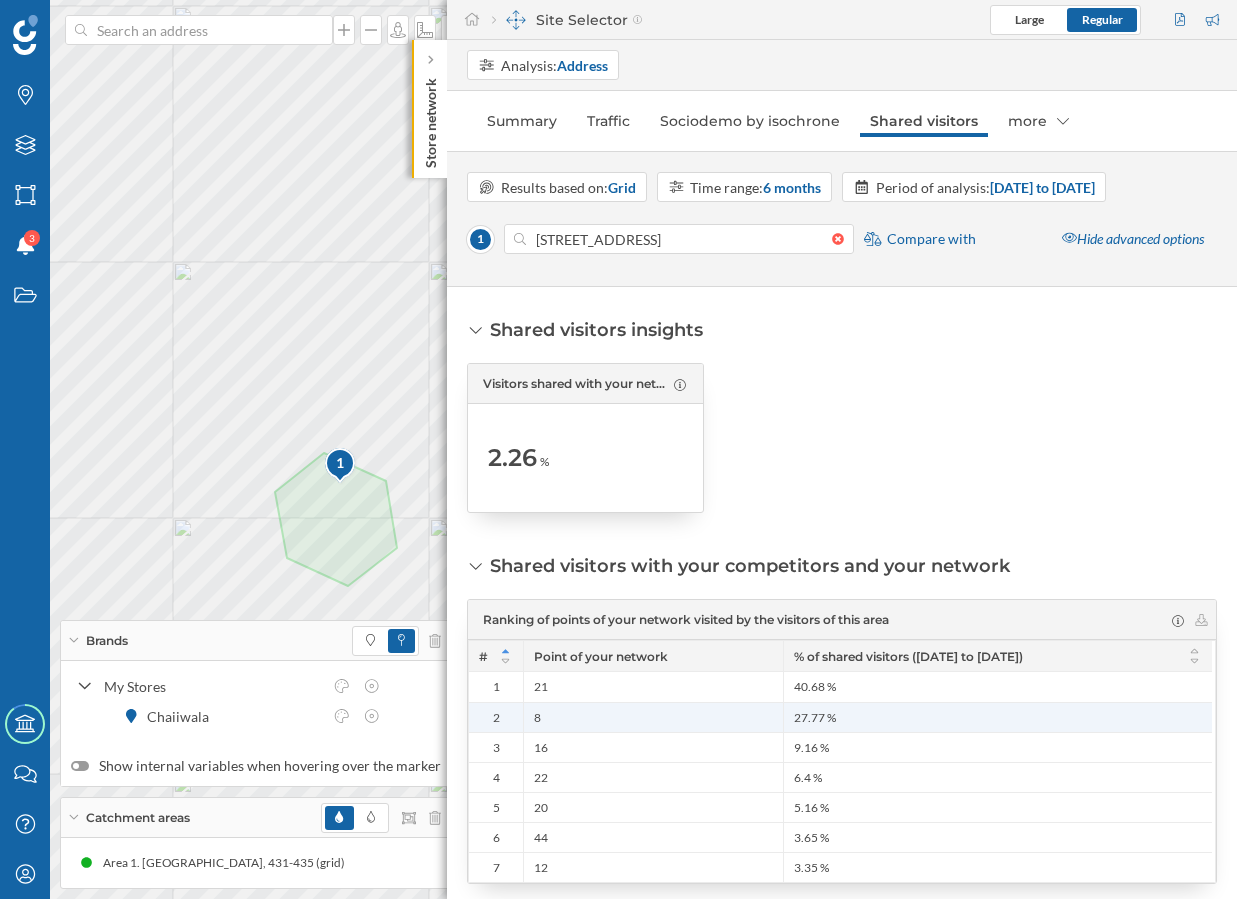 drag, startPoint x: 855, startPoint y: 716, endPoint x: 774, endPoint y: 716, distance: 81 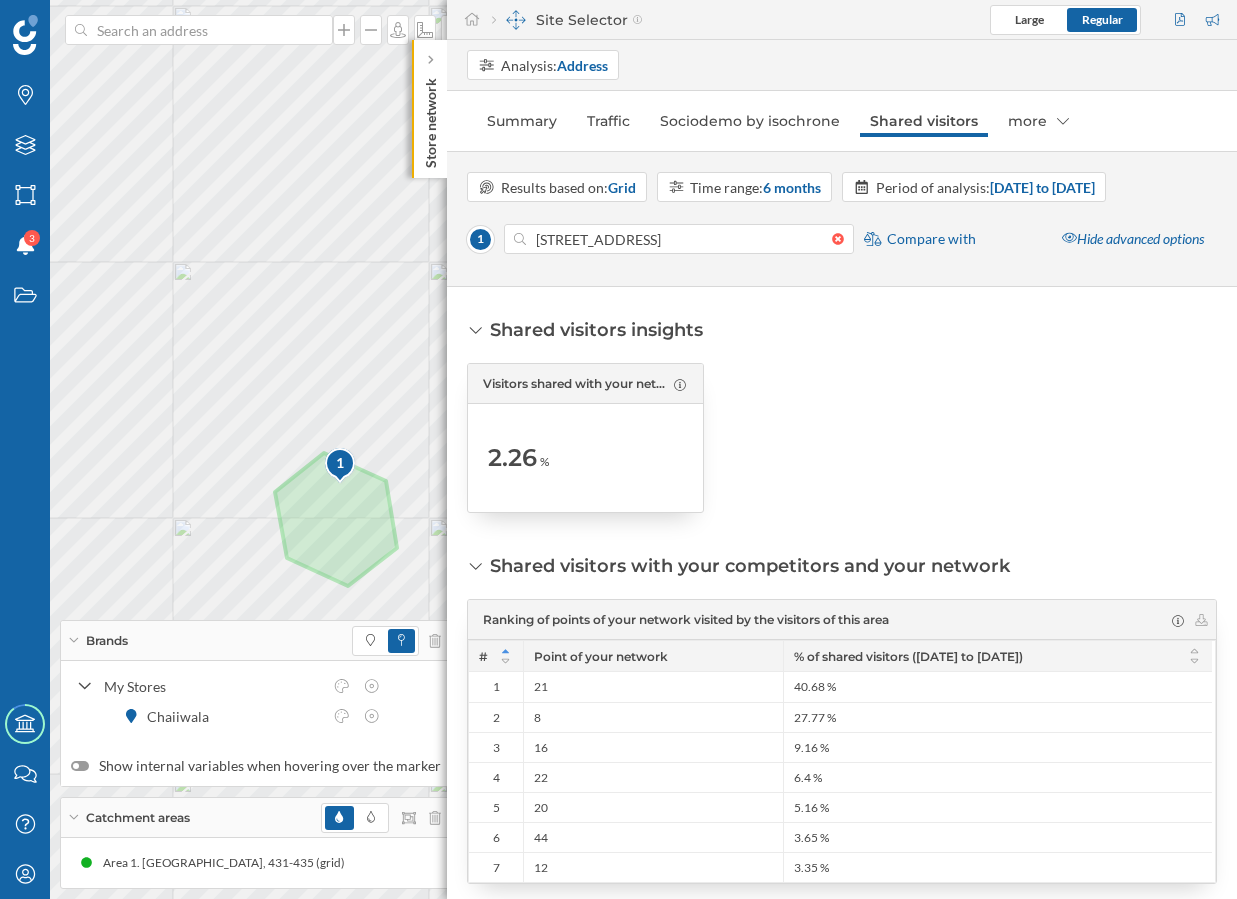 click at bounding box center [341, 466] 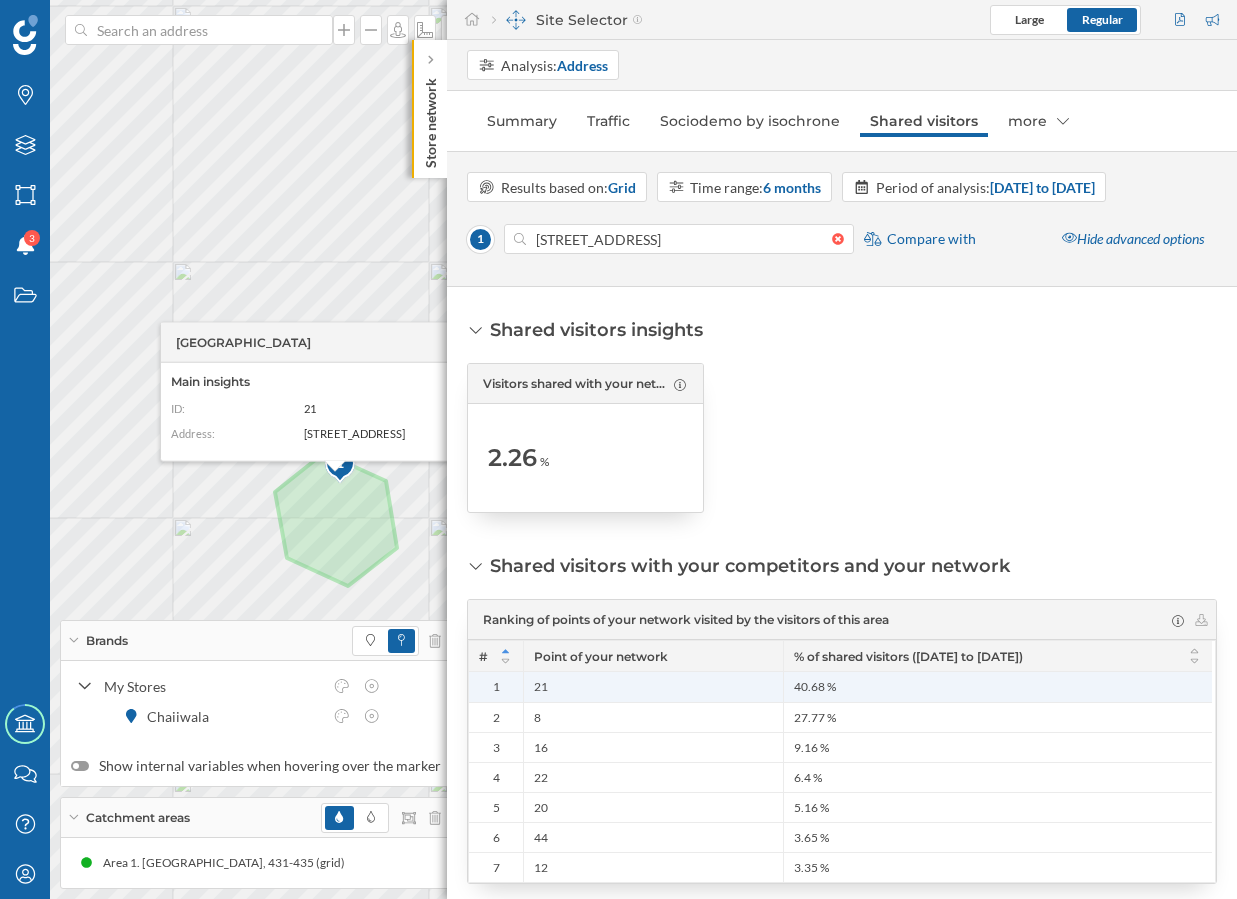 drag, startPoint x: 853, startPoint y: 692, endPoint x: 796, endPoint y: 692, distance: 57 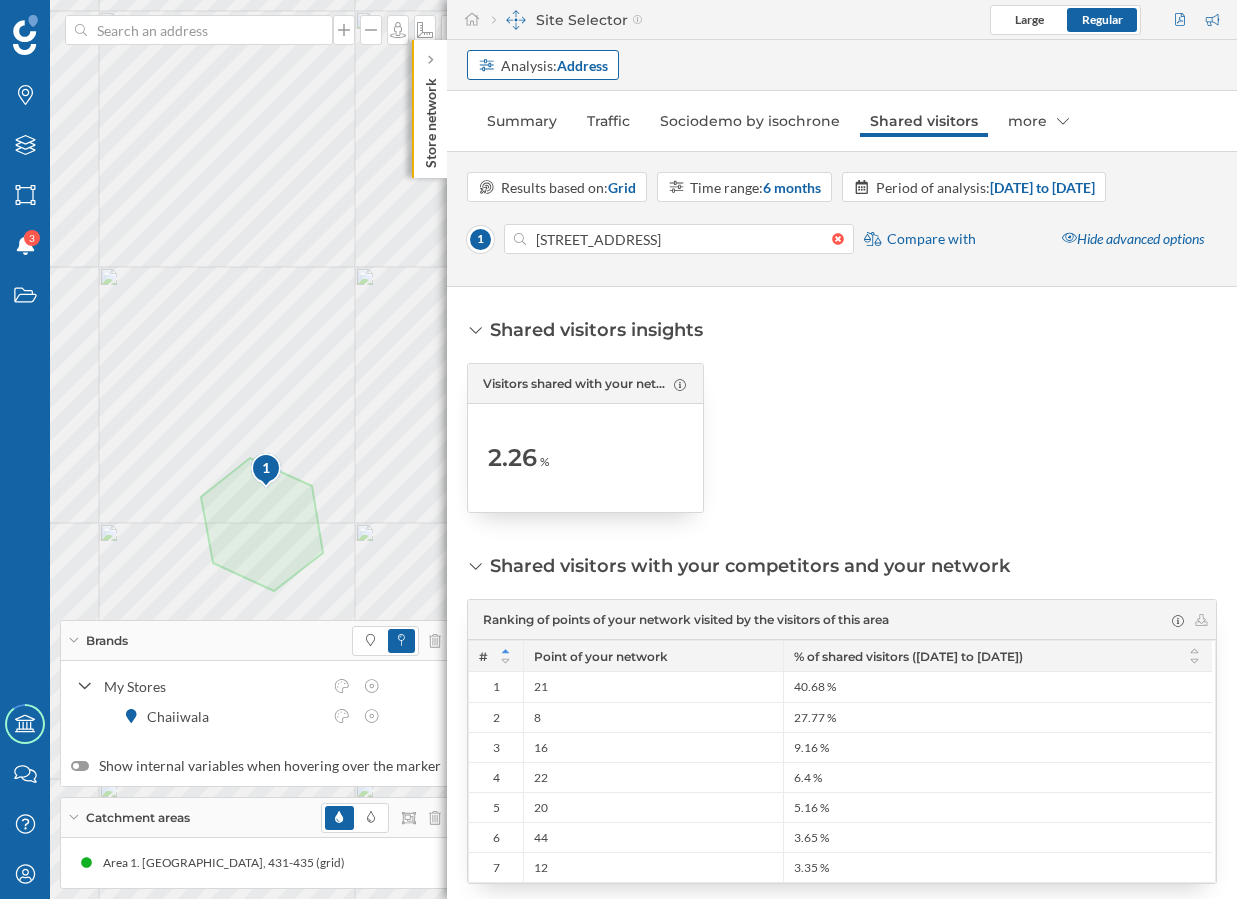 click on "Address" at bounding box center (582, 65) 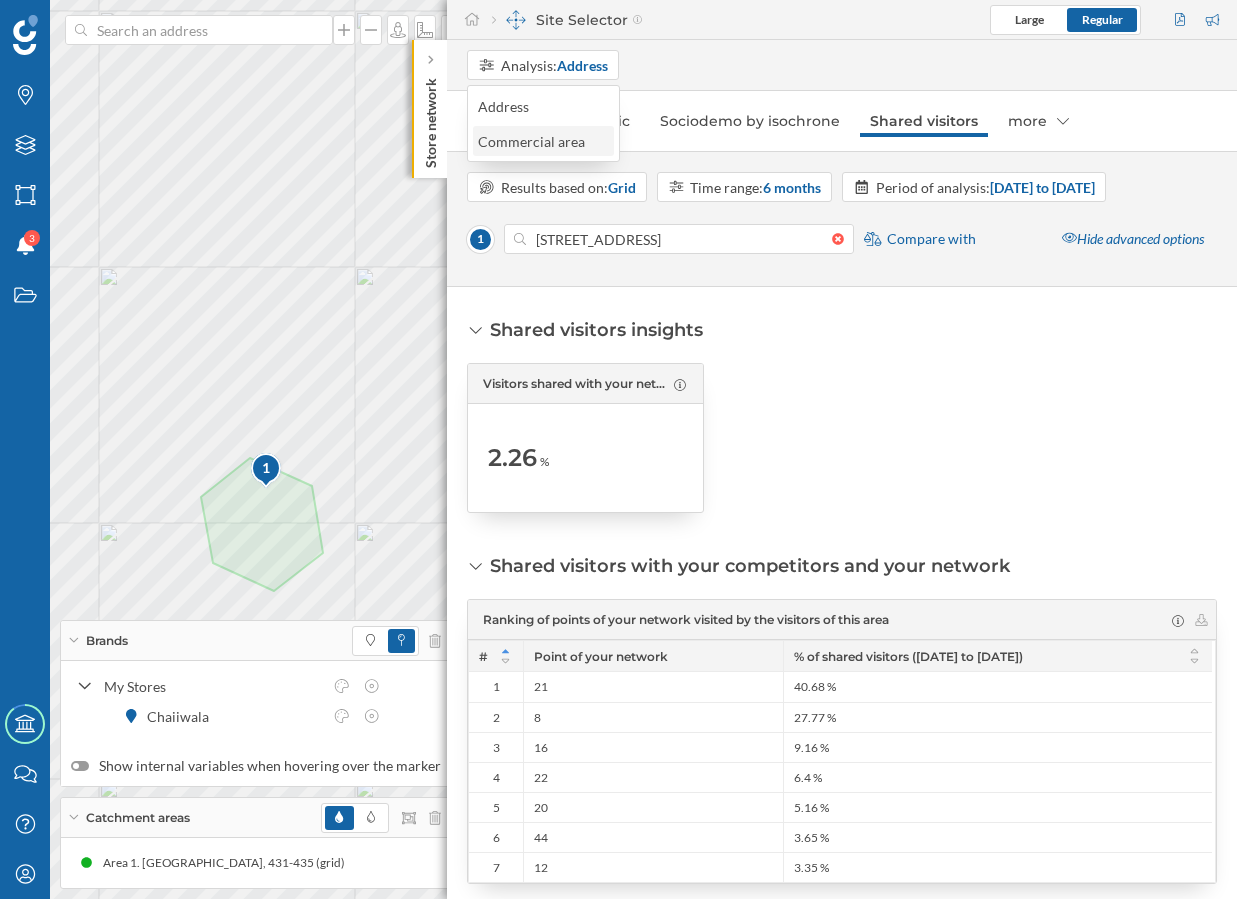 click on "Commercial area" at bounding box center (536, 141) 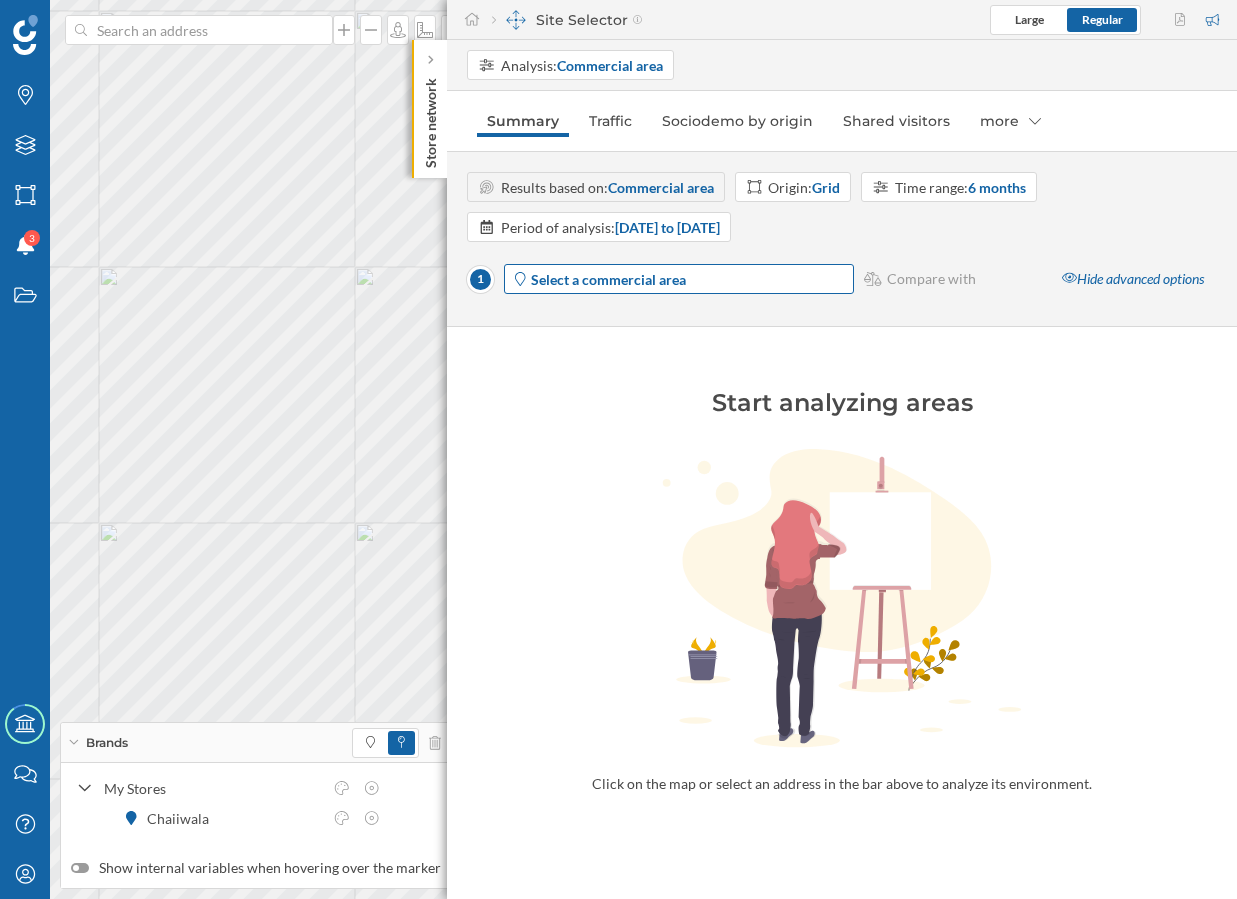 click on "Select a commercial area" at bounding box center [691, 279] 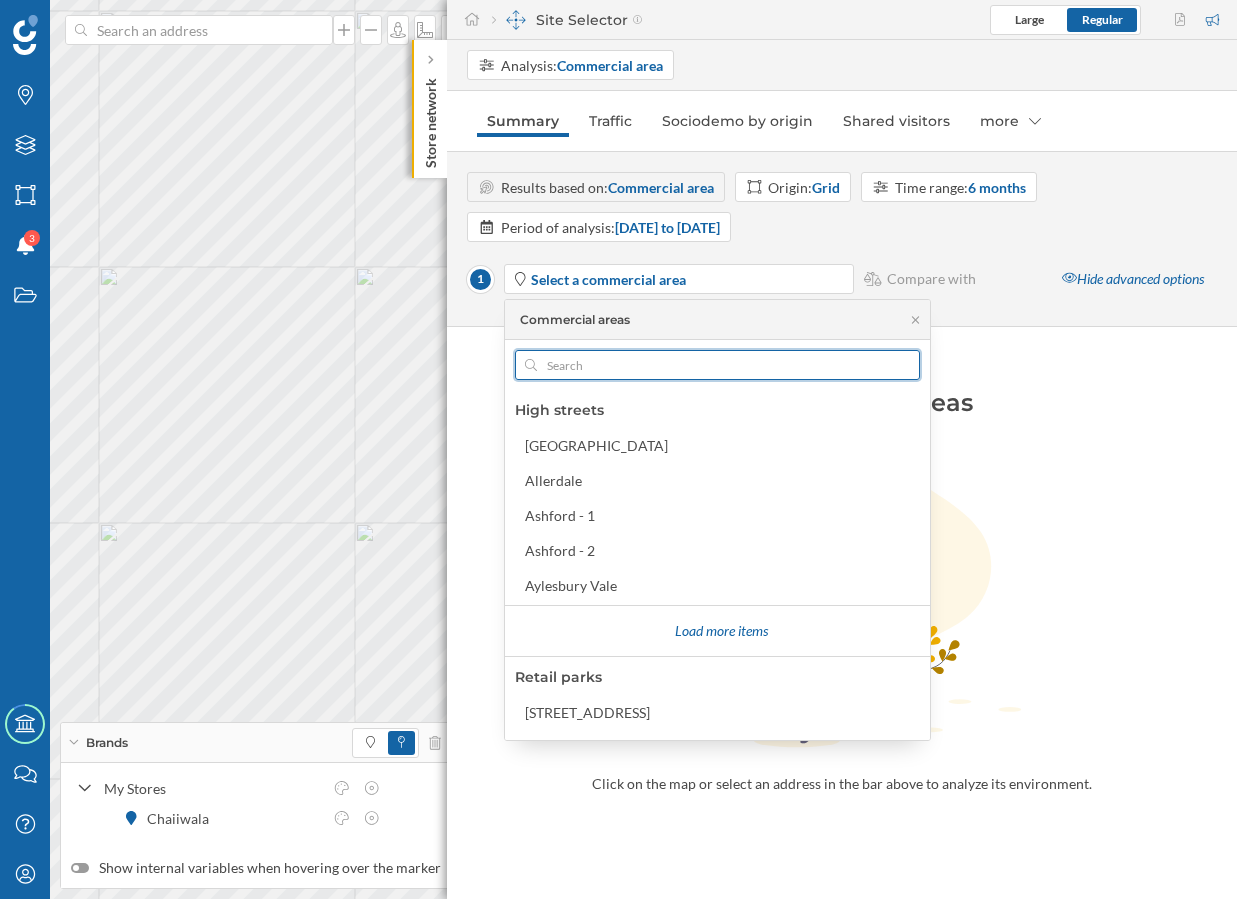 click at bounding box center [717, 365] 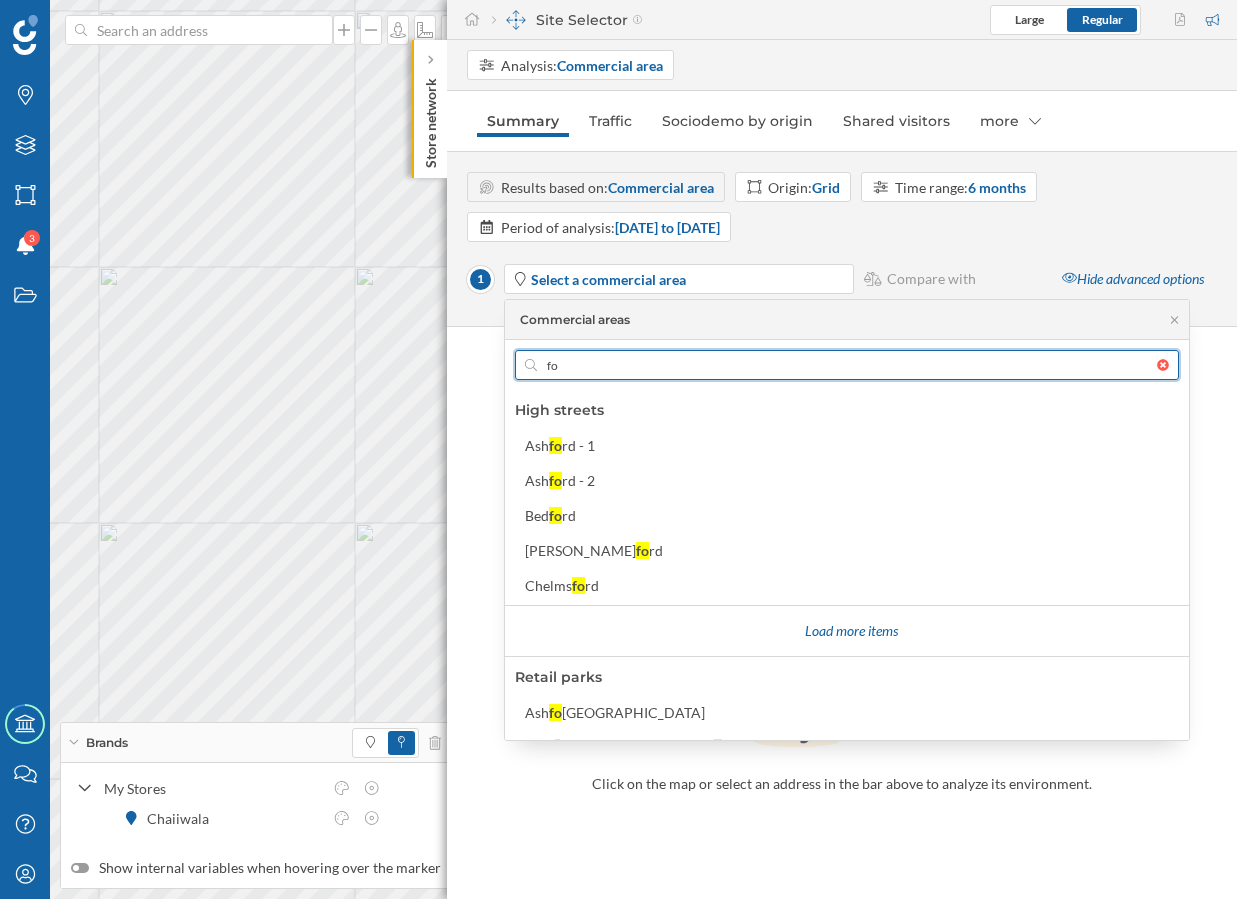 type on "f" 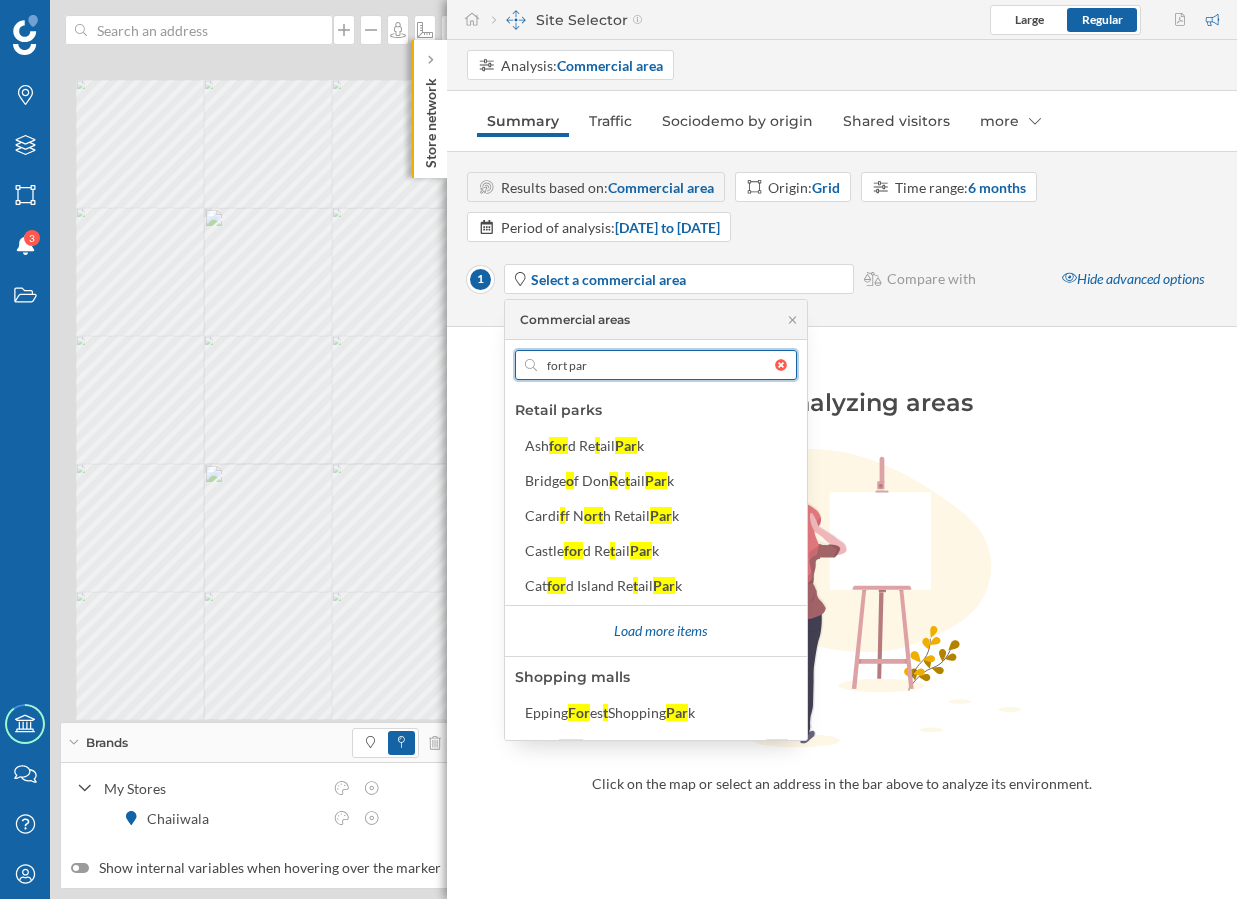 type on "fort par" 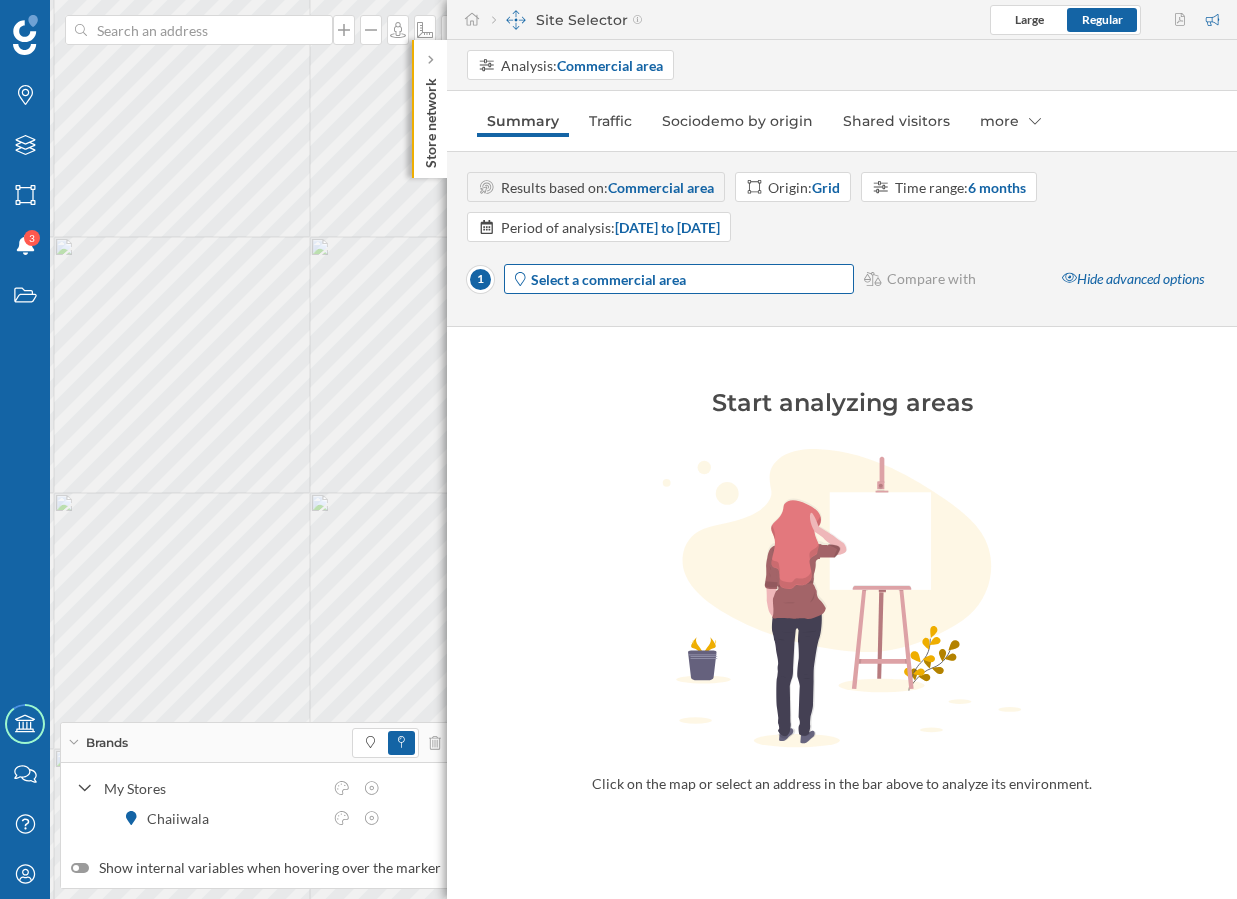 click on "Select a commercial area" at bounding box center (608, 279) 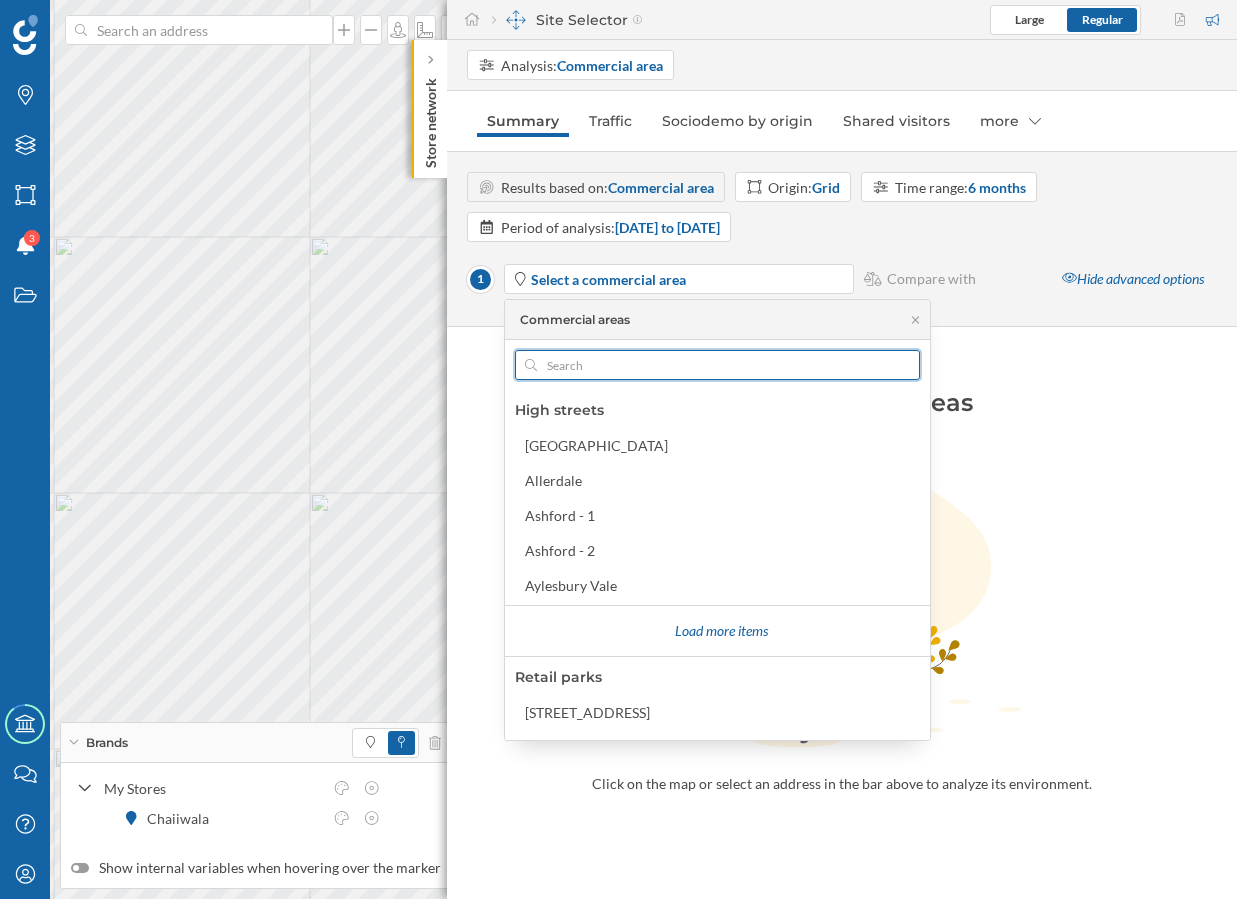 click at bounding box center (717, 365) 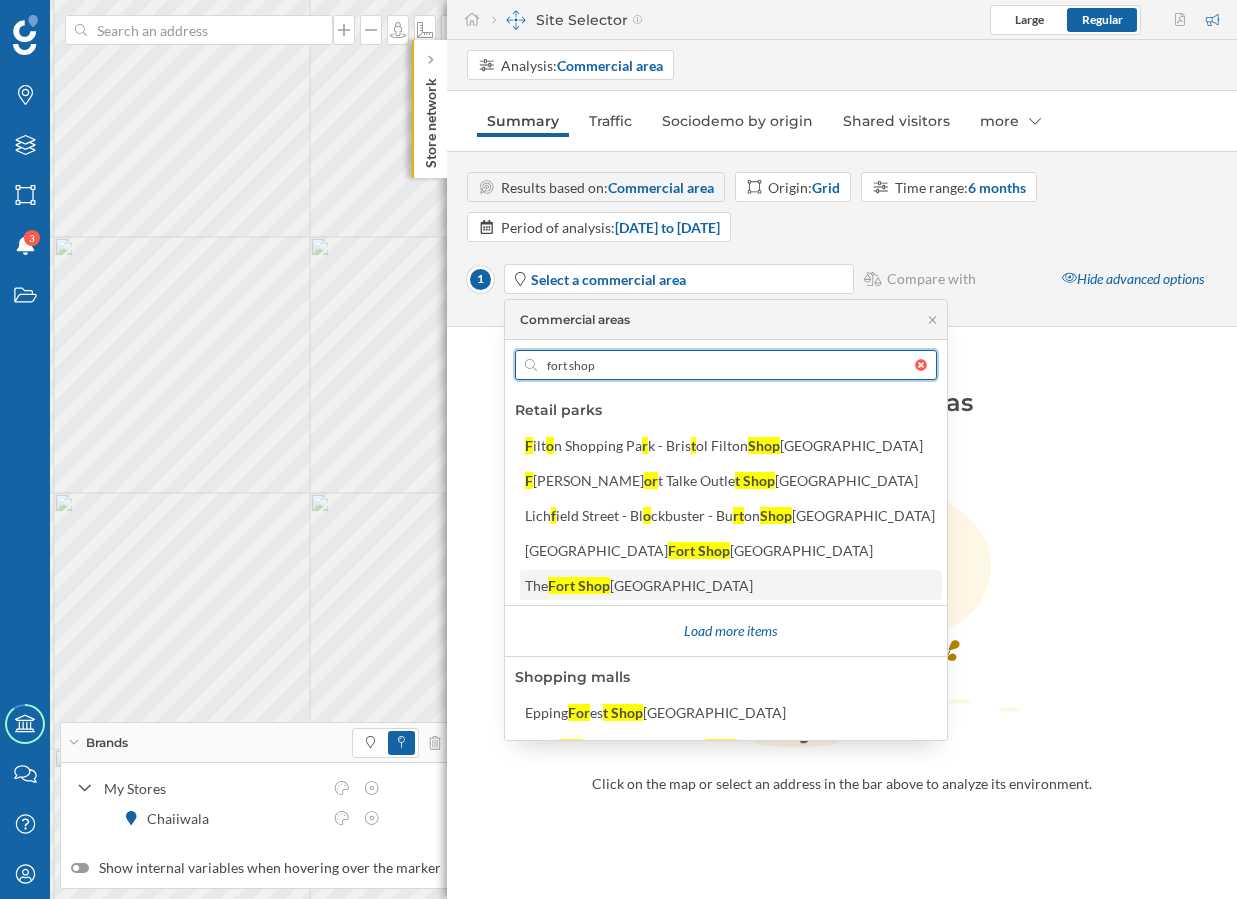 type on "fort shop" 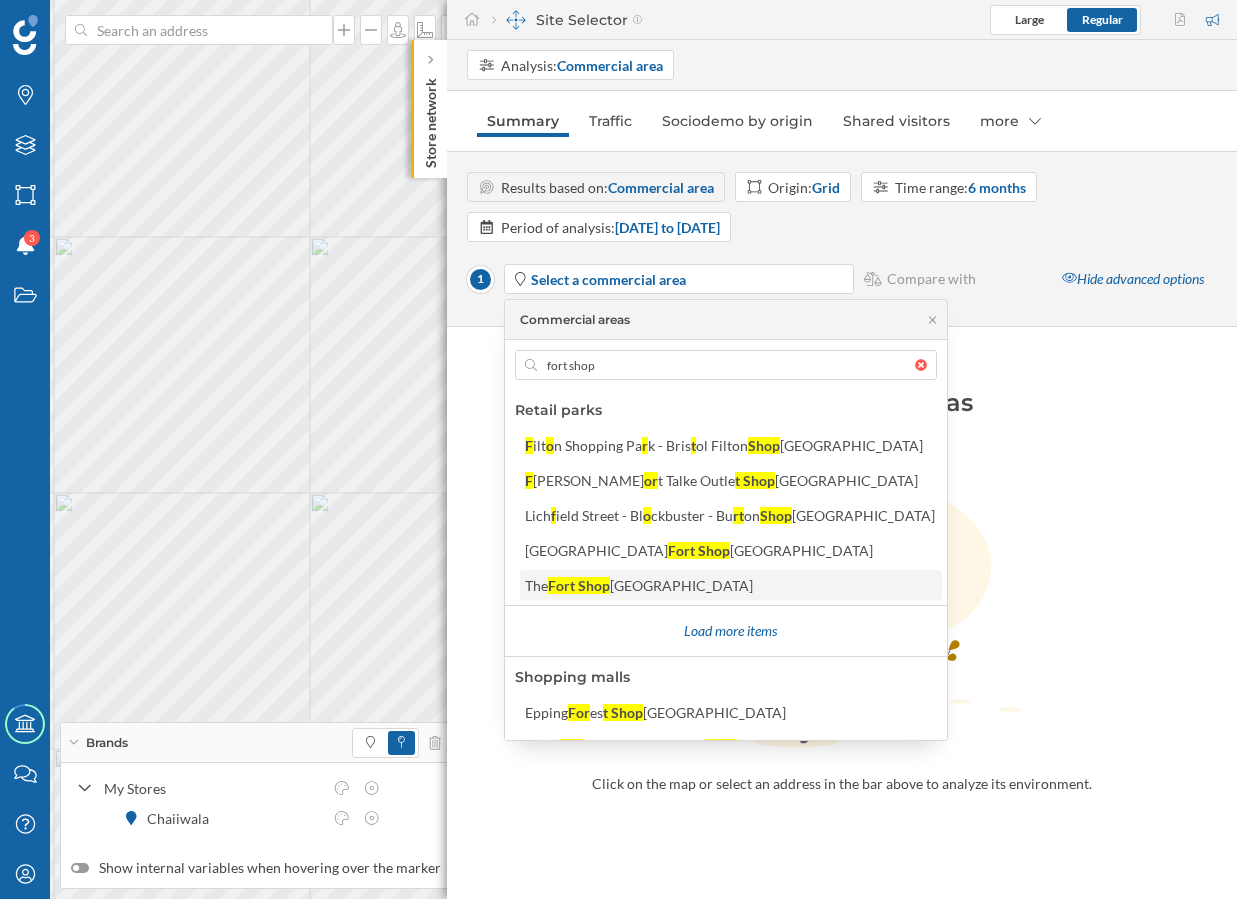 click on "Fort Shop" at bounding box center (579, 585) 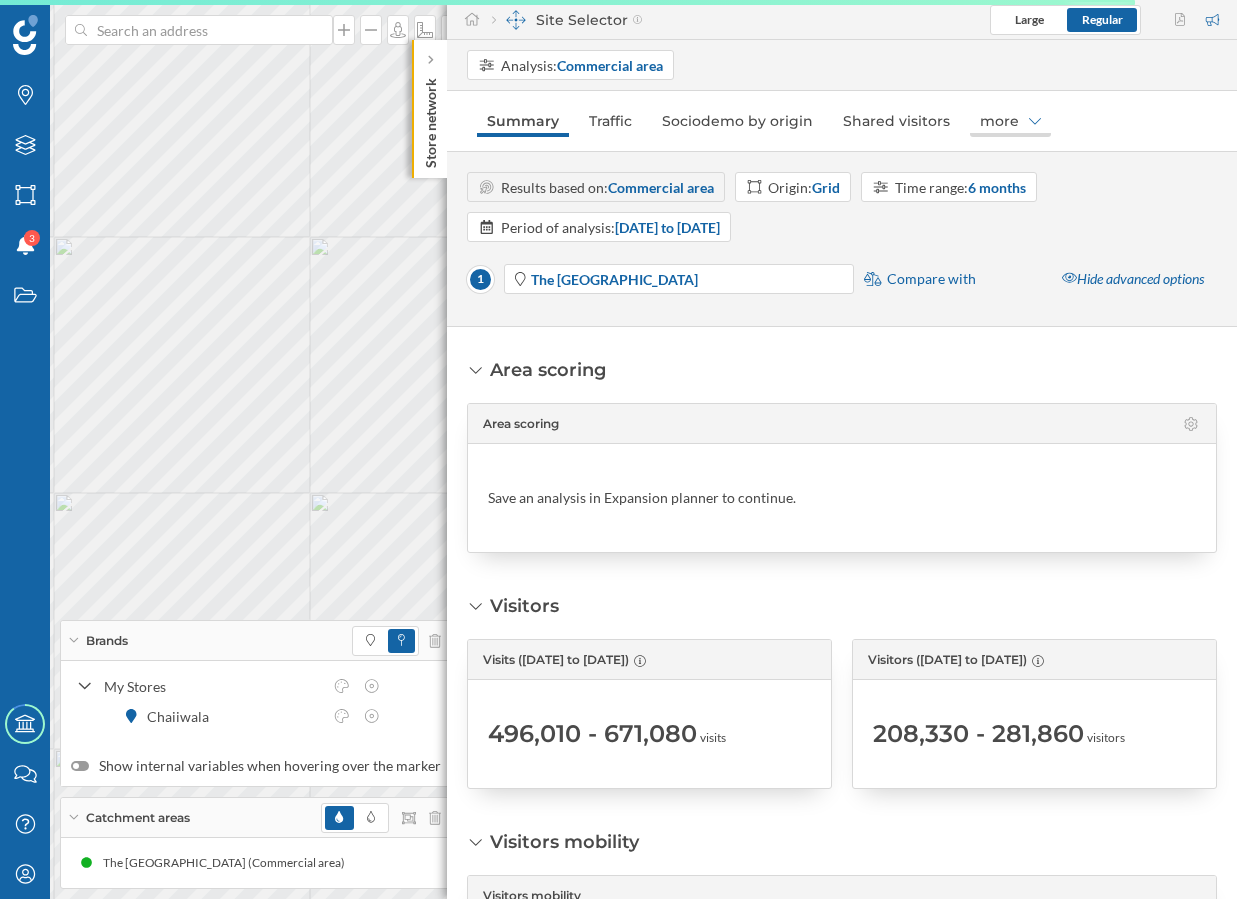 click 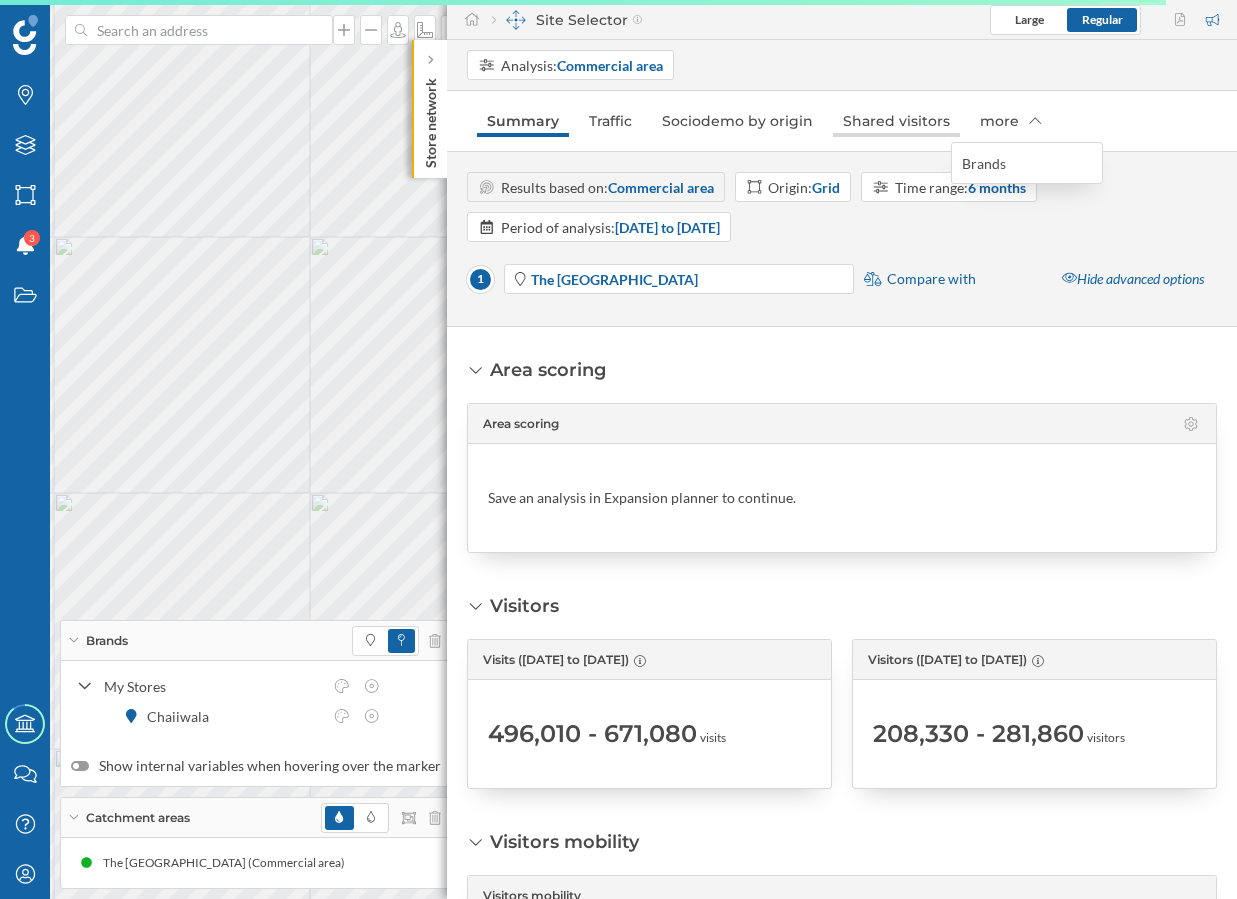 click on "Shared visitors" at bounding box center [896, 121] 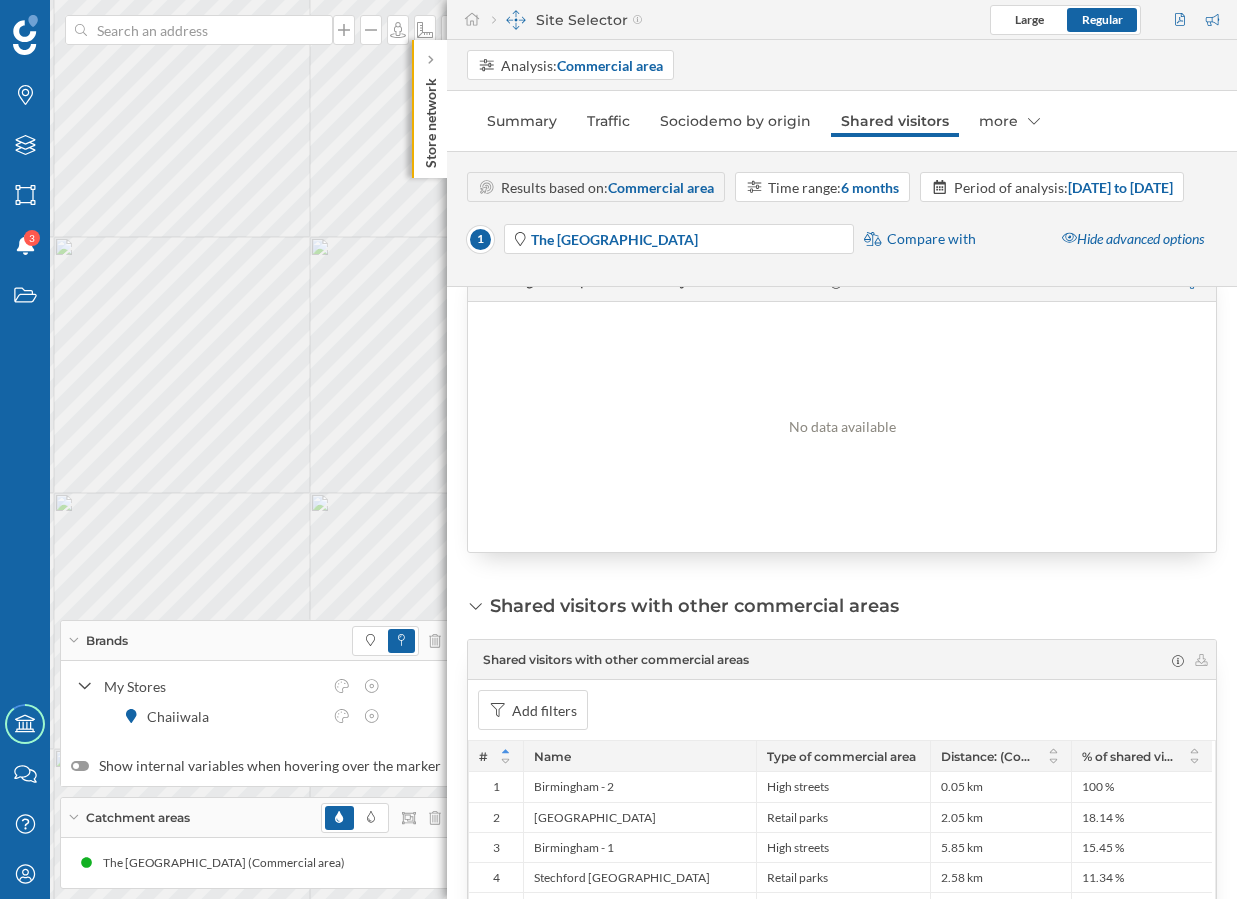 scroll, scrollTop: 789, scrollLeft: 0, axis: vertical 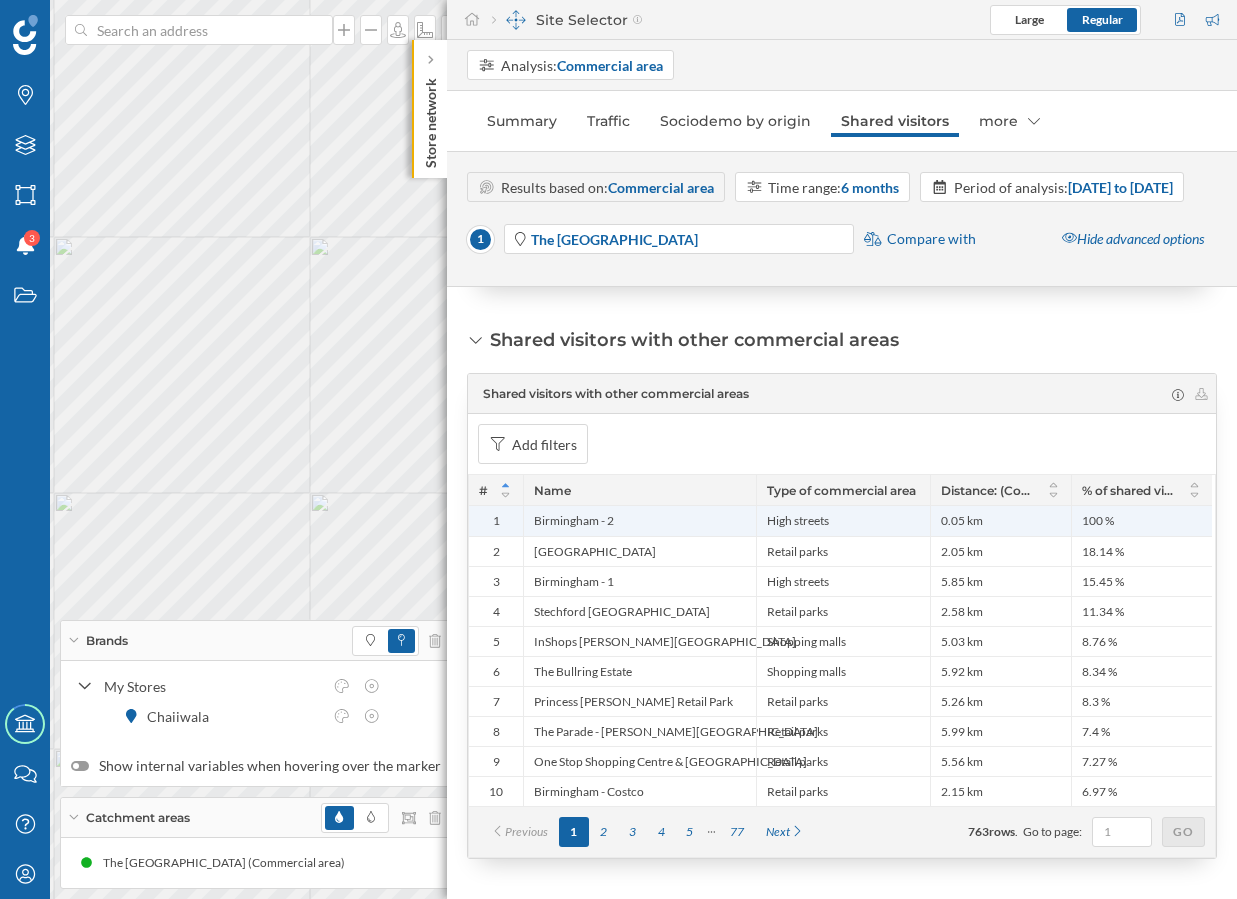 click on "Birmingham - 2" at bounding box center (639, 521) 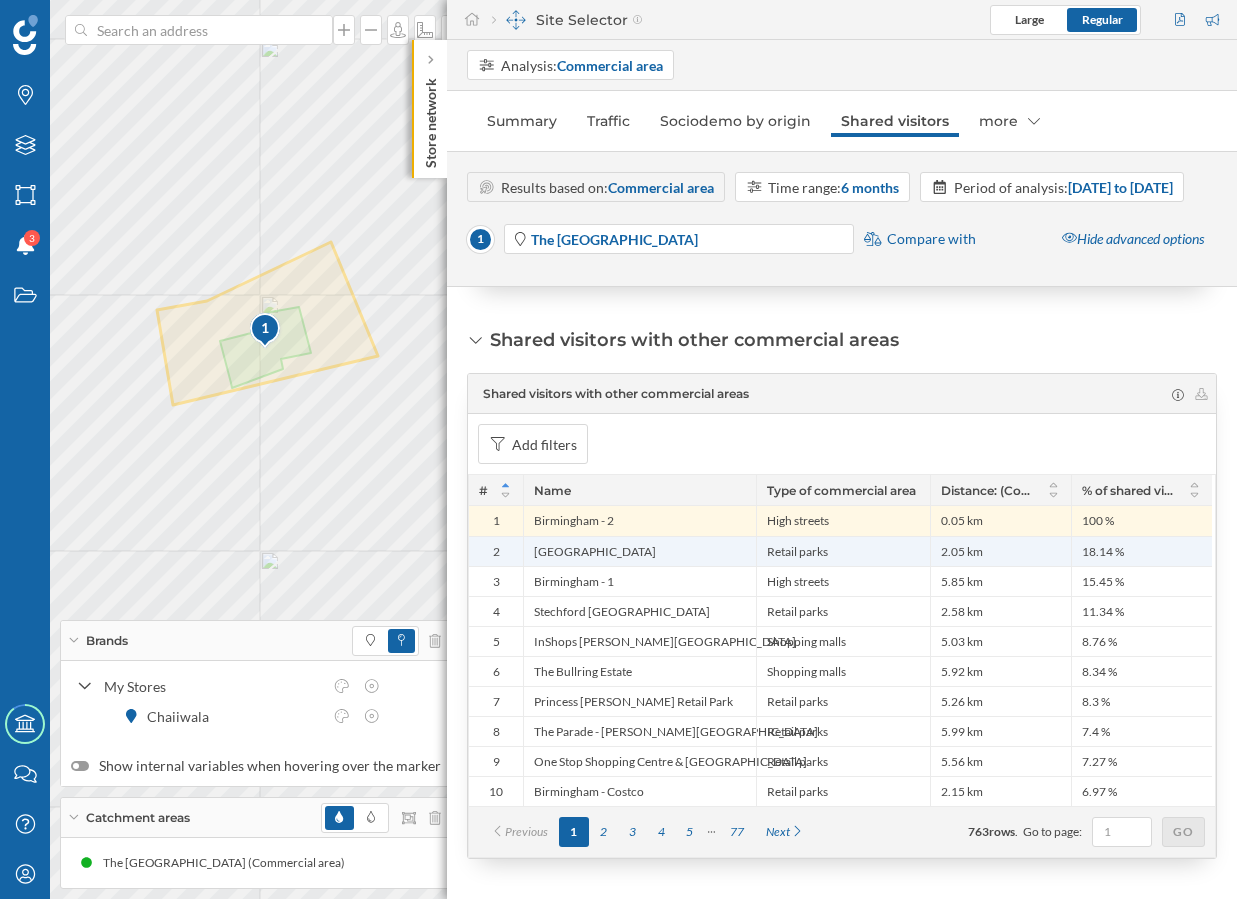 click on "[GEOGRAPHIC_DATA]" at bounding box center (639, 551) 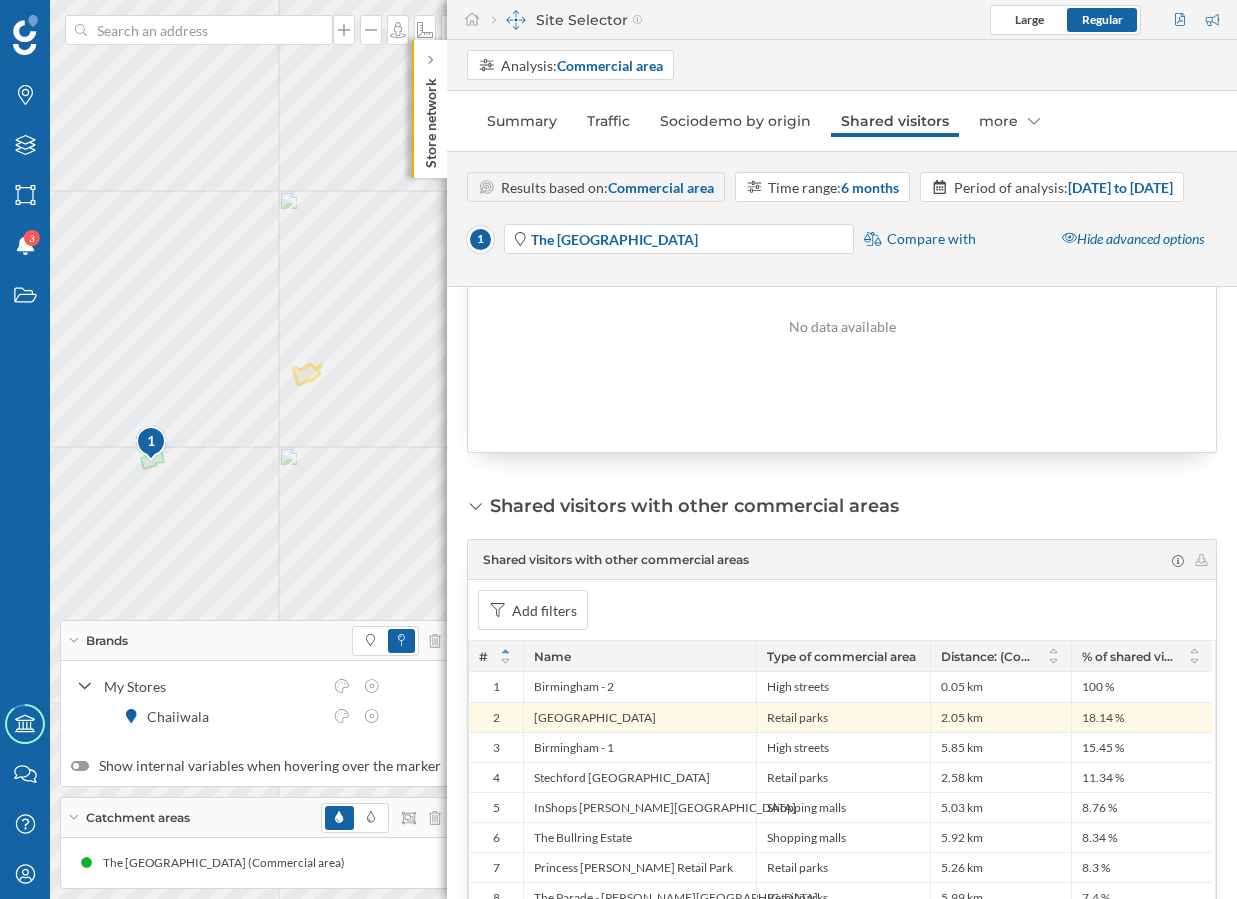 scroll, scrollTop: 789, scrollLeft: 0, axis: vertical 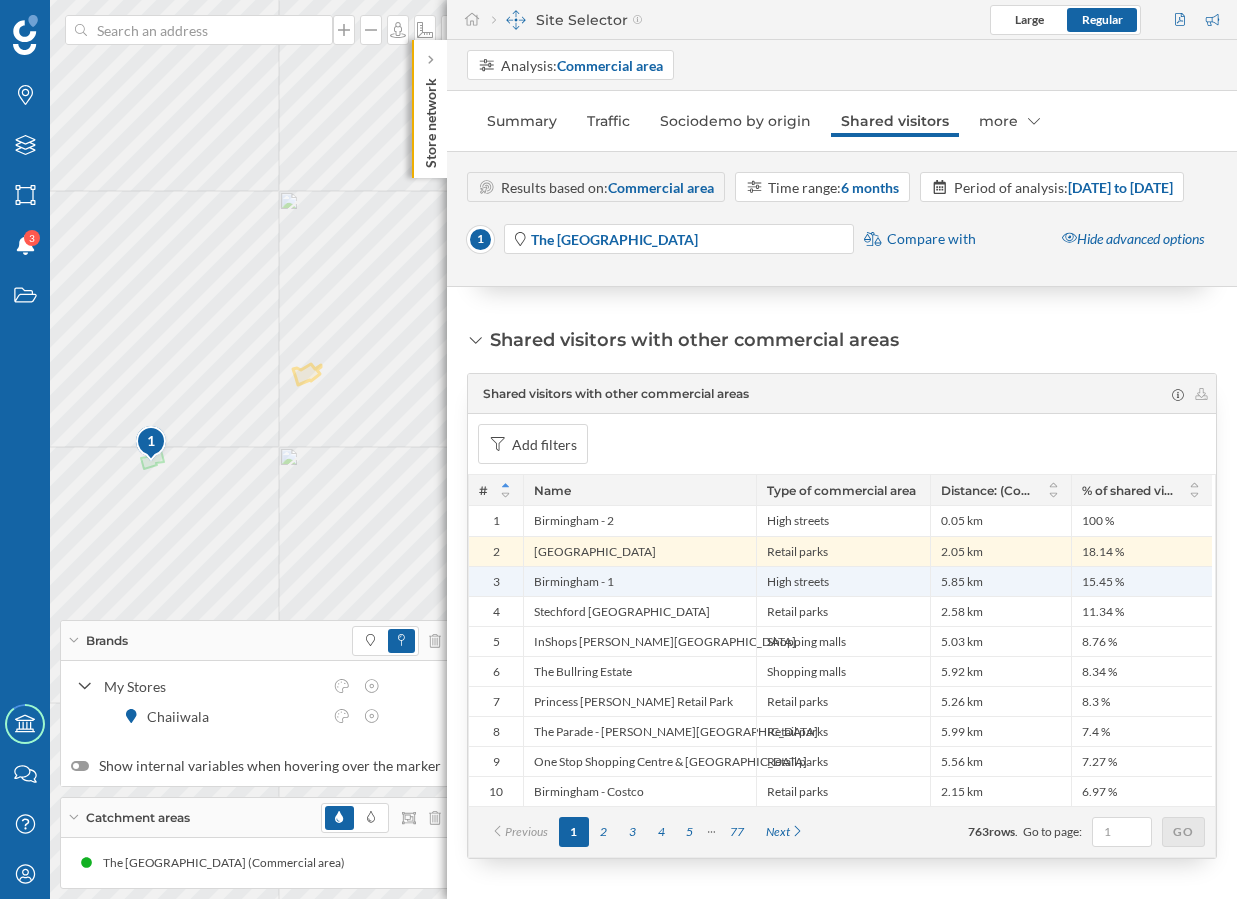 click on "Birmingham - 1" at bounding box center (639, 581) 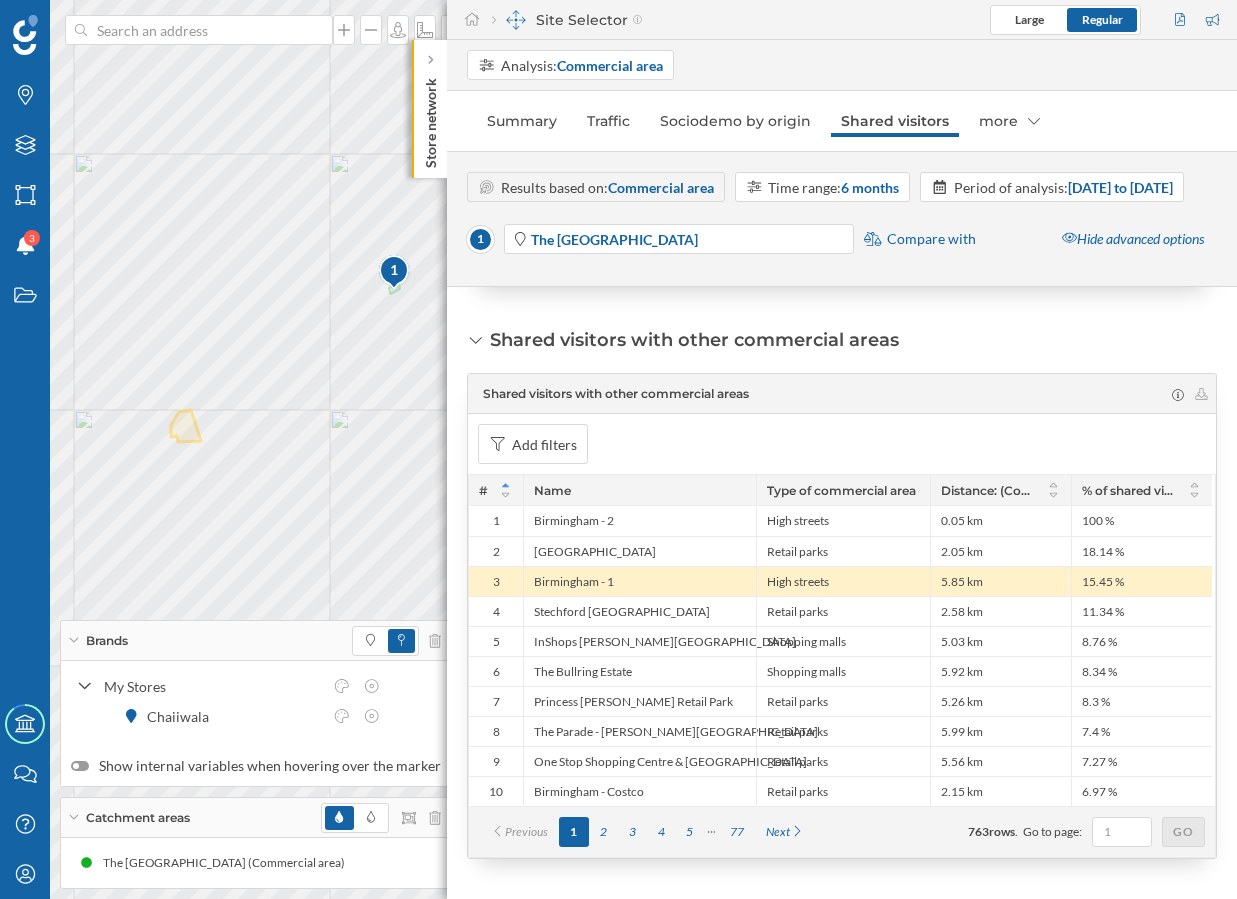 drag, startPoint x: 1125, startPoint y: 581, endPoint x: 1081, endPoint y: 584, distance: 44.102154 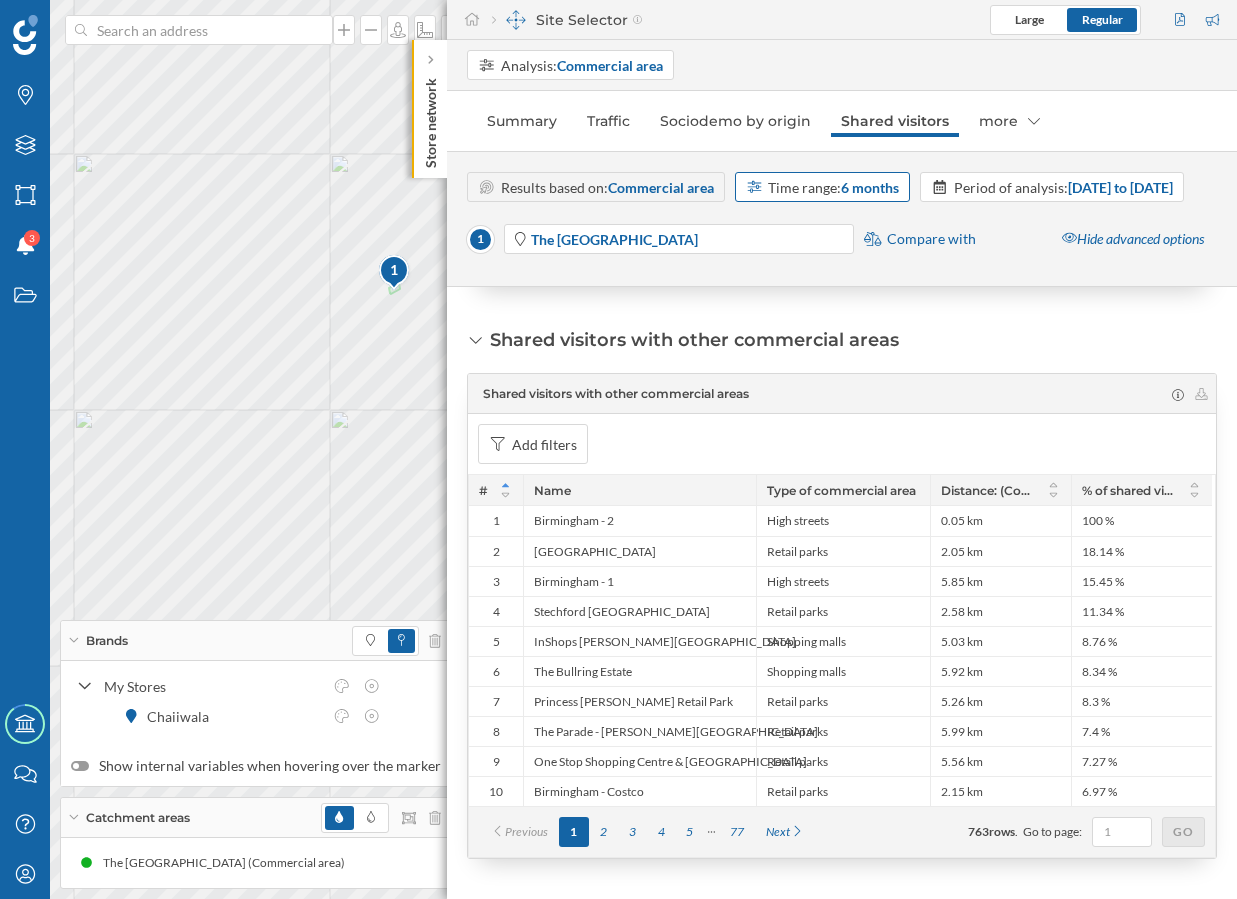 click on "Time range:   6 months" at bounding box center (833, 187) 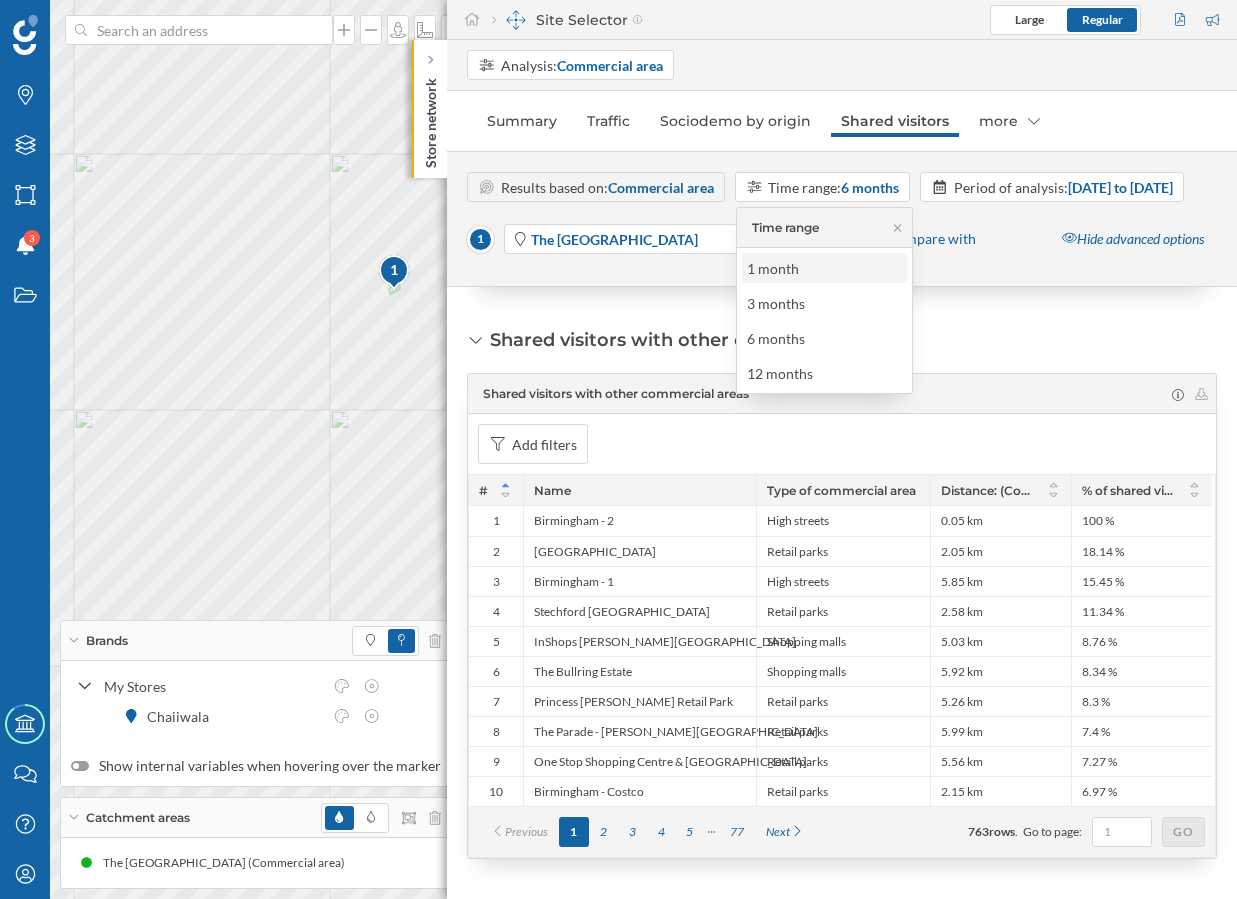 click on "1 month" at bounding box center (773, 268) 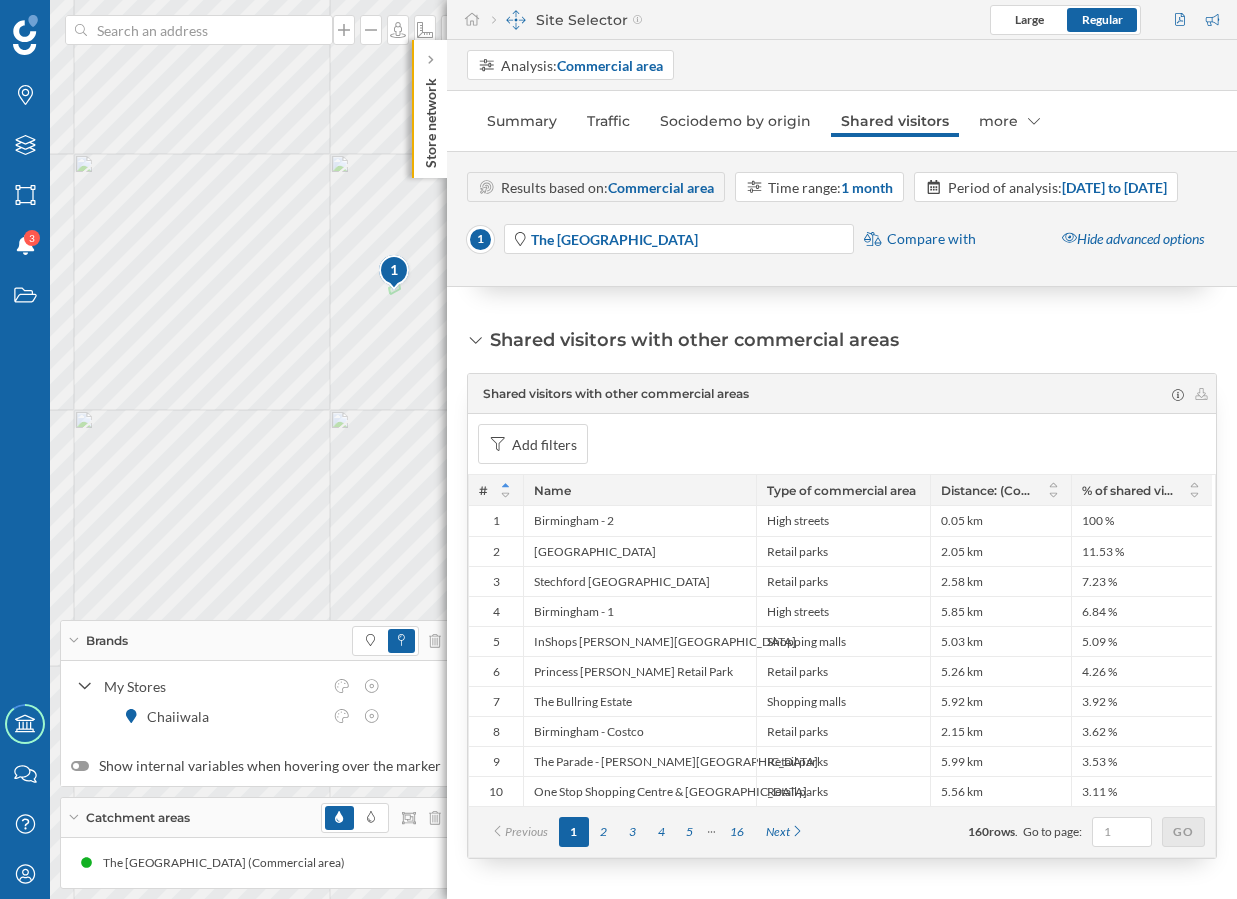 scroll, scrollTop: 819, scrollLeft: 0, axis: vertical 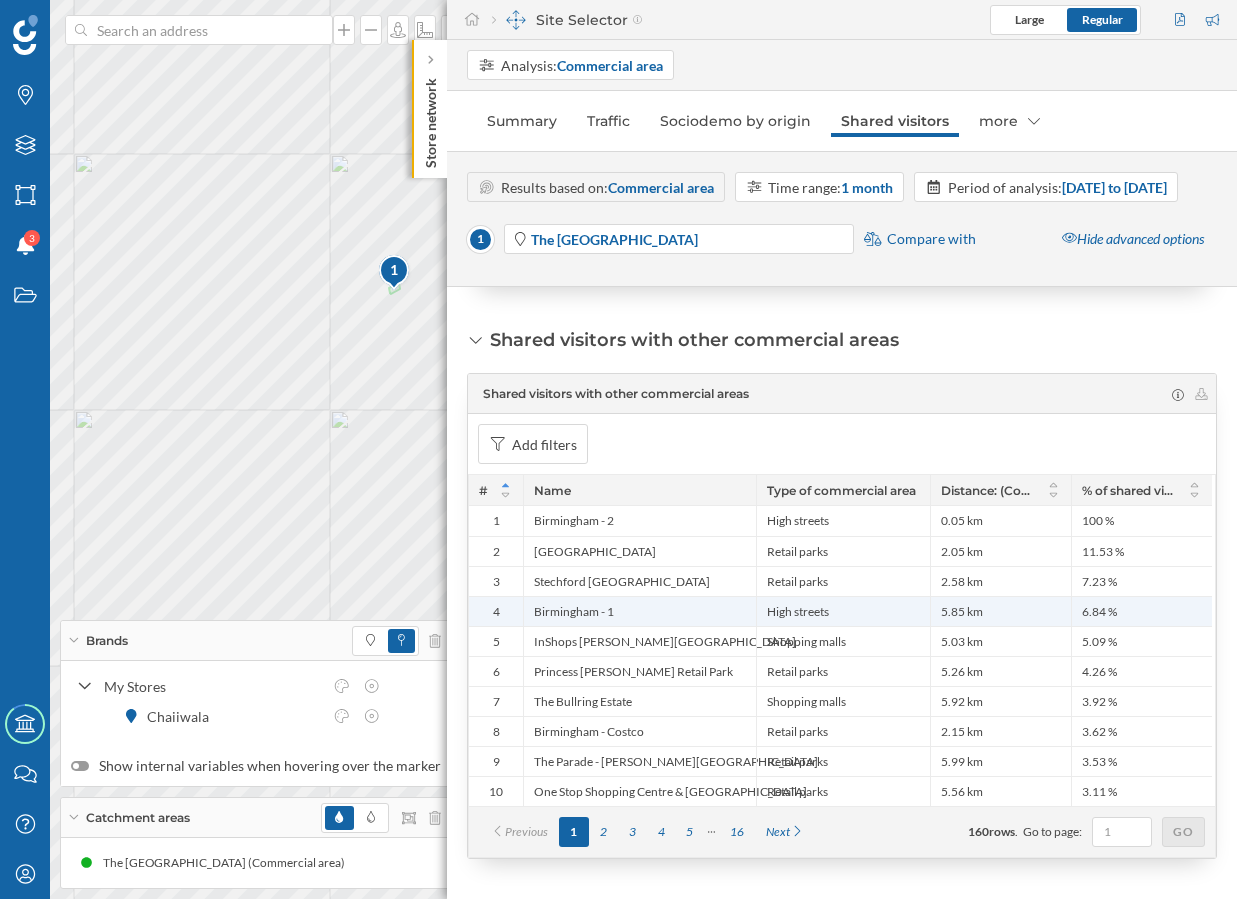 click on "Birmingham - 1" at bounding box center [639, 611] 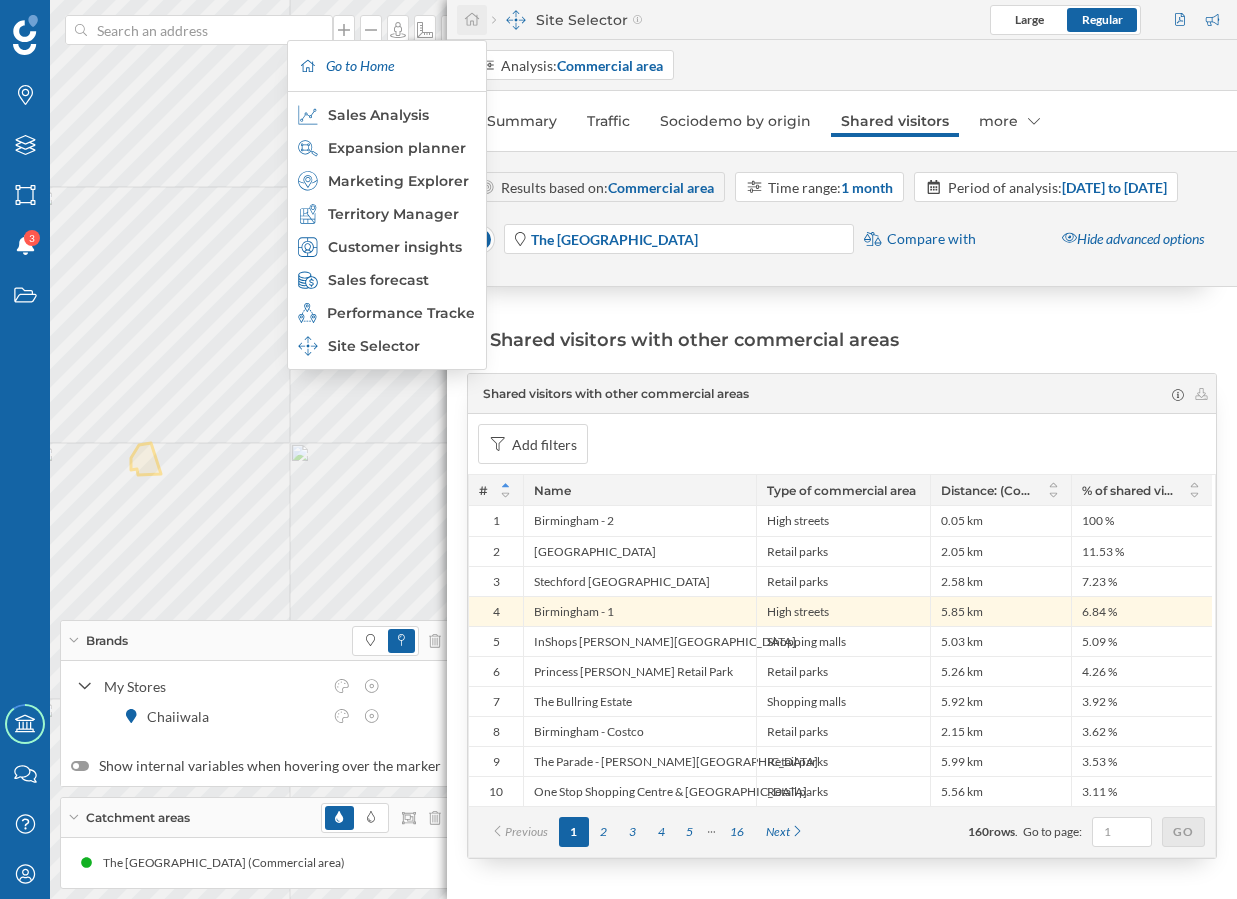 click 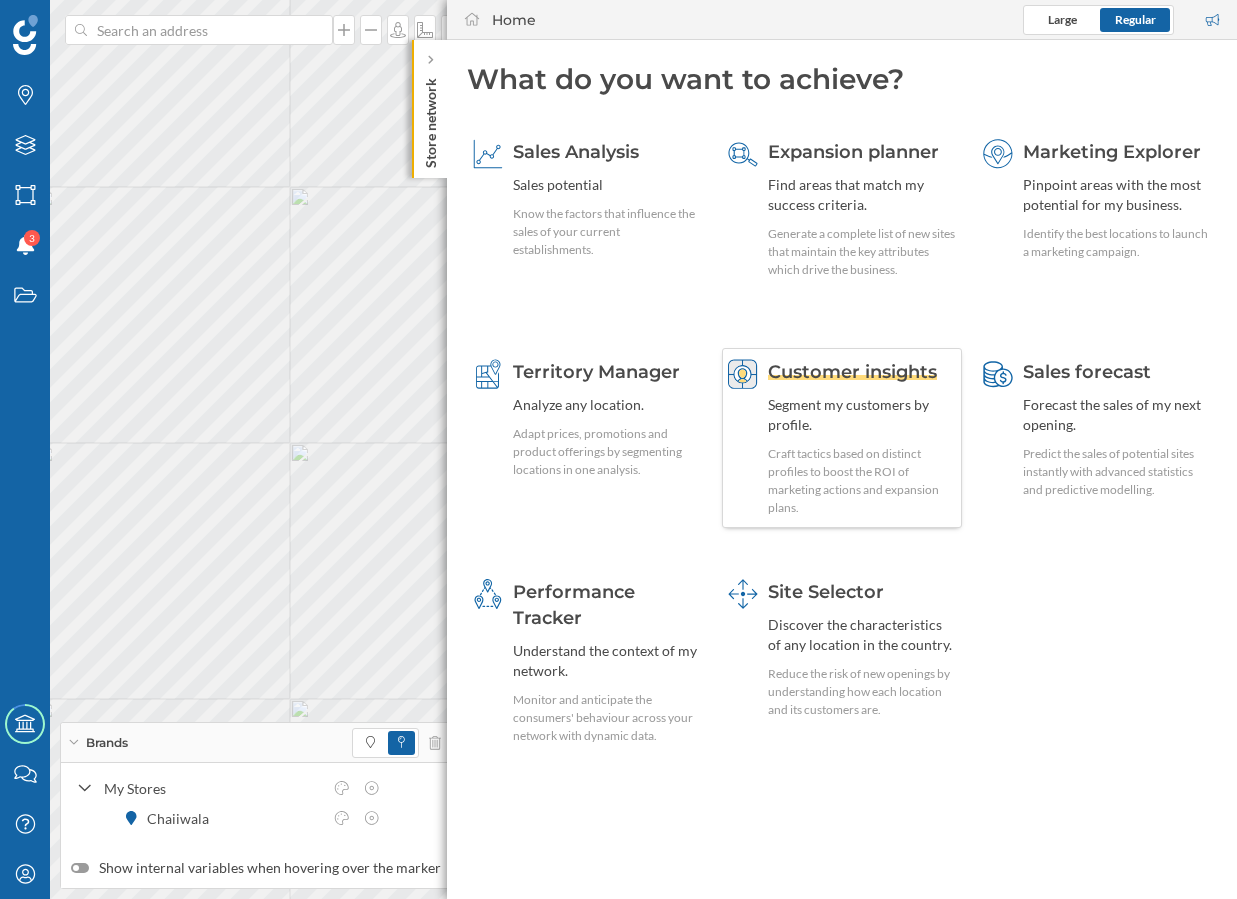 drag, startPoint x: 669, startPoint y: 630, endPoint x: 760, endPoint y: 479, distance: 176.30087 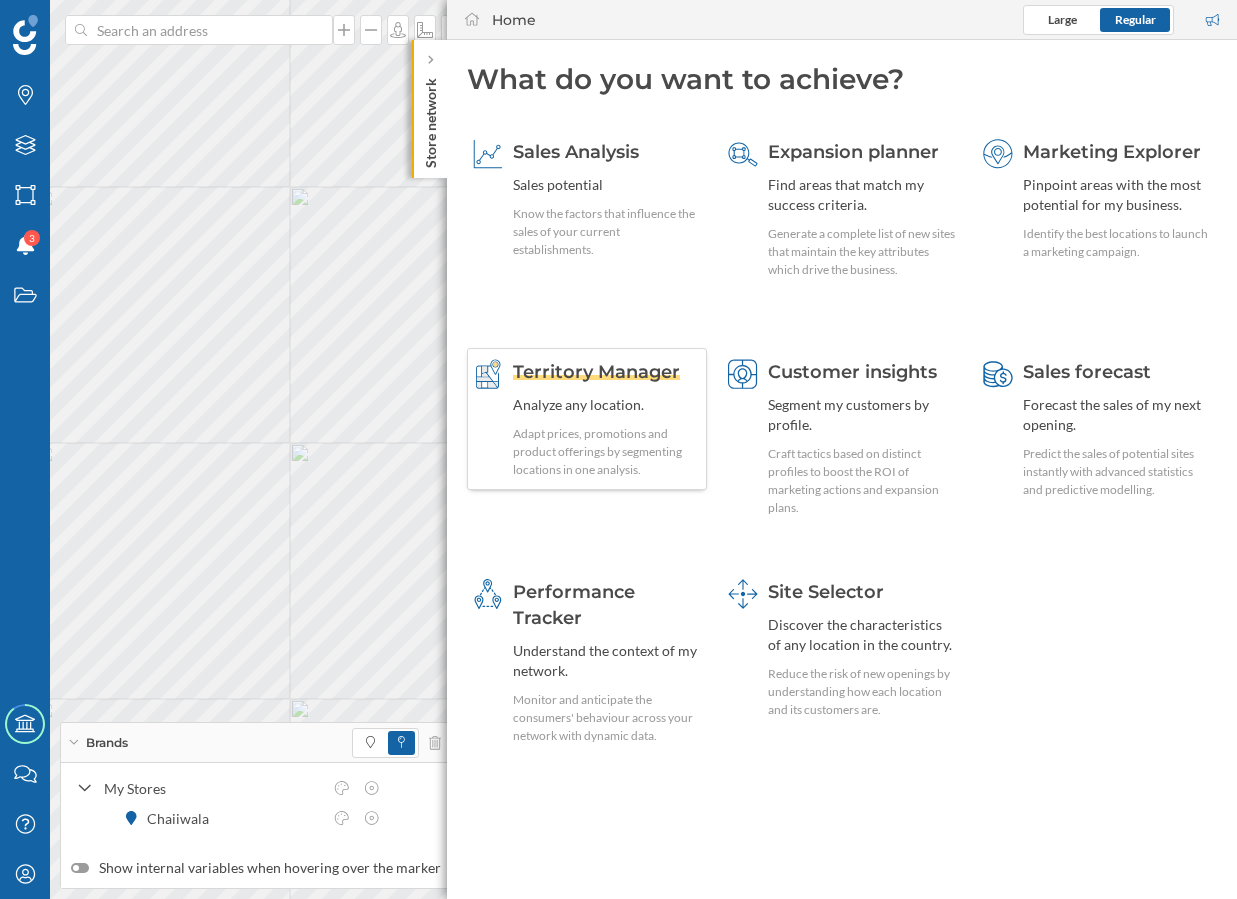 click on "Adapt prices, promotions and product offerings by segmenting locations in one analysis." at bounding box center [607, 452] 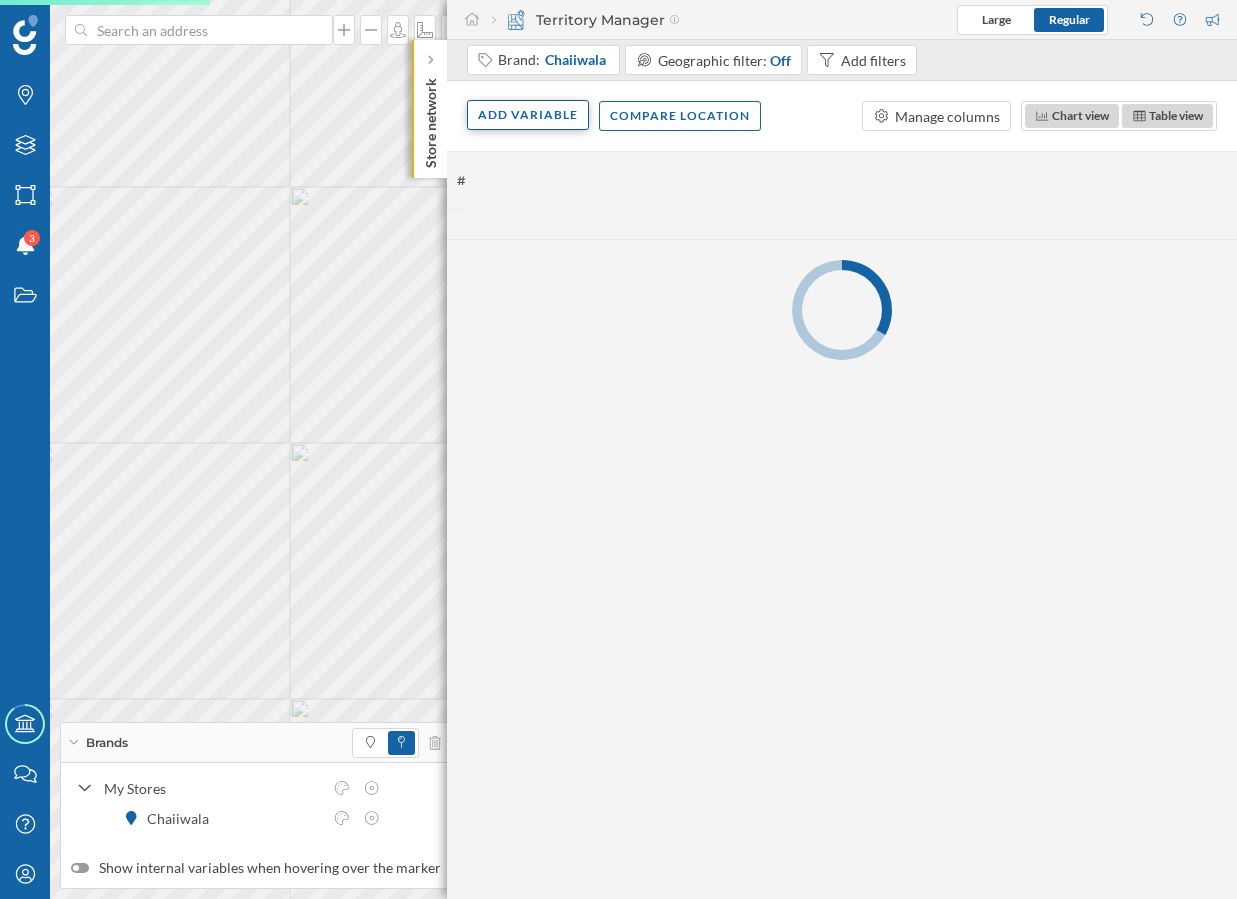 click on "Add variable" at bounding box center (528, 115) 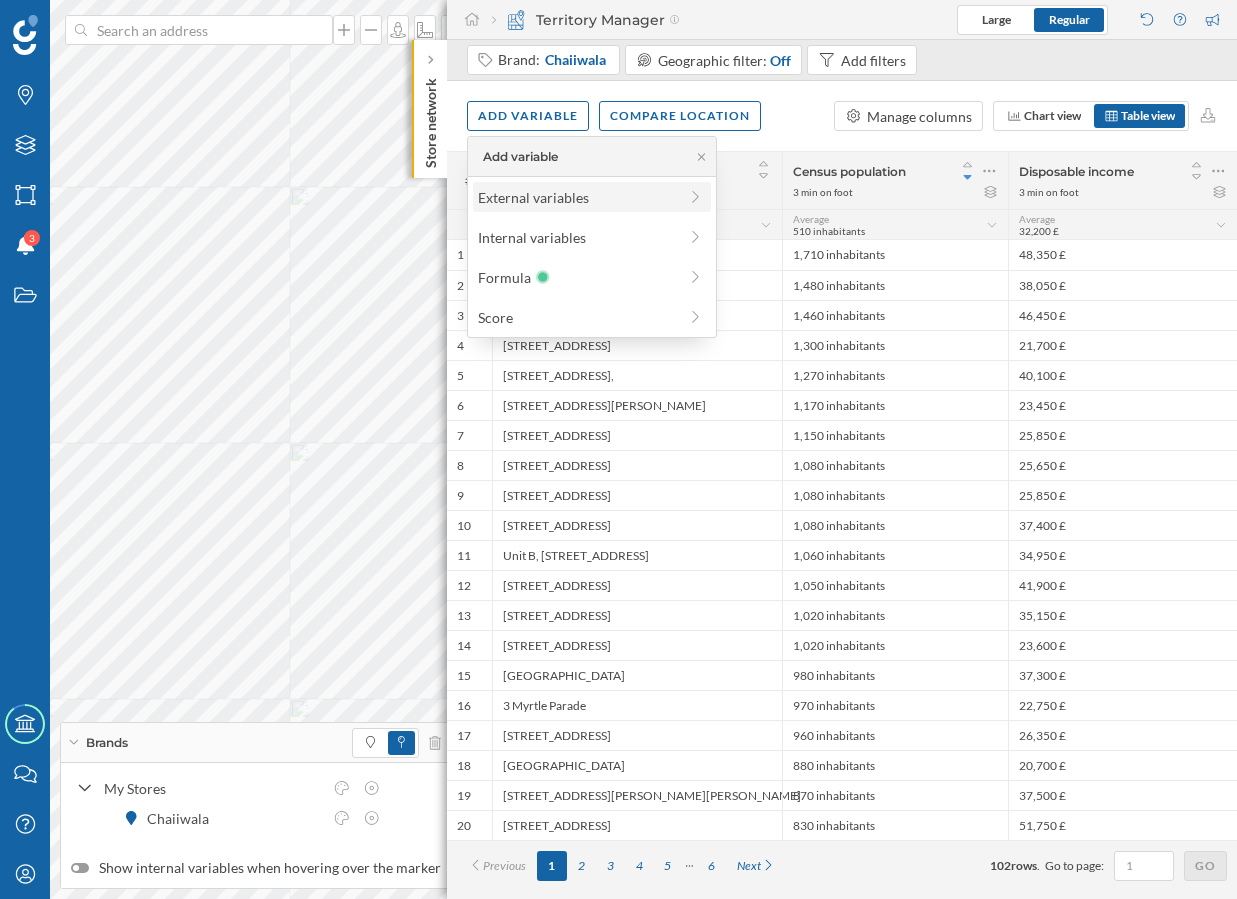 click on "External variables" at bounding box center [577, 197] 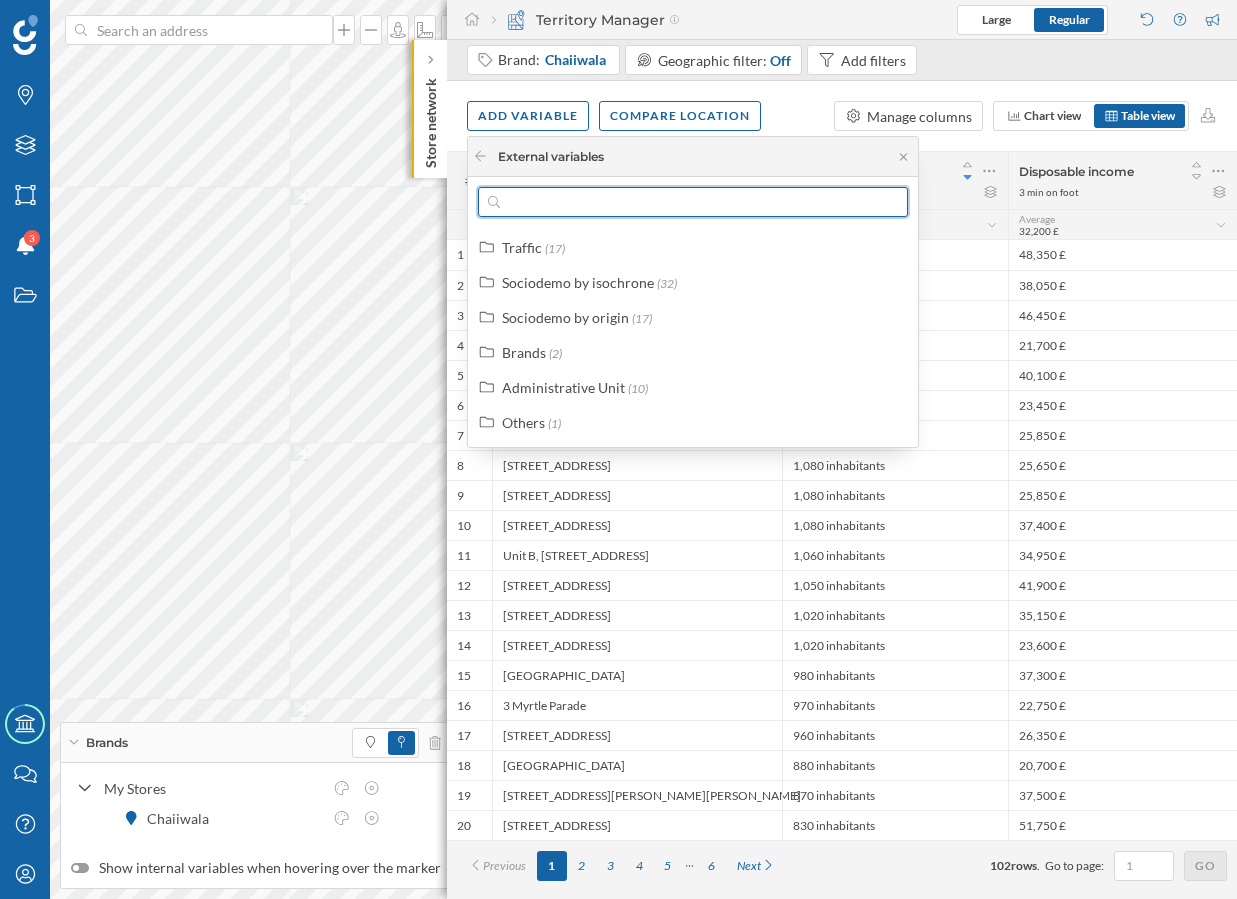 click at bounding box center (693, 202) 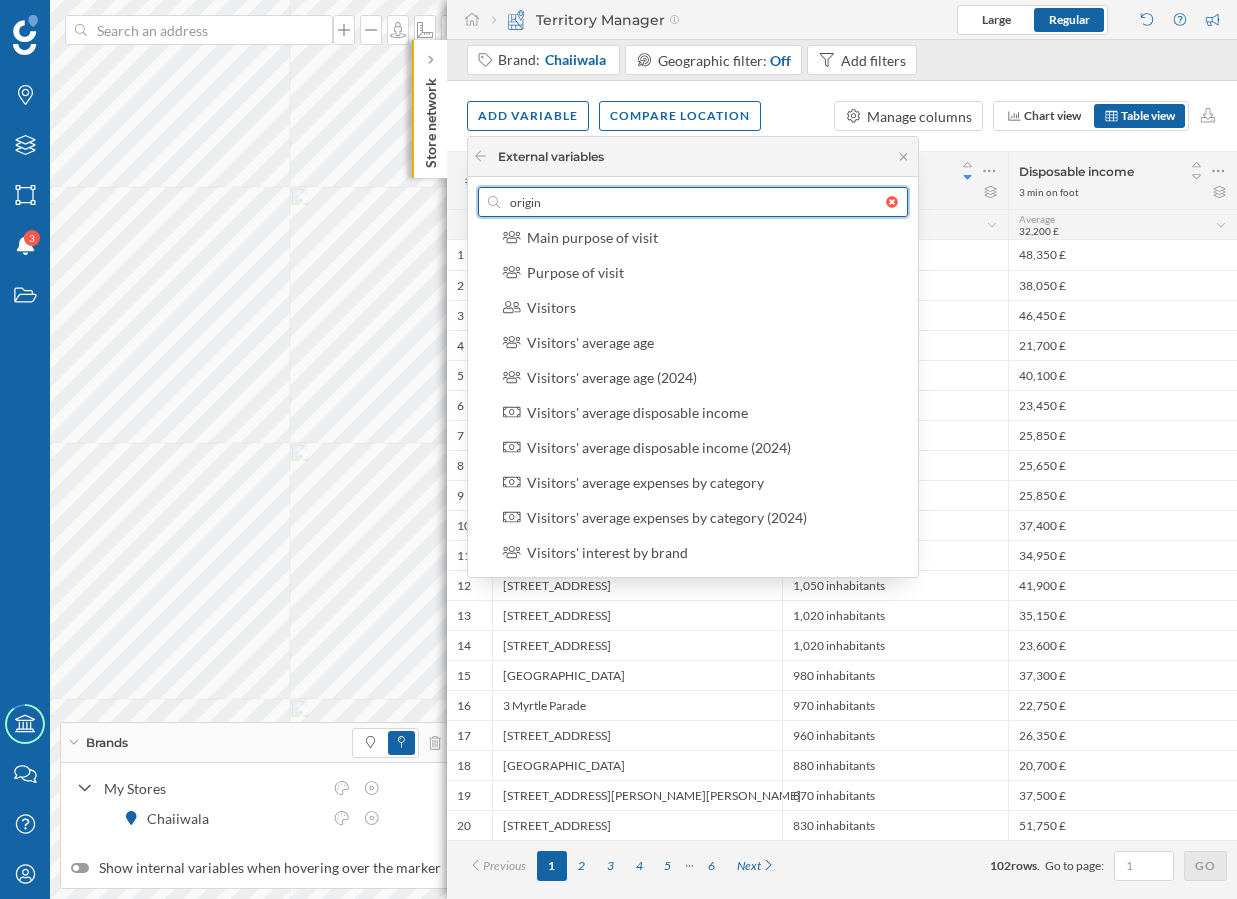 scroll, scrollTop: 0, scrollLeft: 0, axis: both 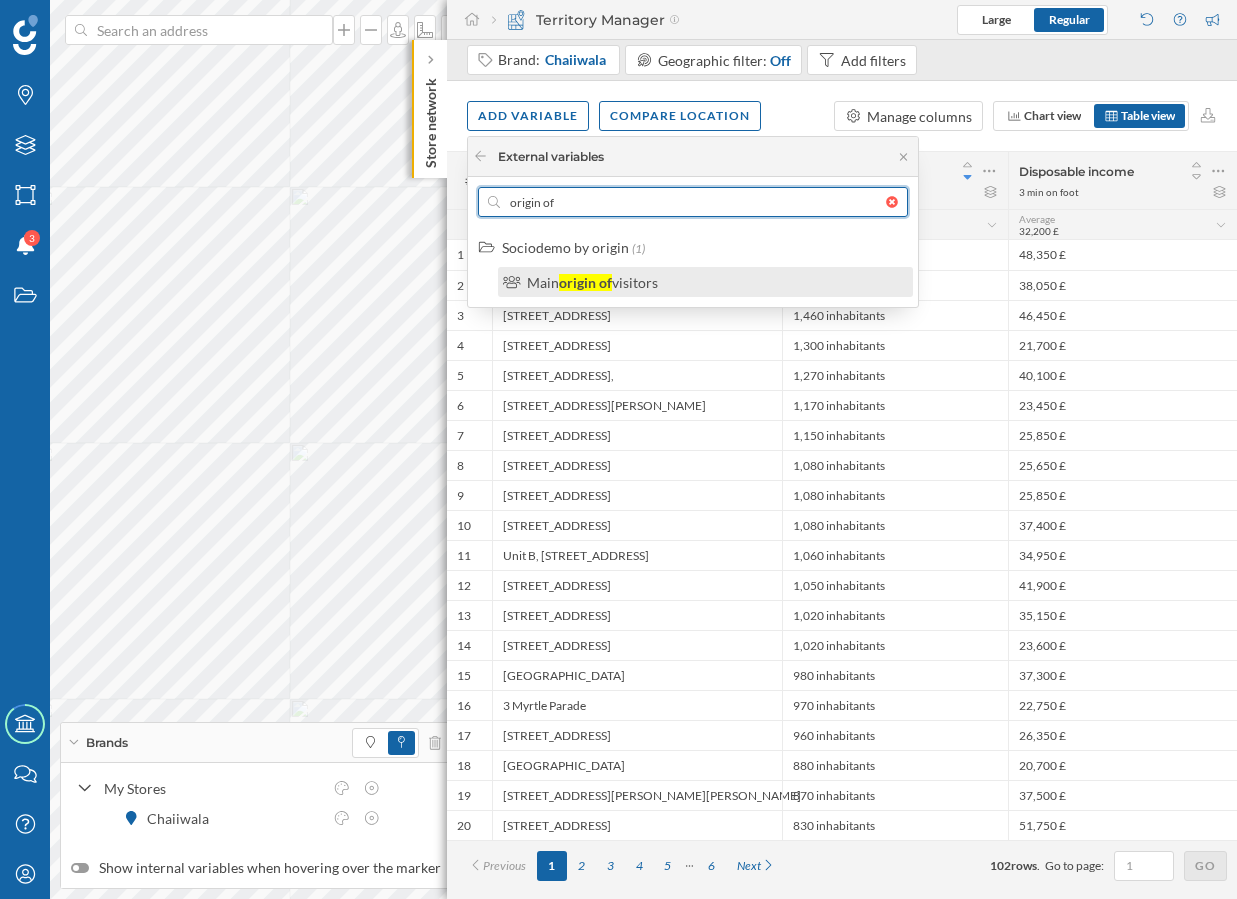 type on "origin of" 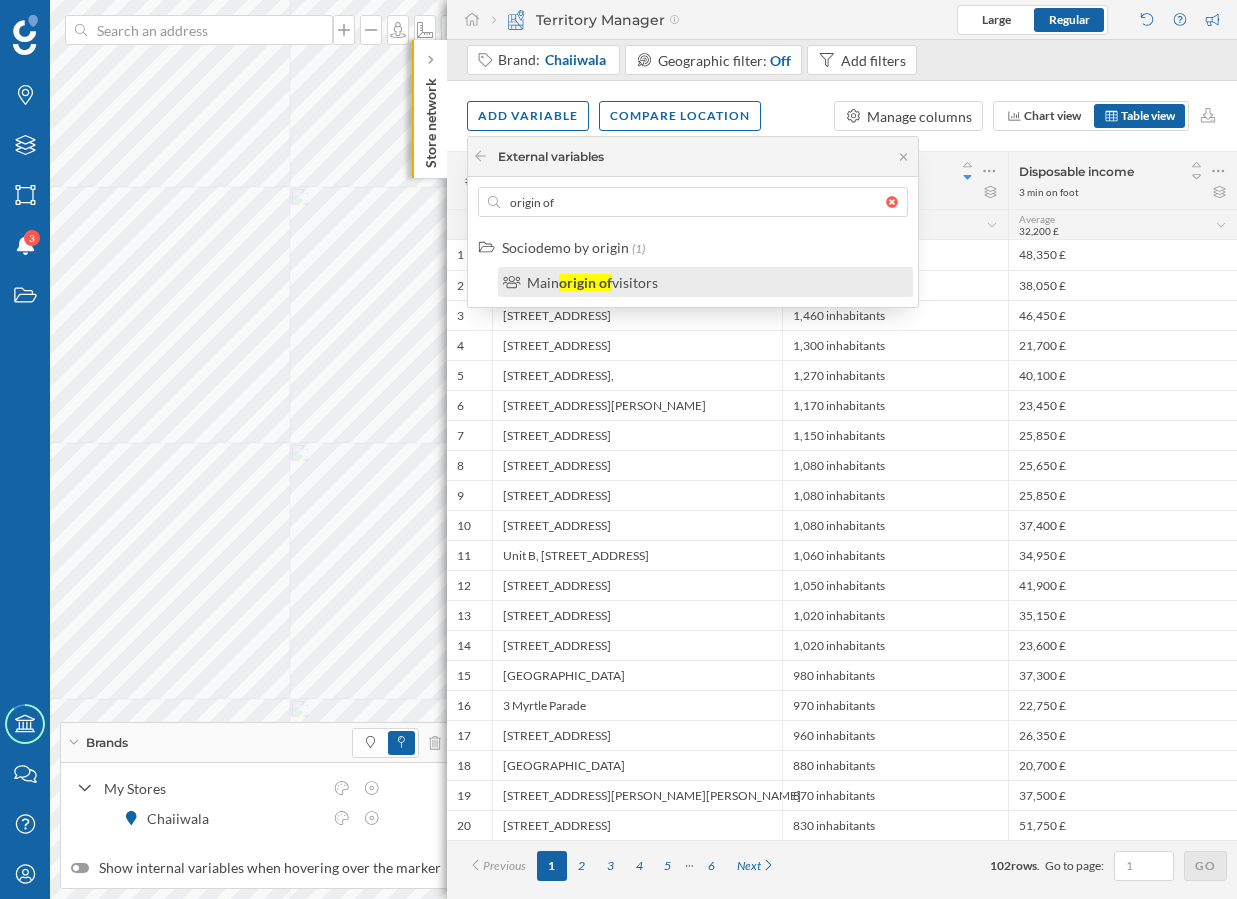 click on "origin of" at bounding box center [585, 282] 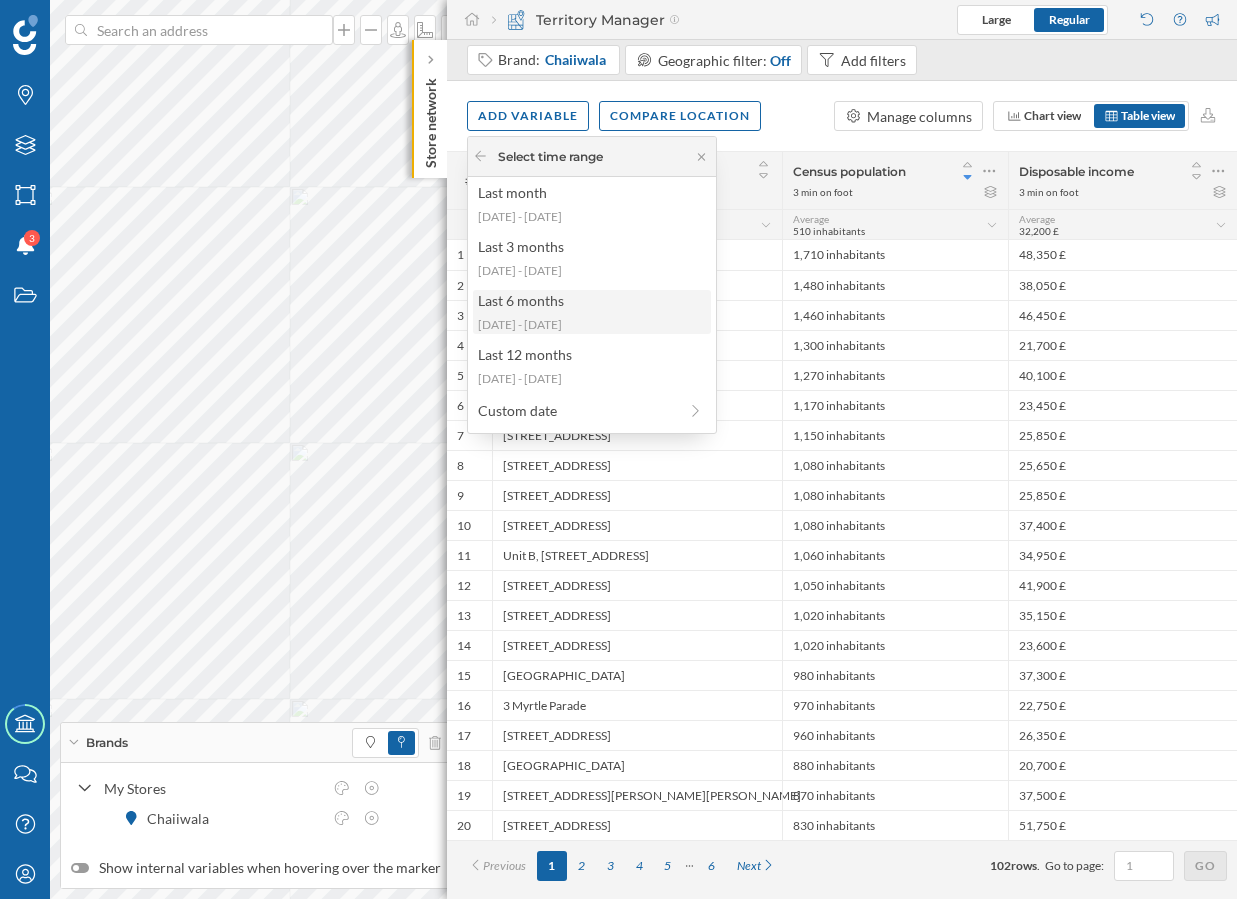 click on "Last 6 months" at bounding box center [591, 300] 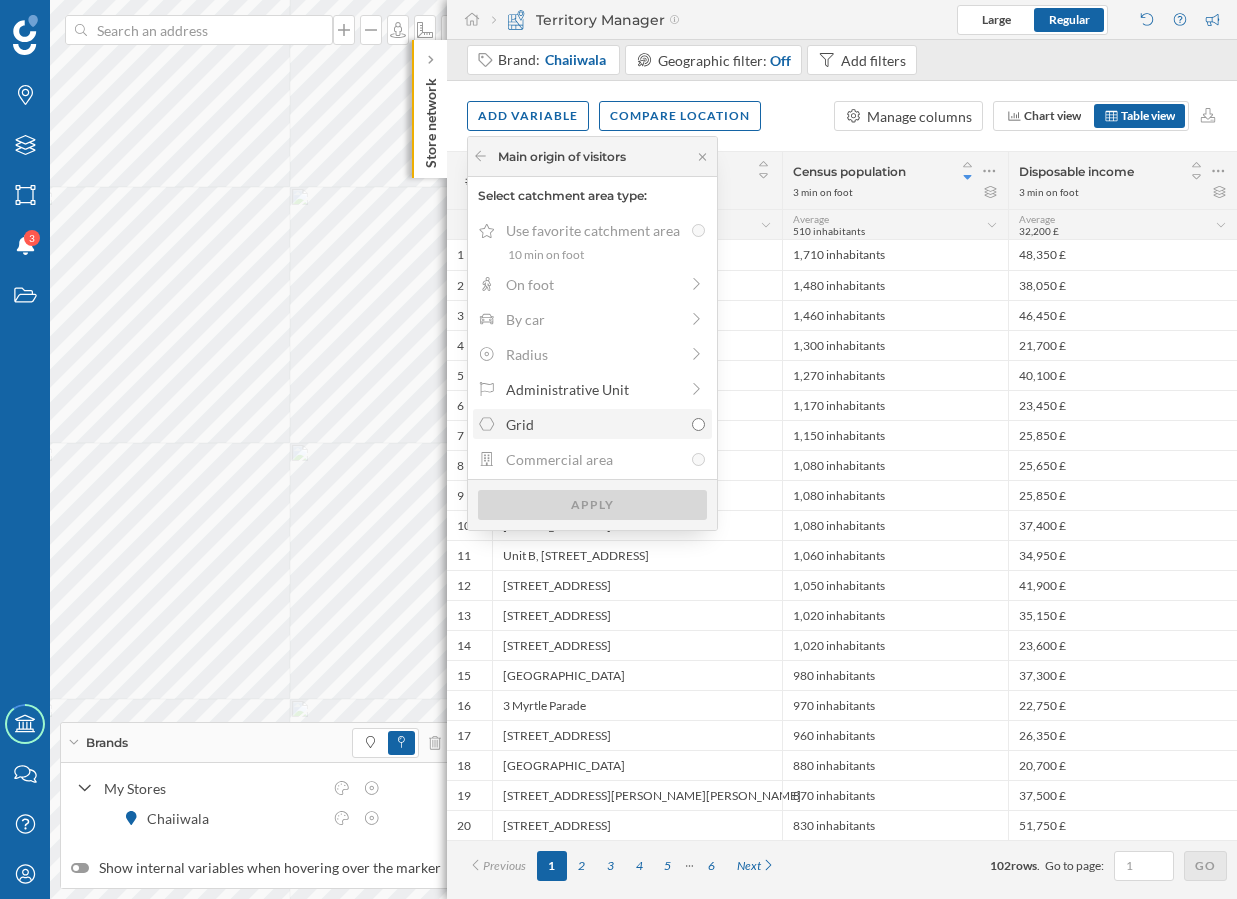click on "Grid" at bounding box center (594, 424) 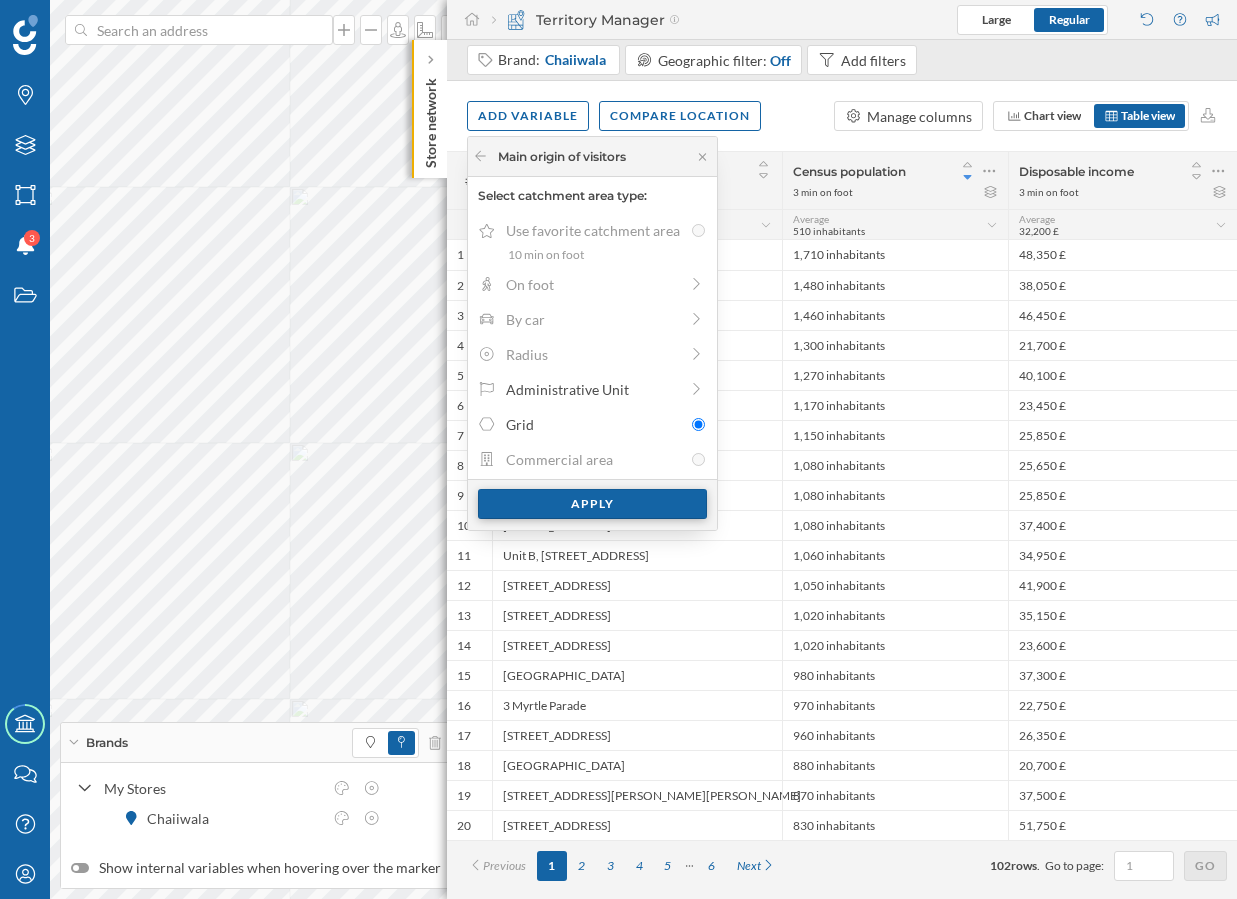 click on "Apply" at bounding box center [592, 504] 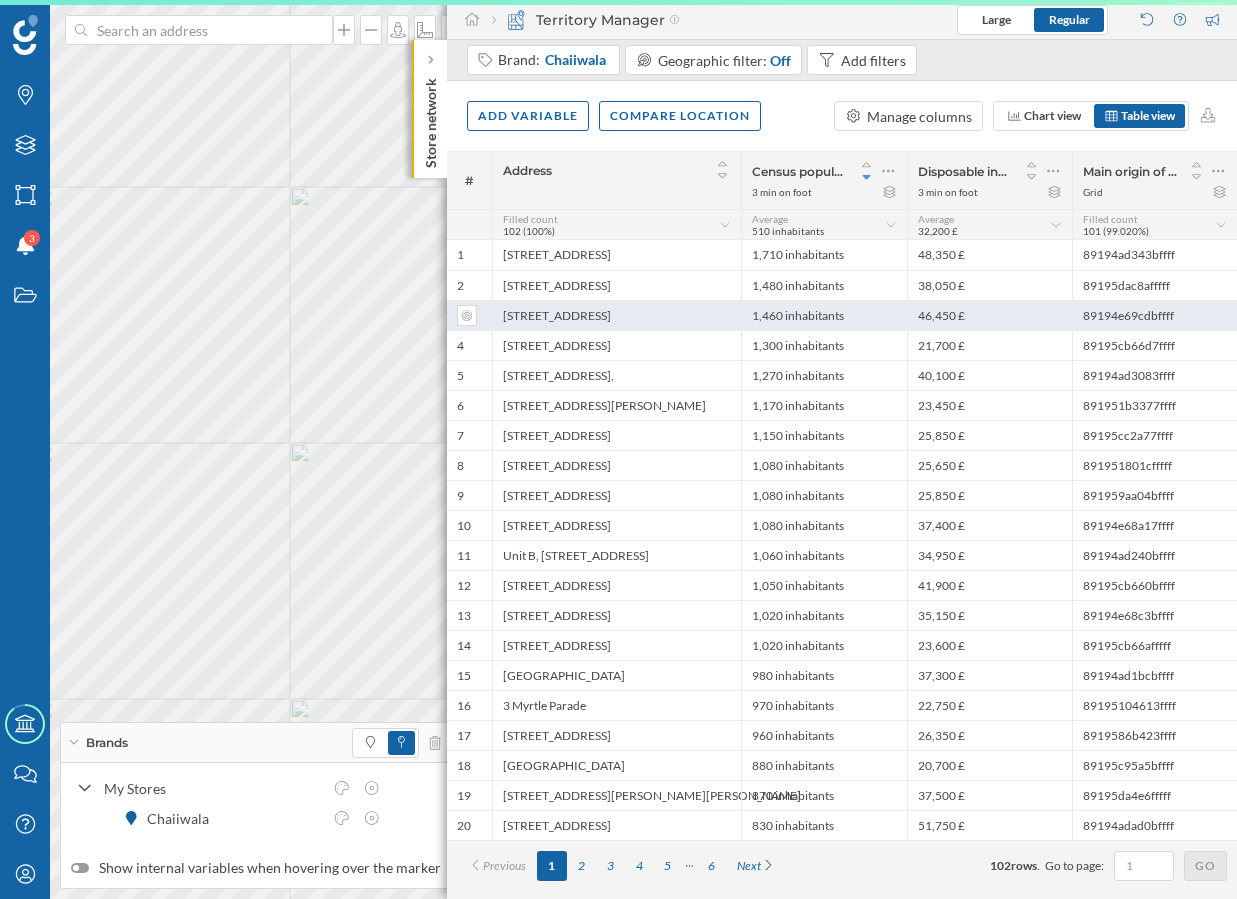 scroll, scrollTop: 0, scrollLeft: 0, axis: both 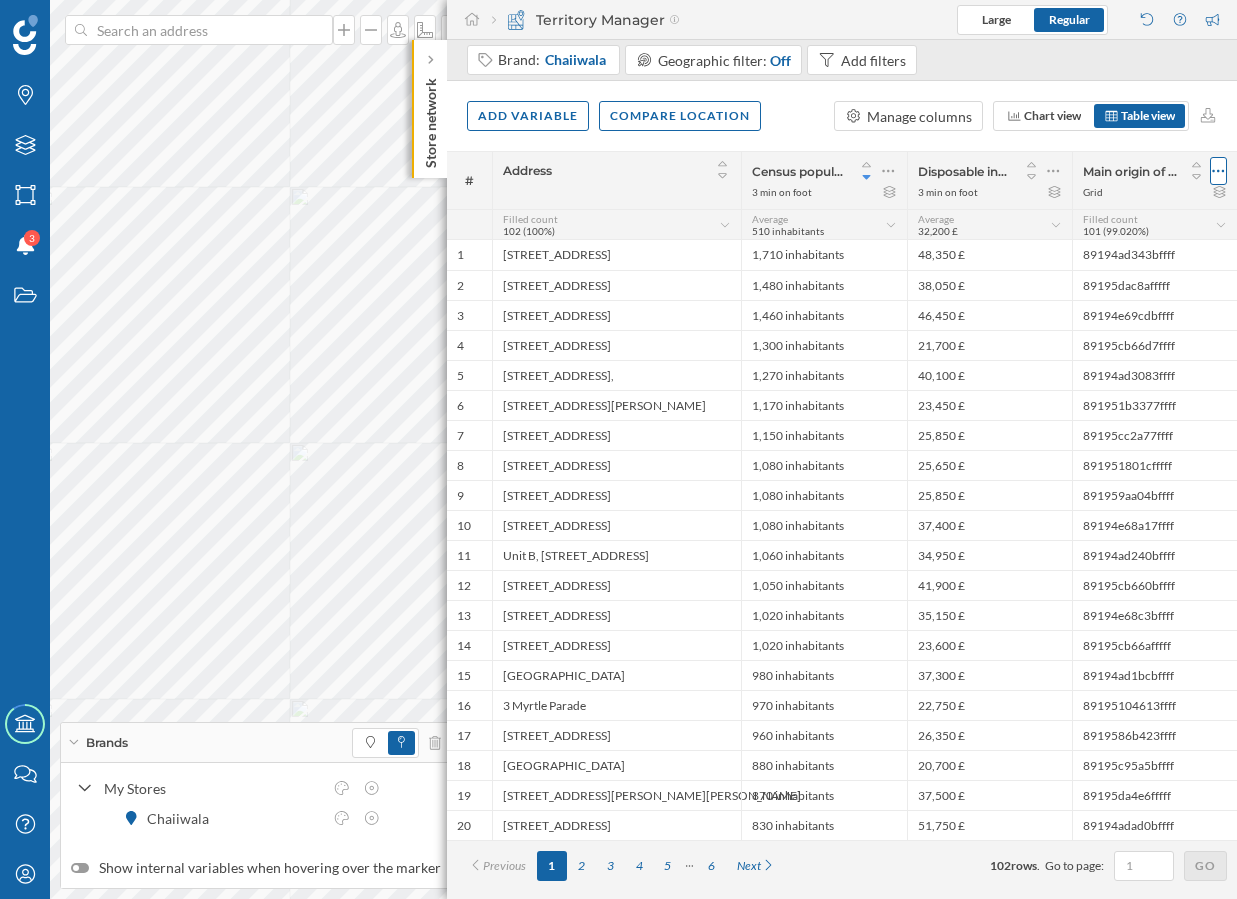 click at bounding box center (1218, 171) 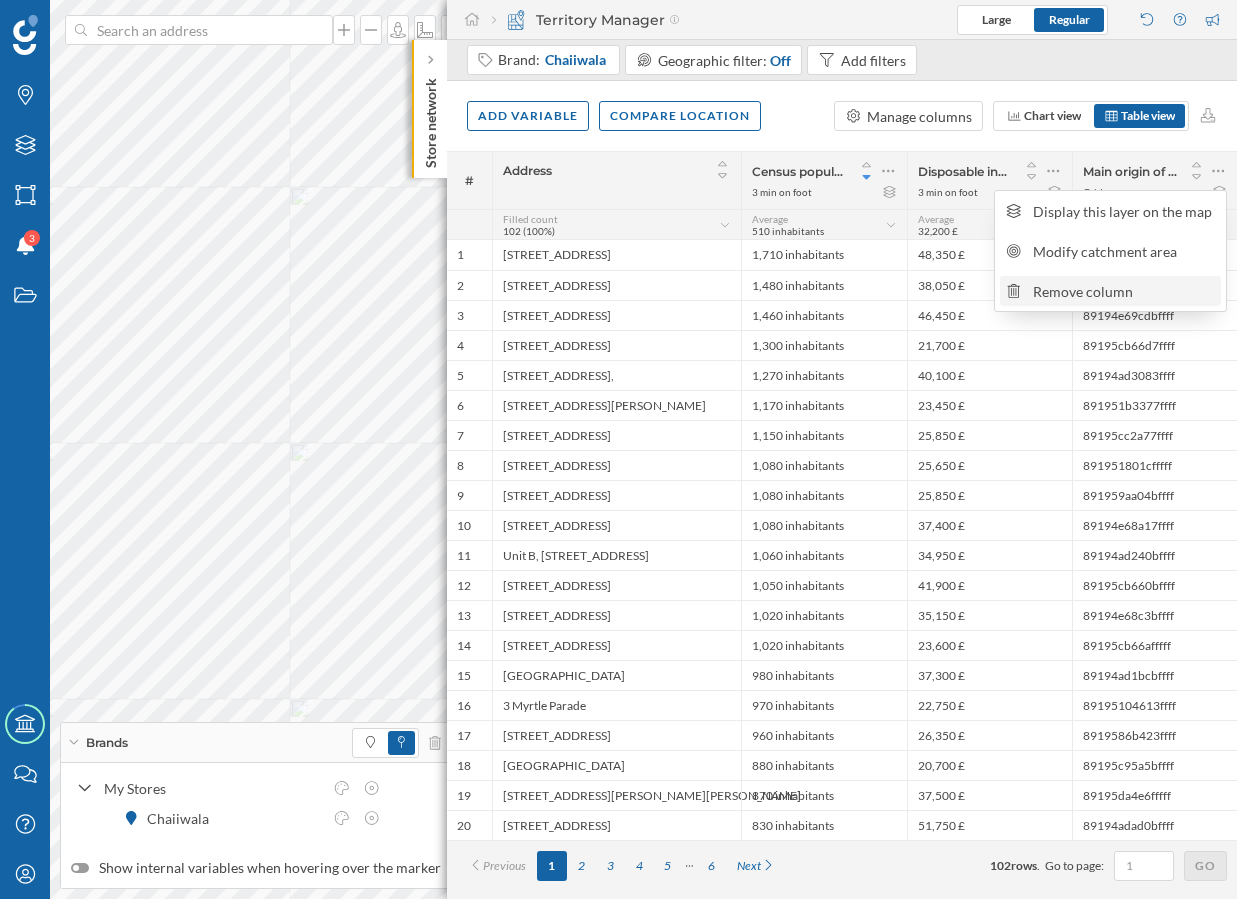 click on "Remove column" at bounding box center (1124, 291) 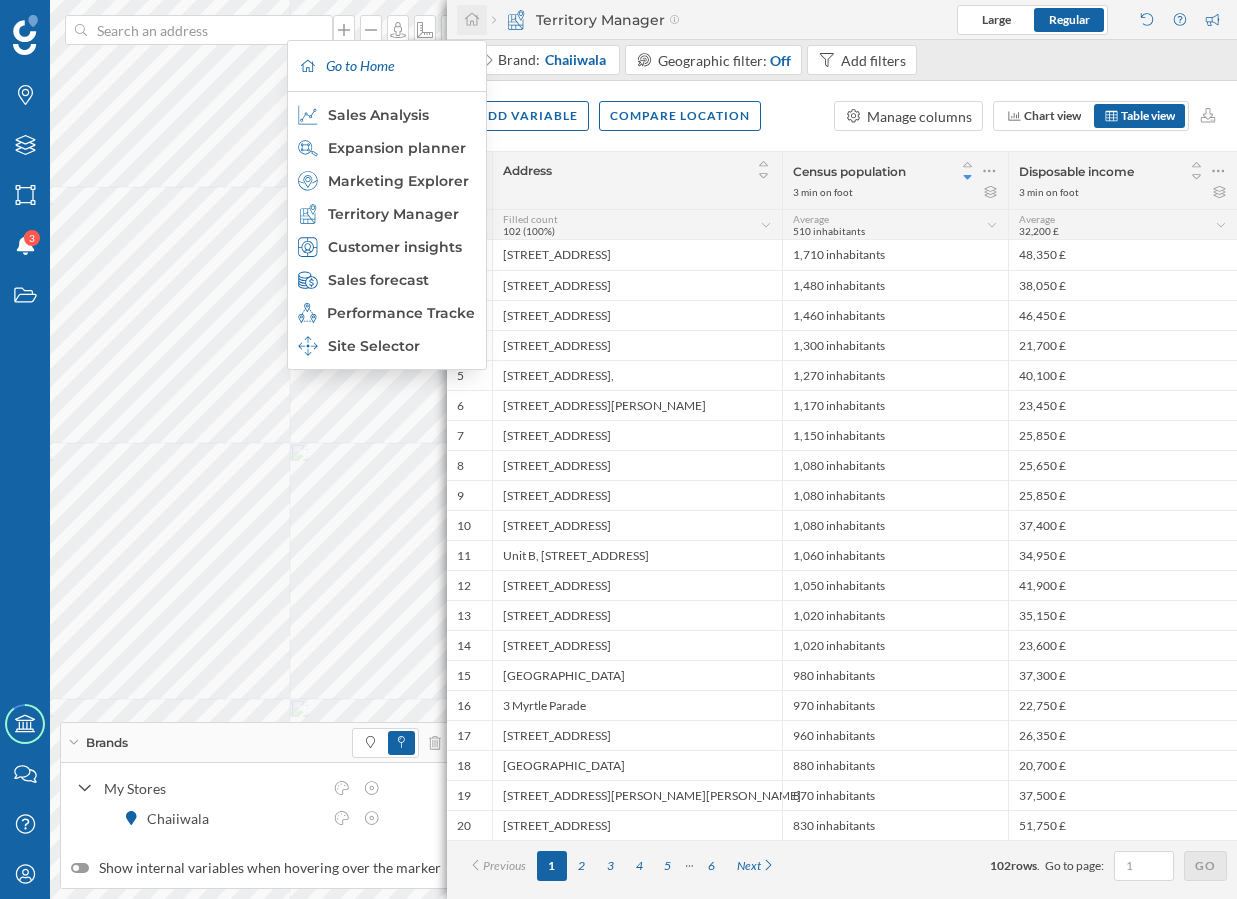 click at bounding box center [472, 20] 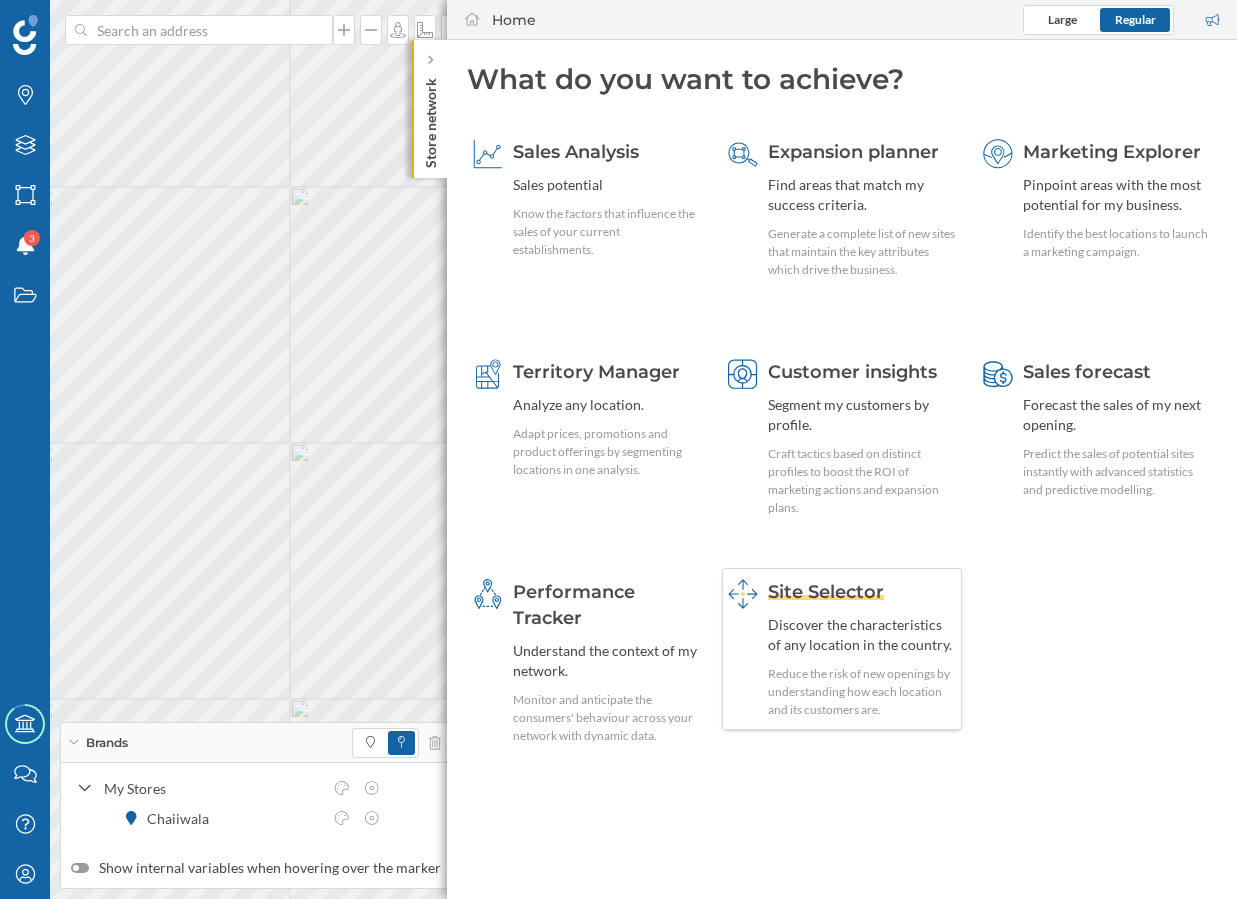 click on "Discover the characteristics of any location in the country." at bounding box center [862, 635] 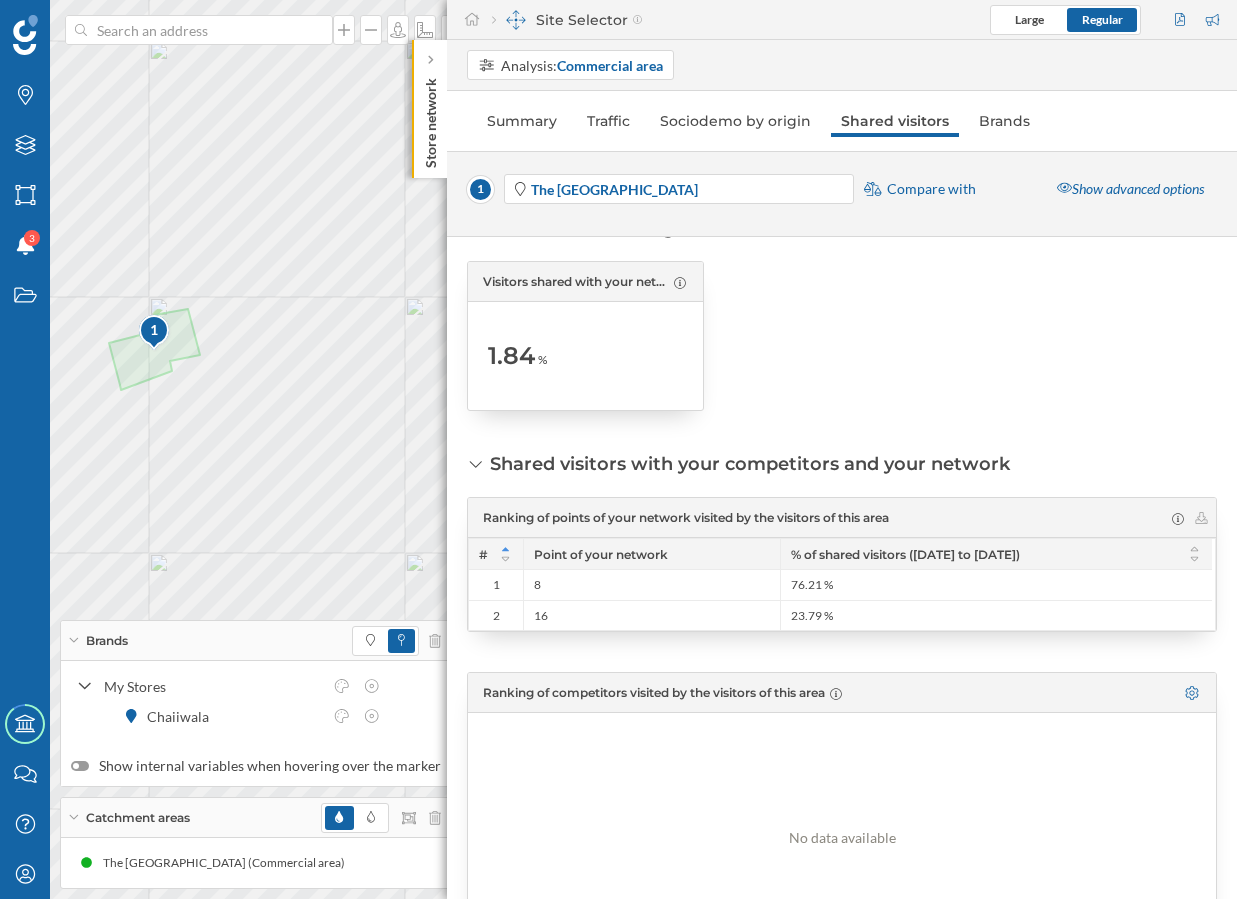 scroll, scrollTop: 0, scrollLeft: 0, axis: both 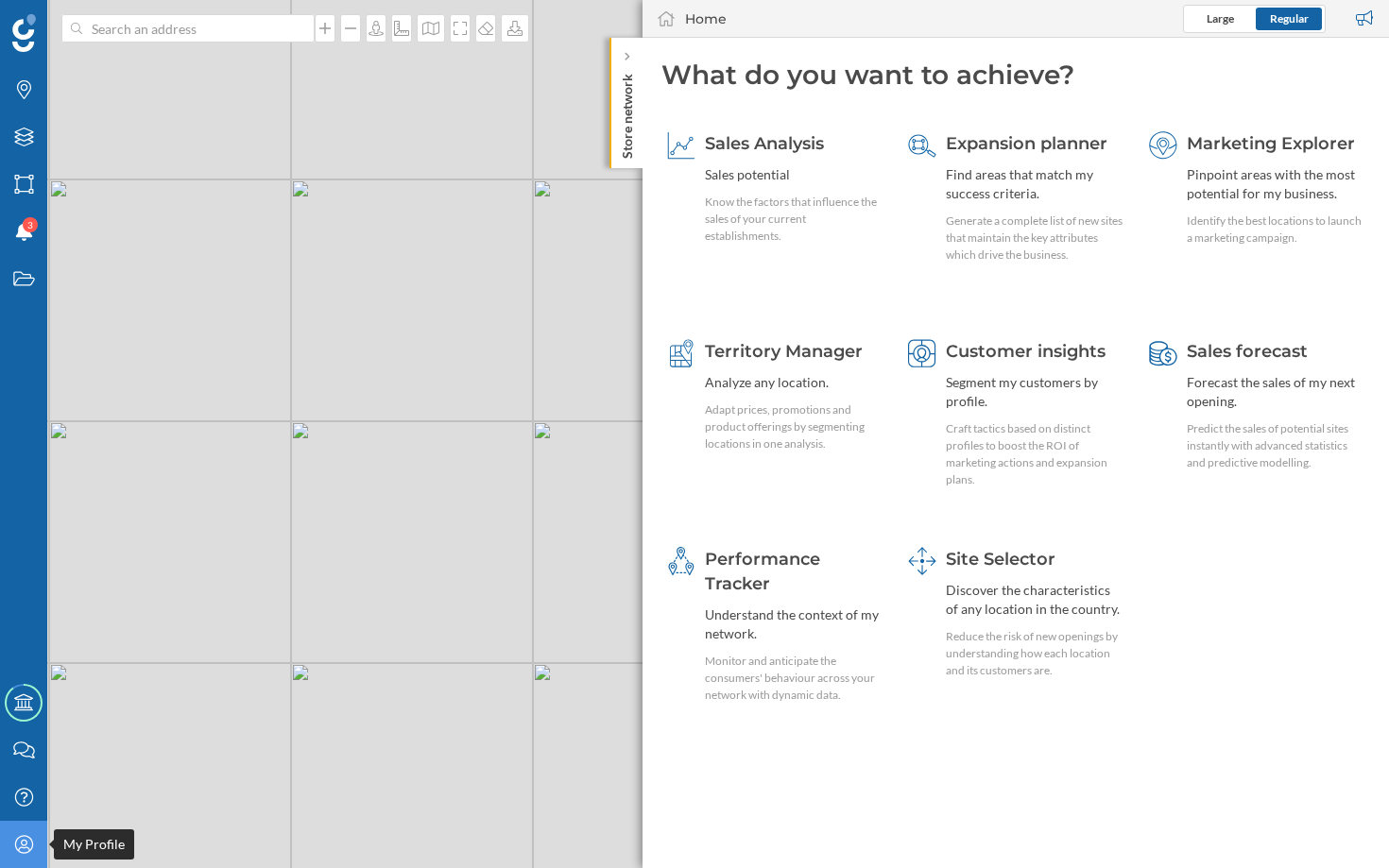 click on "My Profile" 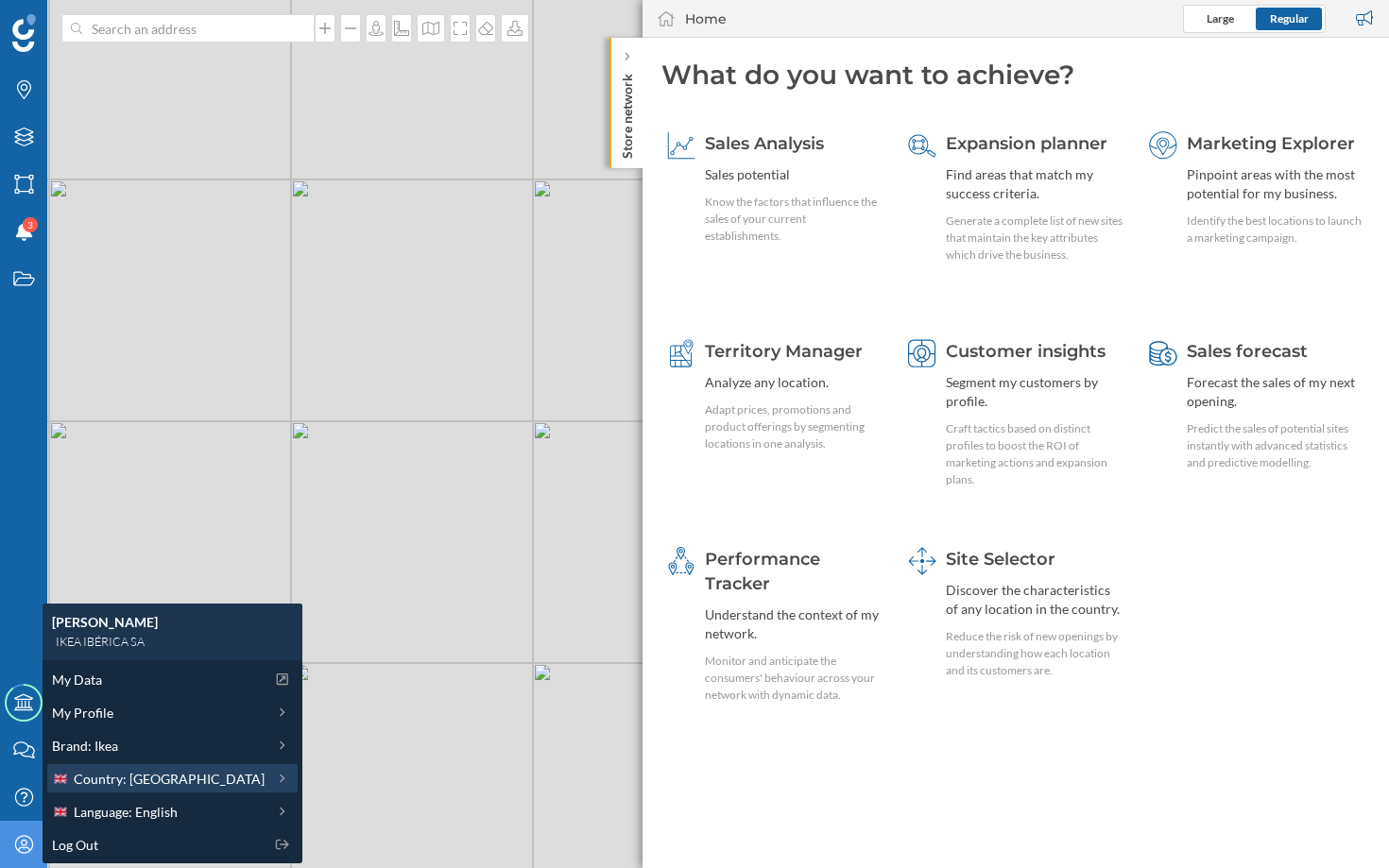 click on "Country: United Kingdom" at bounding box center (169, 778) 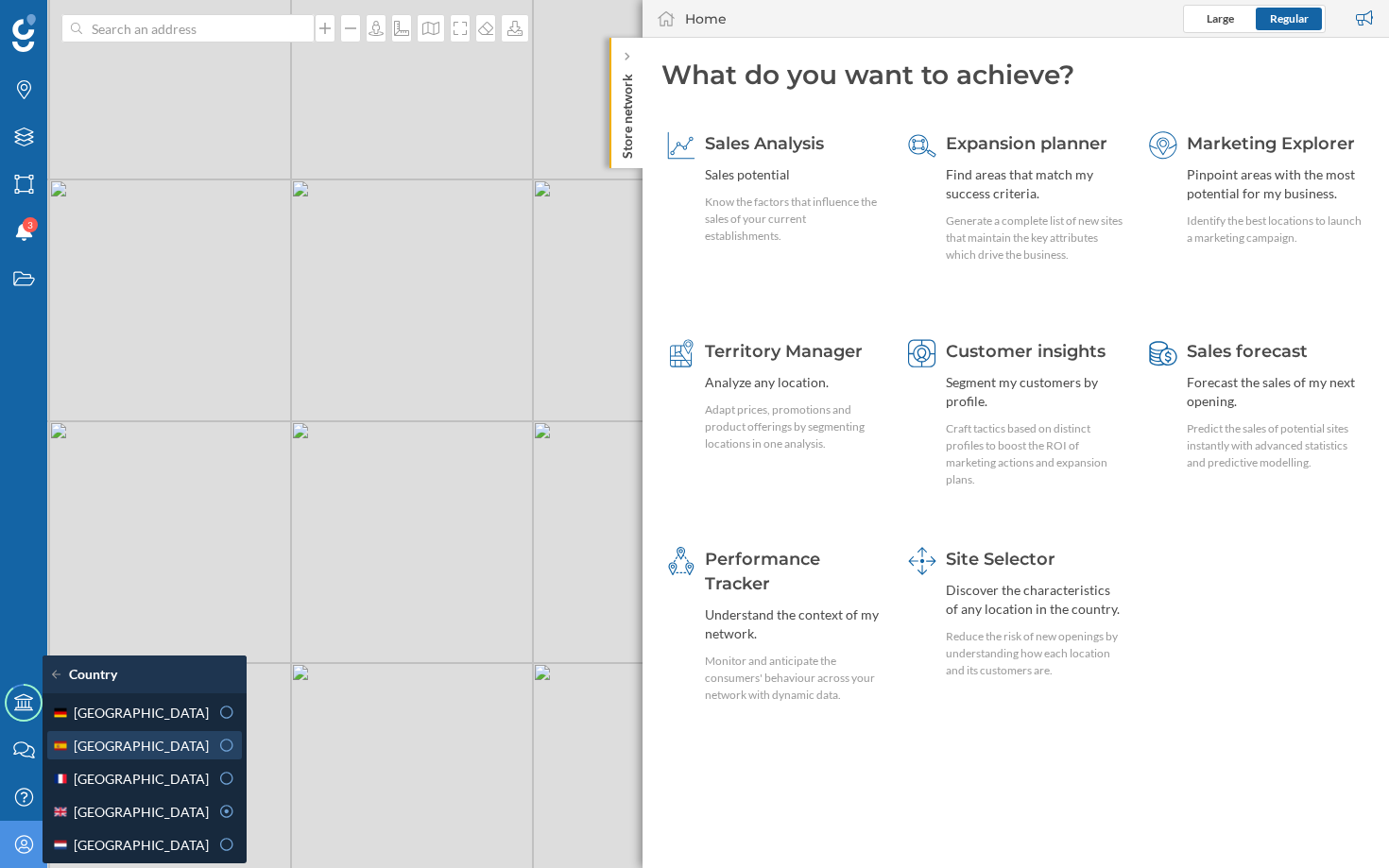 click on "[GEOGRAPHIC_DATA]" at bounding box center [145, 745] 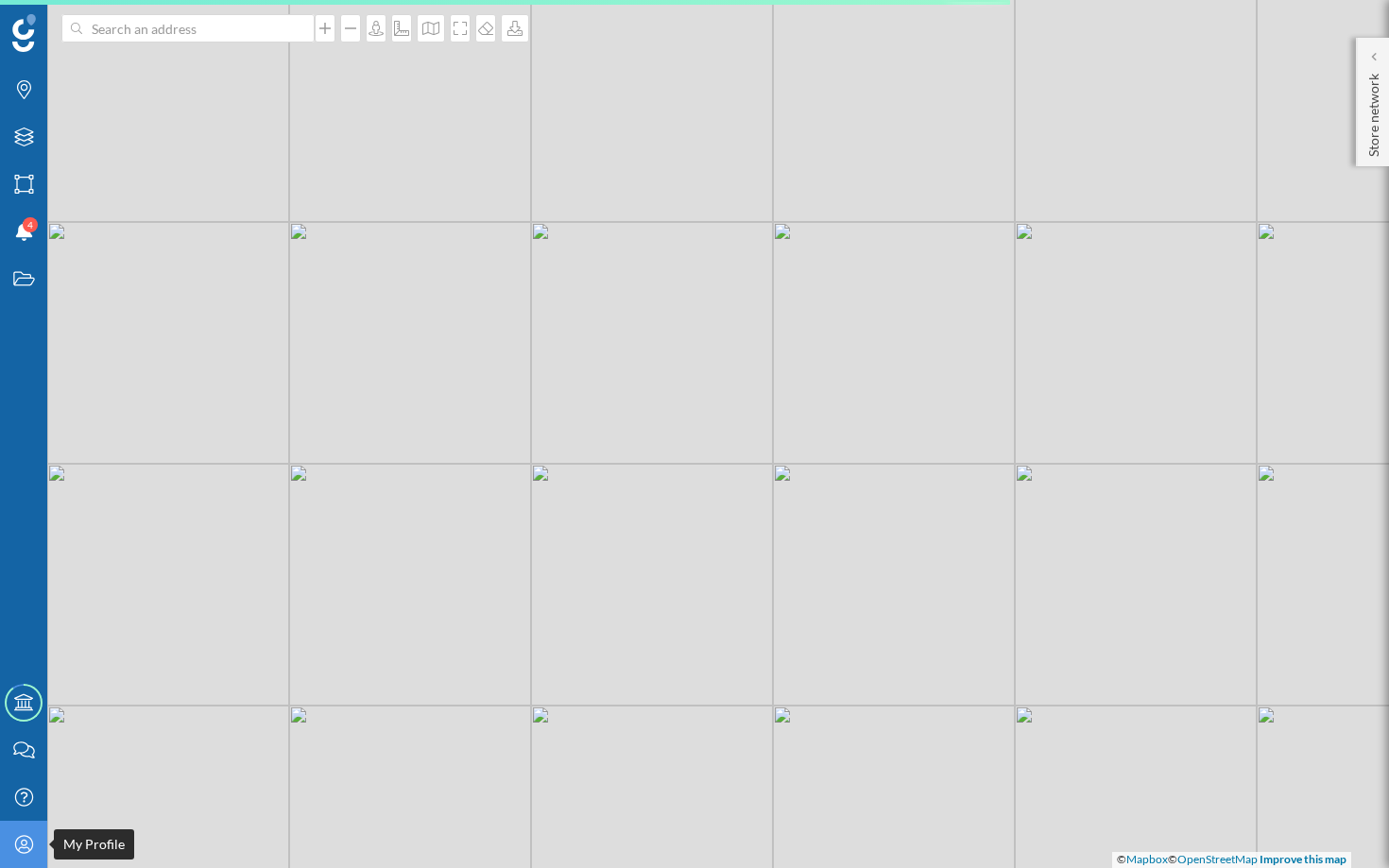 click on "My Profile" at bounding box center [24, 844] 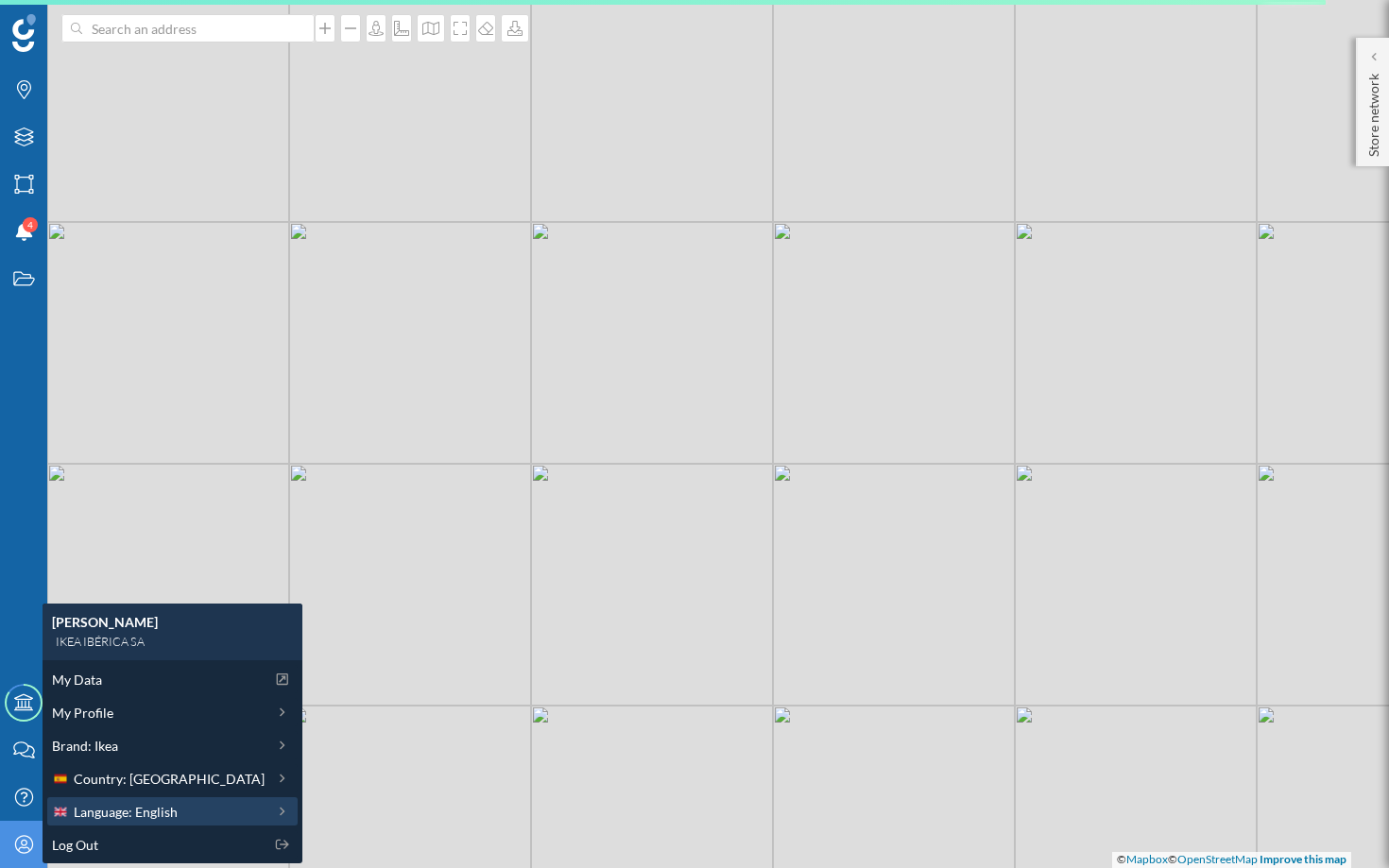 click on "Language: English" at bounding box center (126, 811) 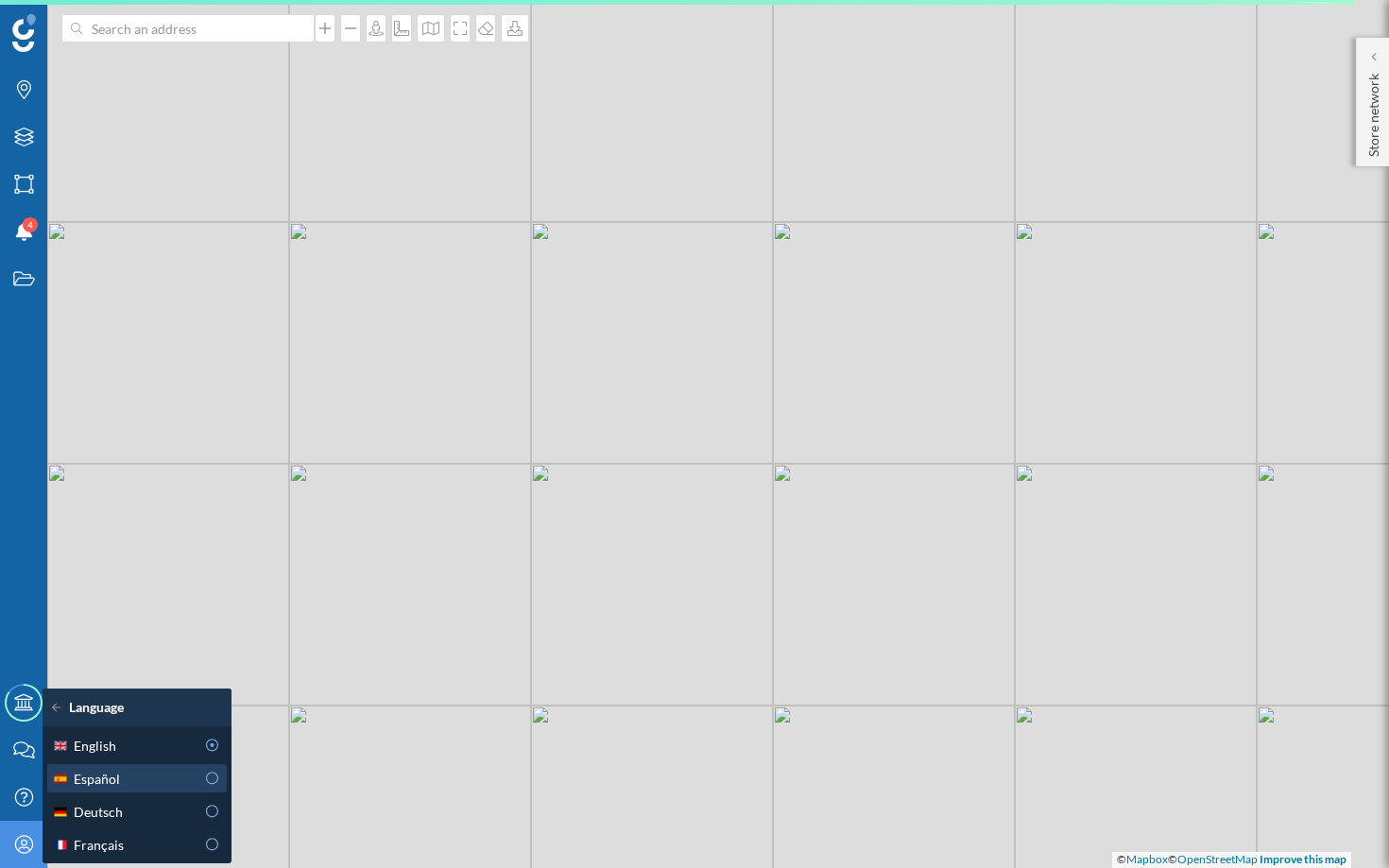 click on "Español" at bounding box center [123, 778] 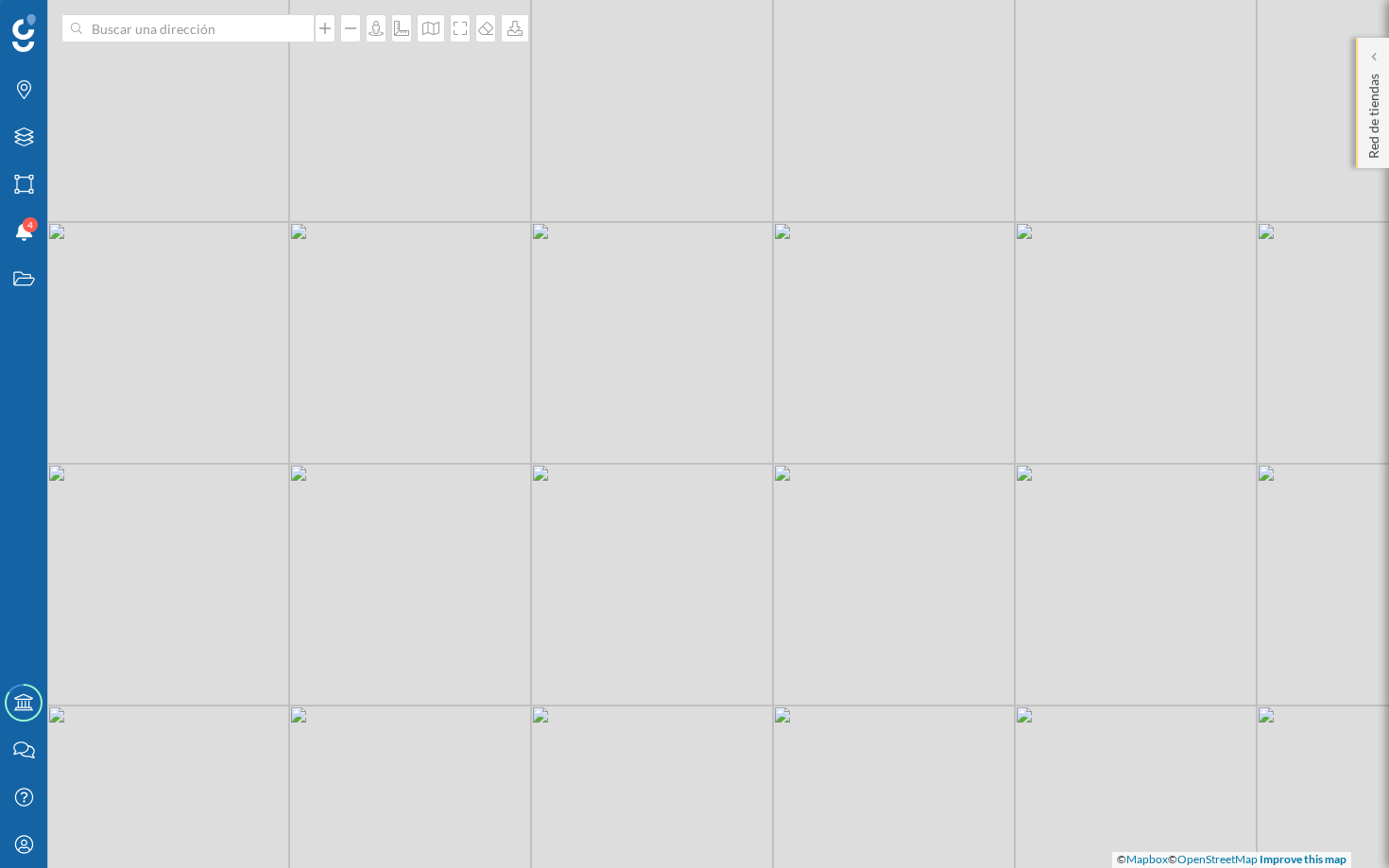 click on "Red de tiendas" 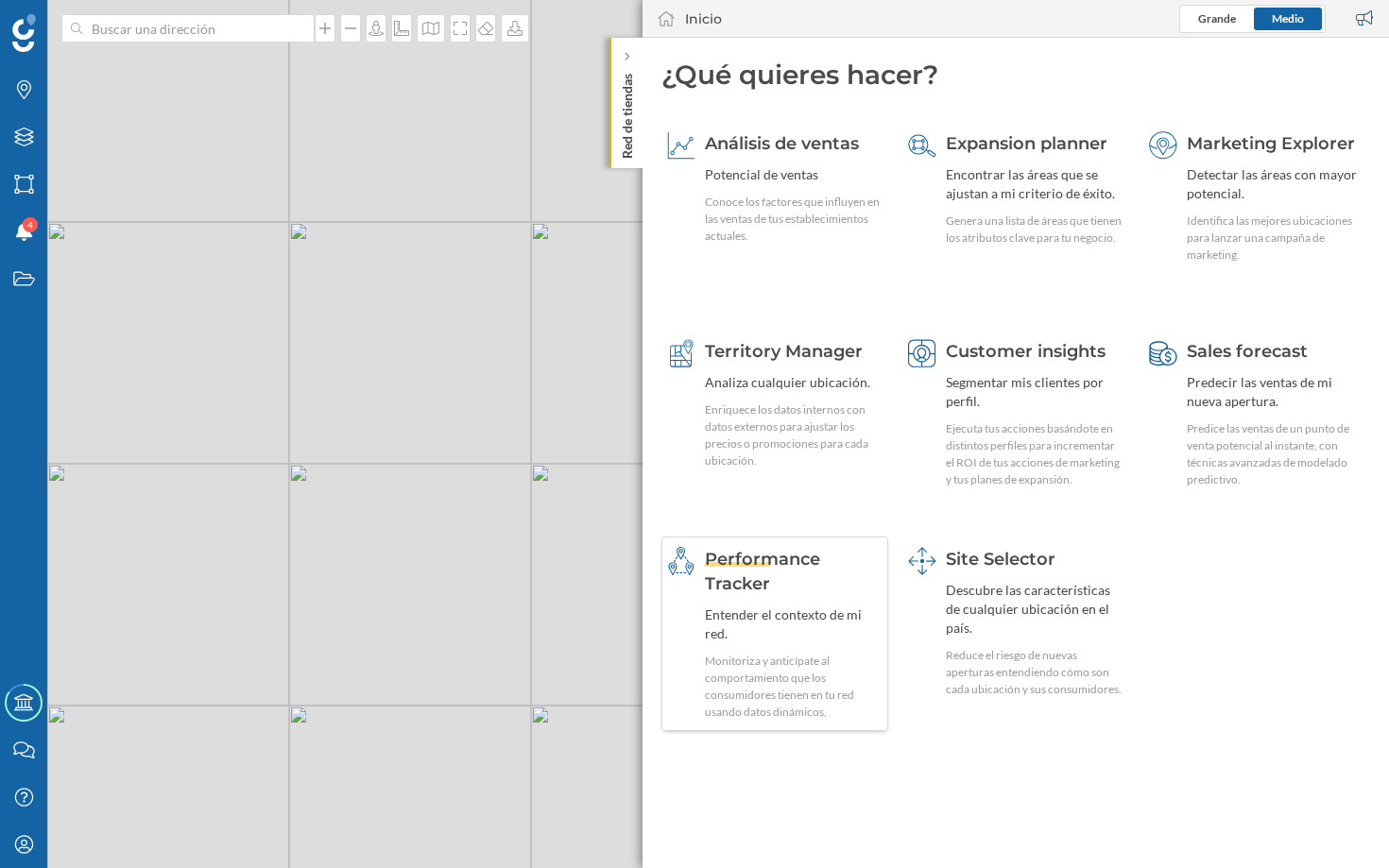 click on "Entender el contexto de mi red." at bounding box center [794, 624] 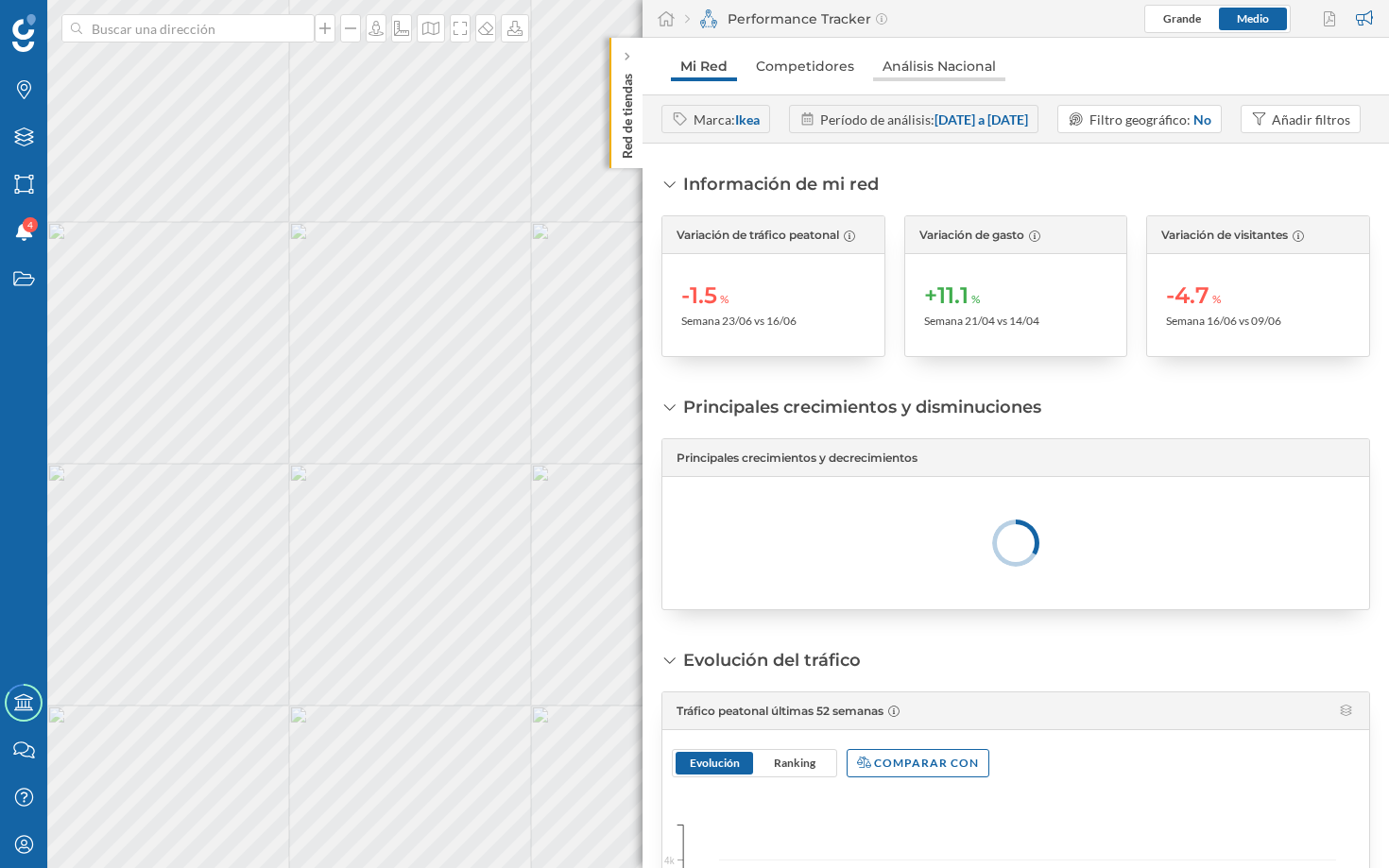click on "Análisis Nacional" at bounding box center [939, 66] 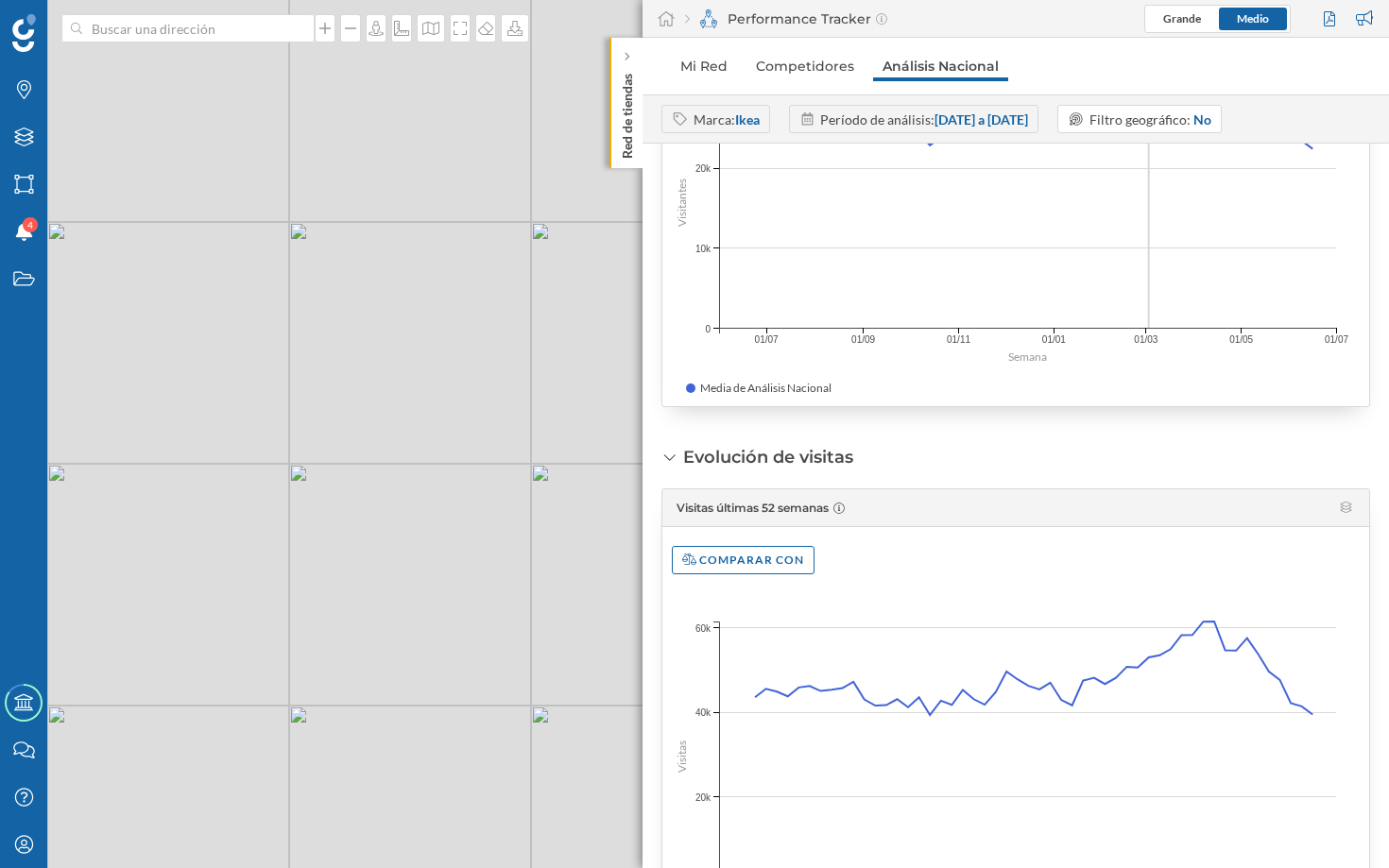 scroll, scrollTop: 3314, scrollLeft: 0, axis: vertical 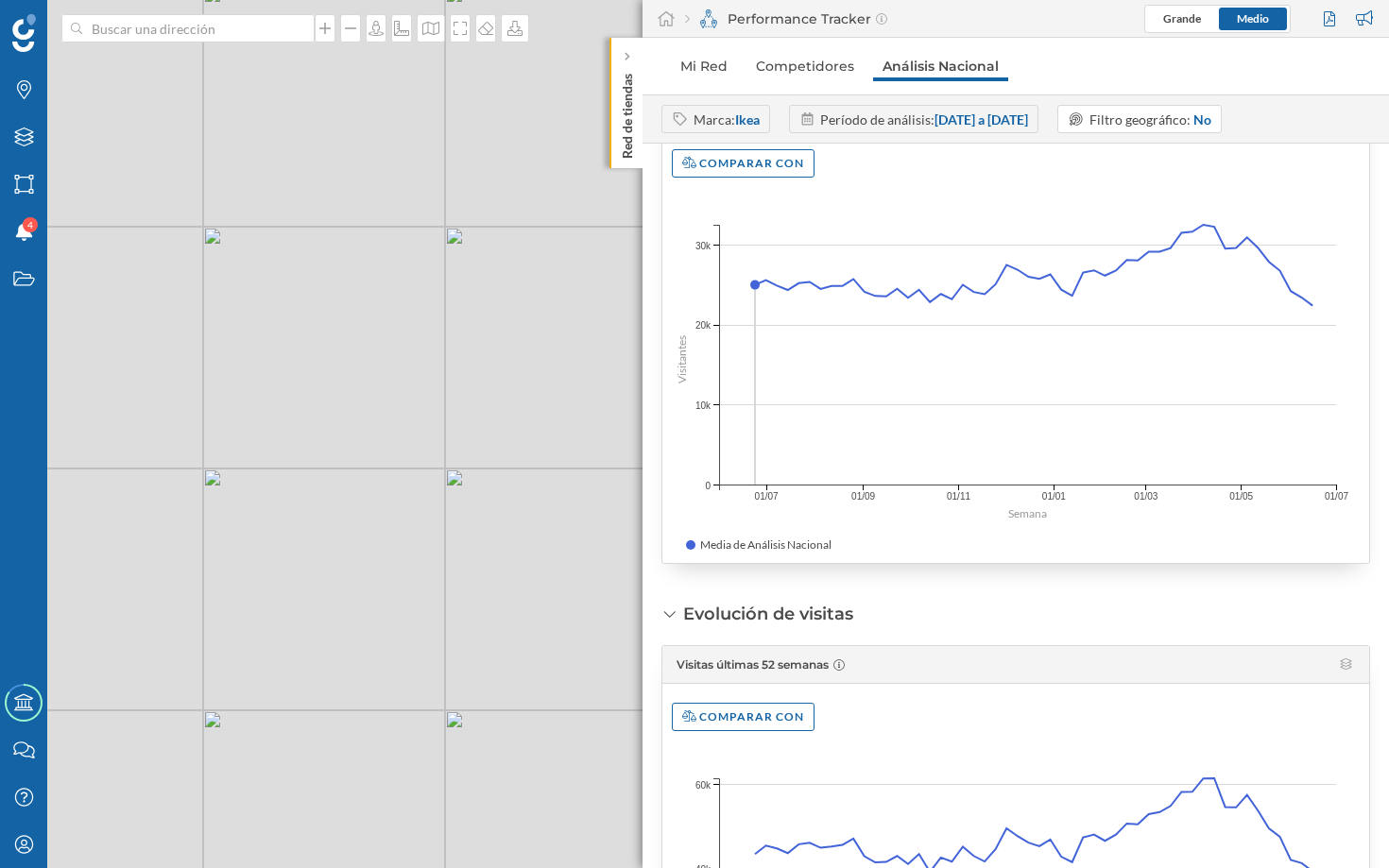 drag, startPoint x: 466, startPoint y: 496, endPoint x: 219, endPoint y: 533, distance: 249.7559 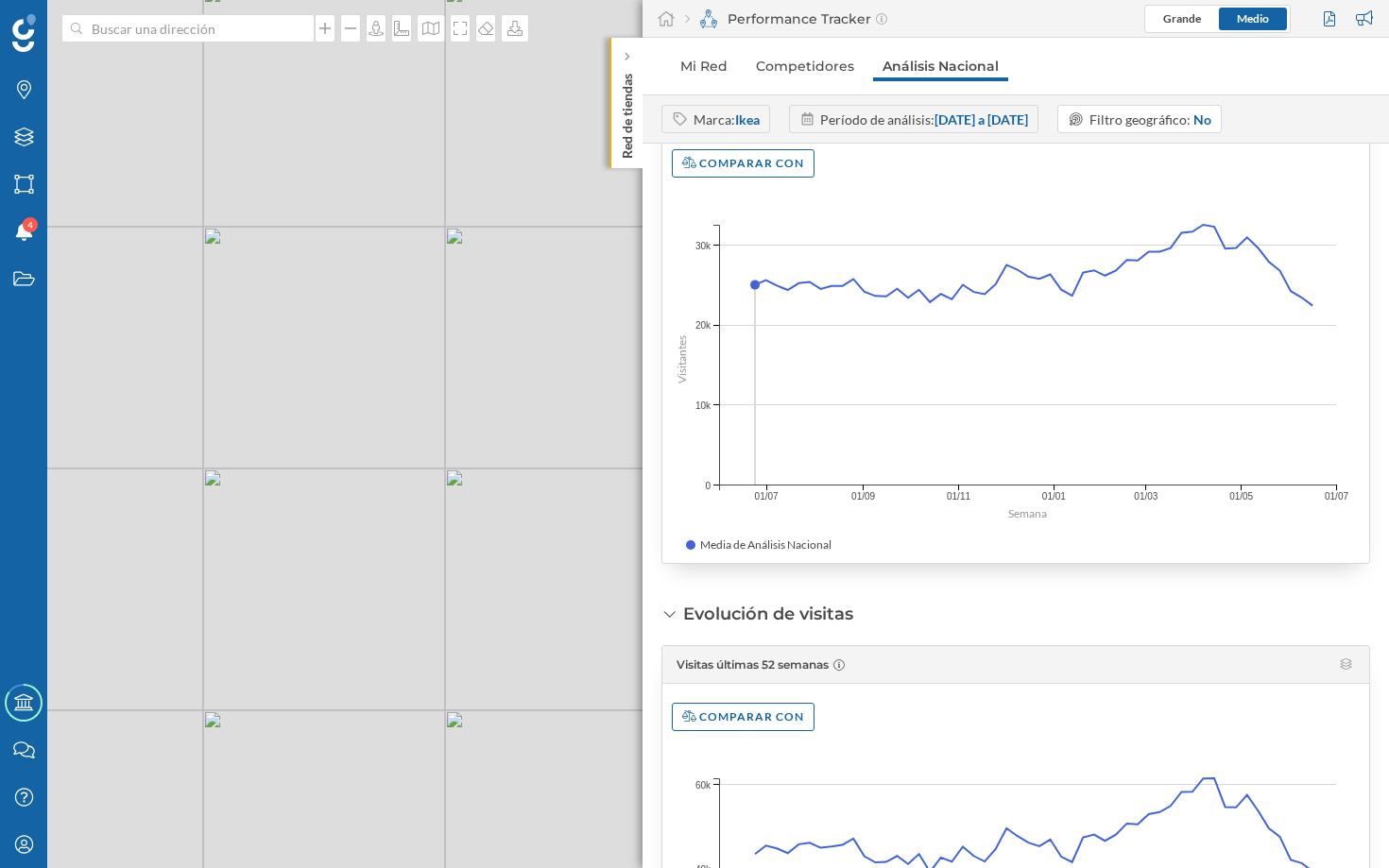 click on "©  Mapbox  ©  OpenStreetMap   Improve this map" at bounding box center (694, 434) 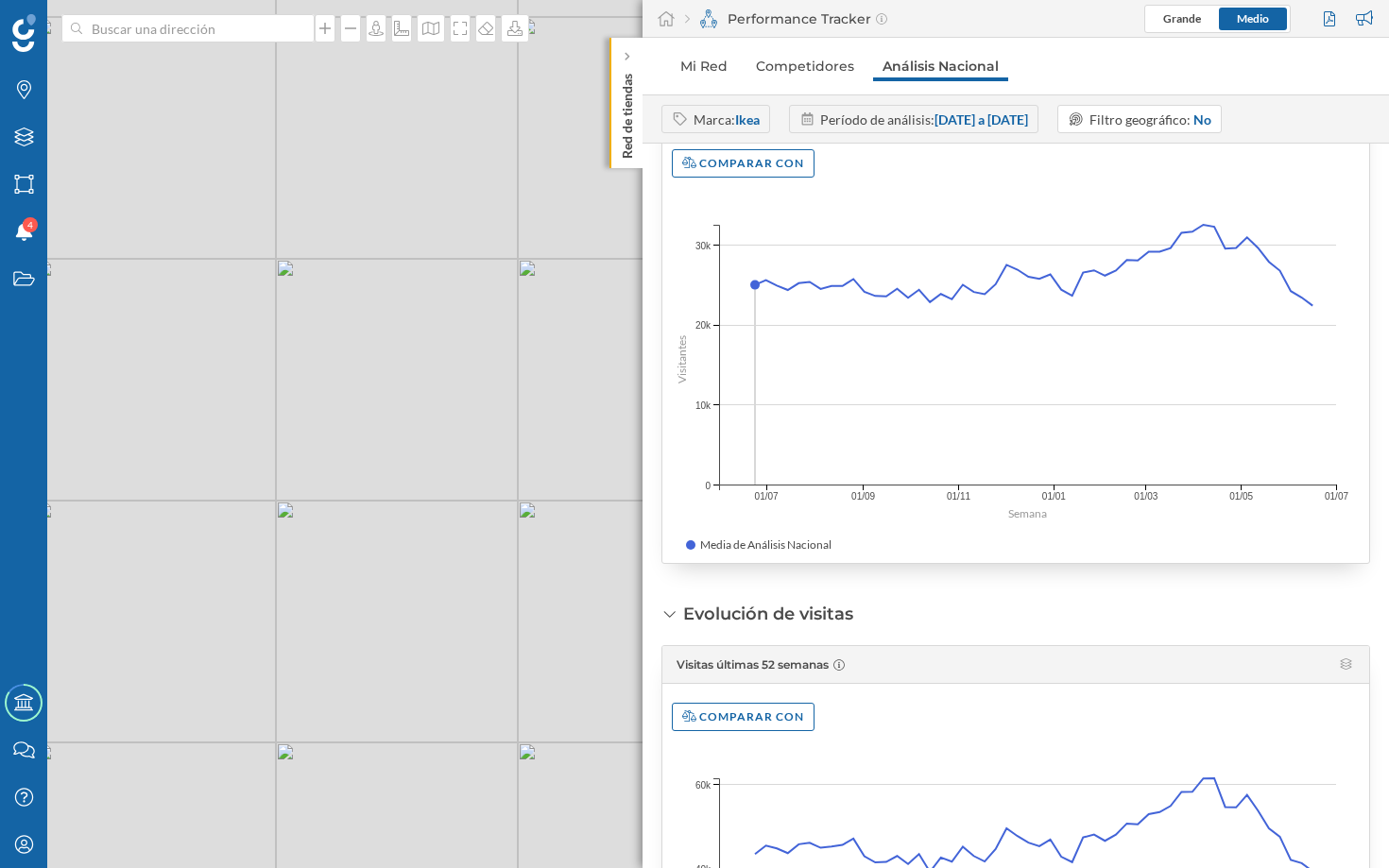 drag, startPoint x: 401, startPoint y: 434, endPoint x: 100, endPoint y: 488, distance: 305.80549 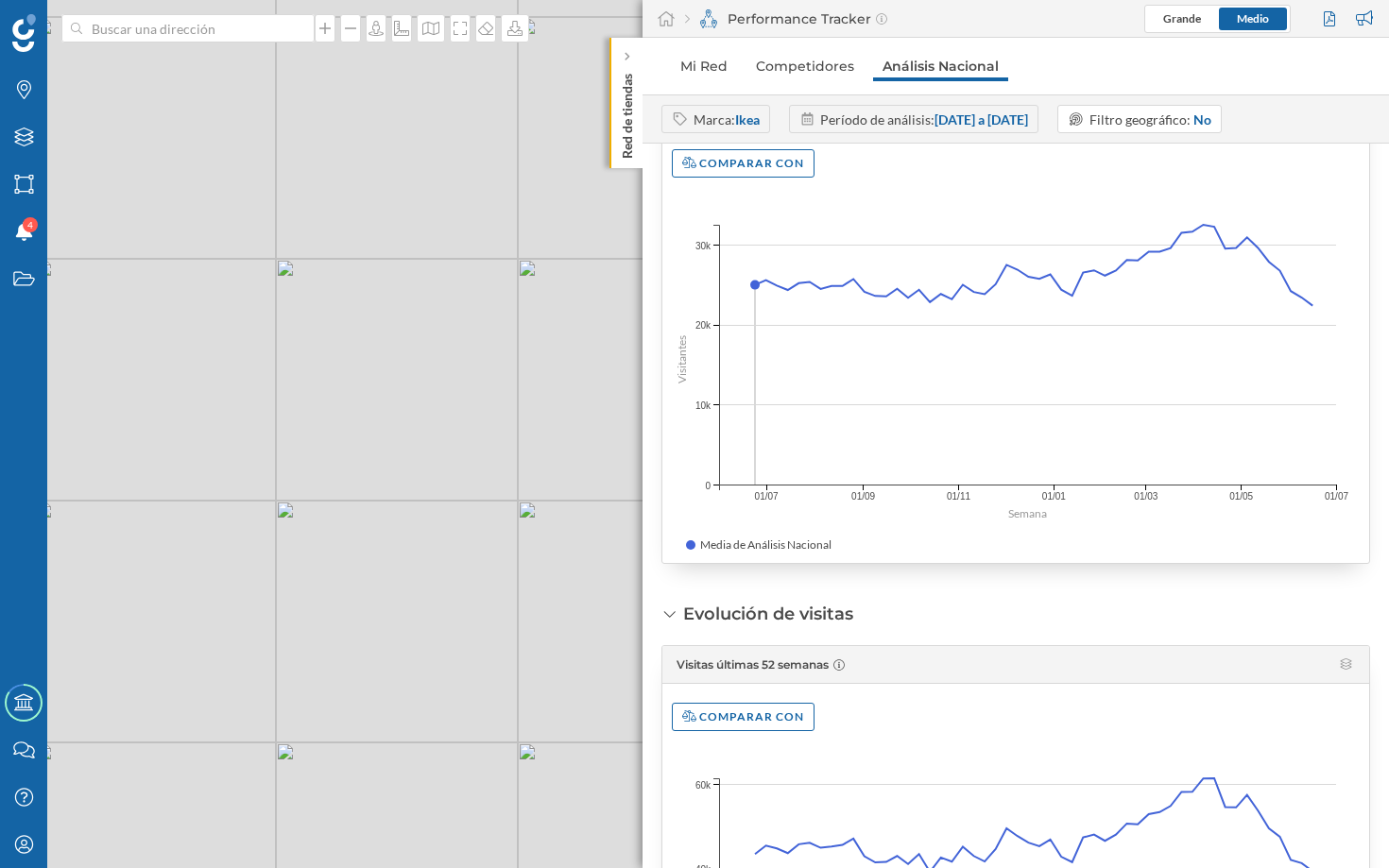 click on "©  Mapbox  ©  OpenStreetMap   Improve this map" at bounding box center [694, 434] 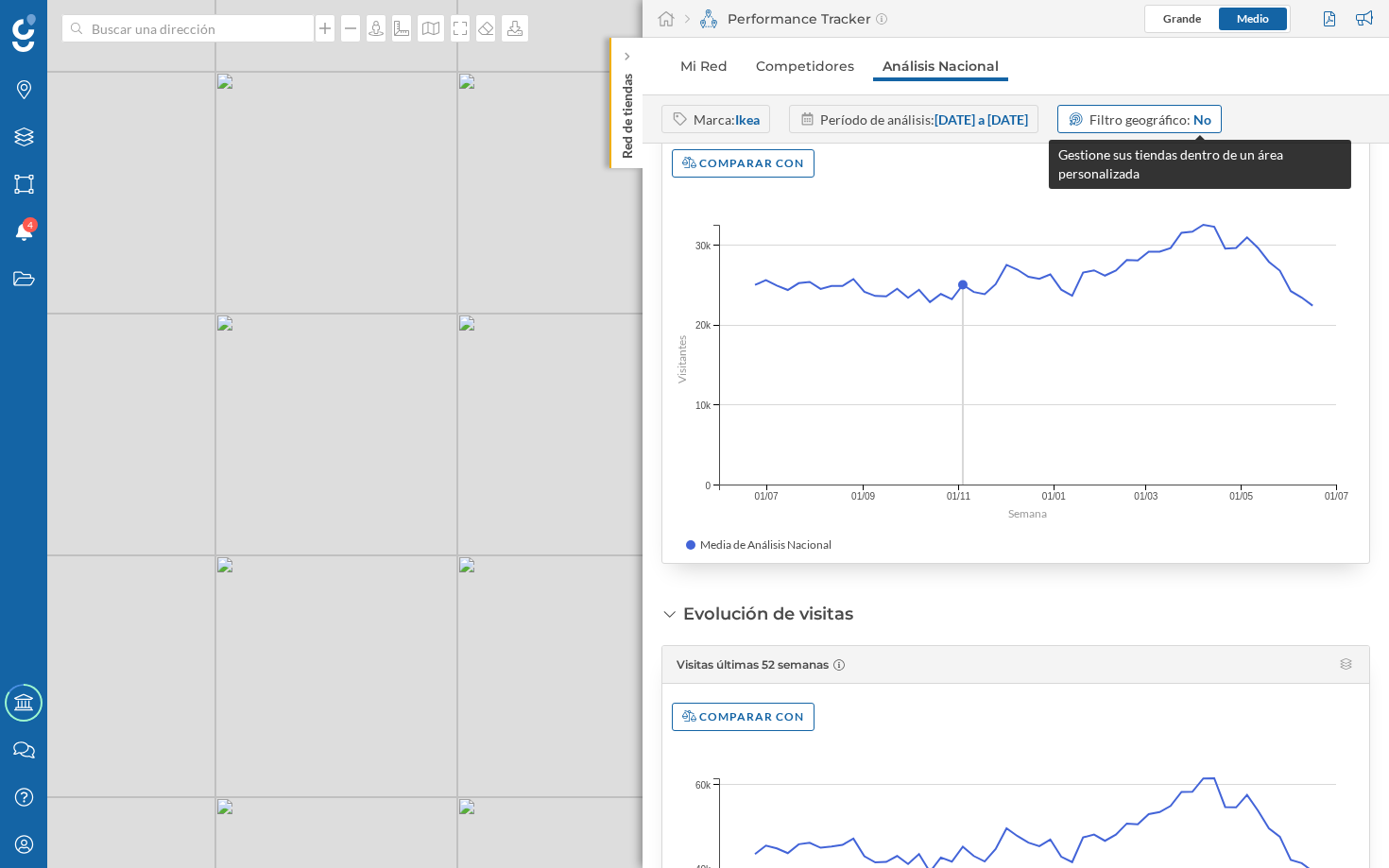 click on "Filtro geográfico:" at bounding box center [1140, 119] 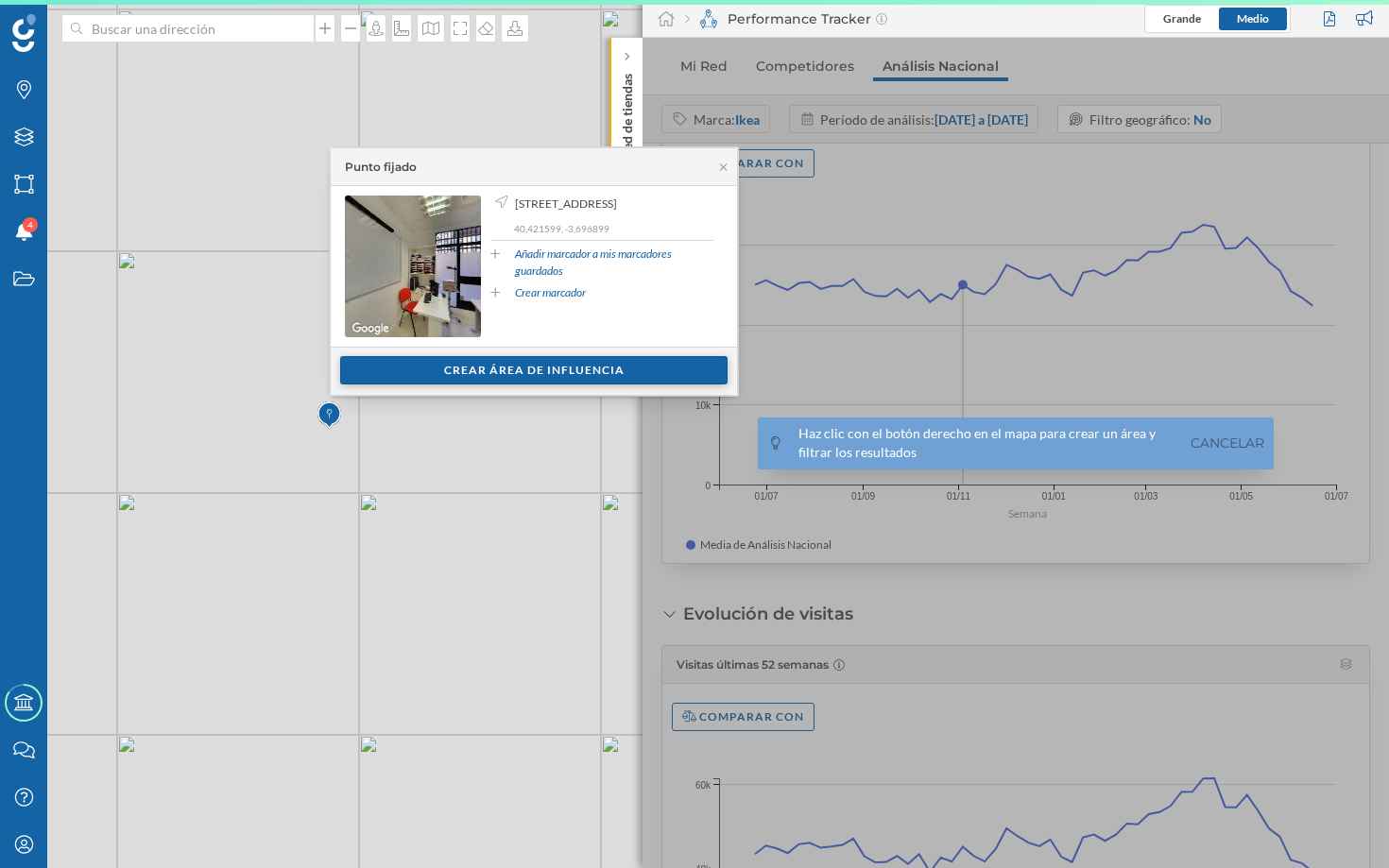 click on "Crear área de influencia" at bounding box center [534, 370] 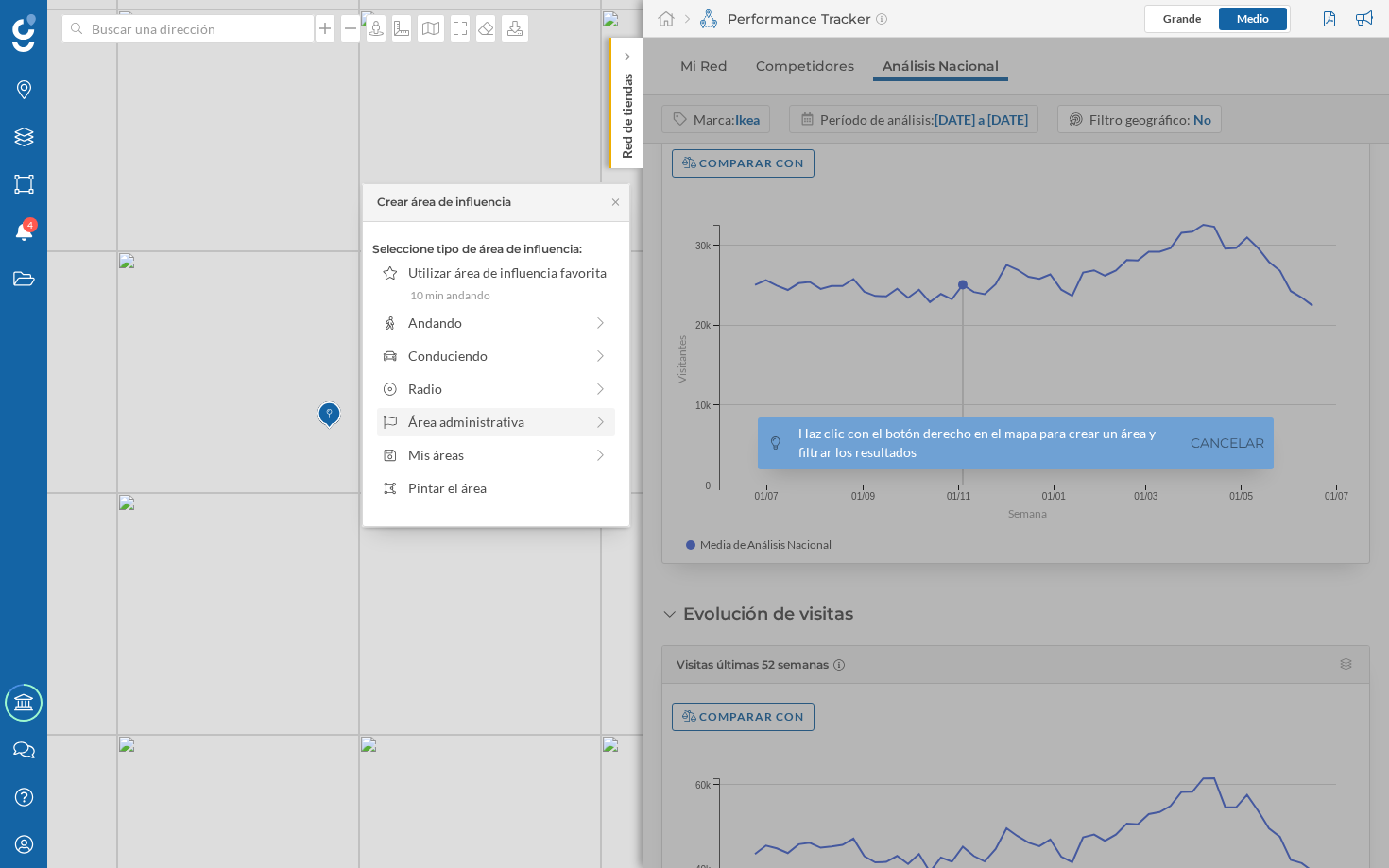 click on "Área administrativa" at bounding box center [495, 421] 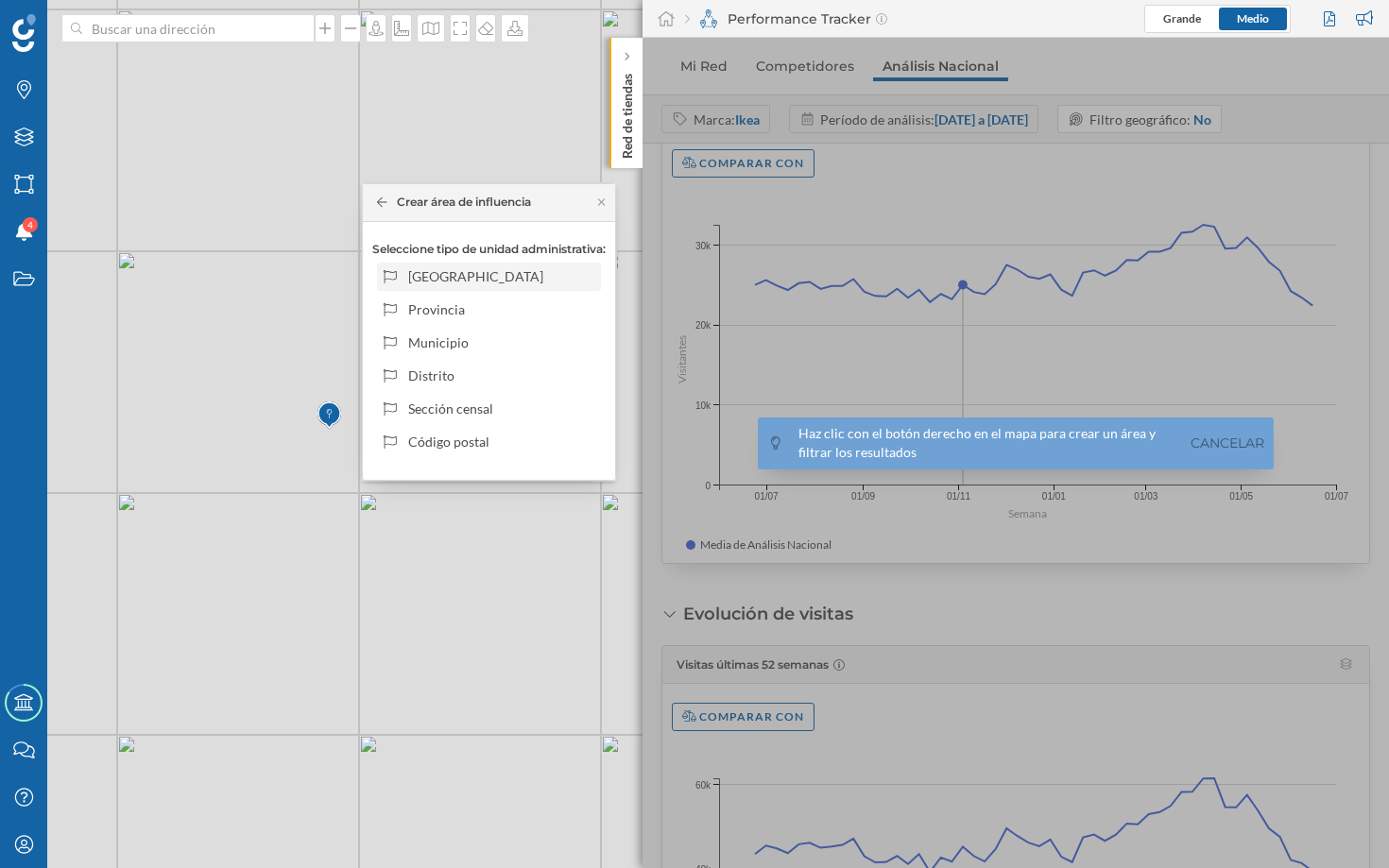 click on "Comunidad autónoma" at bounding box center (501, 276) 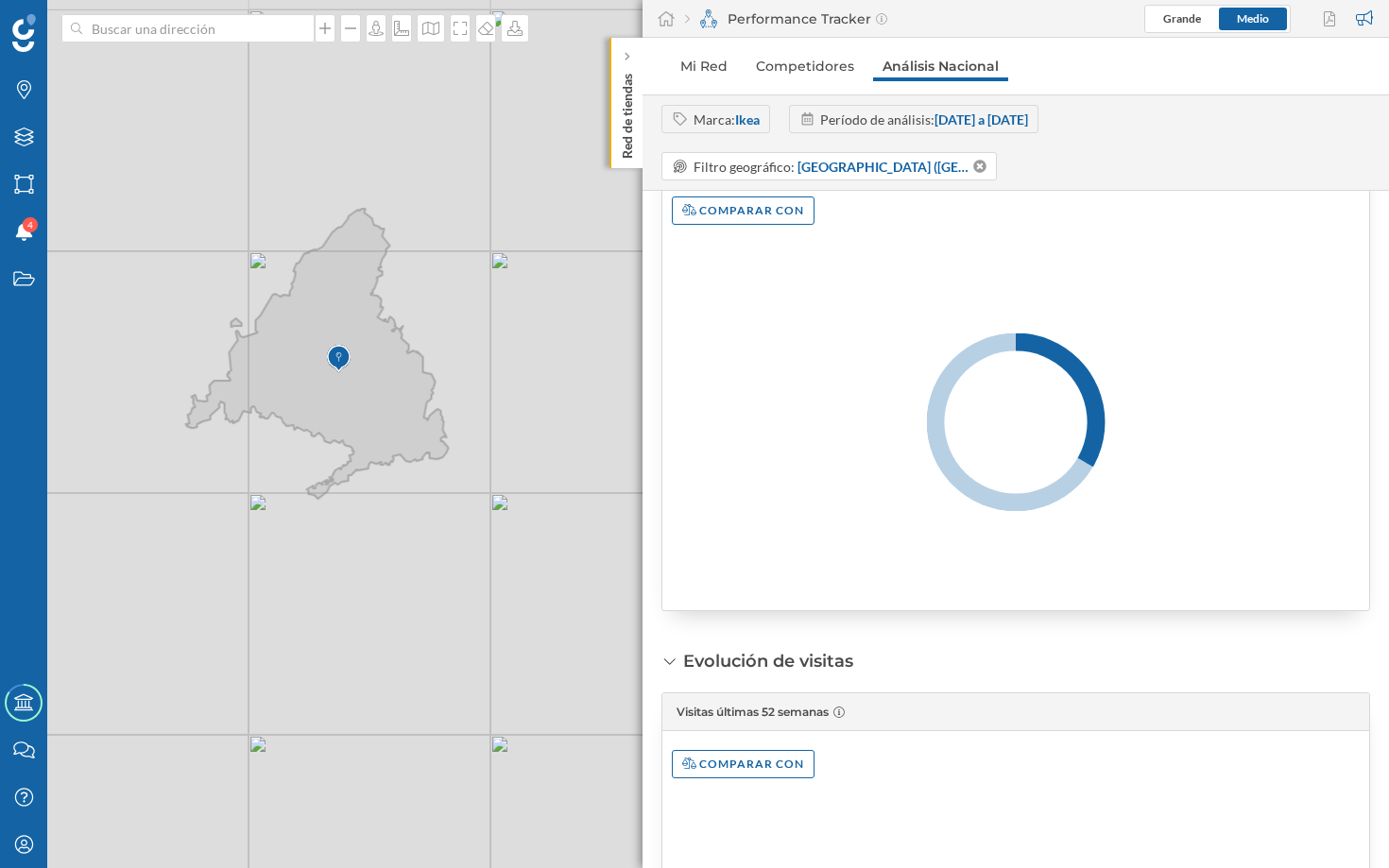 drag, startPoint x: 258, startPoint y: 311, endPoint x: 405, endPoint y: 324, distance: 147.57371 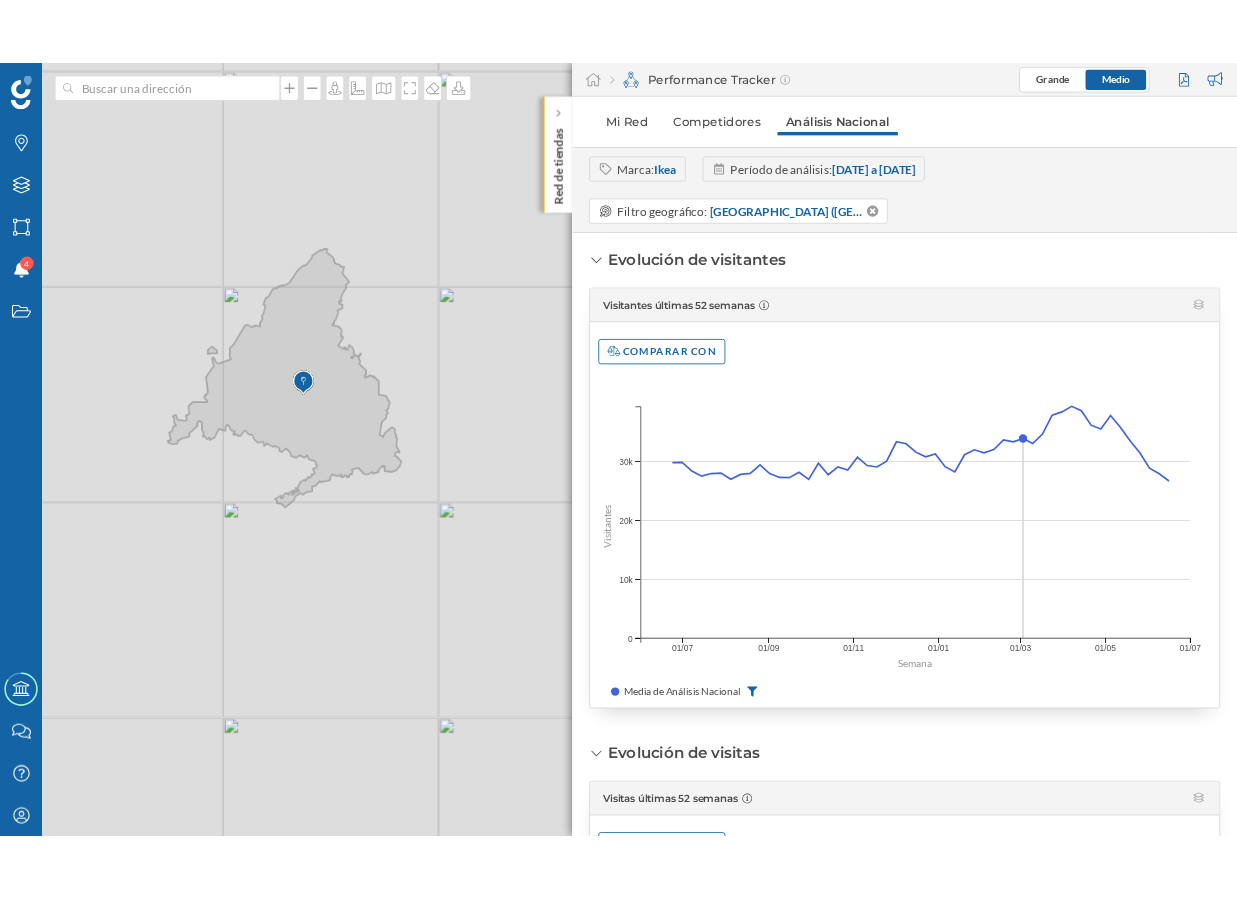 scroll, scrollTop: 3380, scrollLeft: 0, axis: vertical 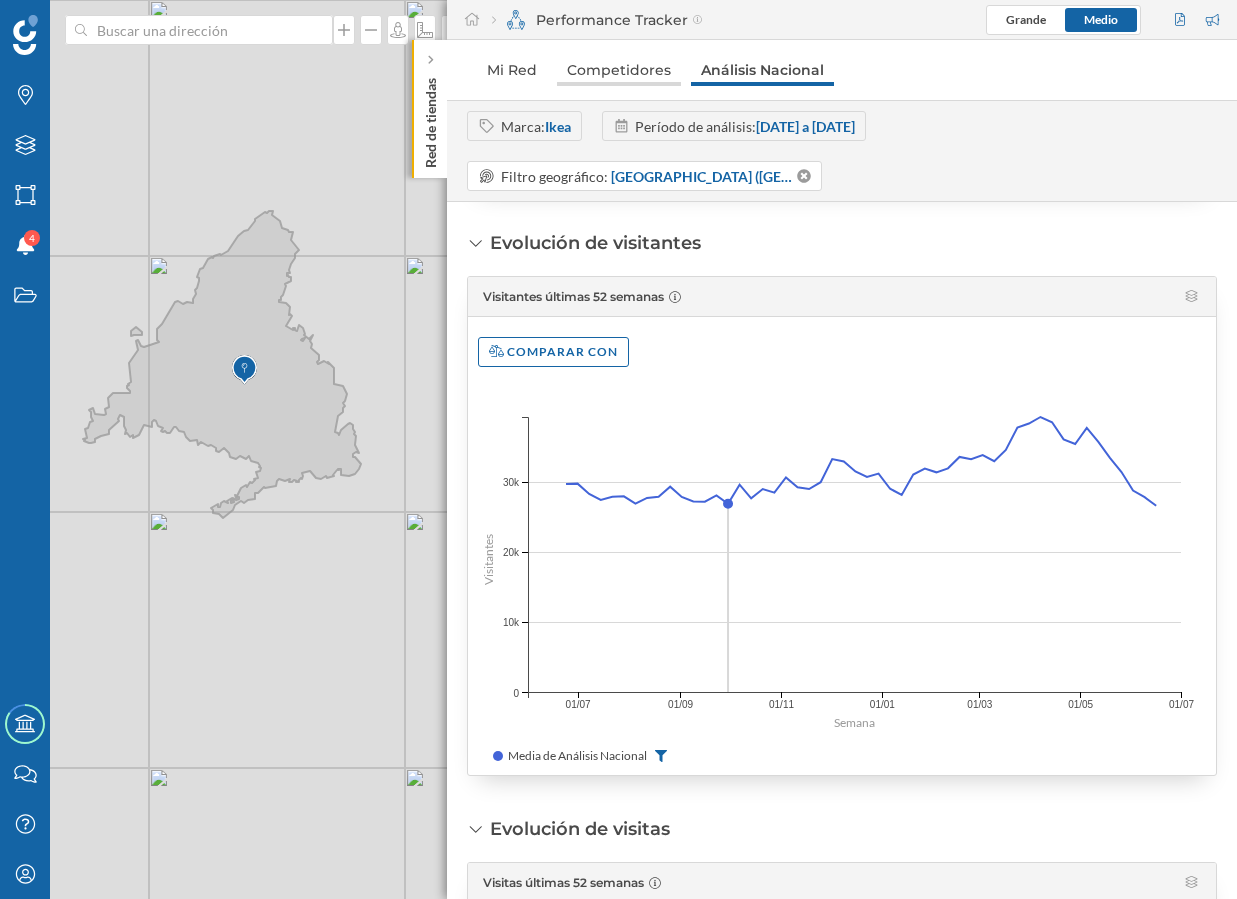 click on "Competidores" at bounding box center (619, 70) 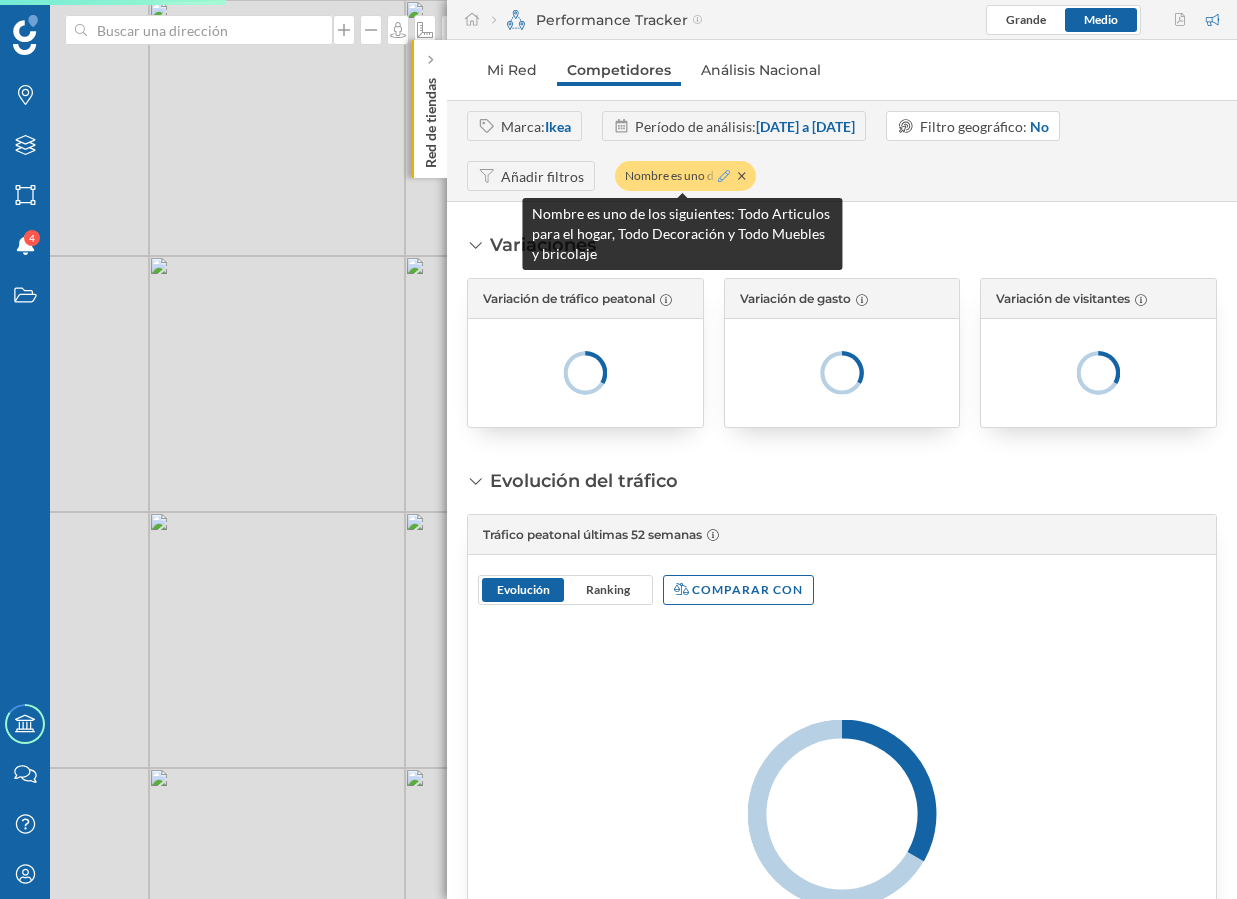 click 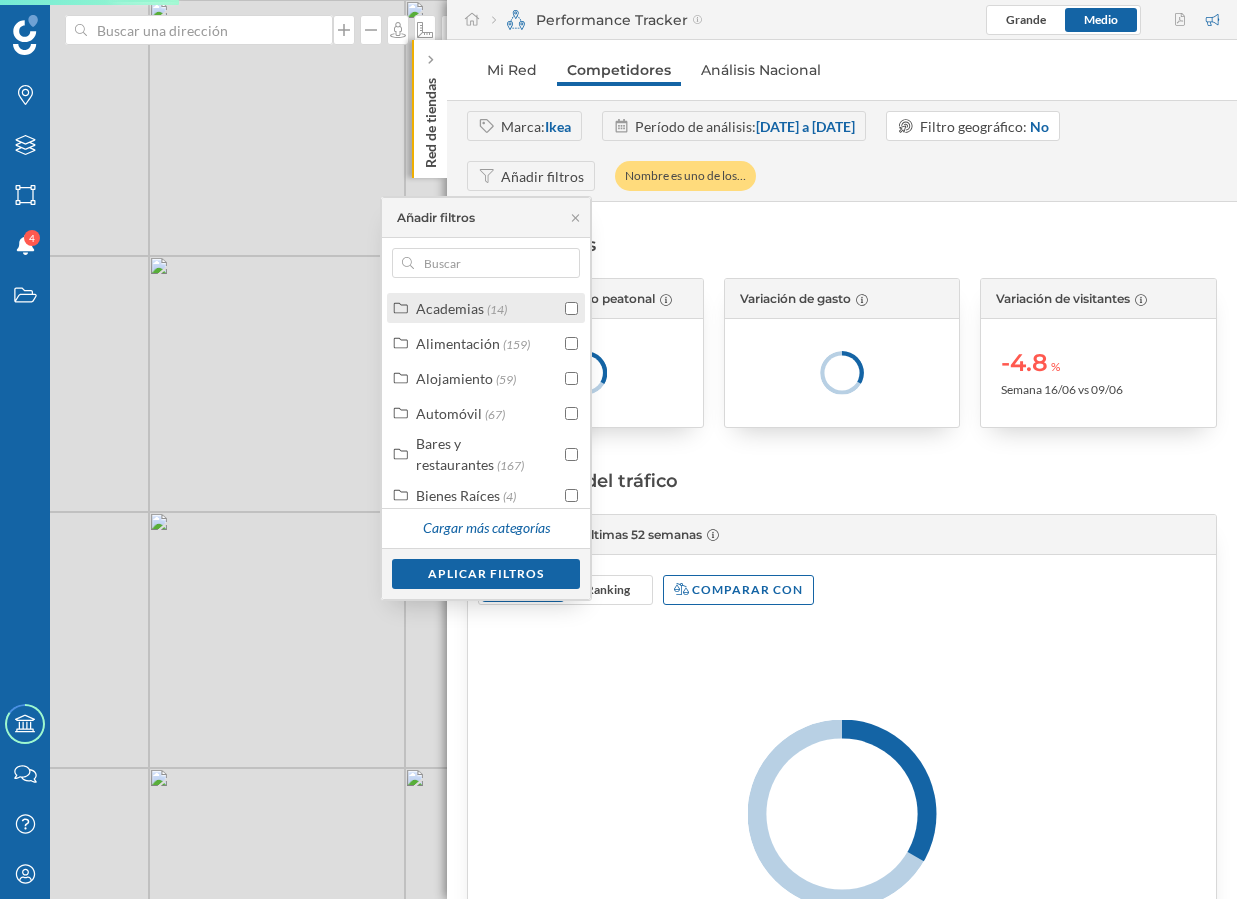 scroll, scrollTop: 164, scrollLeft: 0, axis: vertical 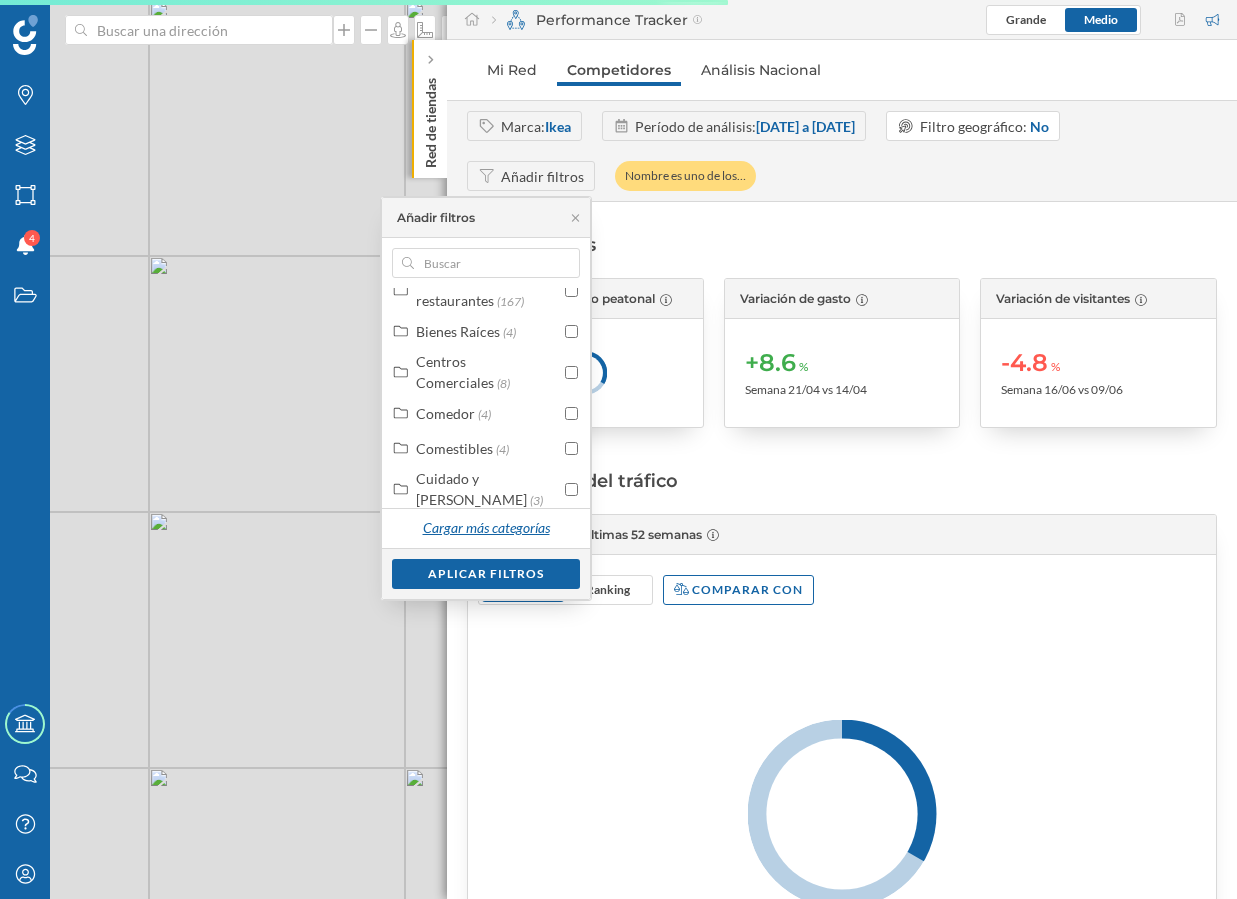 click on "Cargar más categorías" at bounding box center [486, 529] 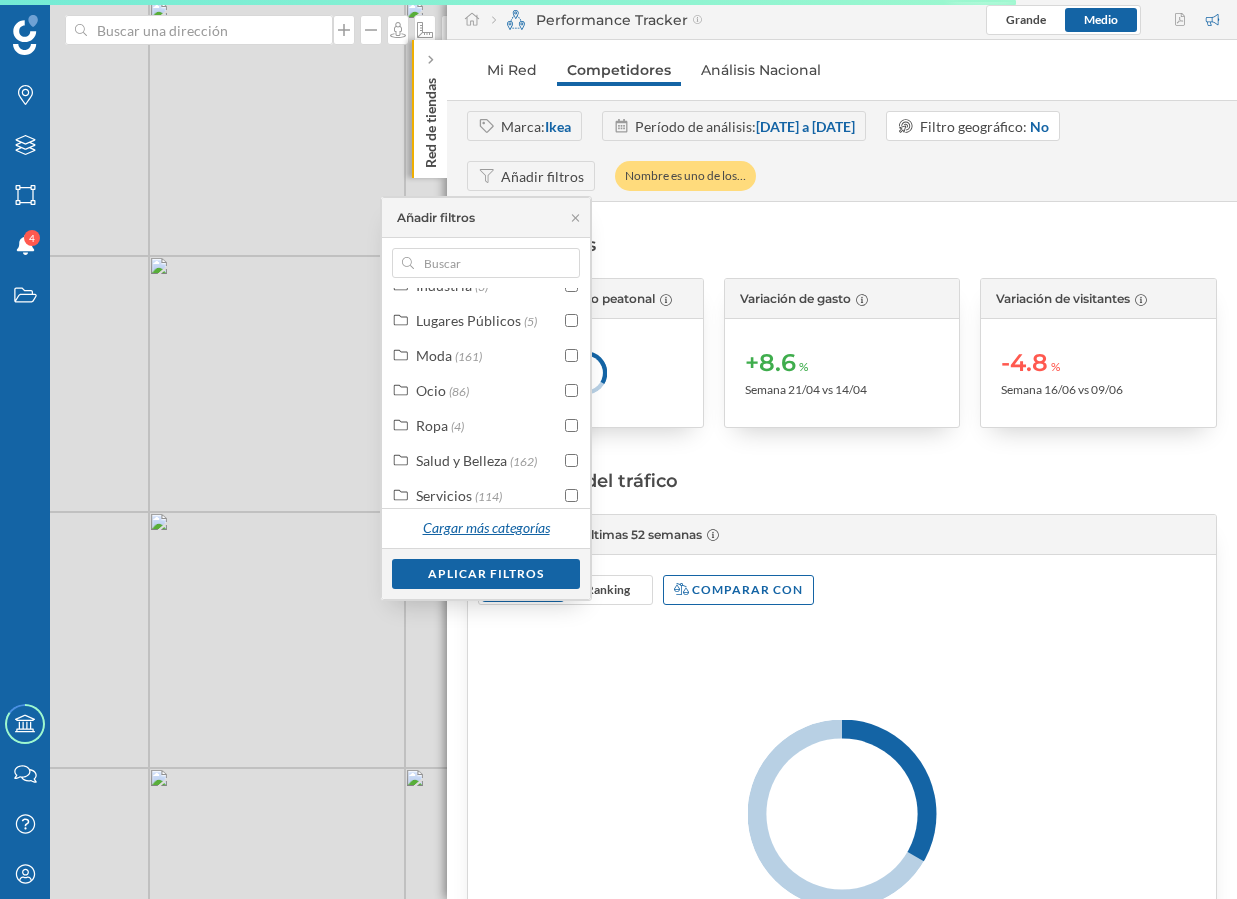 click on "Cargar más categorías" at bounding box center [486, 529] 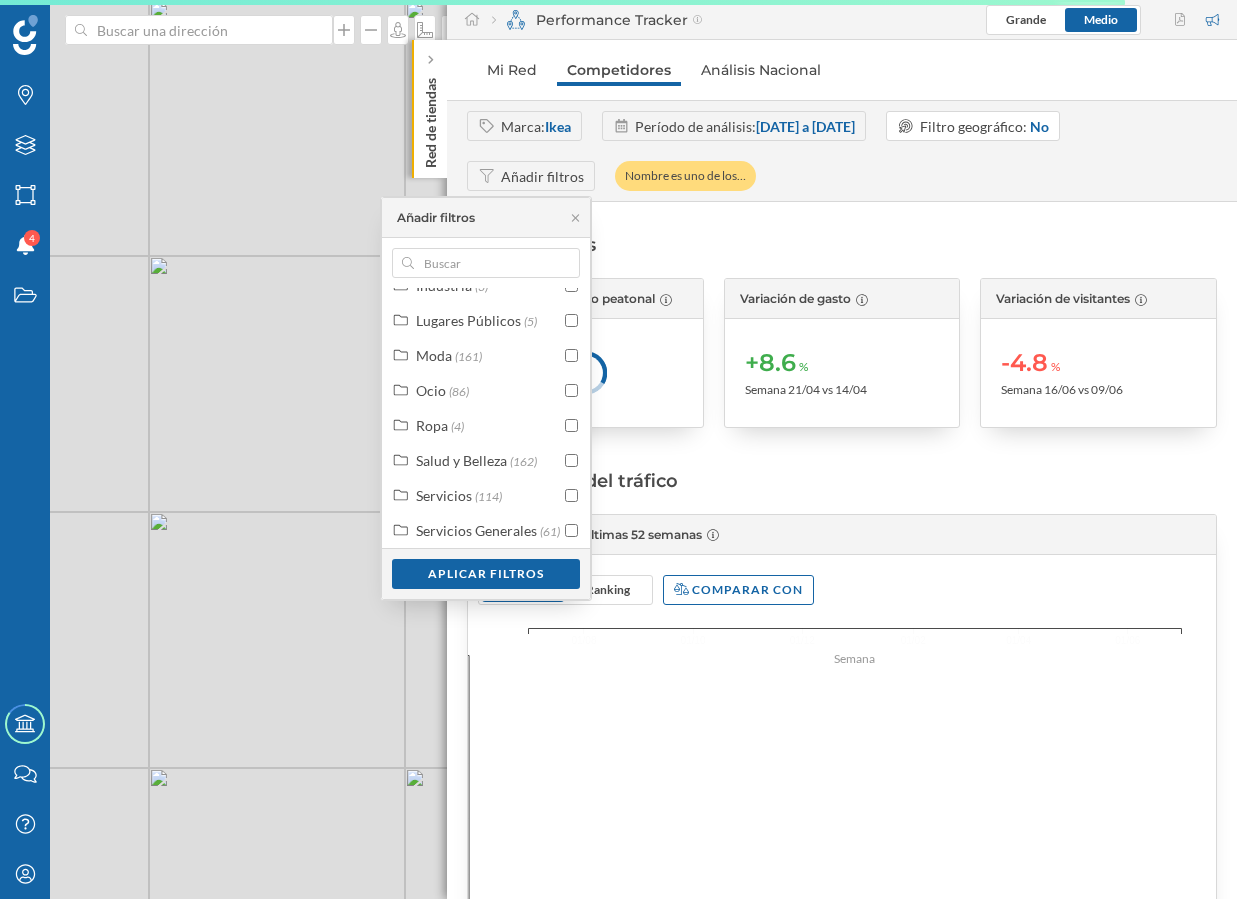 scroll, scrollTop: 521, scrollLeft: 0, axis: vertical 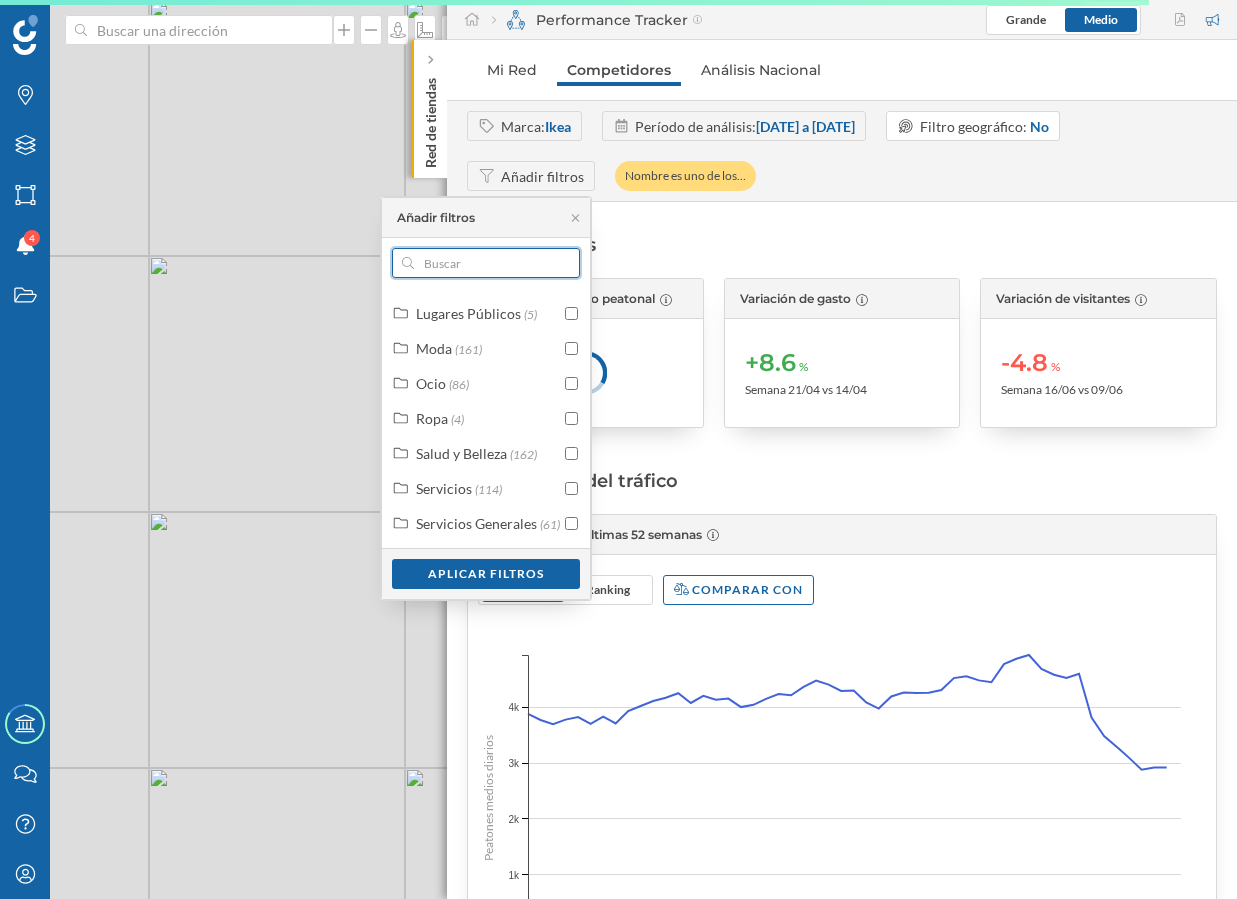 click at bounding box center (486, 263) 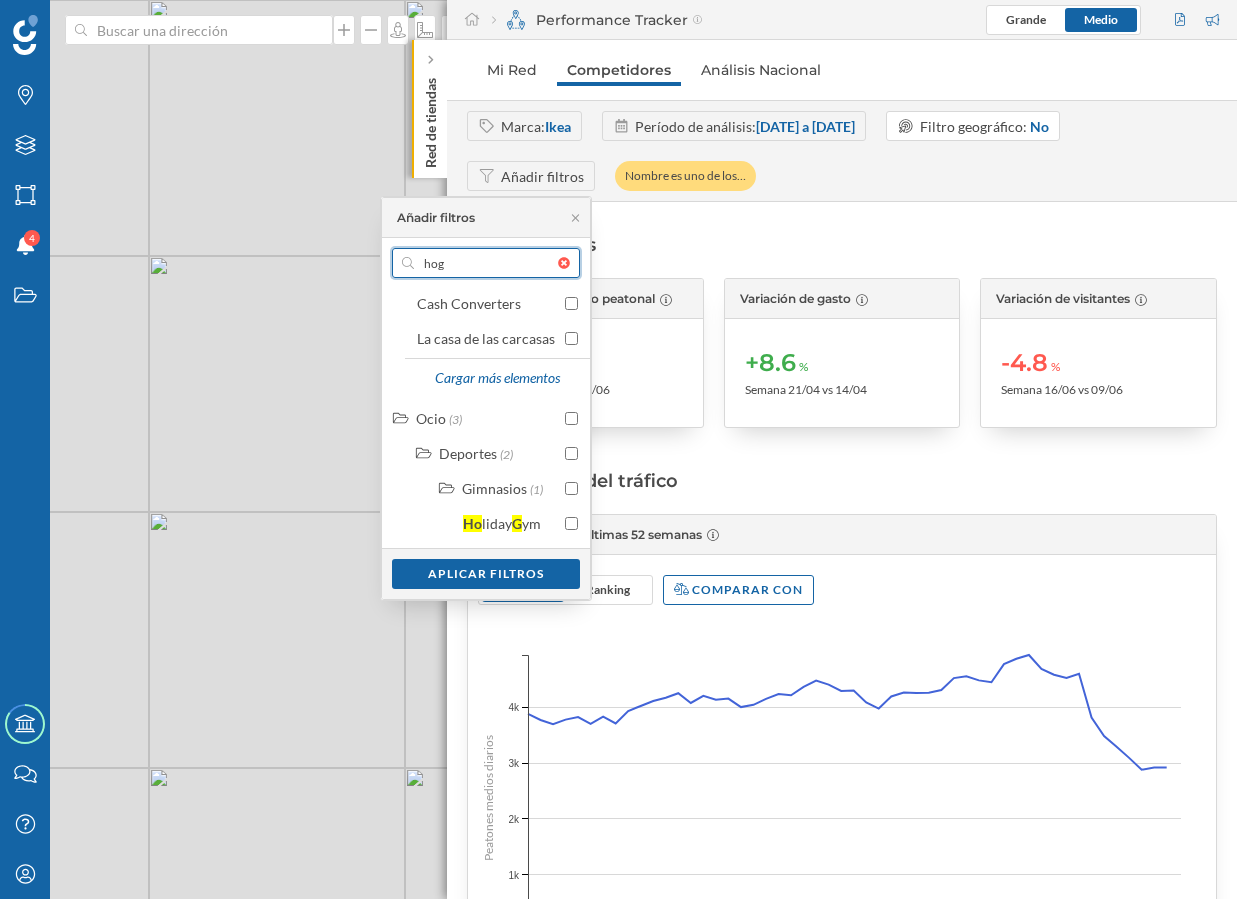scroll, scrollTop: 1089, scrollLeft: 0, axis: vertical 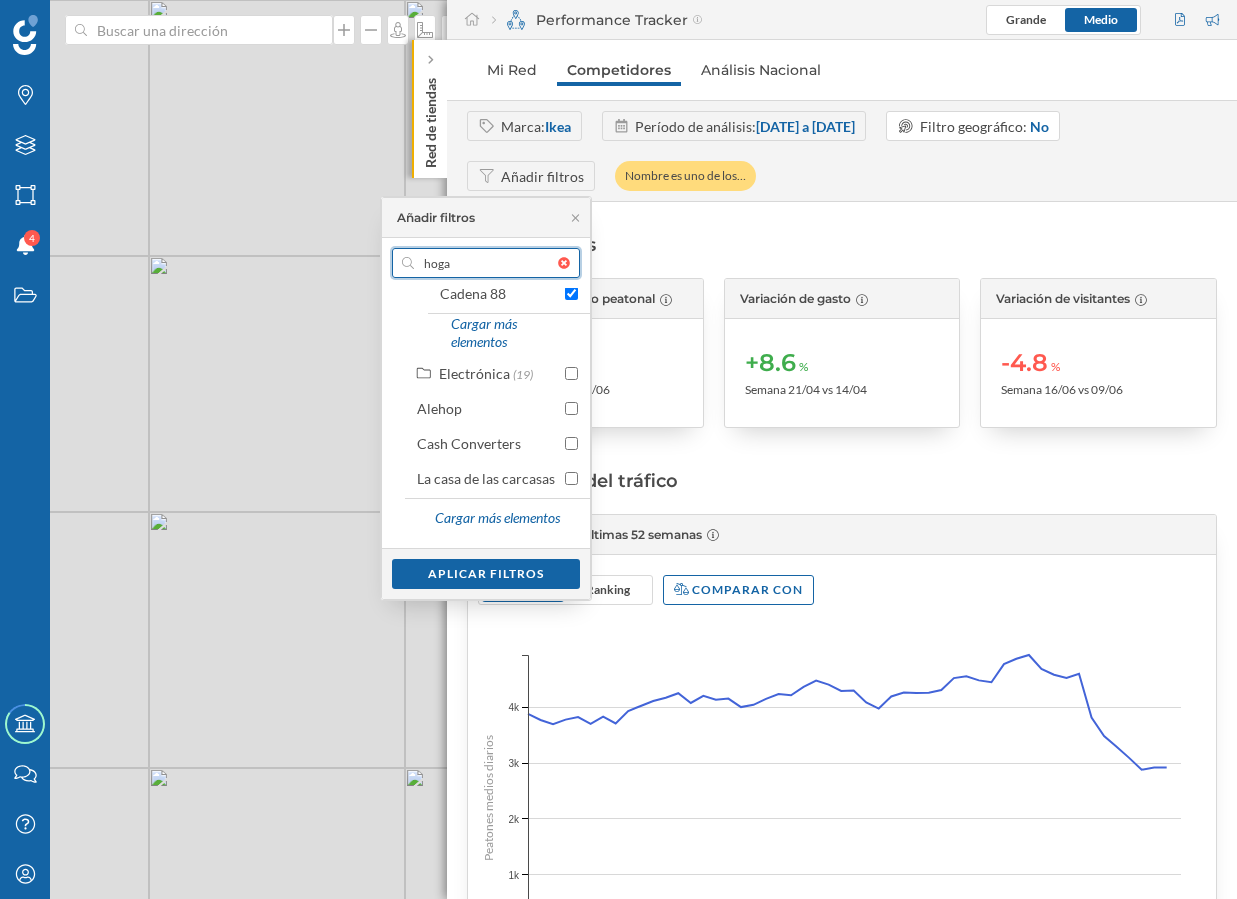 click on "hoga" at bounding box center [486, 263] 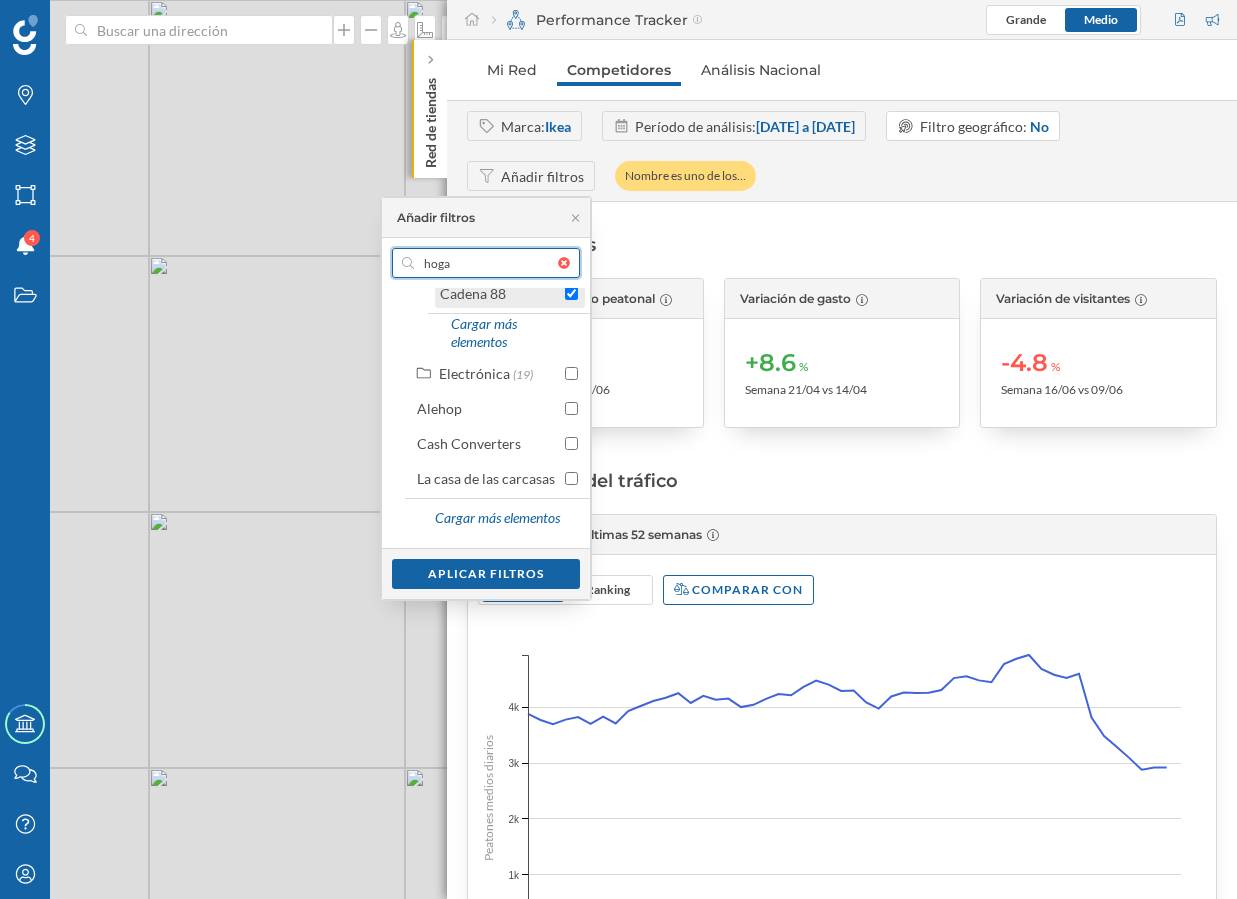 type on "hoga" 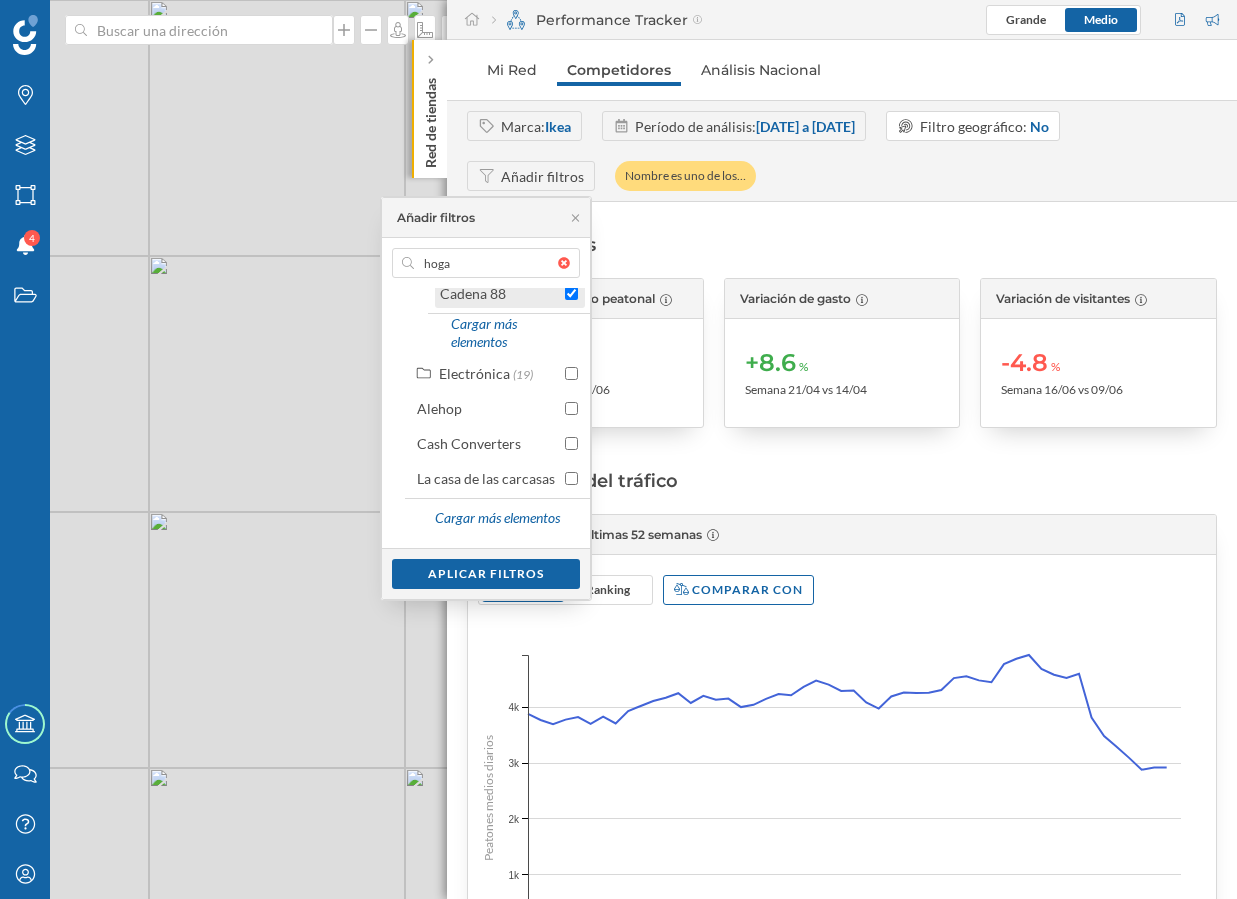 click at bounding box center [571, 293] 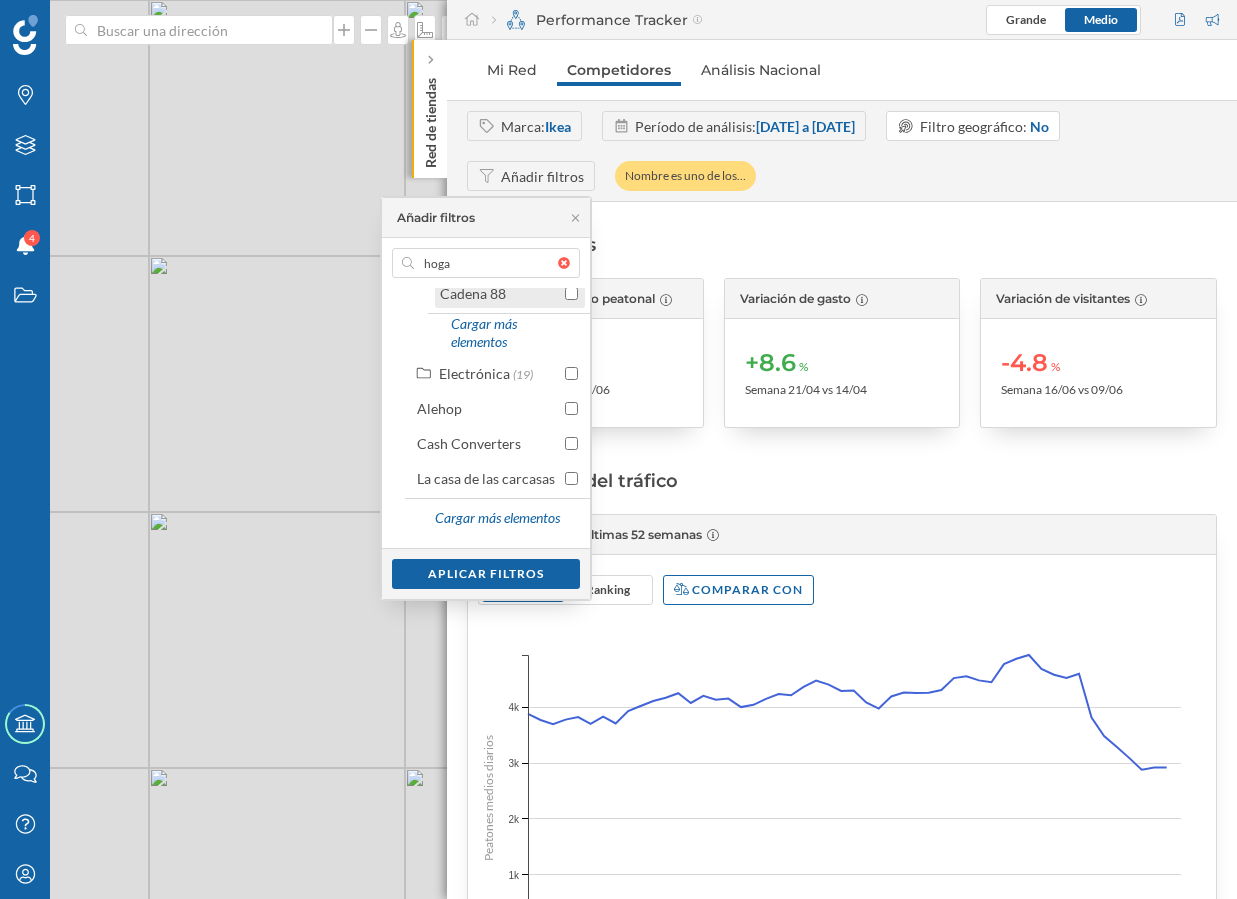 checkbox on "false" 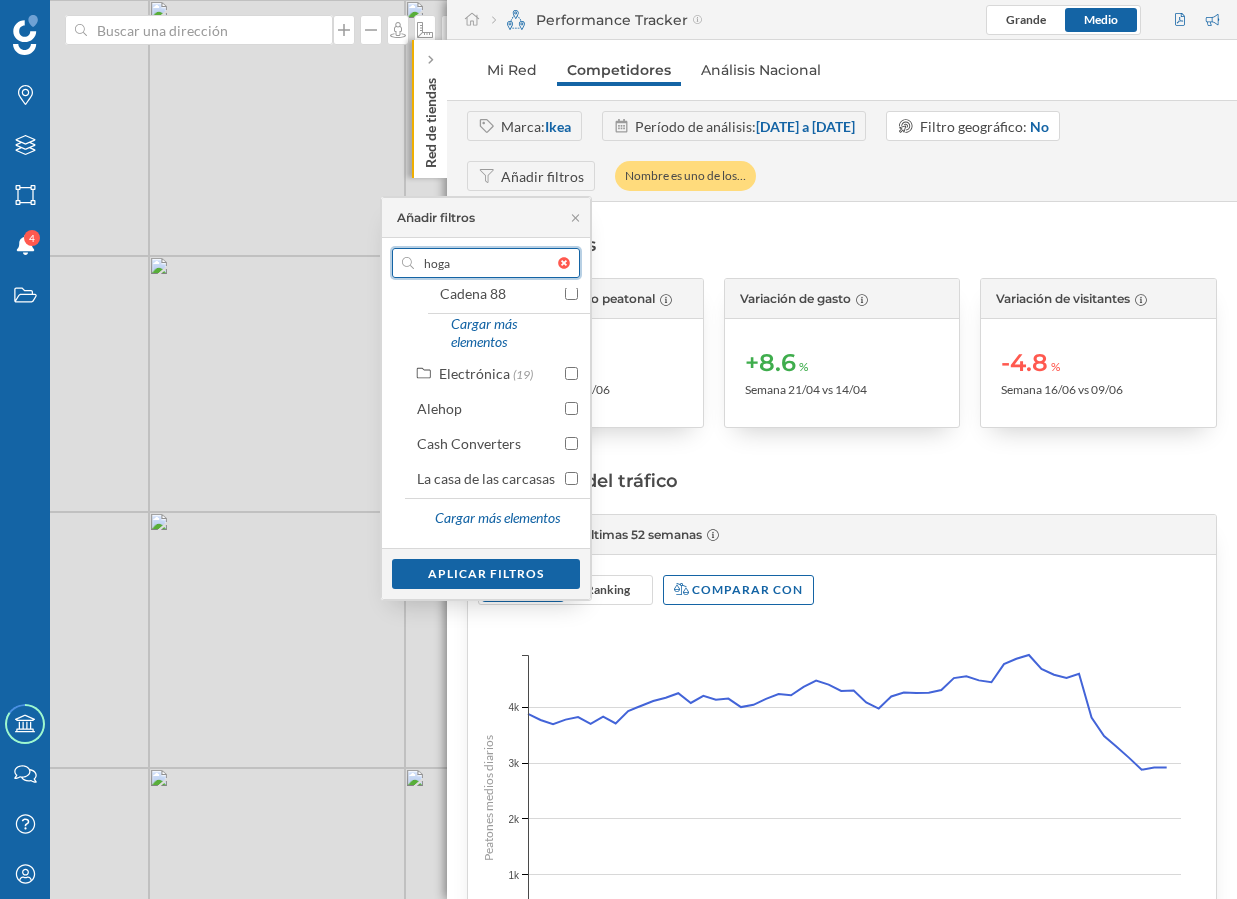 click on "hoga" at bounding box center [486, 263] 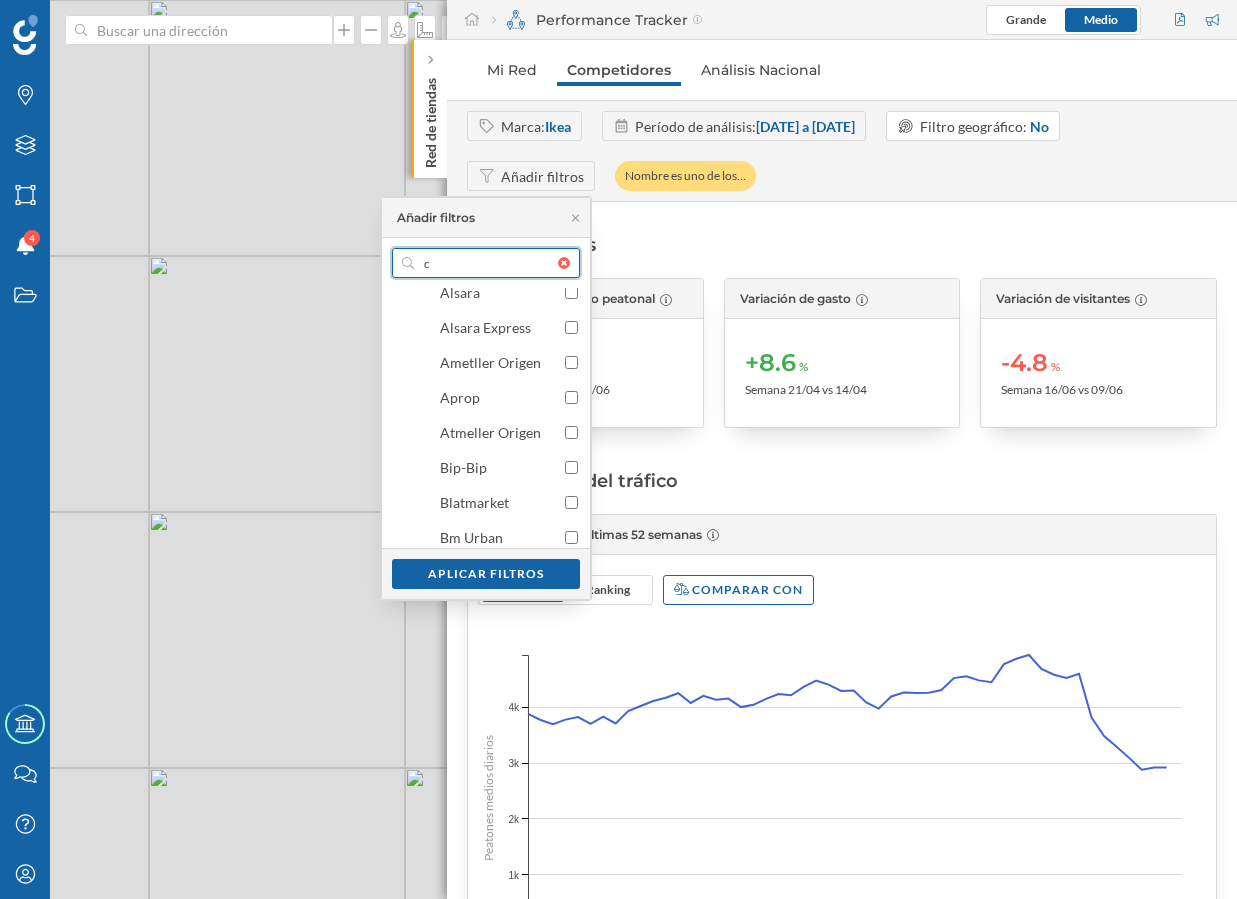 type on "ce" 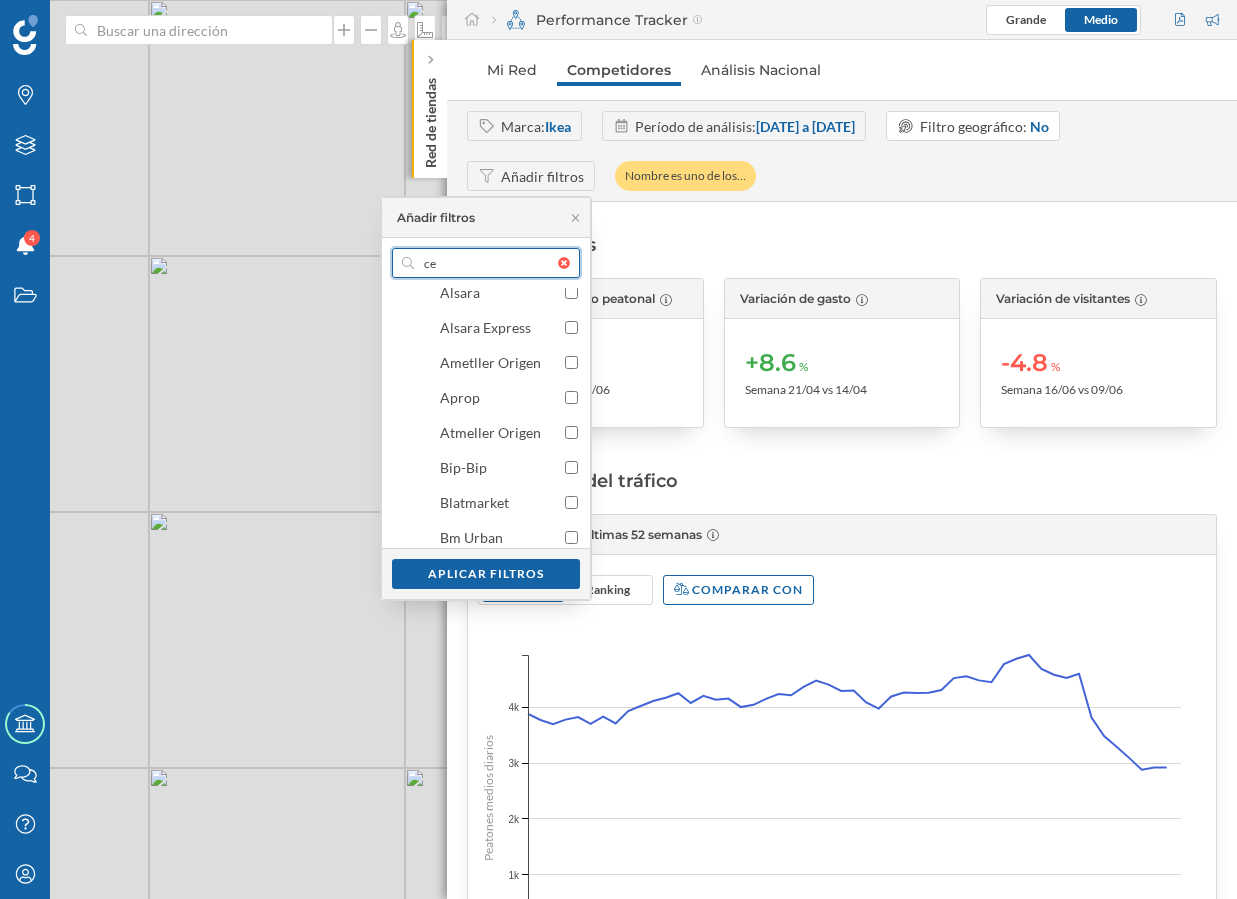 checkbox on "true" 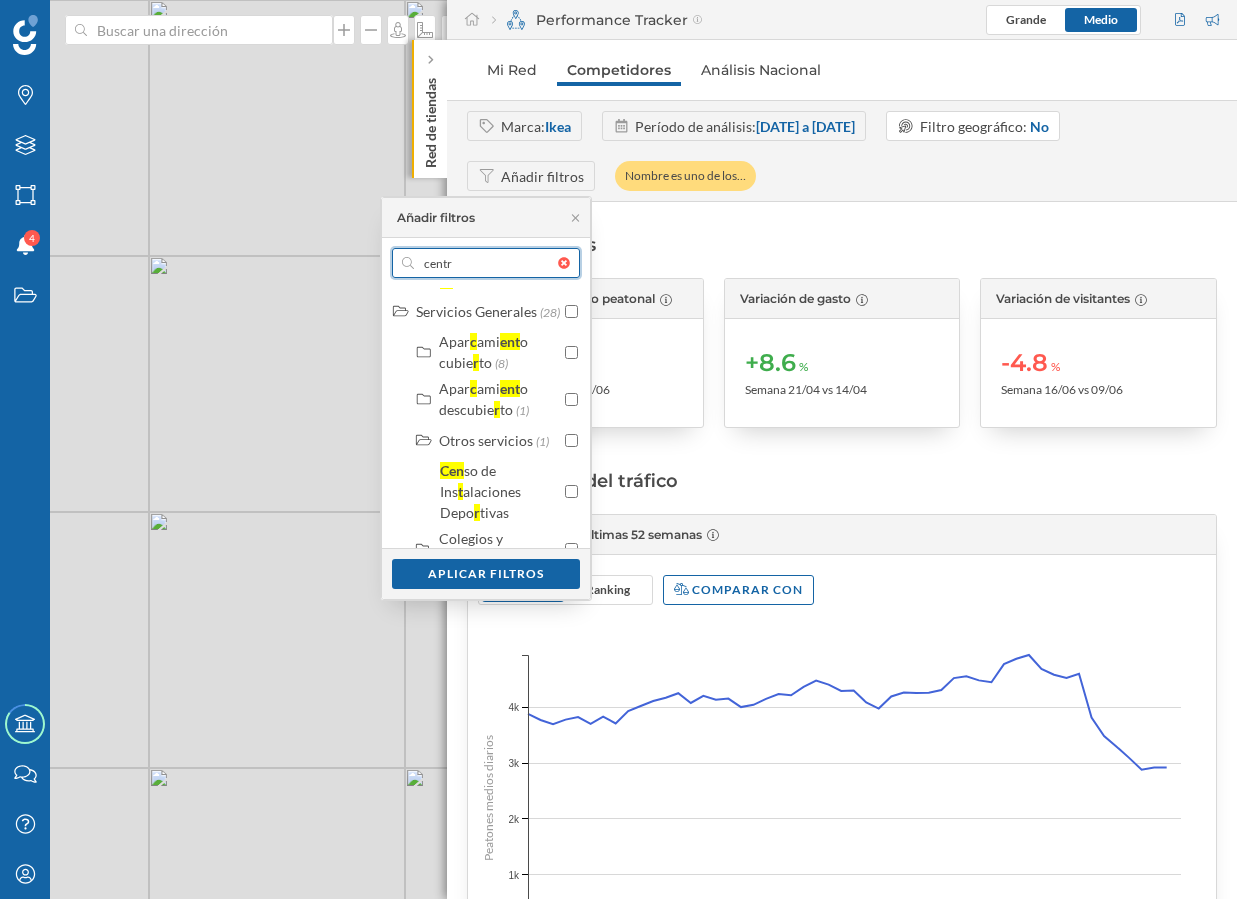 type on "centro" 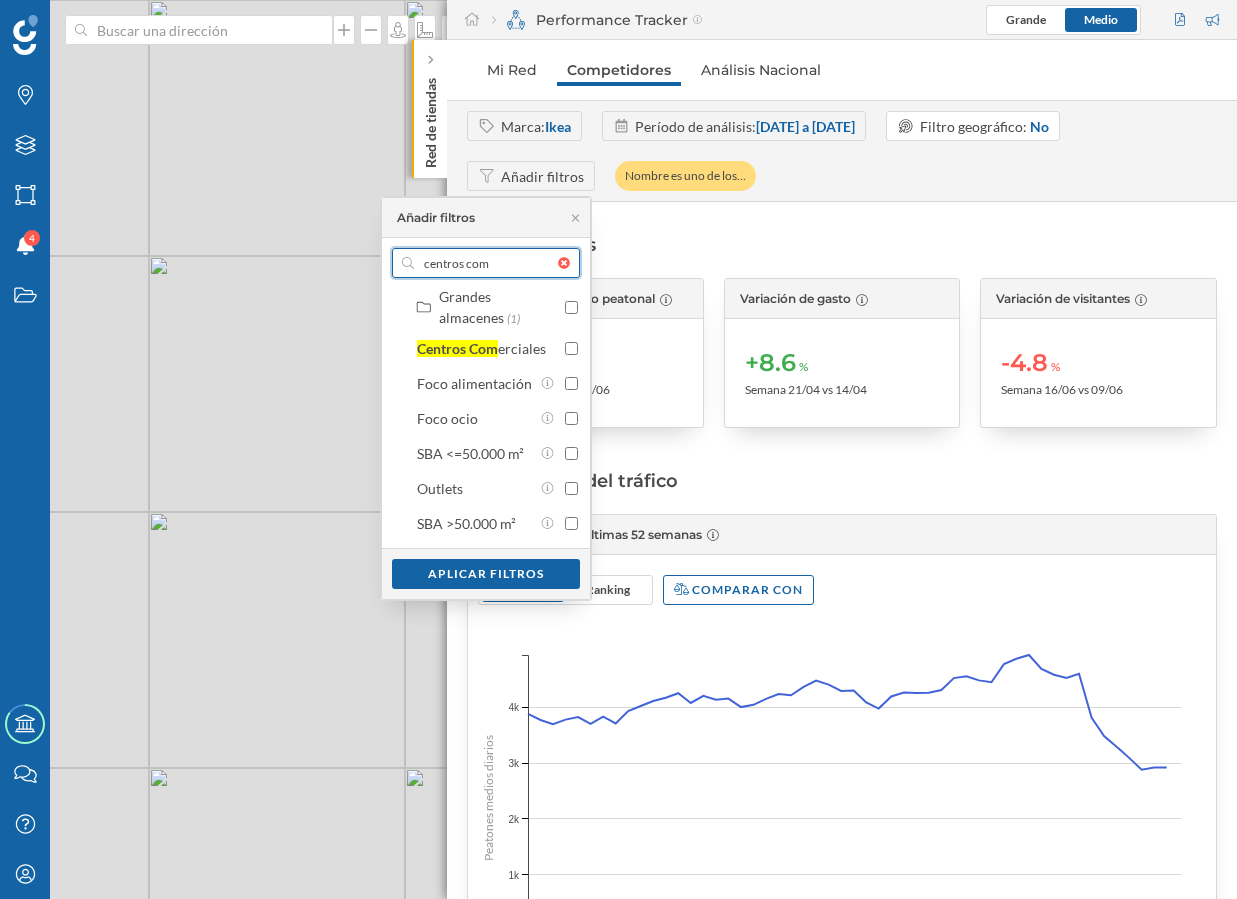 scroll, scrollTop: 54, scrollLeft: 0, axis: vertical 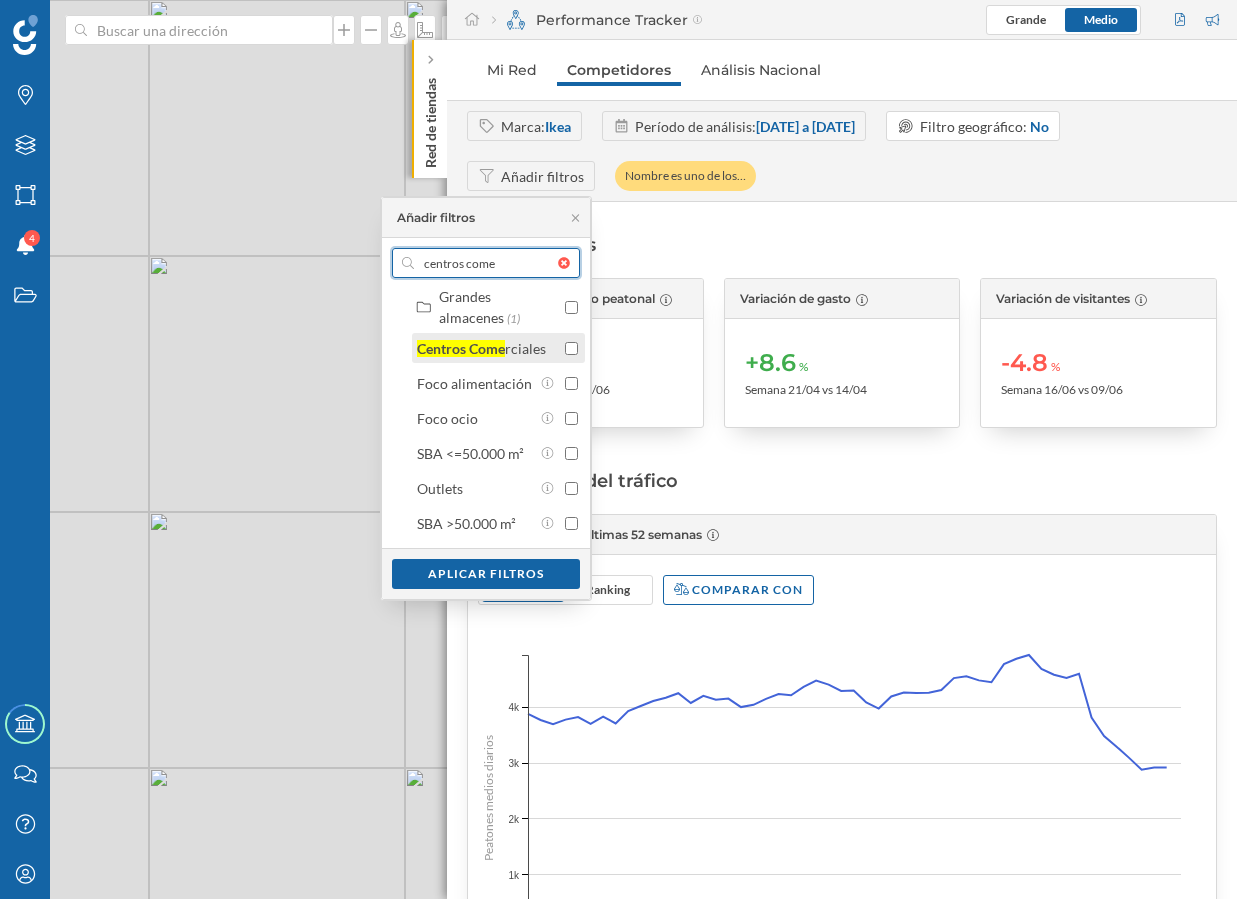 type on "centros come" 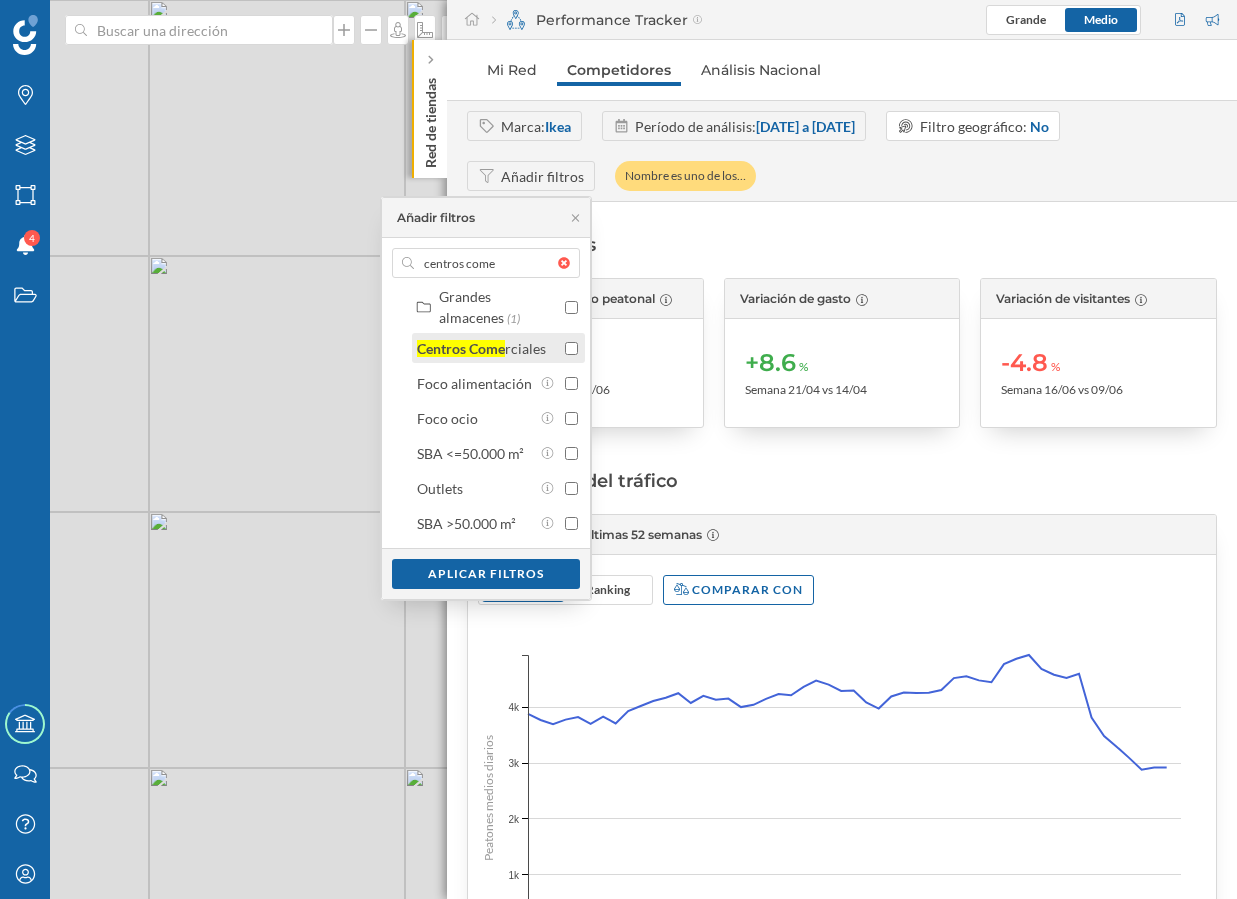 click at bounding box center [571, 348] 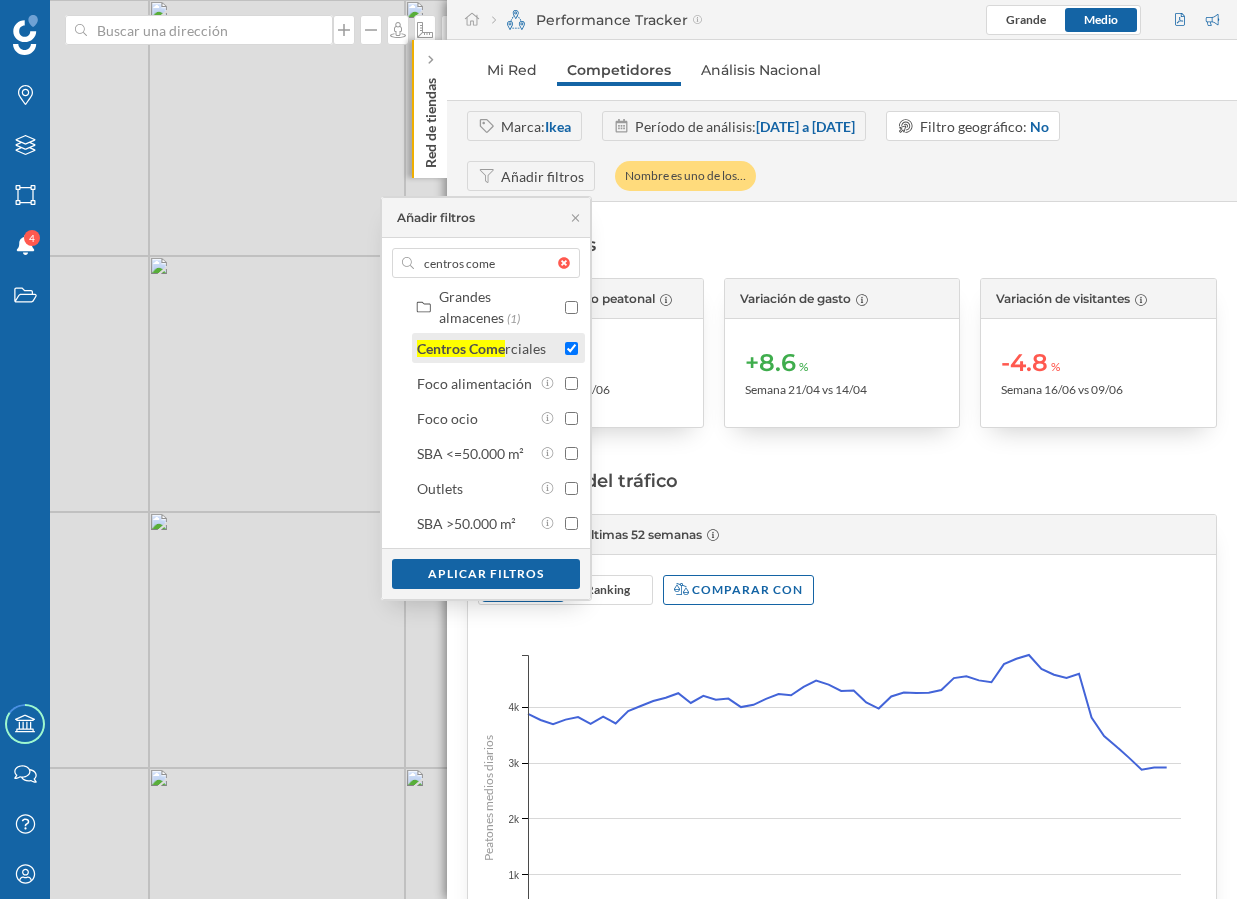 checkbox on "true" 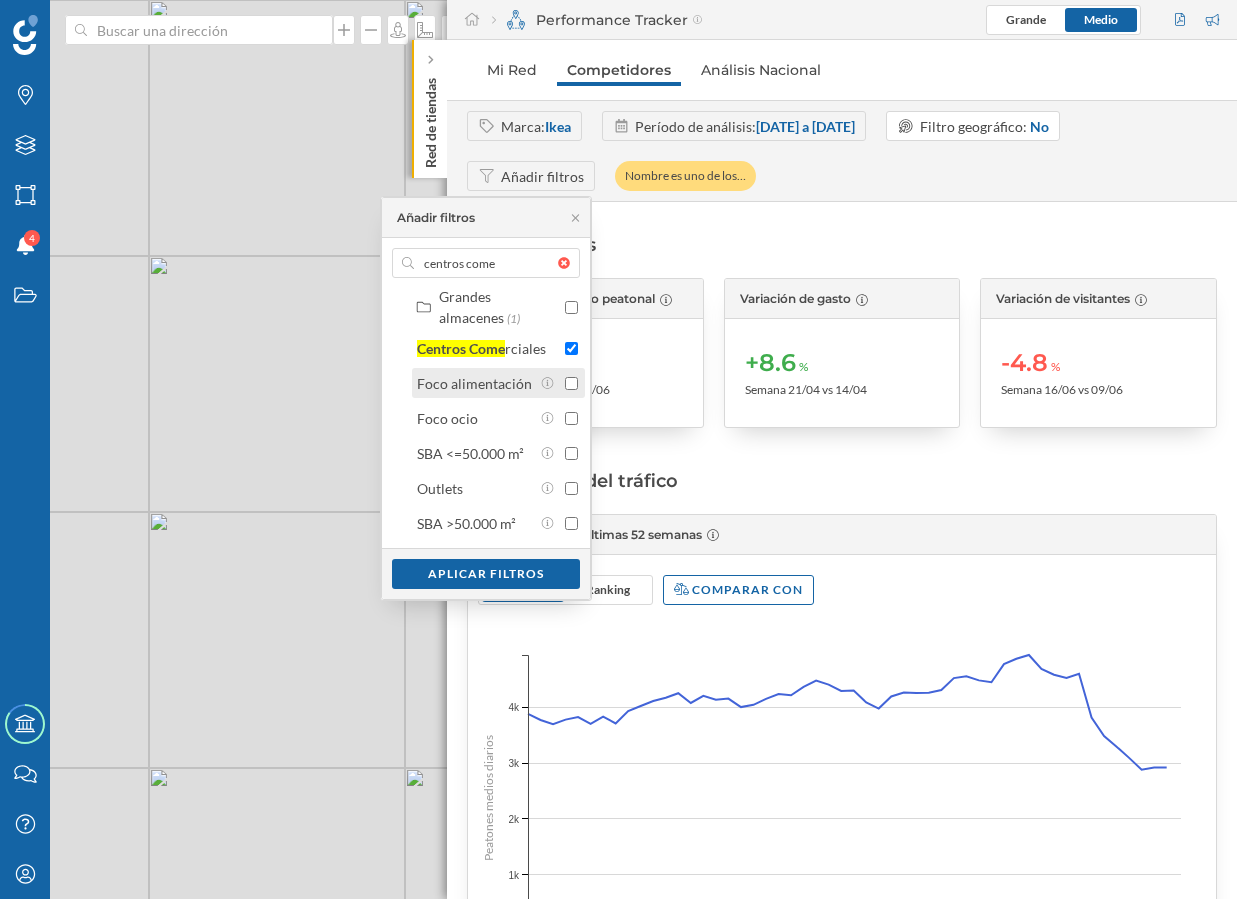 click at bounding box center (571, 383) 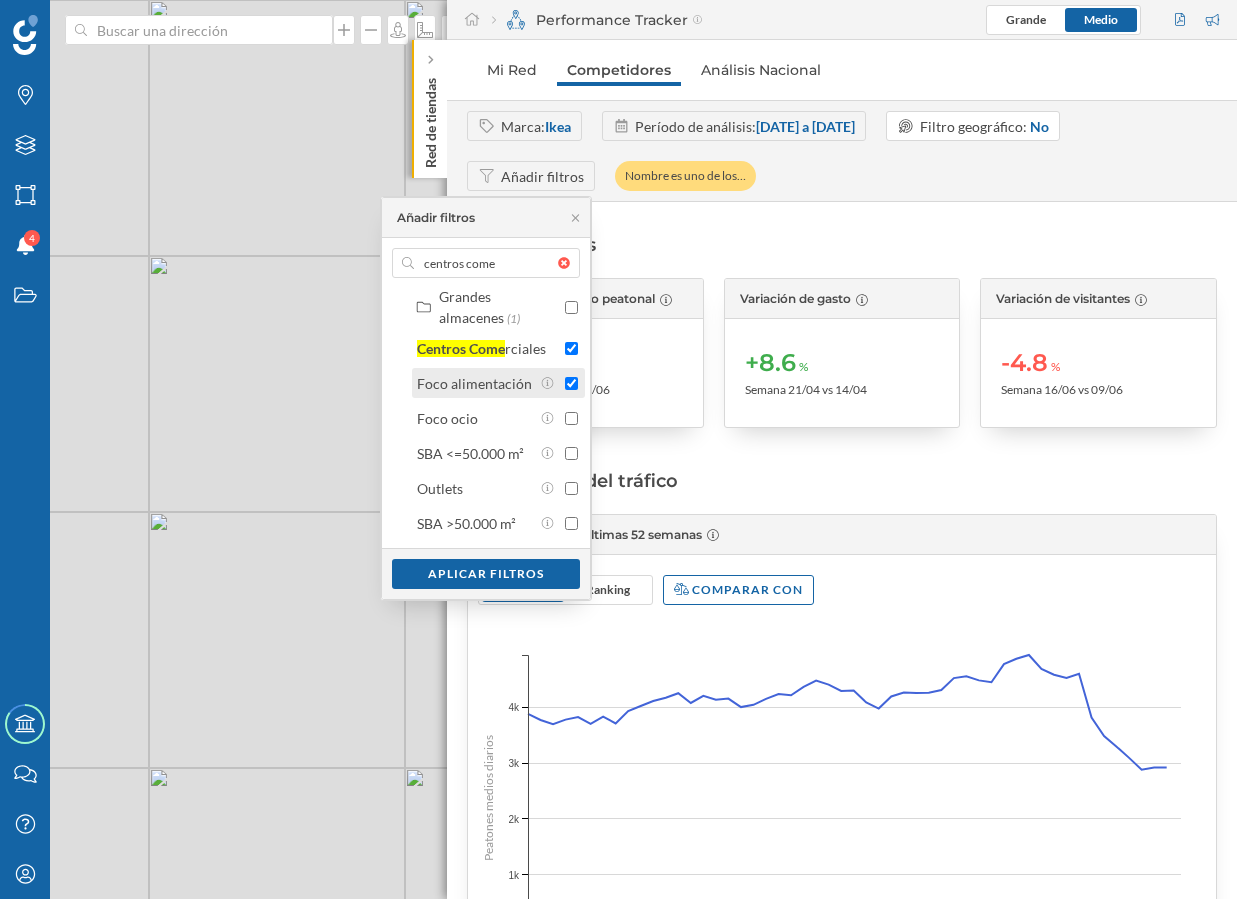 checkbox on "true" 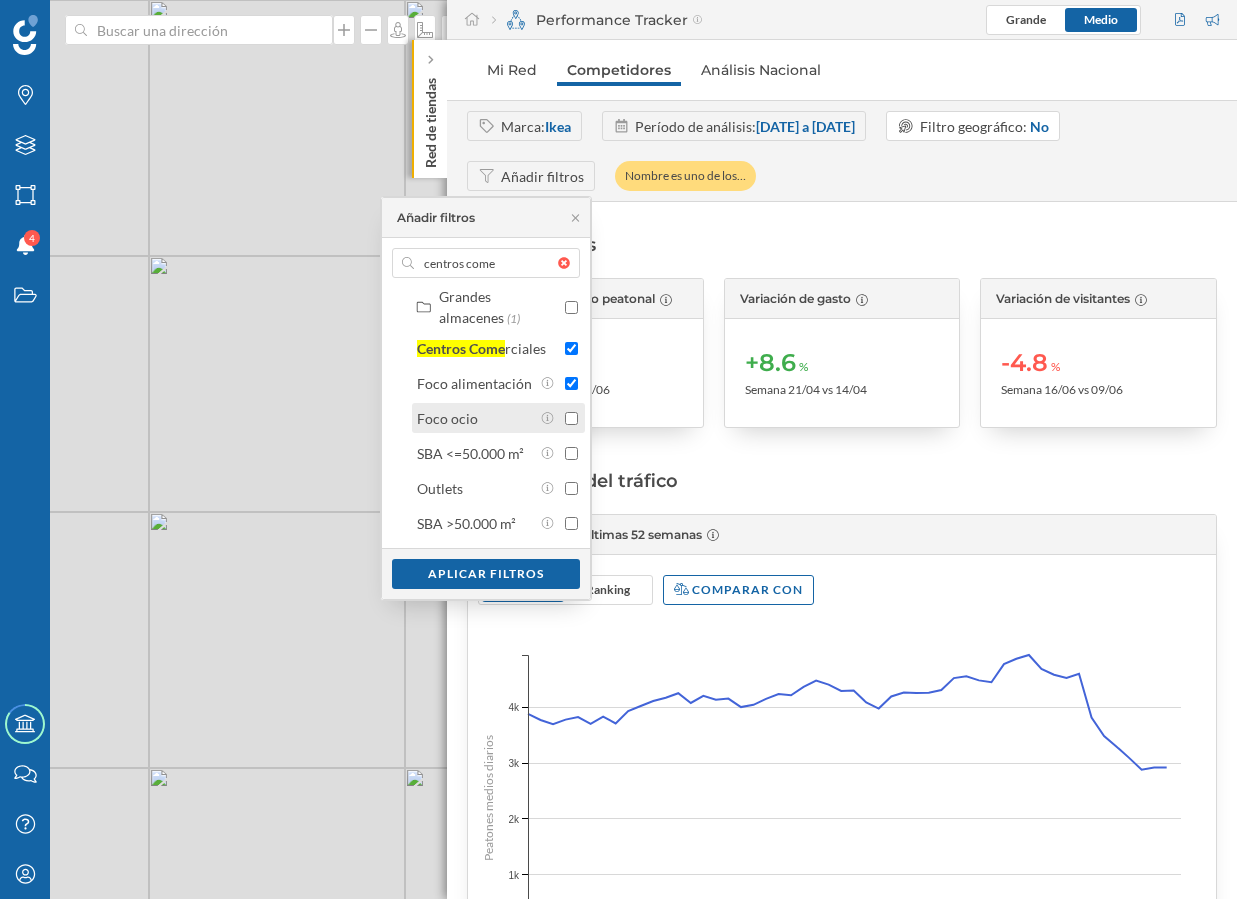 click at bounding box center [571, 418] 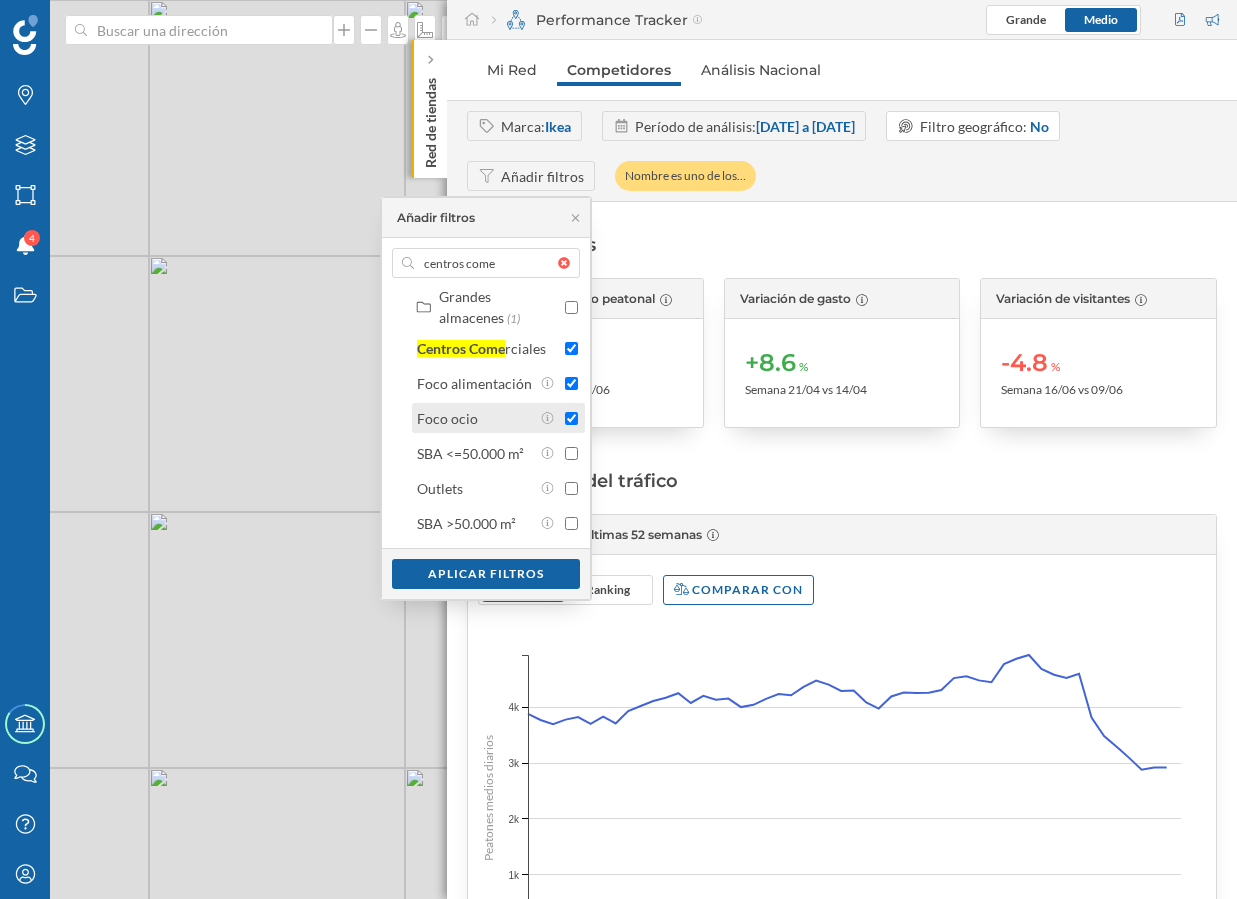 checkbox on "true" 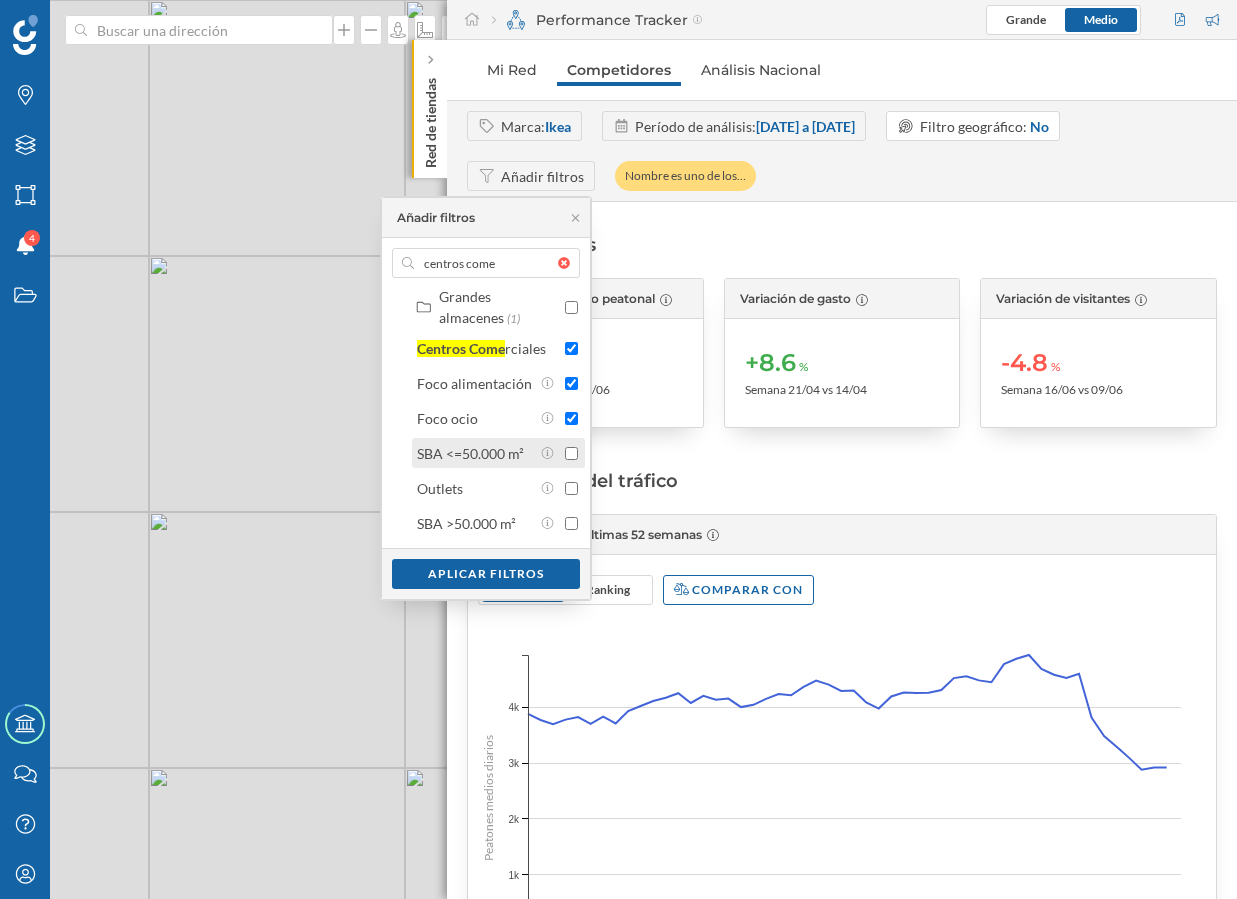 click at bounding box center (571, 453) 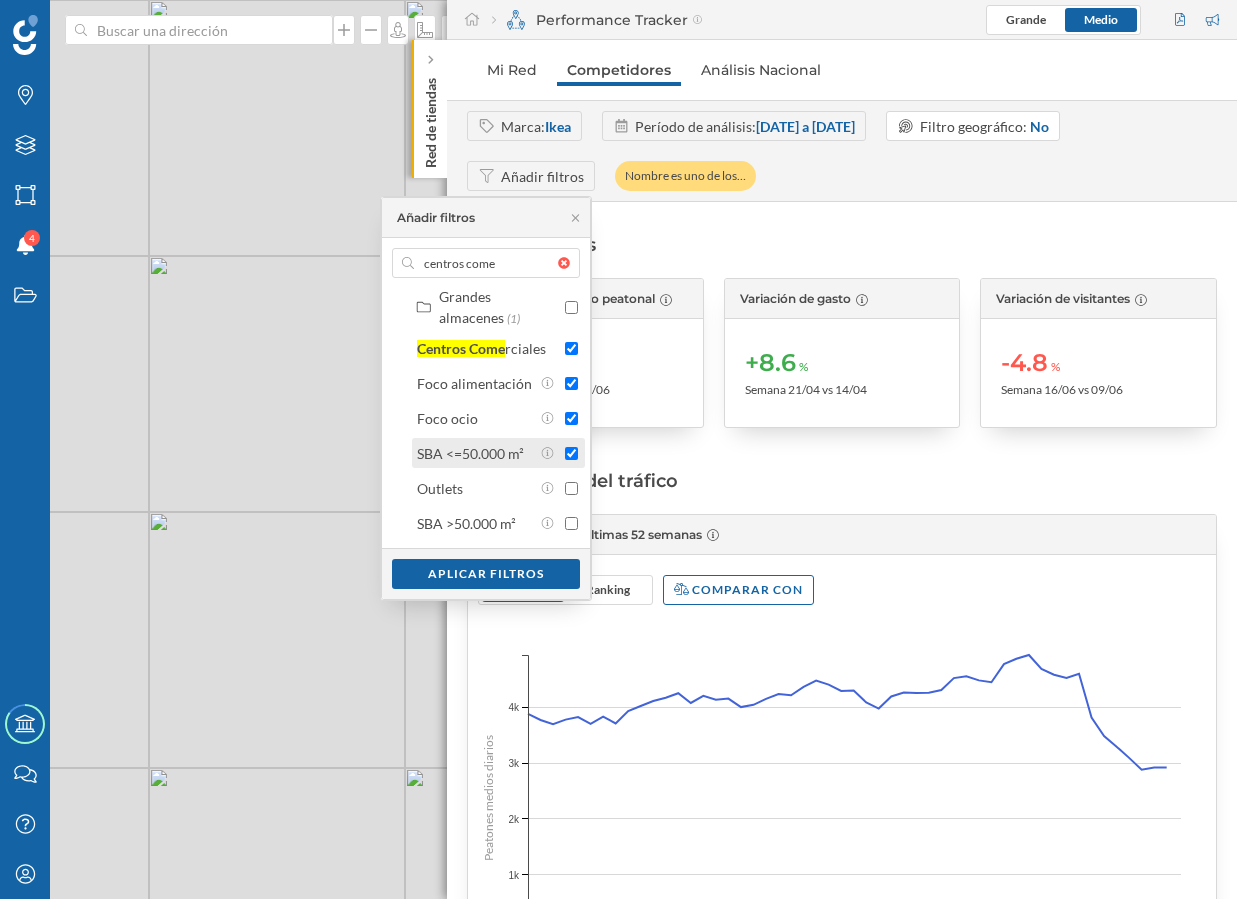checkbox on "true" 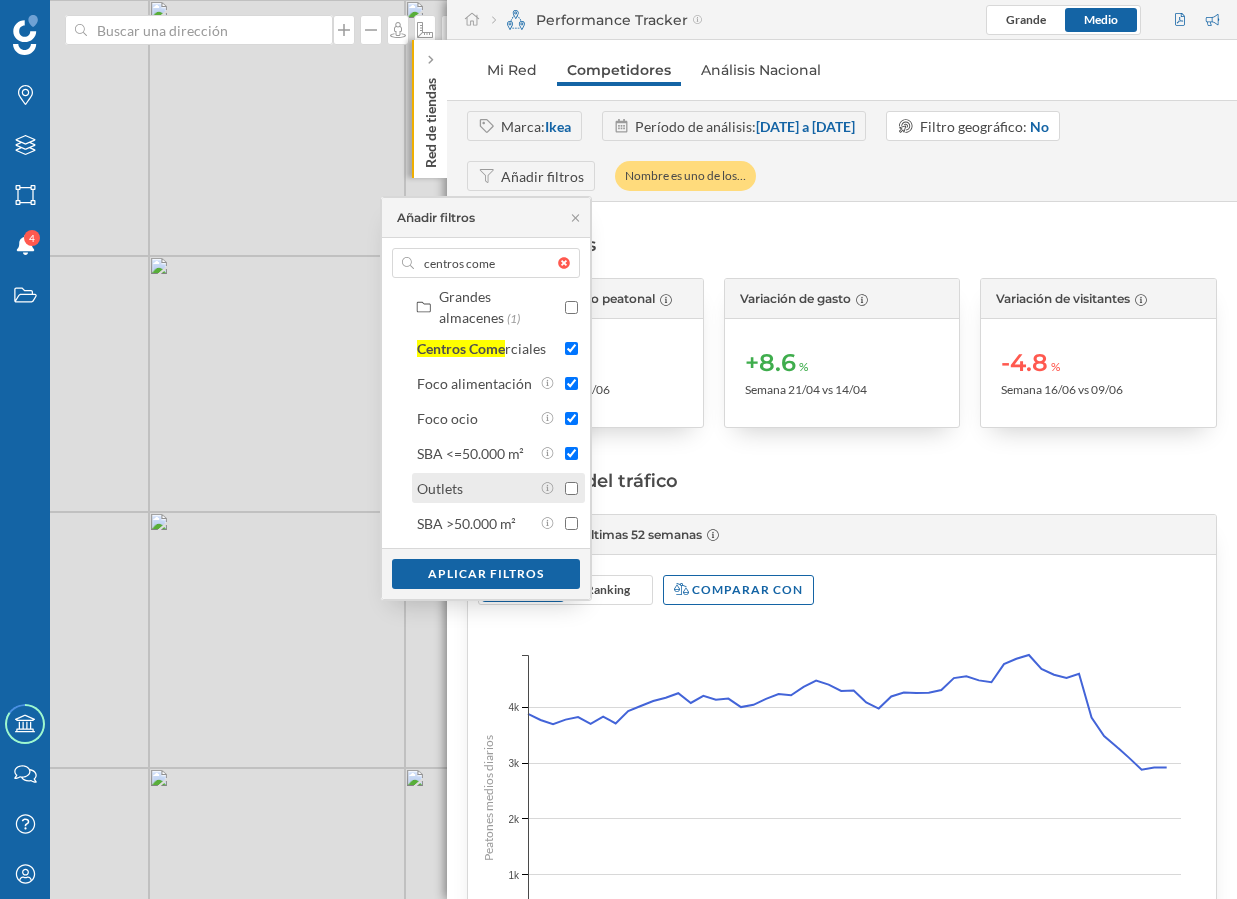 click at bounding box center (571, 488) 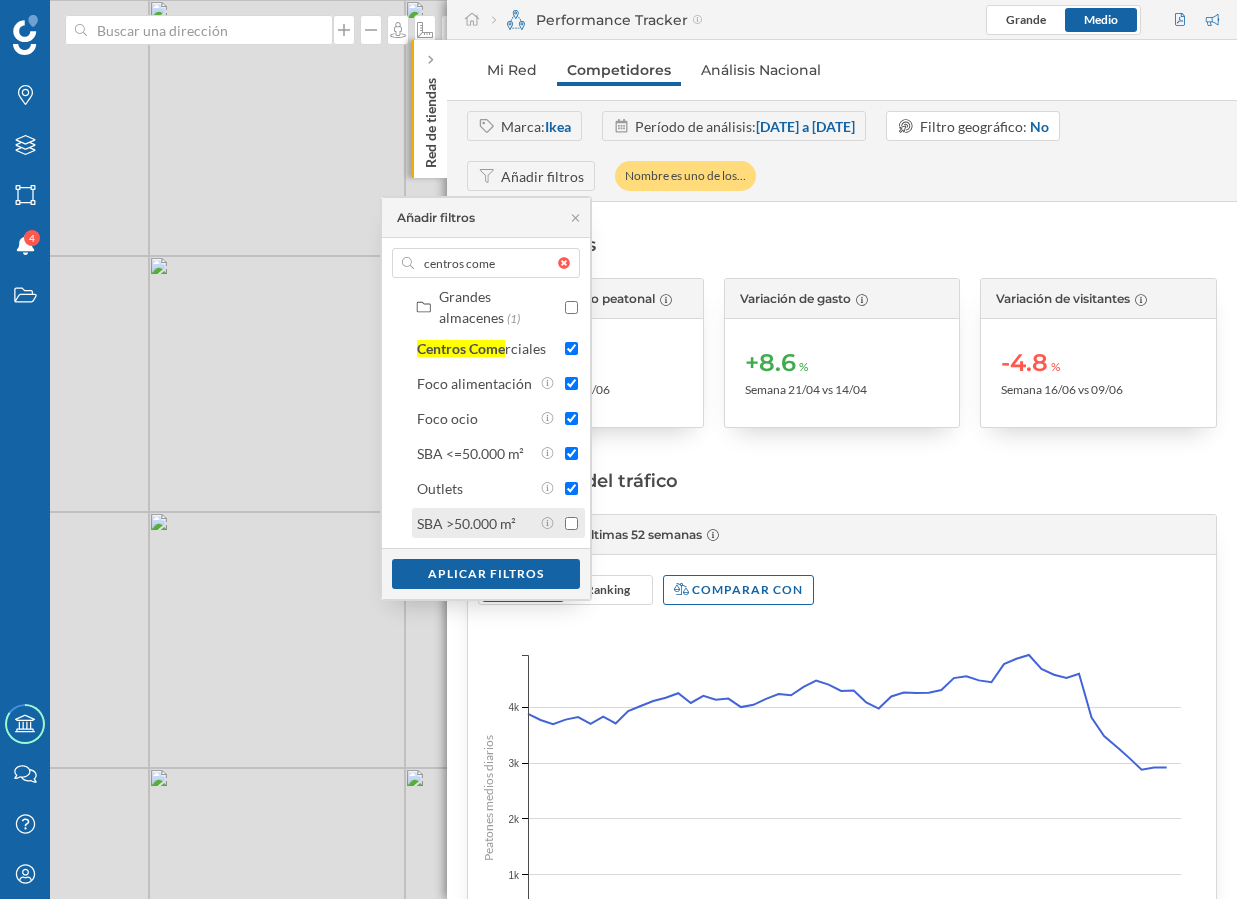 click at bounding box center (571, 523) 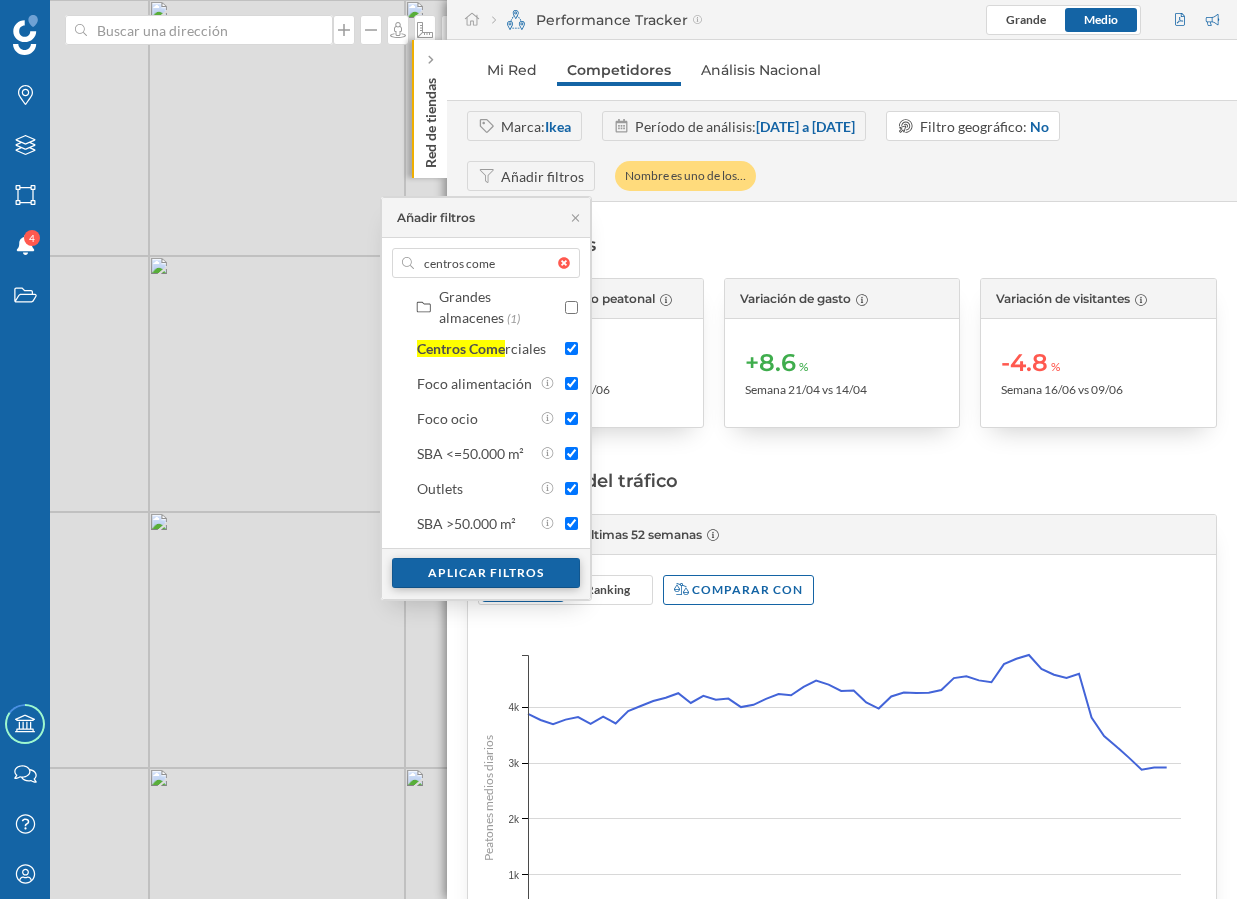 click on "Aplicar filtros" at bounding box center (486, 573) 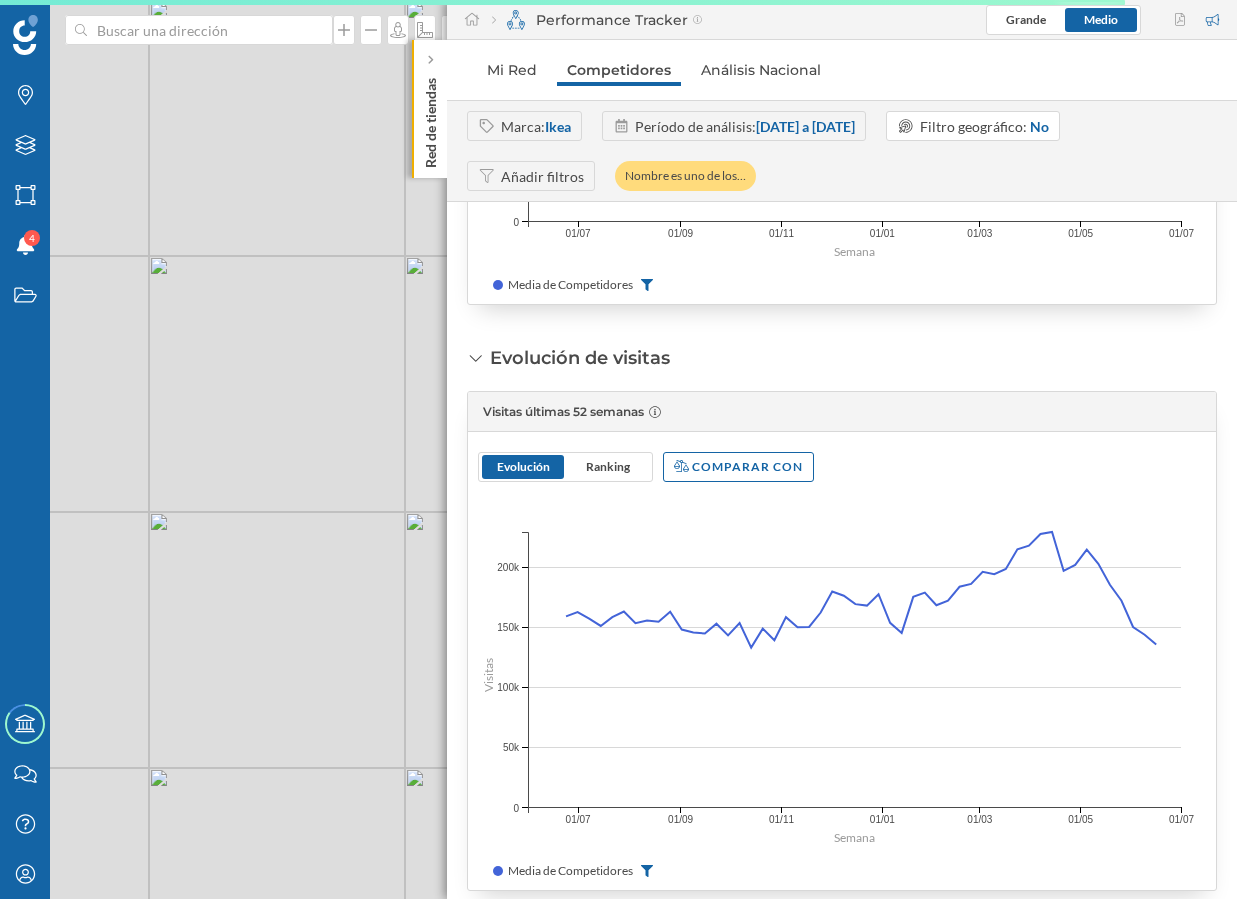 scroll, scrollTop: 4119, scrollLeft: 0, axis: vertical 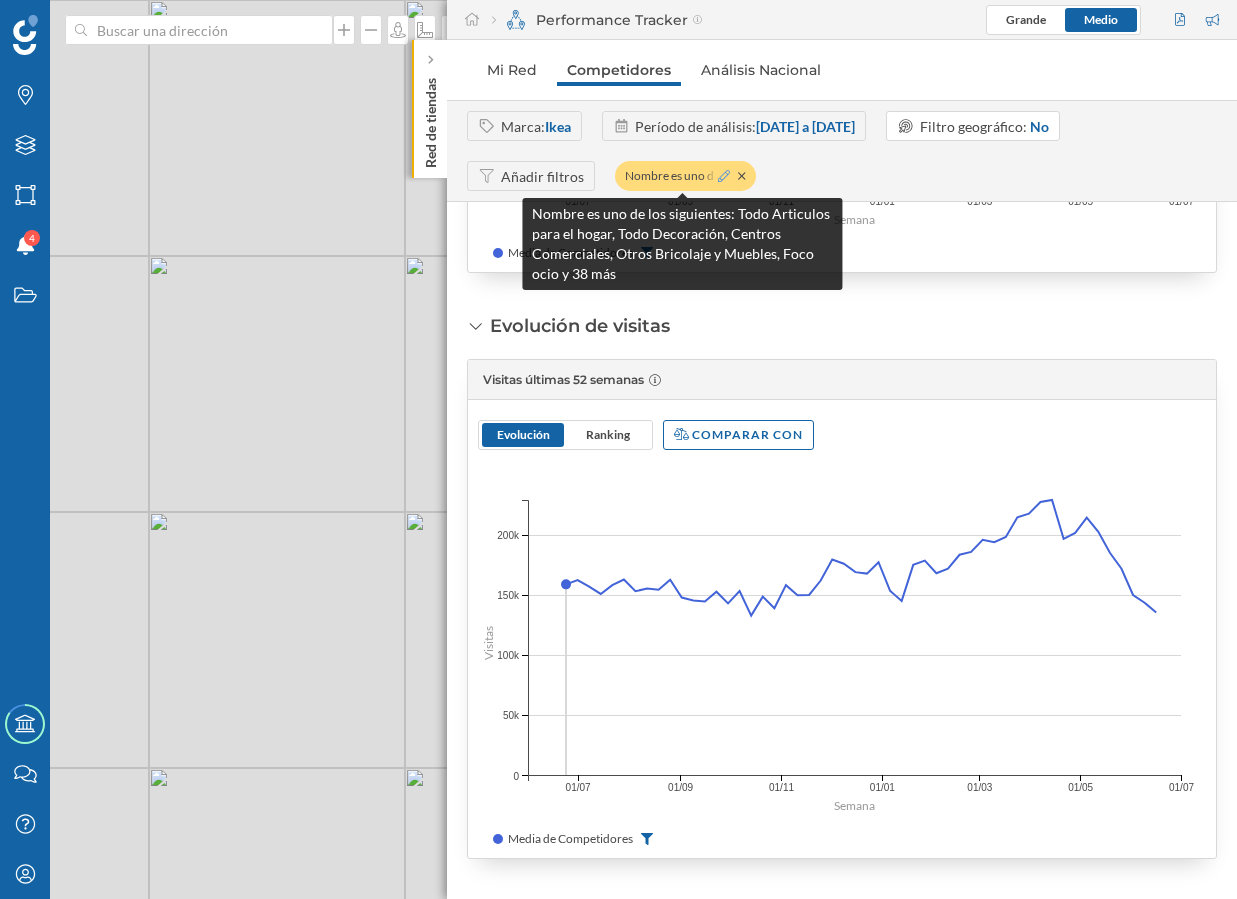 click 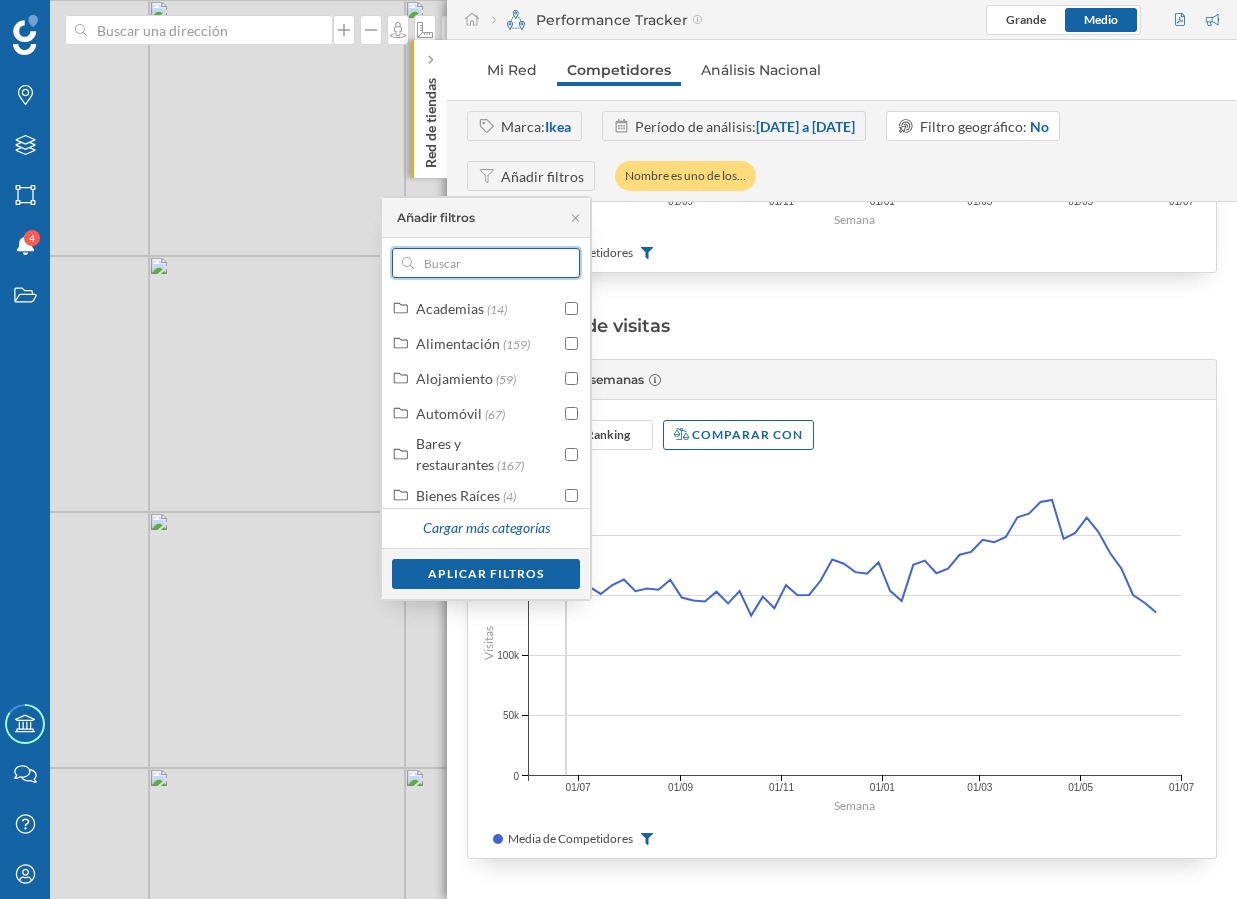 click at bounding box center (486, 263) 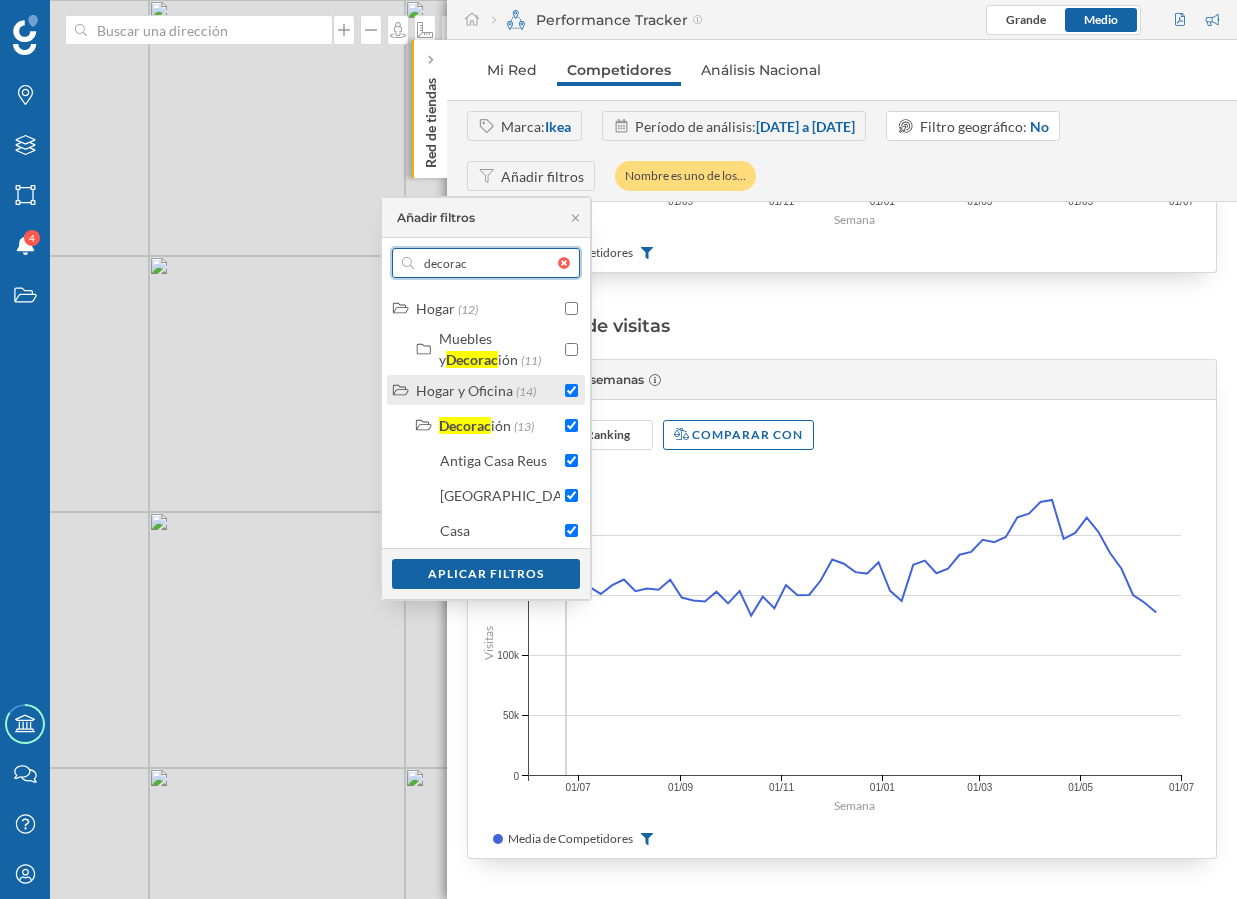type on "decorac" 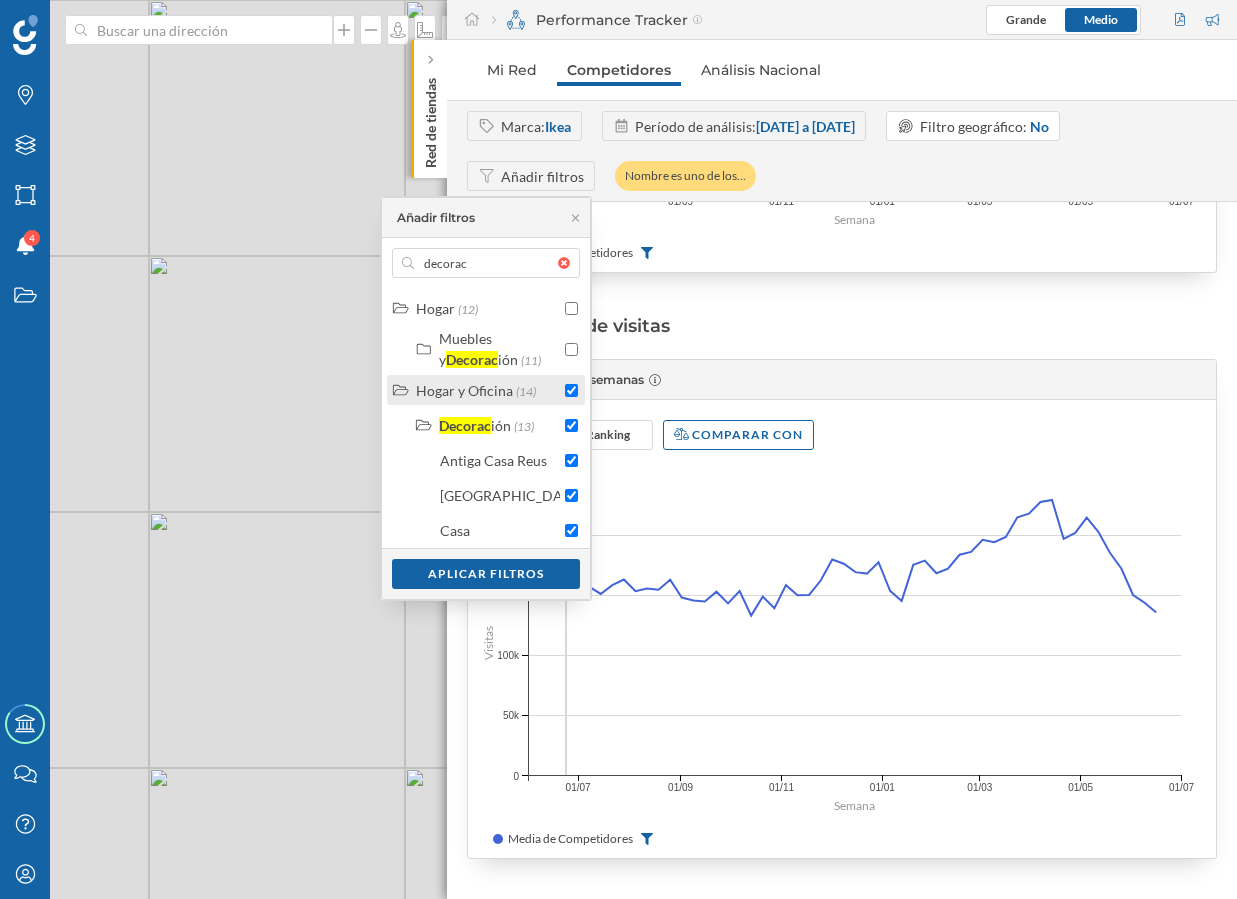 click at bounding box center [571, 390] 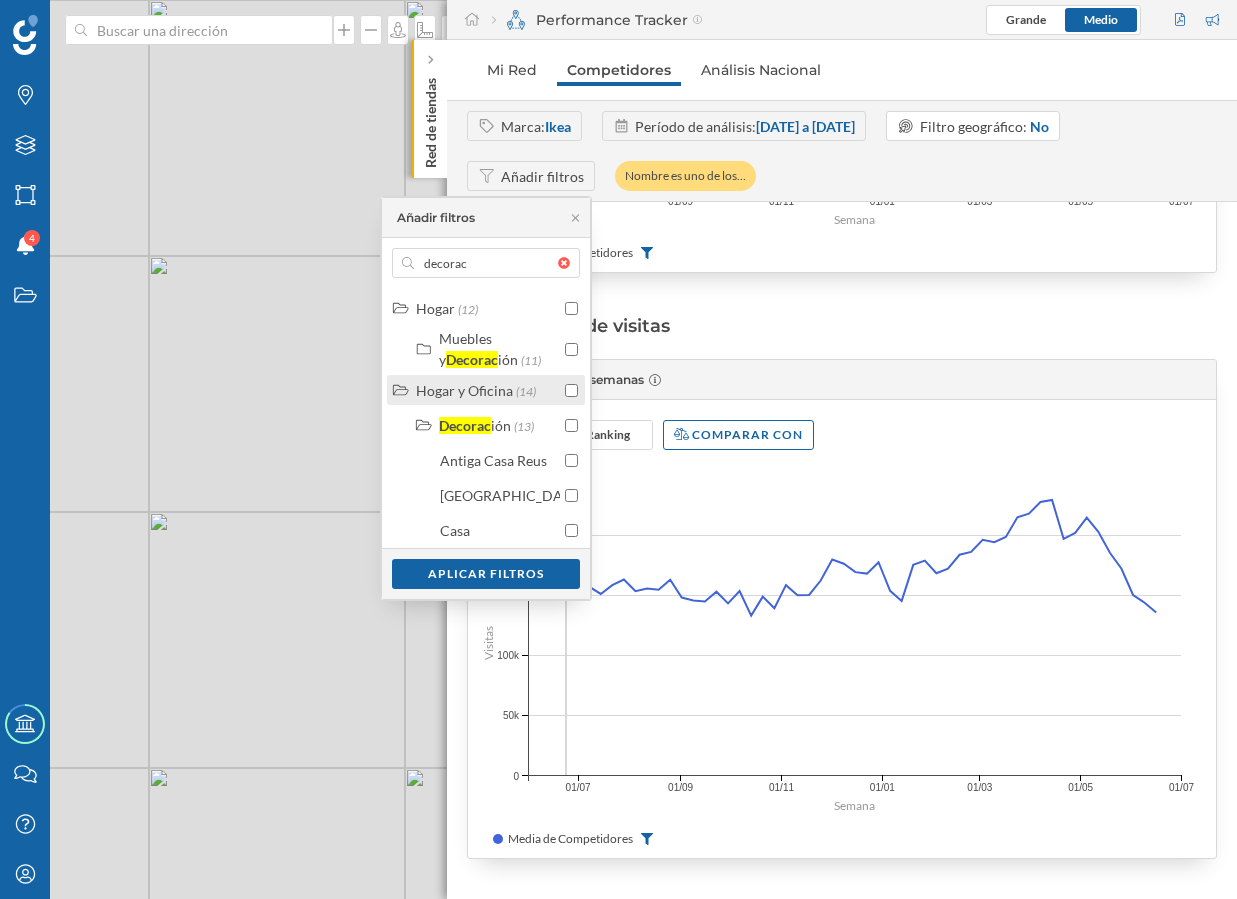 checkbox on "false" 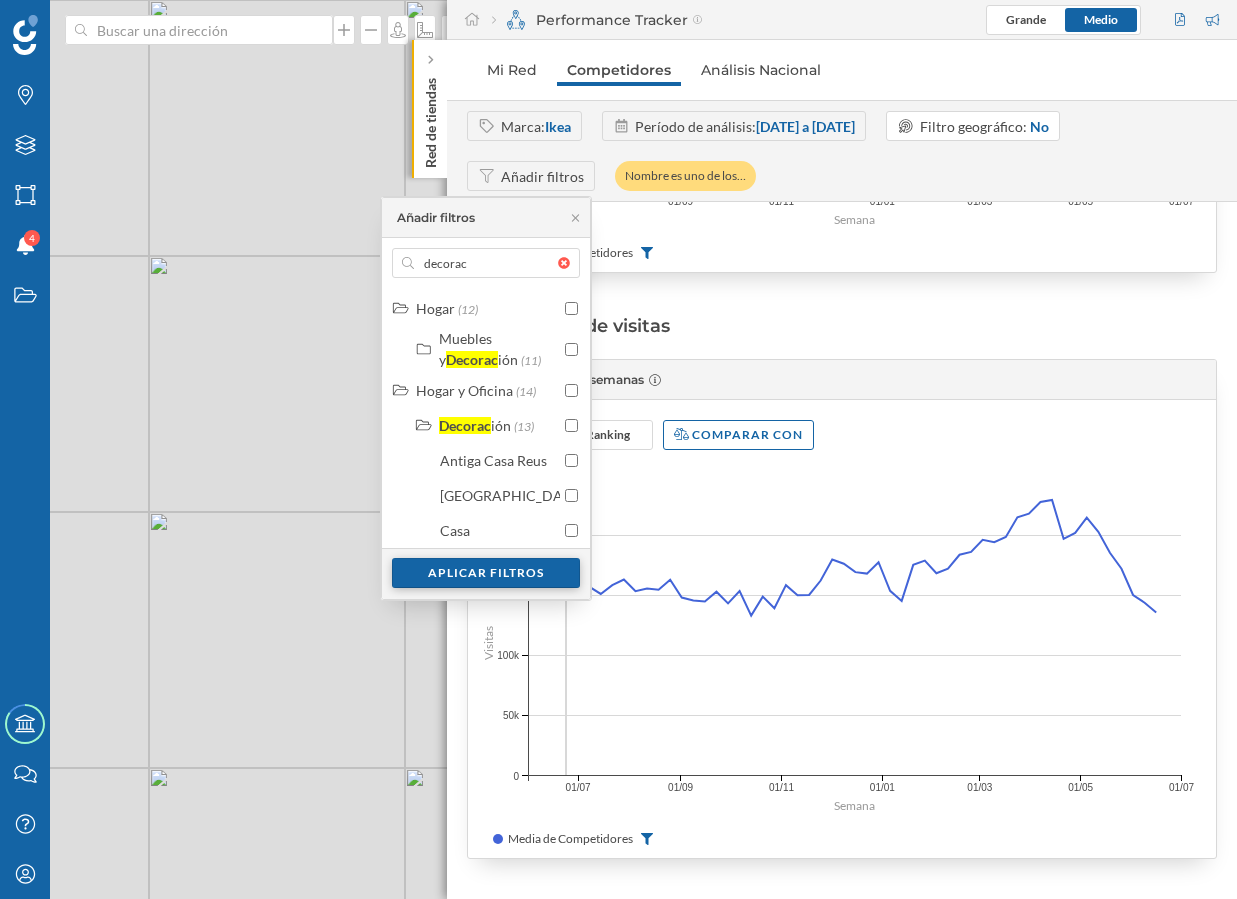 click on "Aplicar filtros" at bounding box center [486, 573] 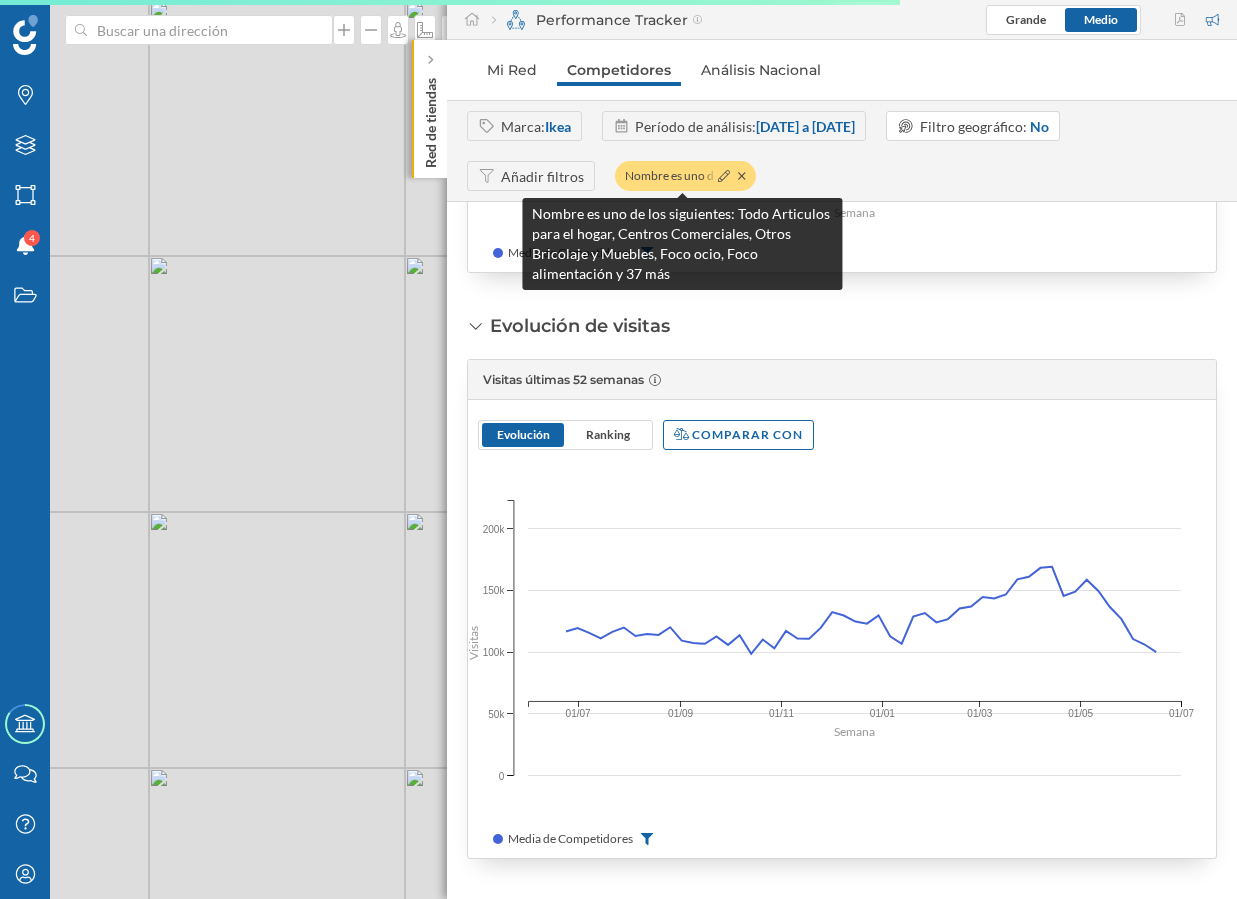 click at bounding box center (730, 176) 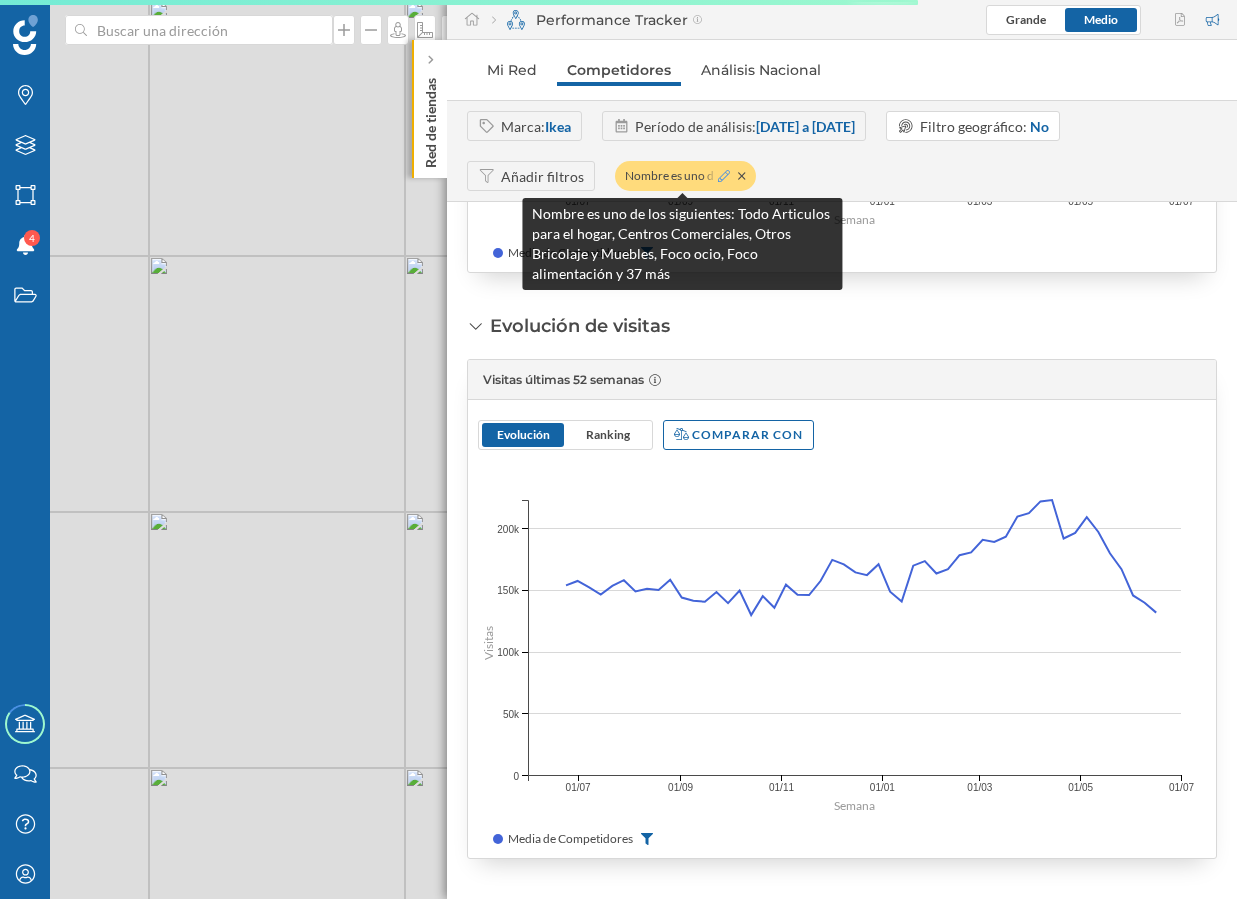 click 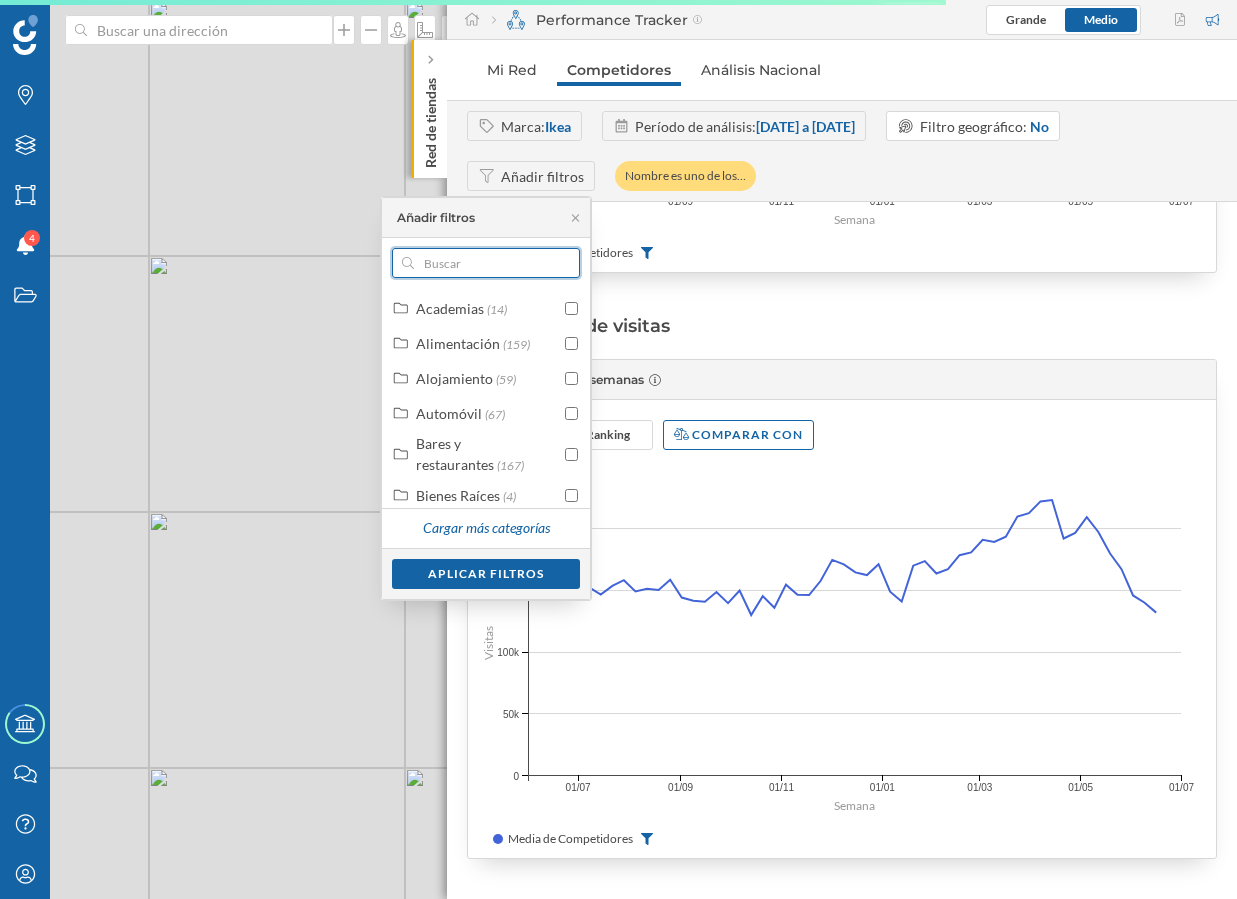 click at bounding box center (486, 263) 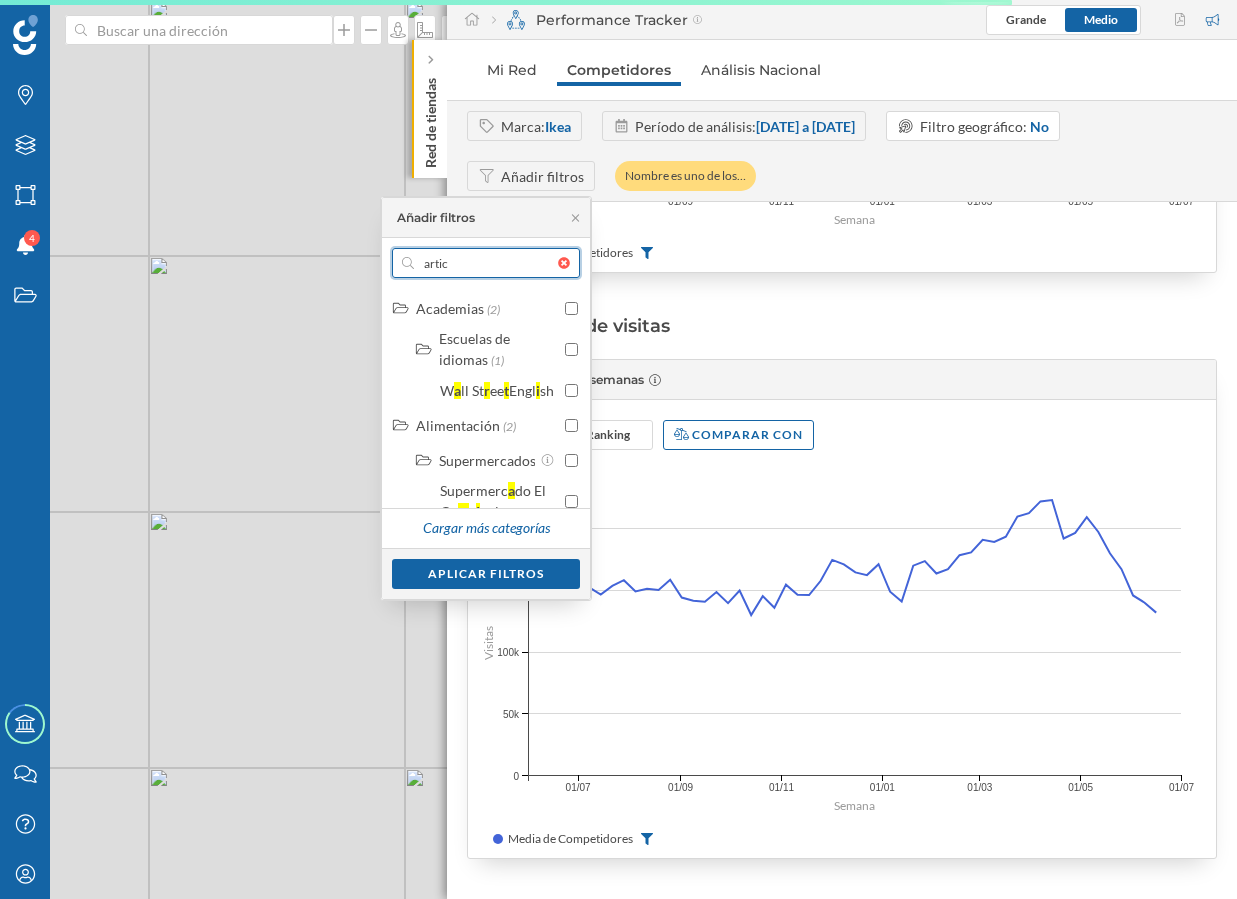 type on "articu" 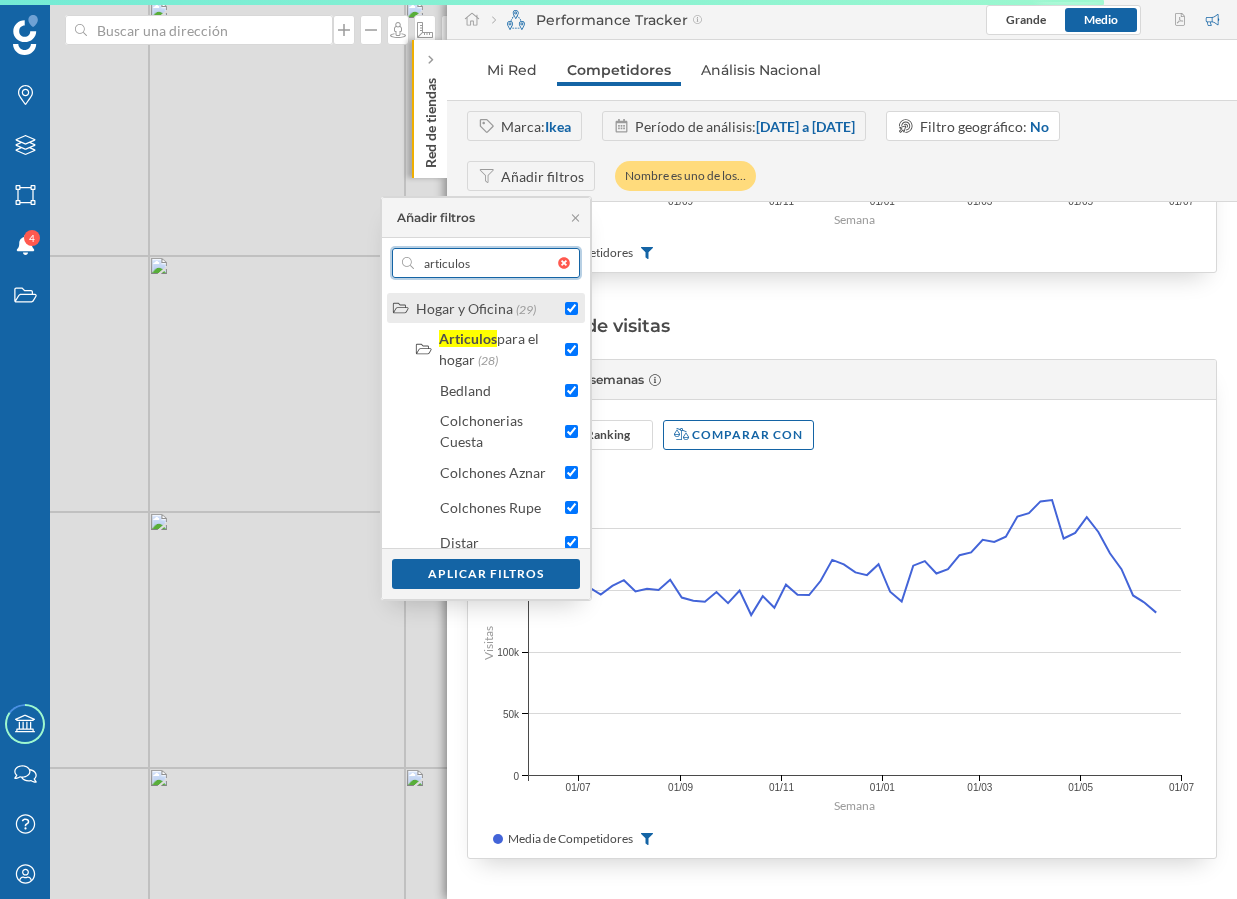 type on "articulos" 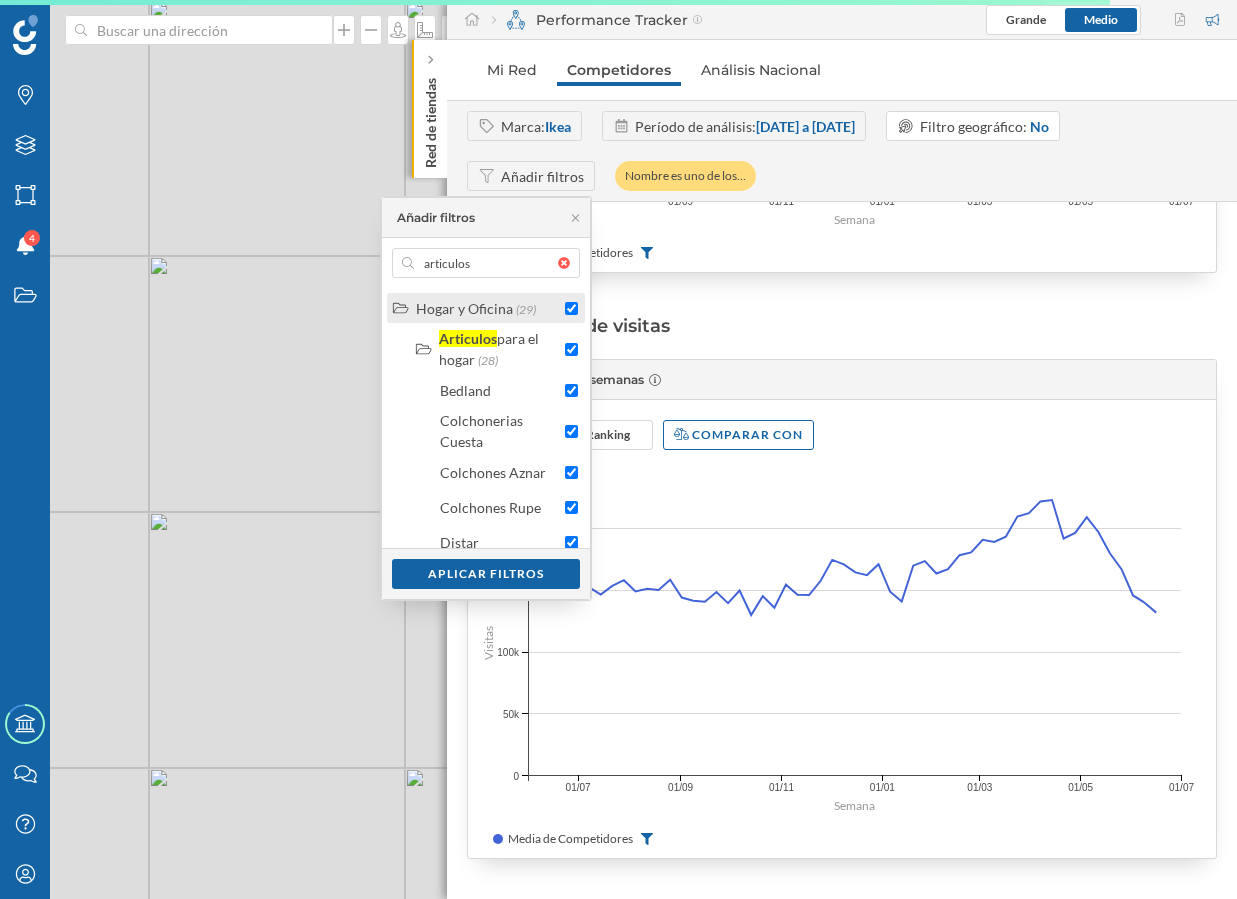 click at bounding box center (571, 308) 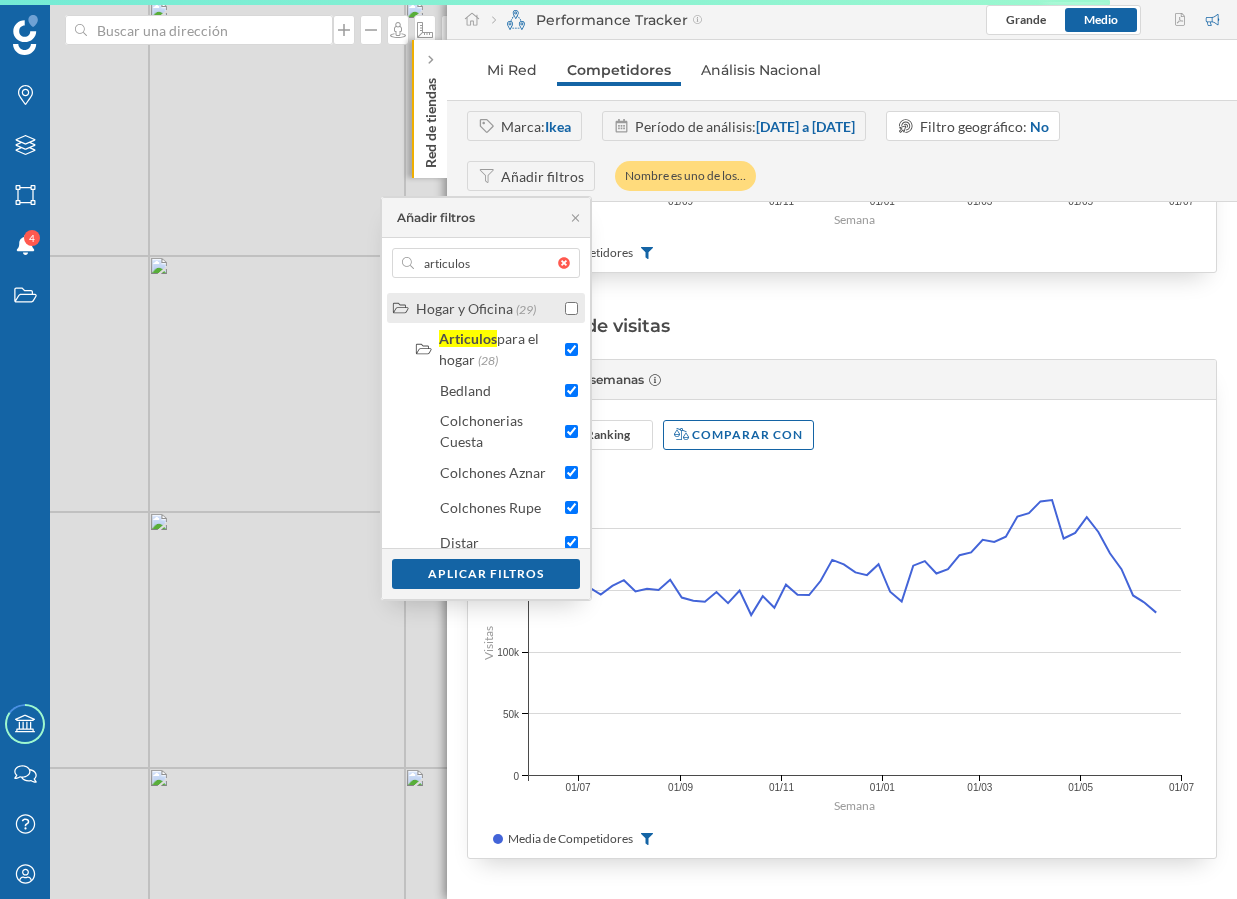 checkbox on "false" 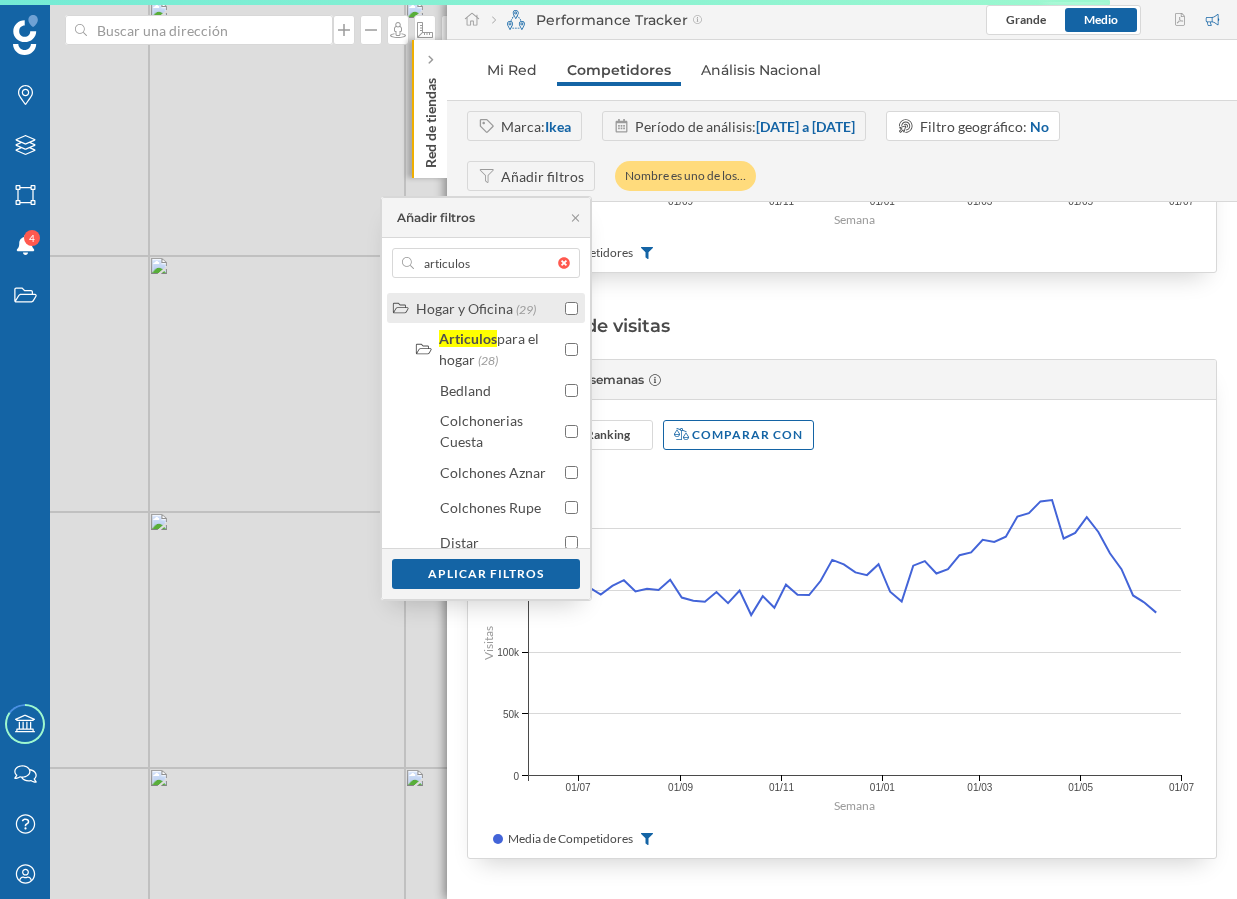checkbox on "false" 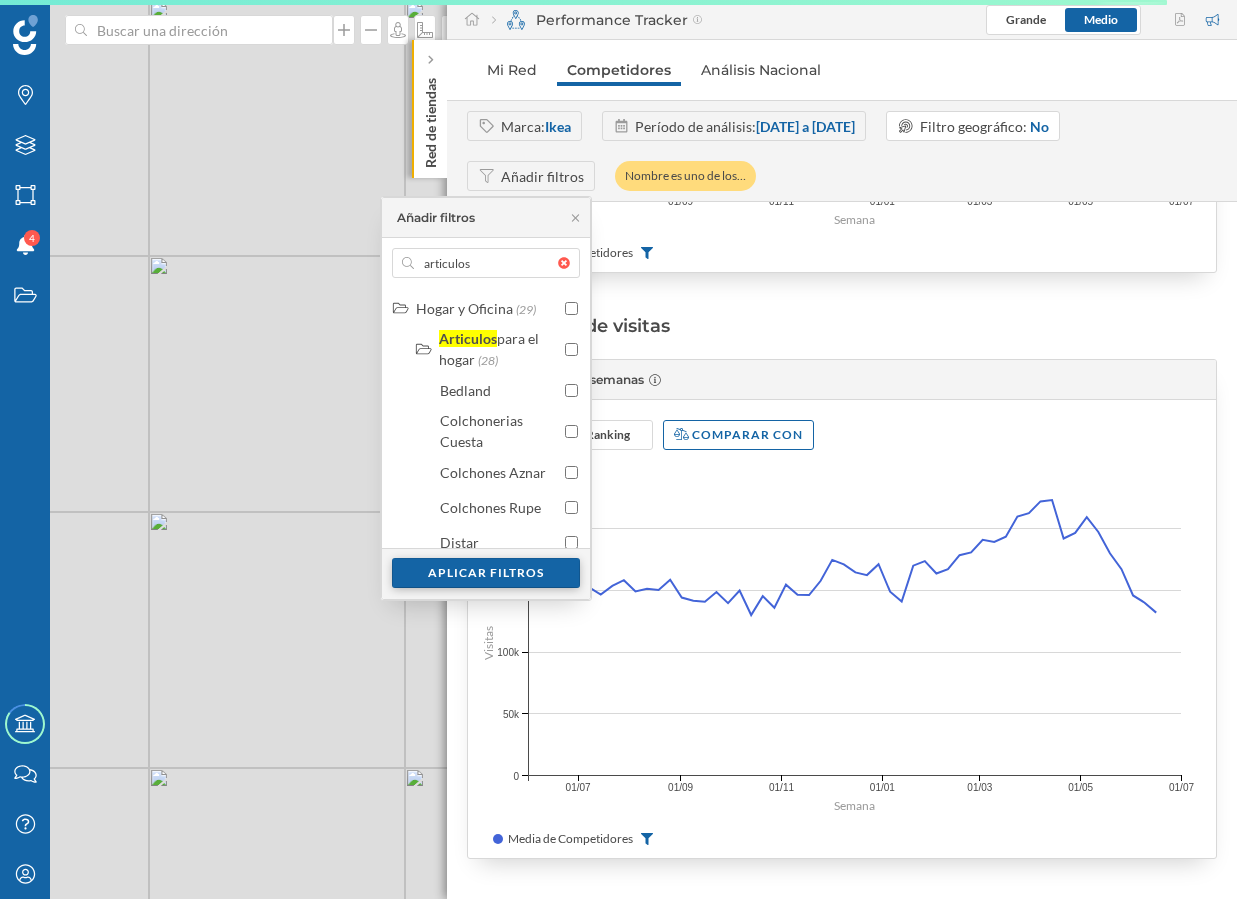 click on "Aplicar filtros" at bounding box center (486, 573) 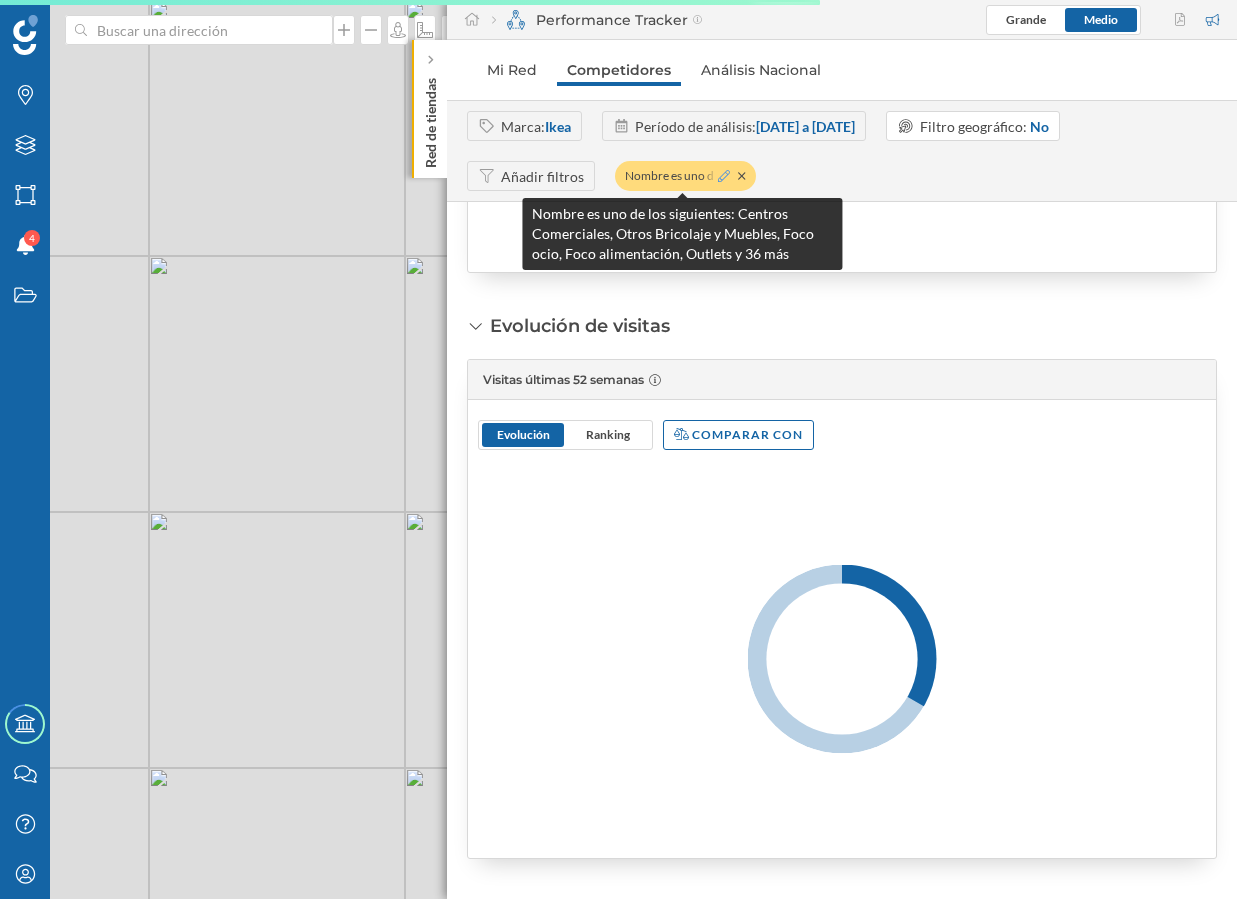 click 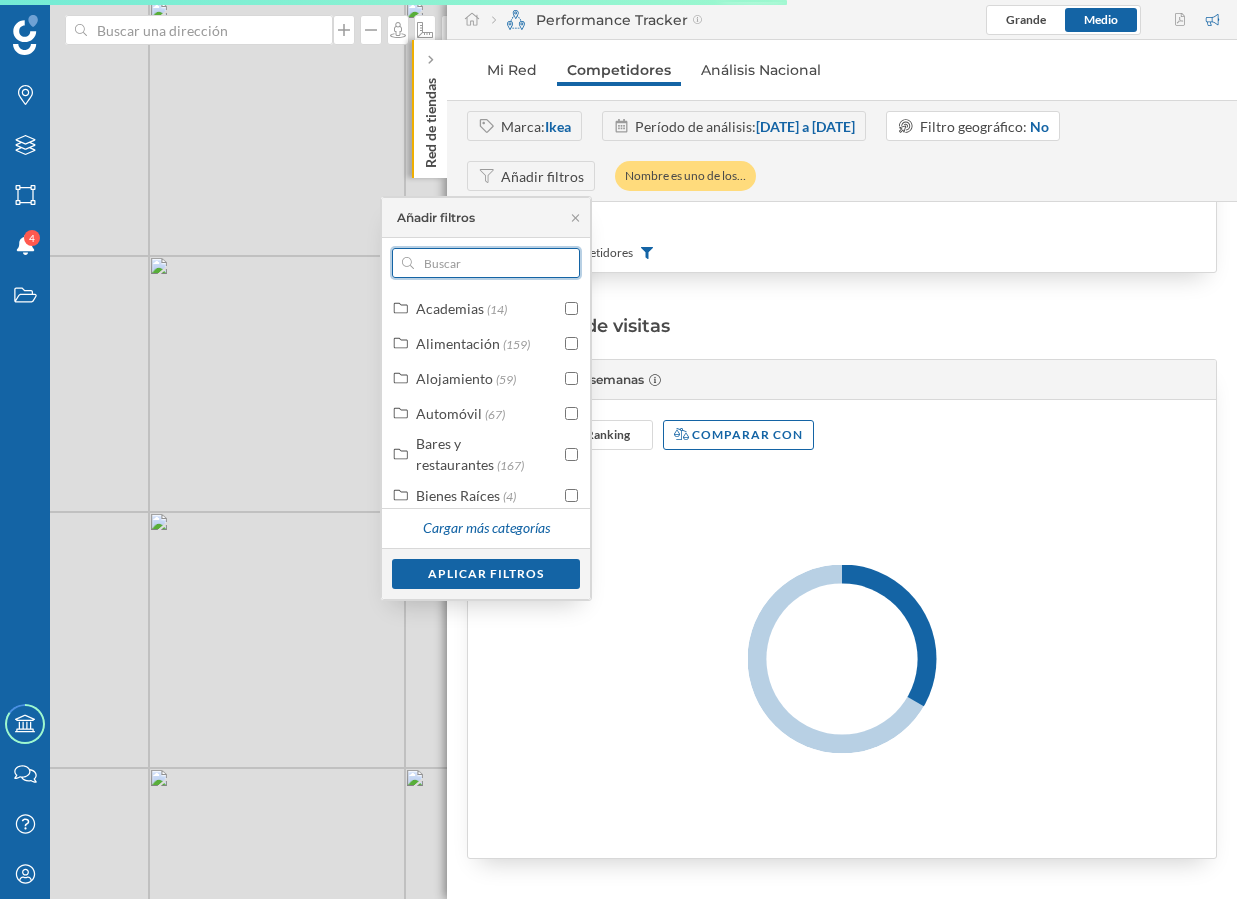 click at bounding box center (486, 263) 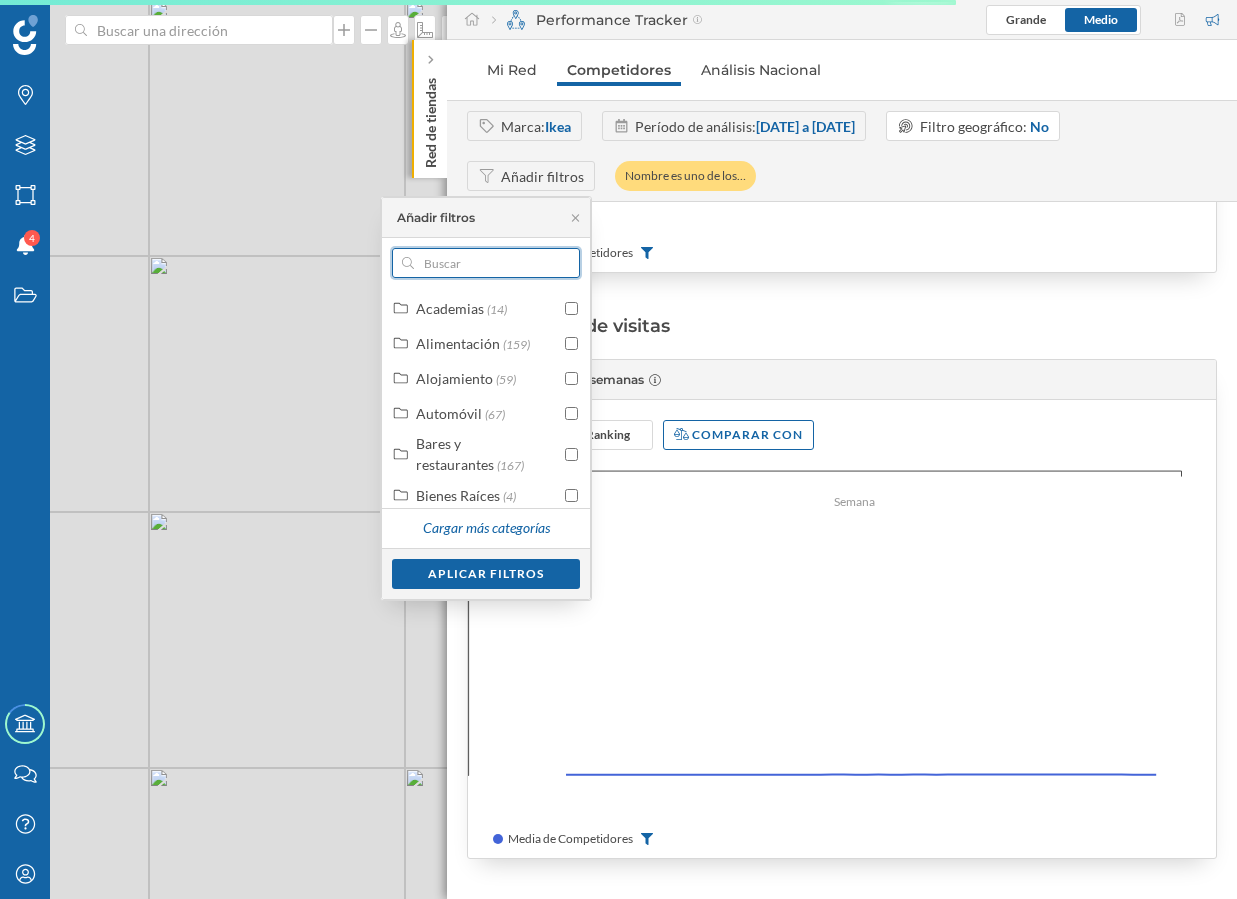 type on "b" 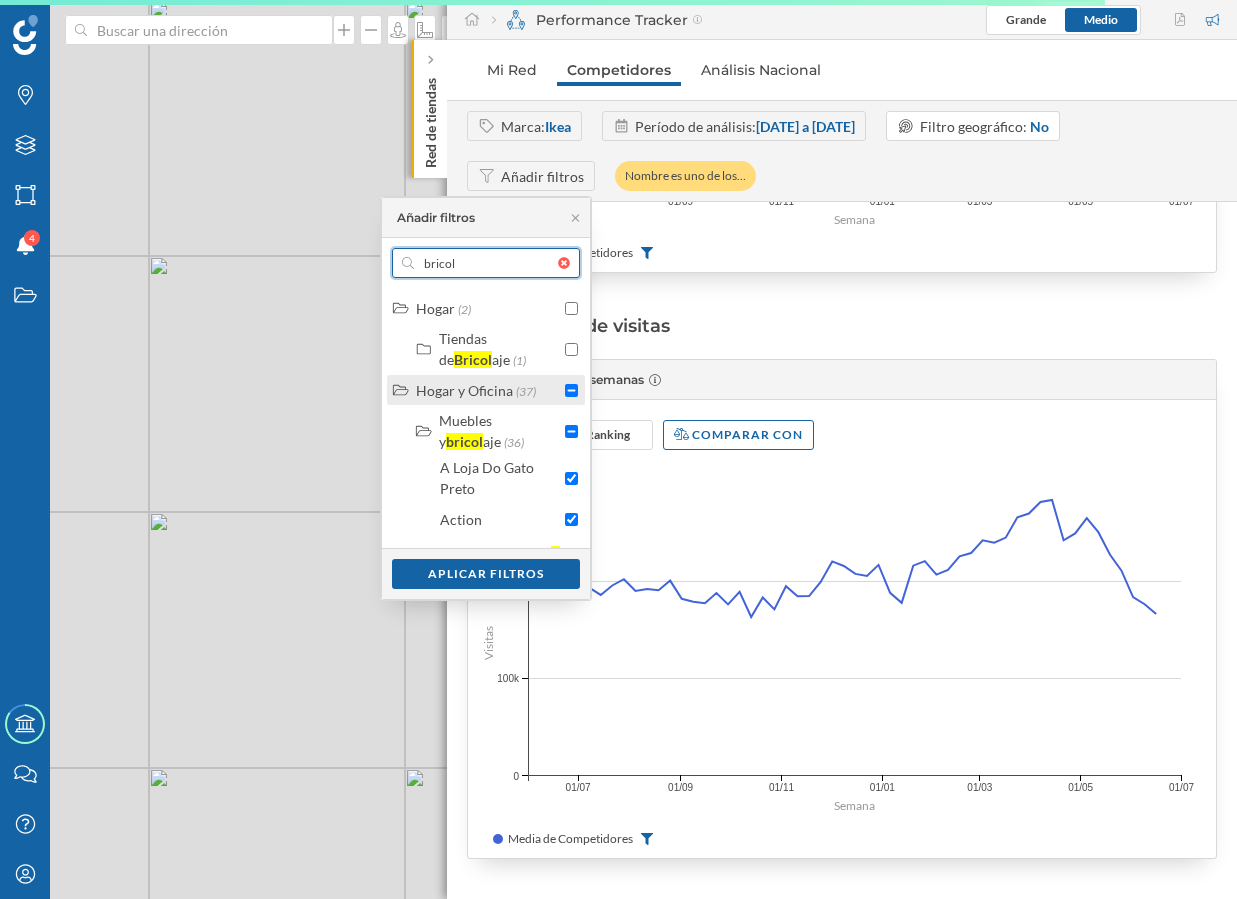 type on "bricol" 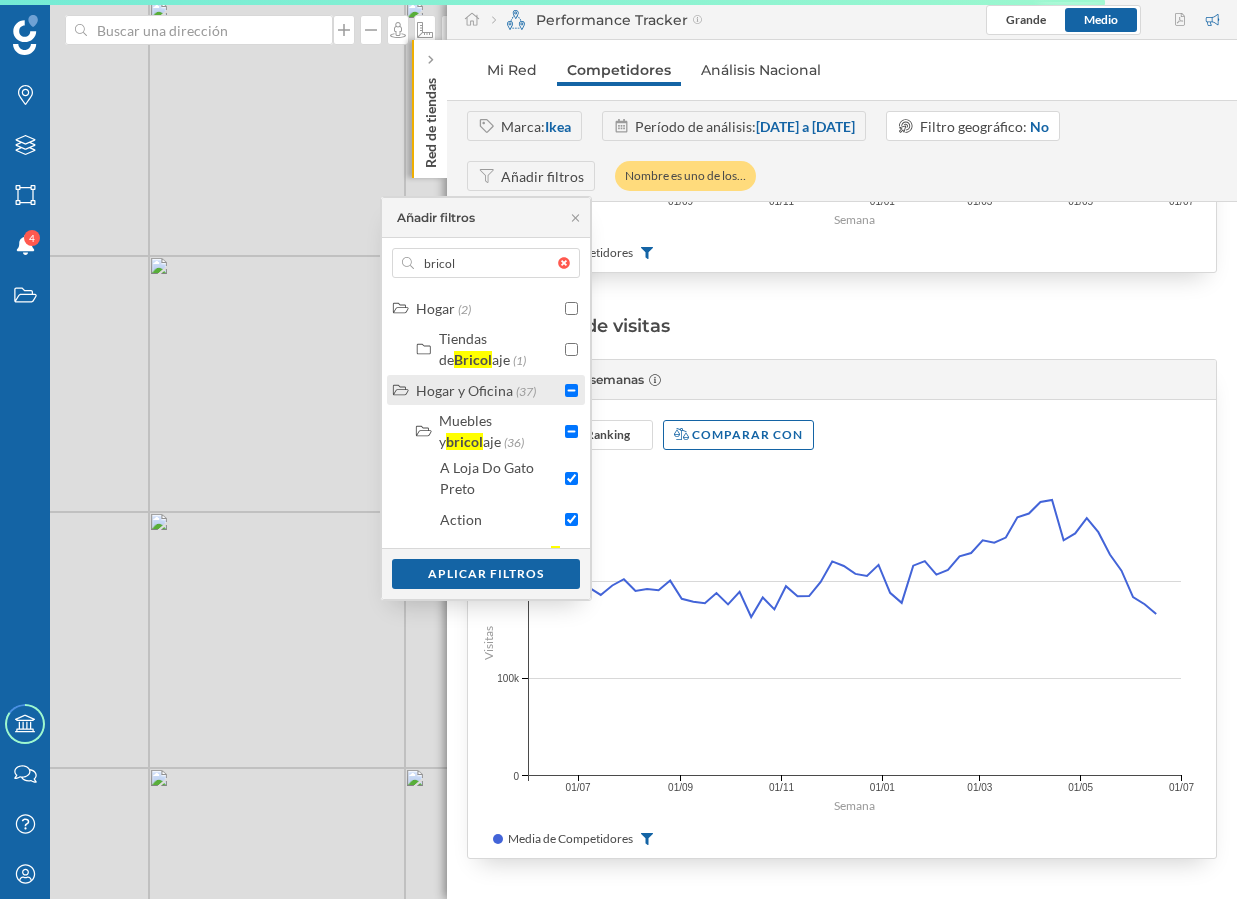 click at bounding box center (571, 390) 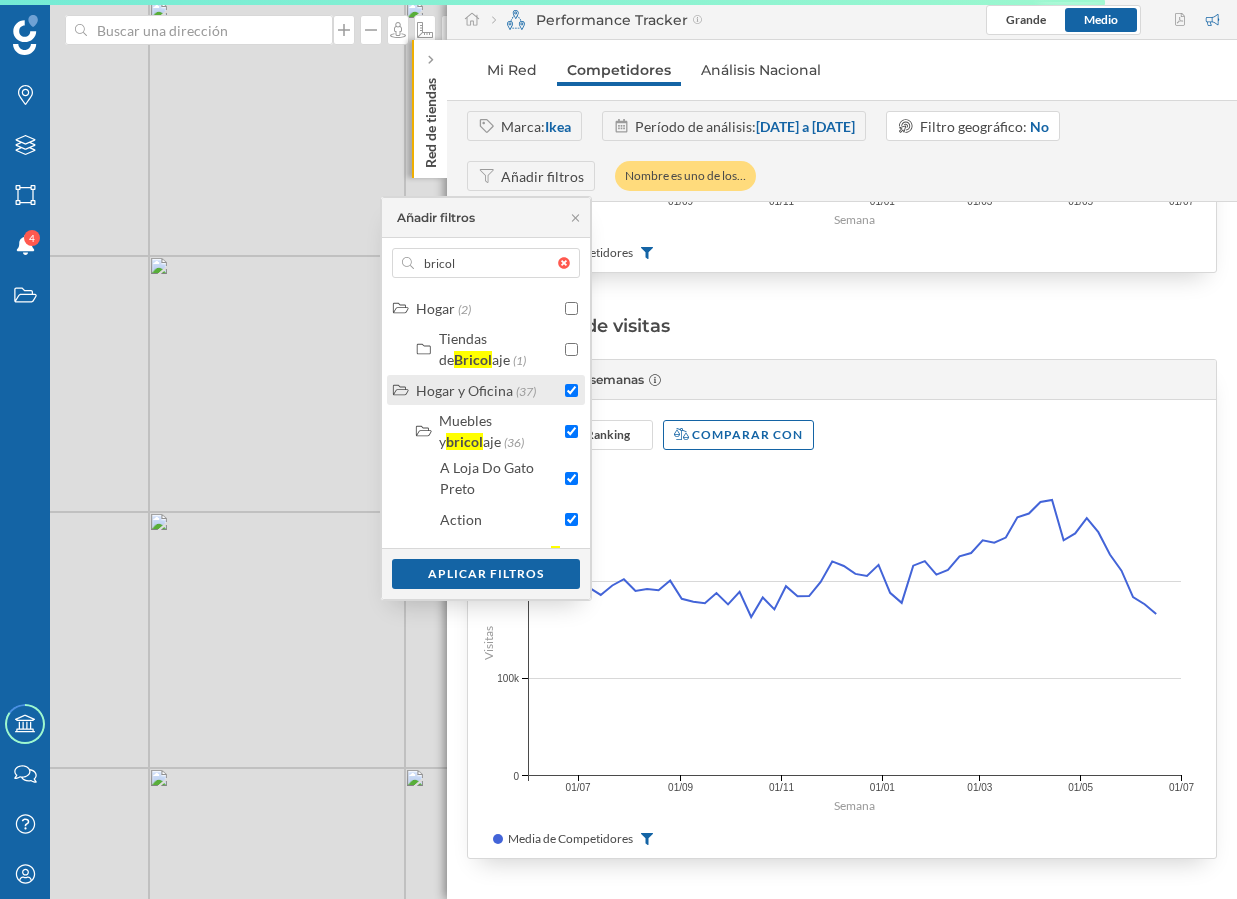 checkbox on "true" 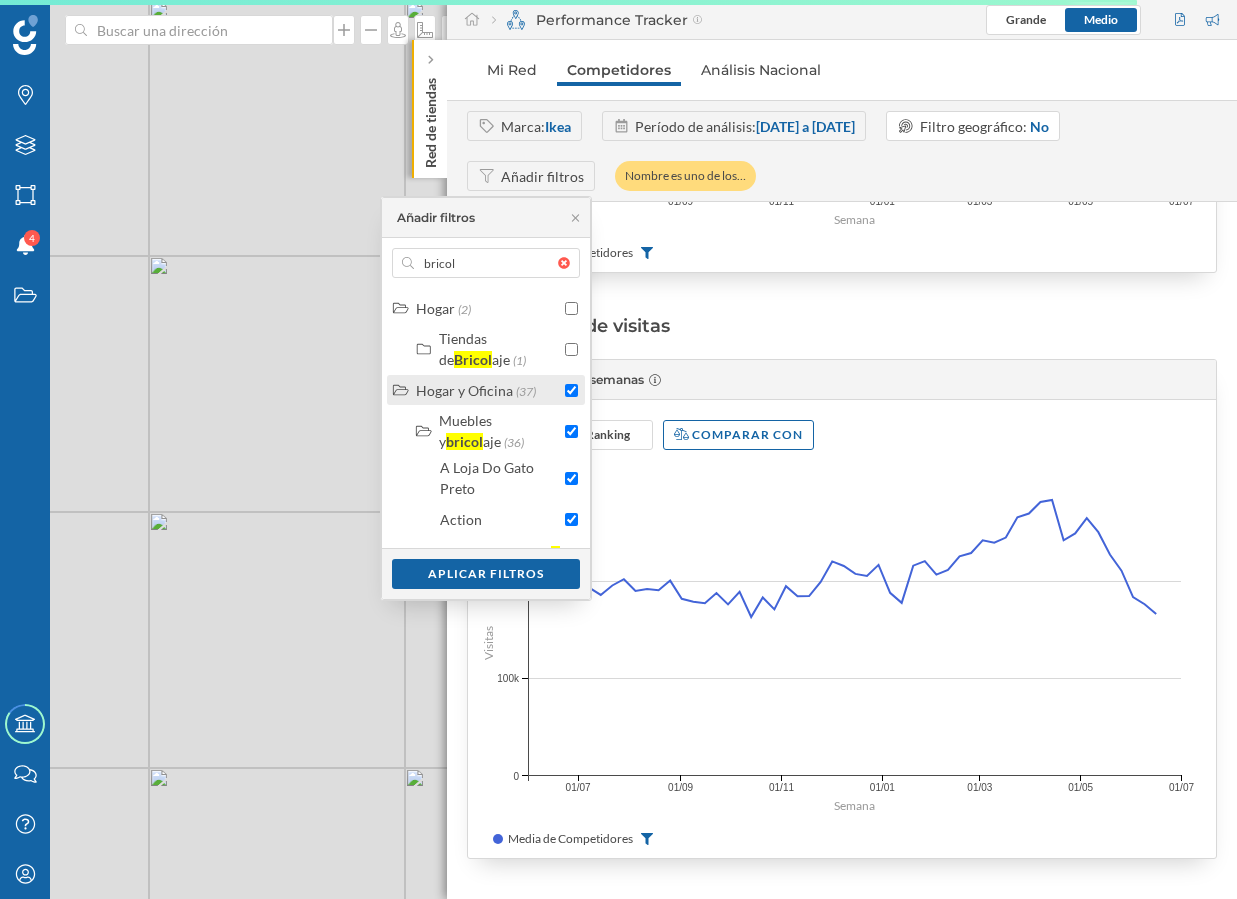 click on "Hogar y Oficina
(37)" at bounding box center (486, 390) 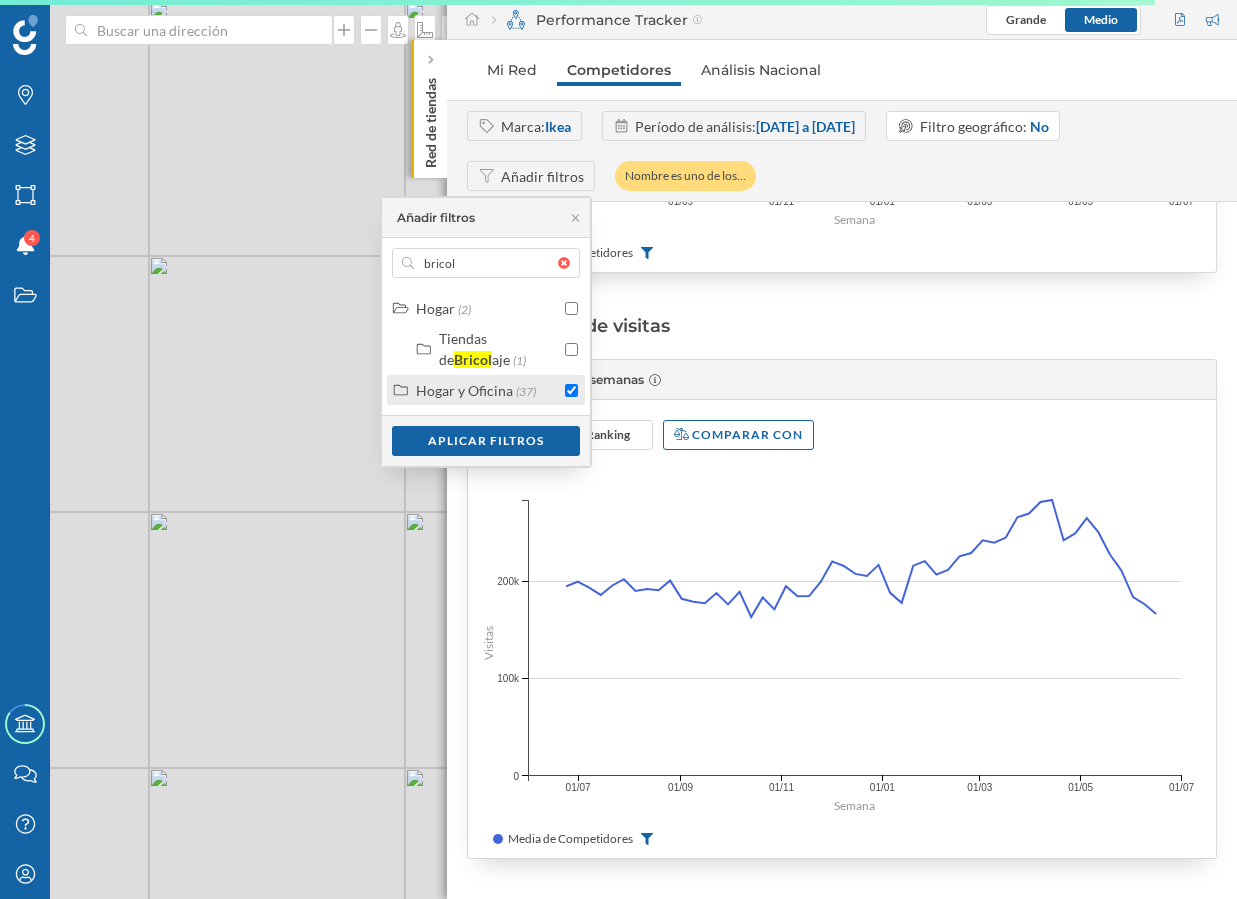 click at bounding box center (571, 390) 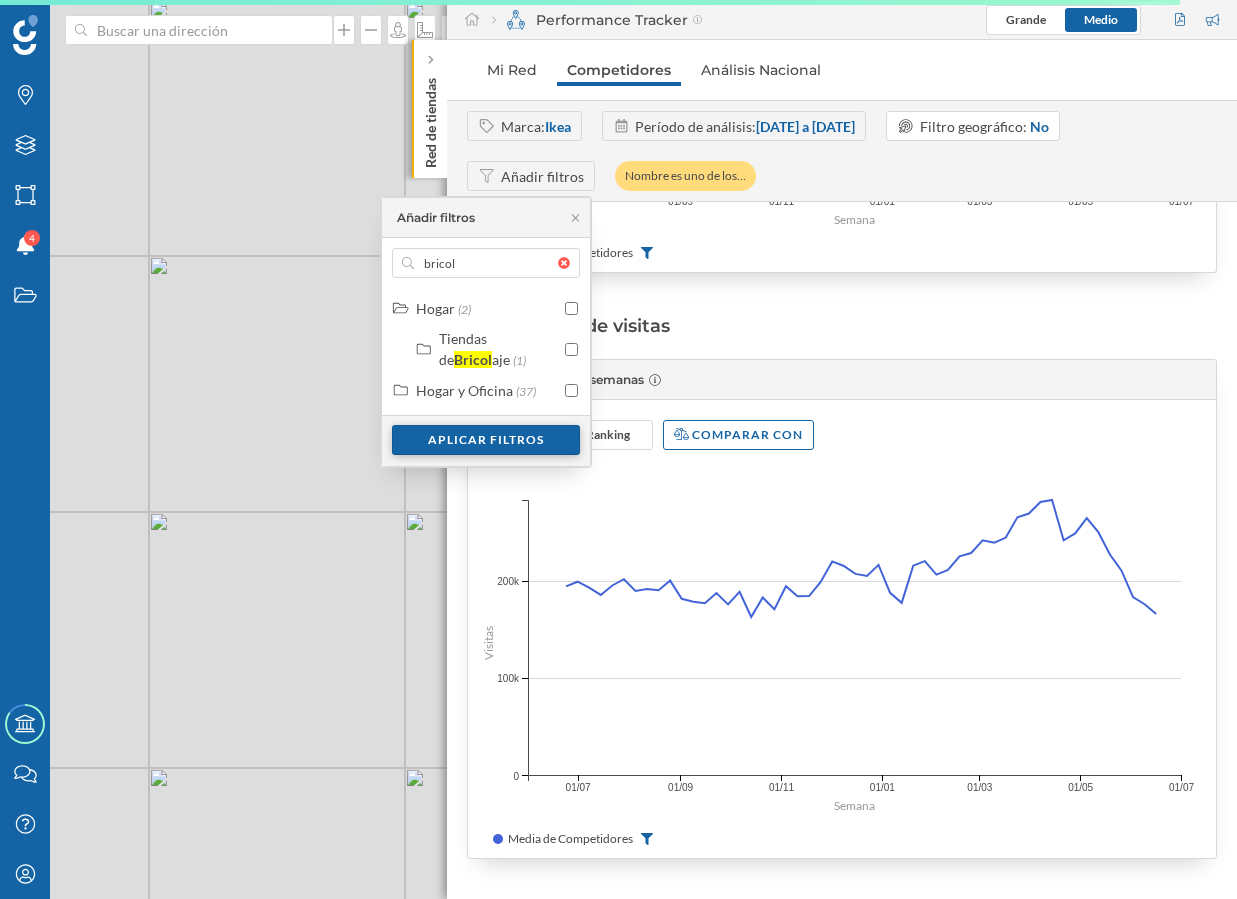 click on "Aplicar filtros" at bounding box center (486, 440) 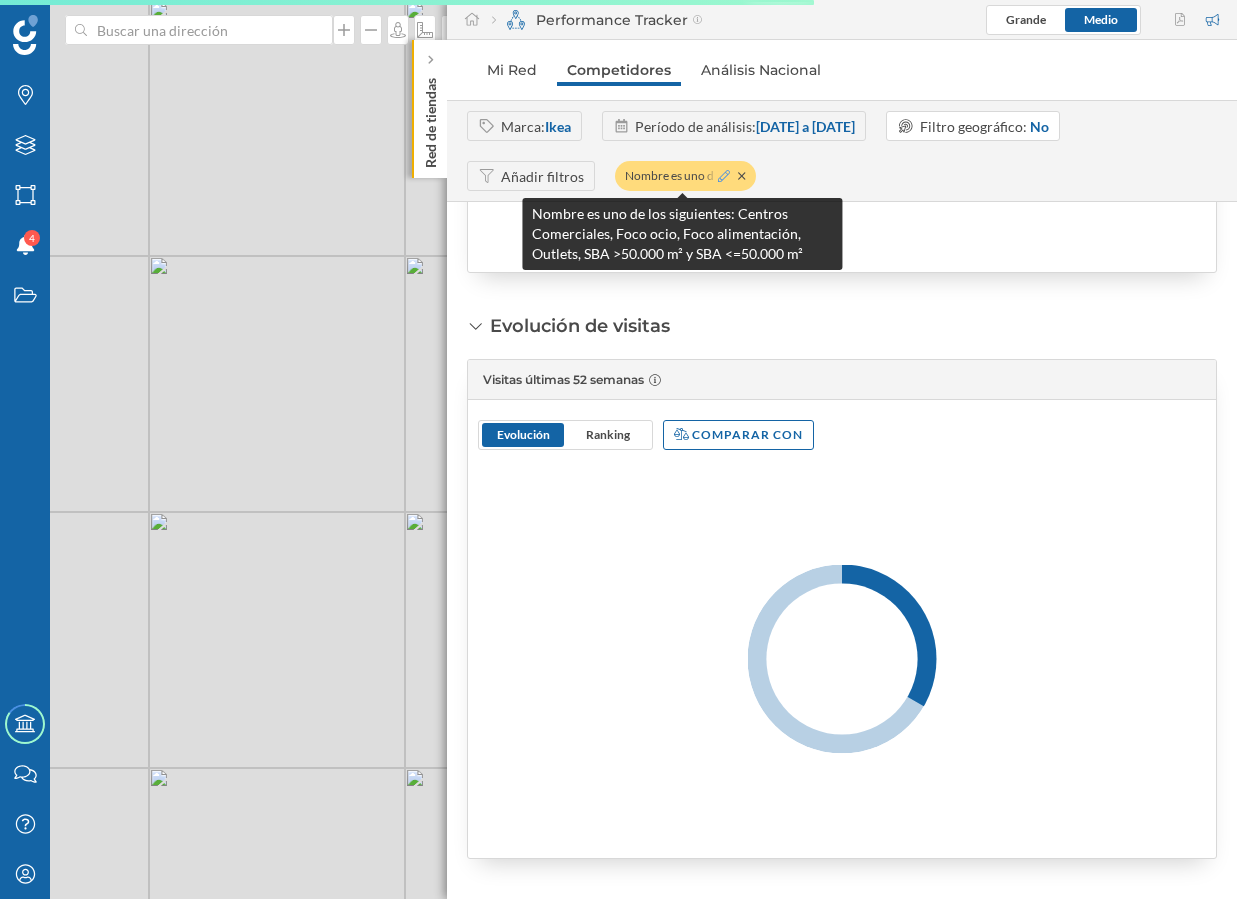 click 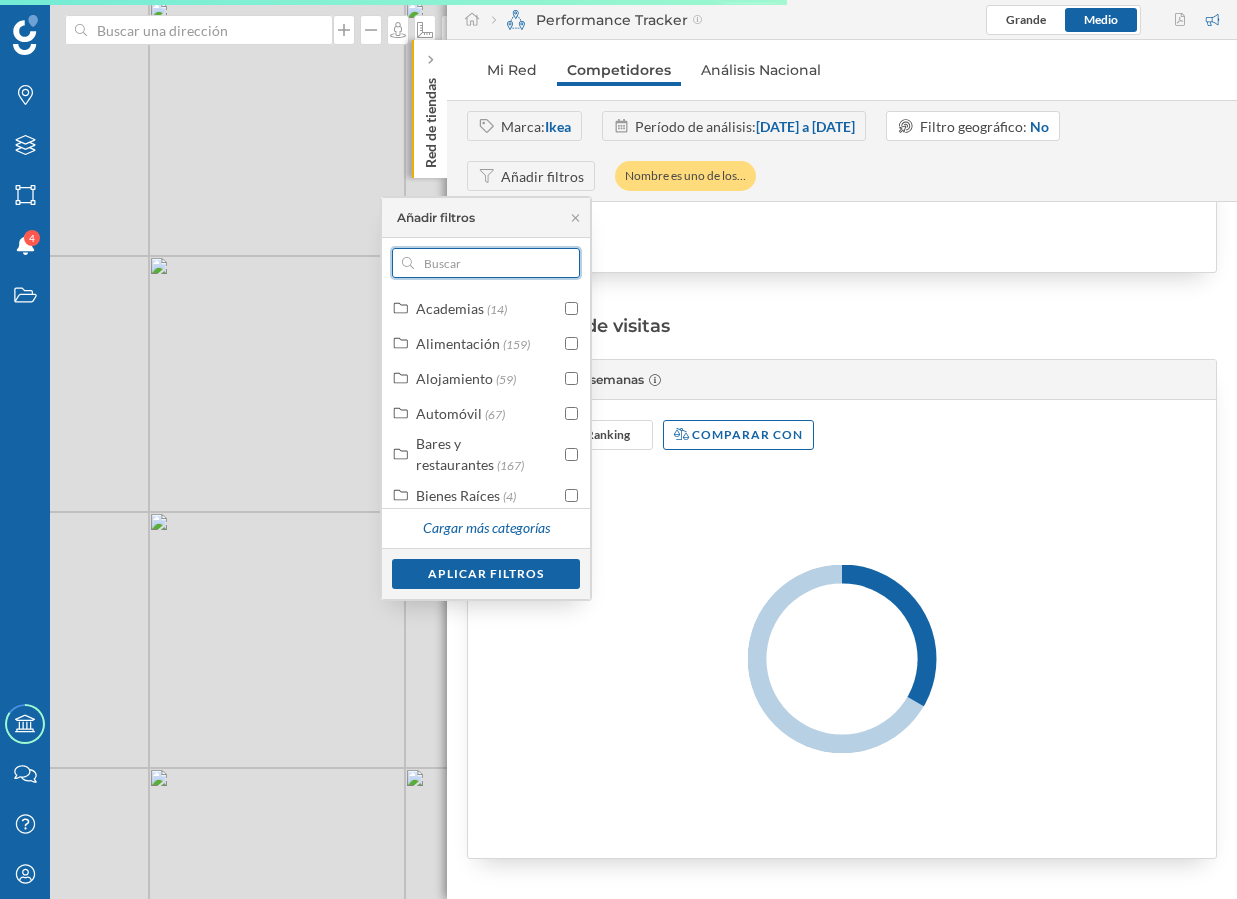 click at bounding box center (486, 263) 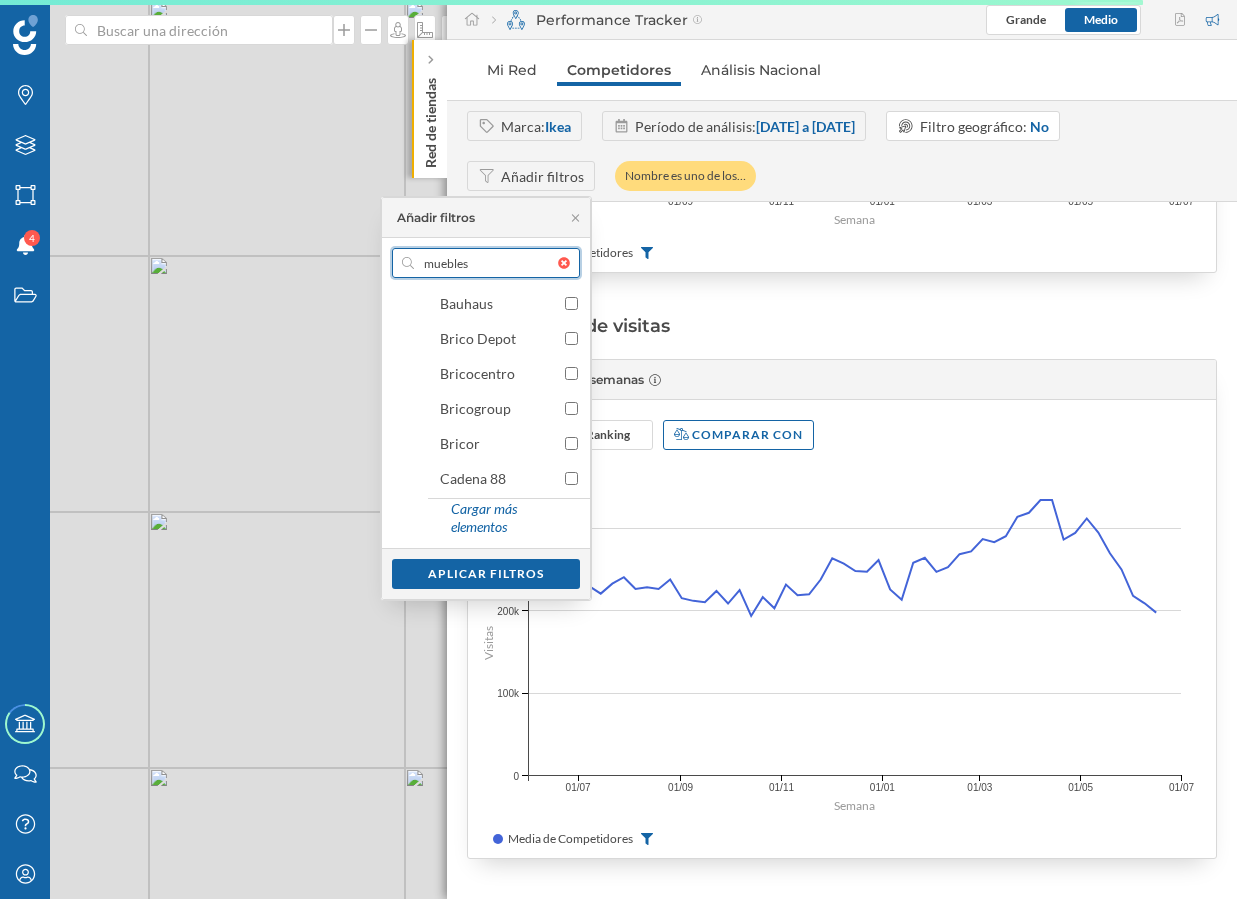 scroll, scrollTop: 0, scrollLeft: 0, axis: both 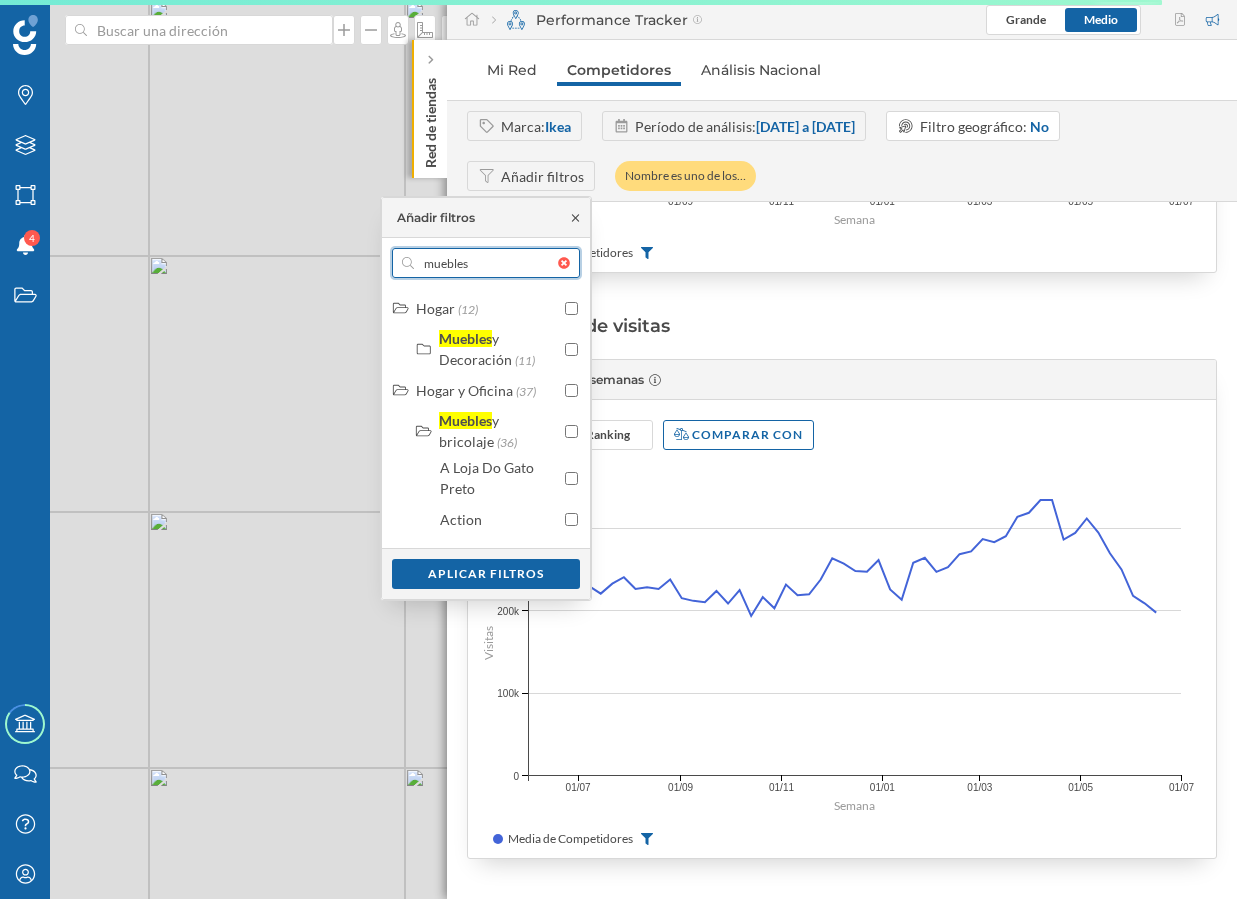 type on "muebles" 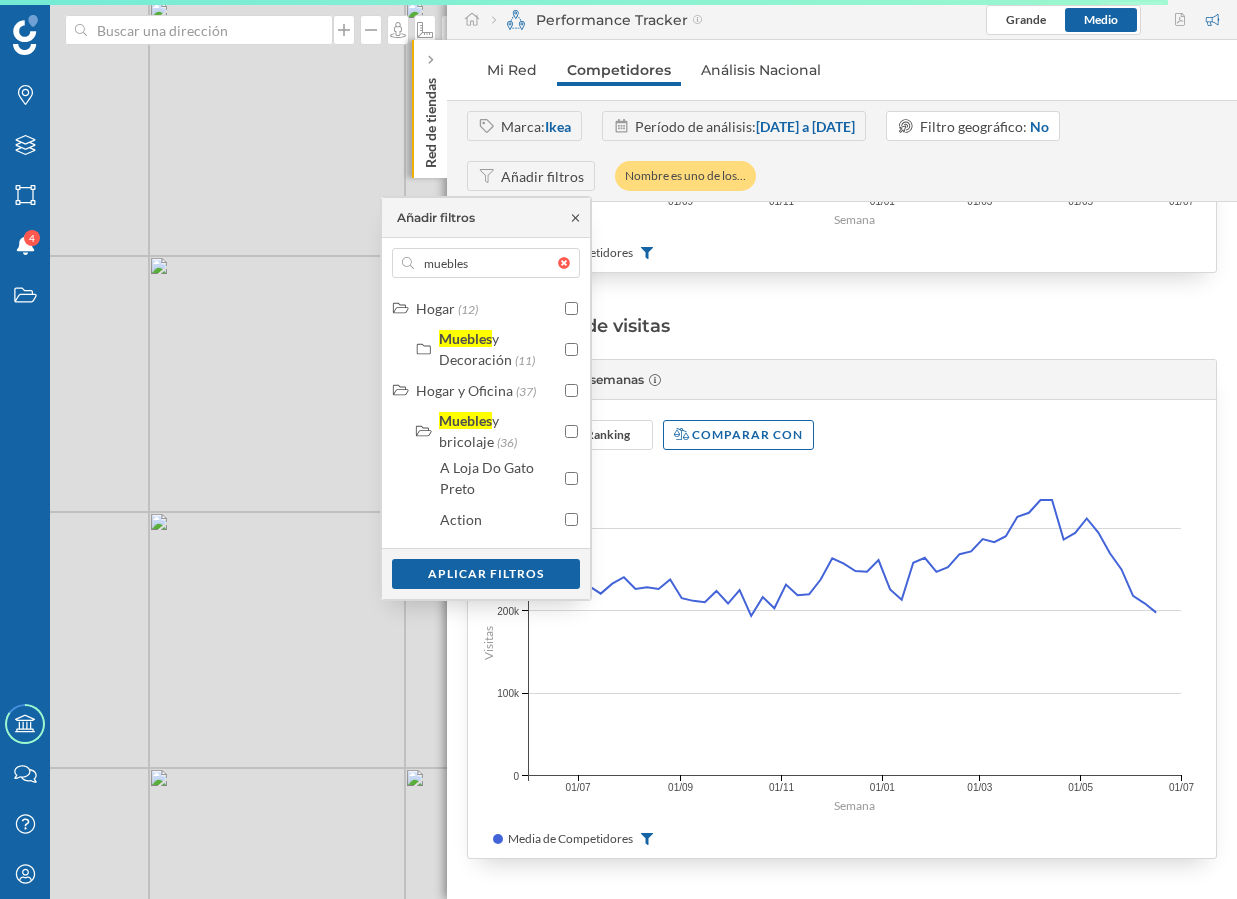 click 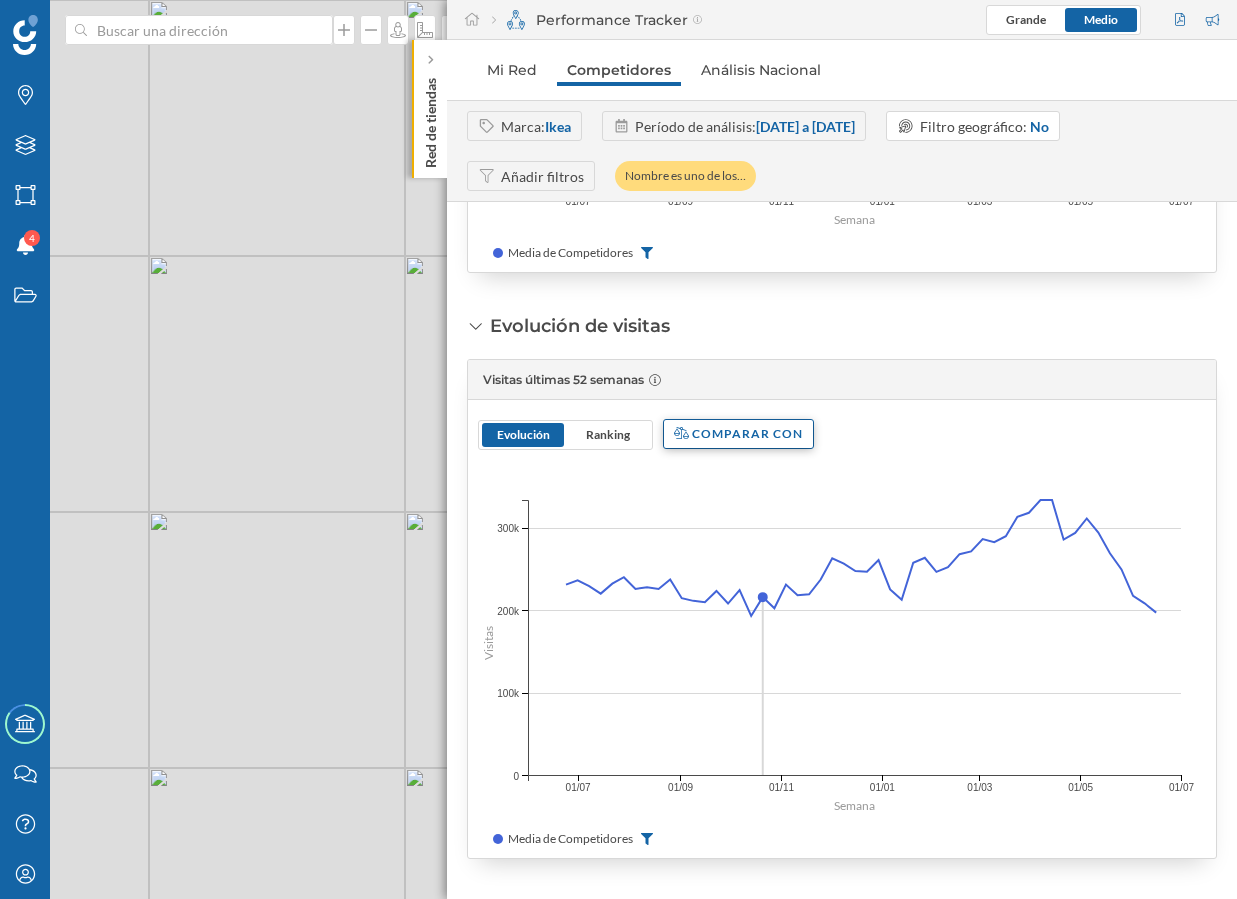 click on "Comparar con" at bounding box center [738, 434] 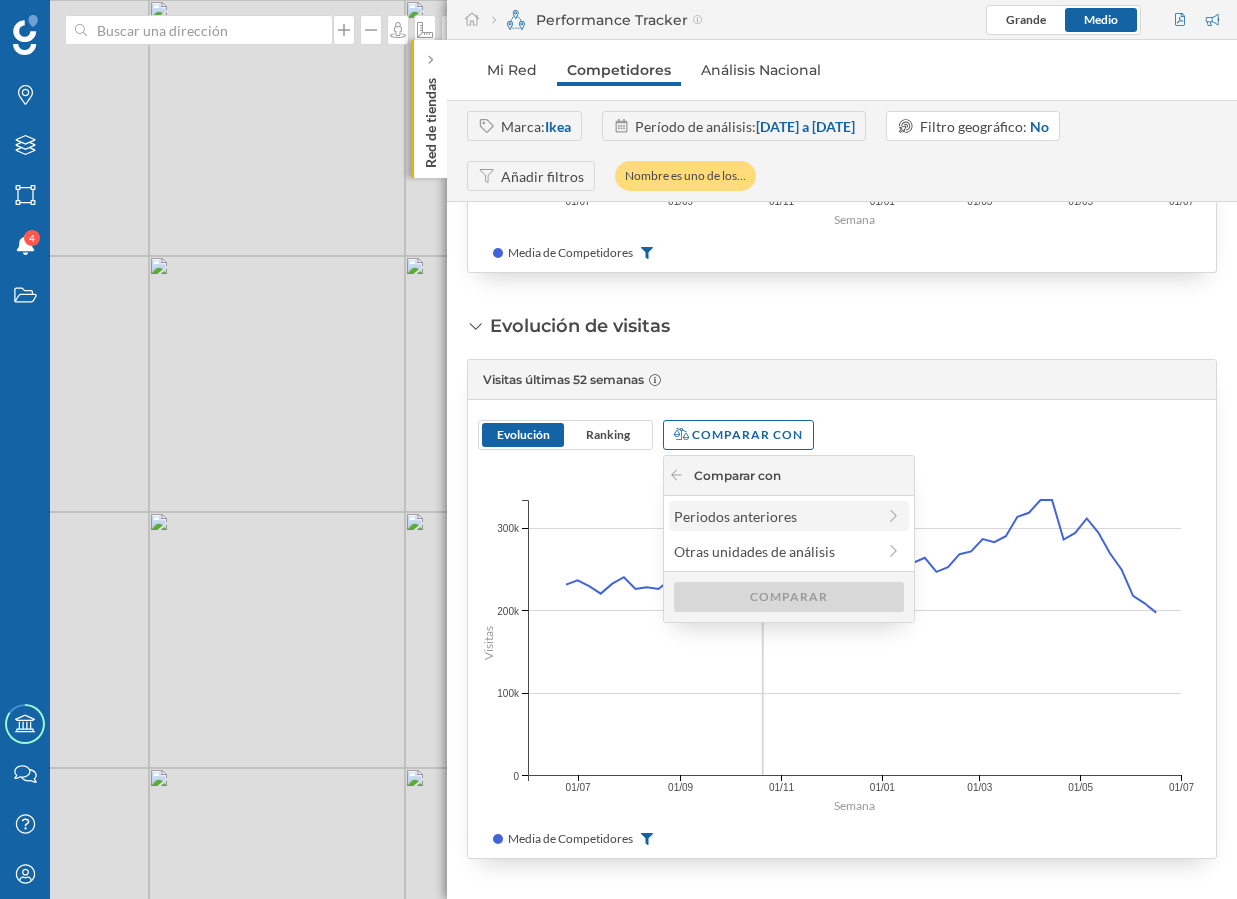 click on "Periodos anteriores" at bounding box center (774, 516) 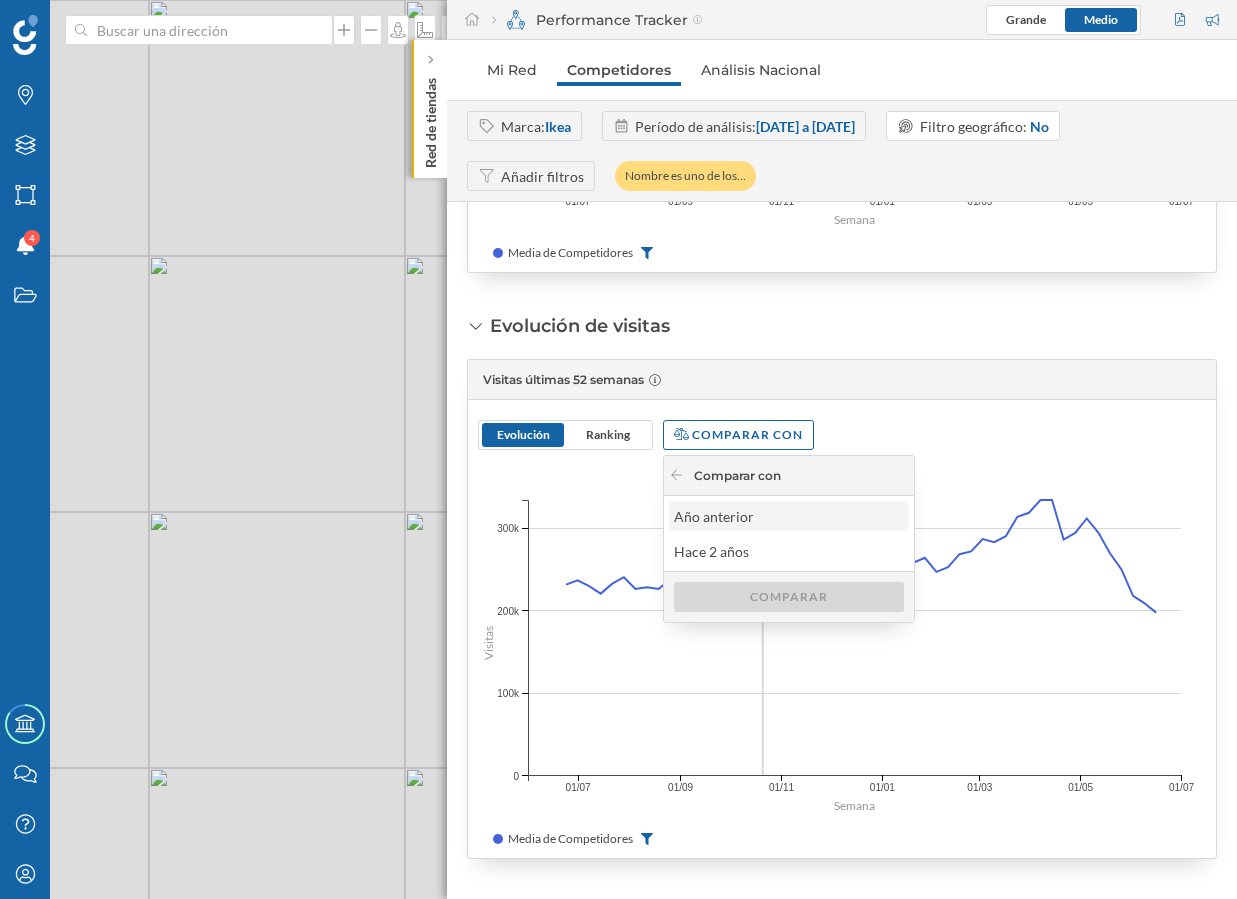 click on "Año anterior" at bounding box center [788, 516] 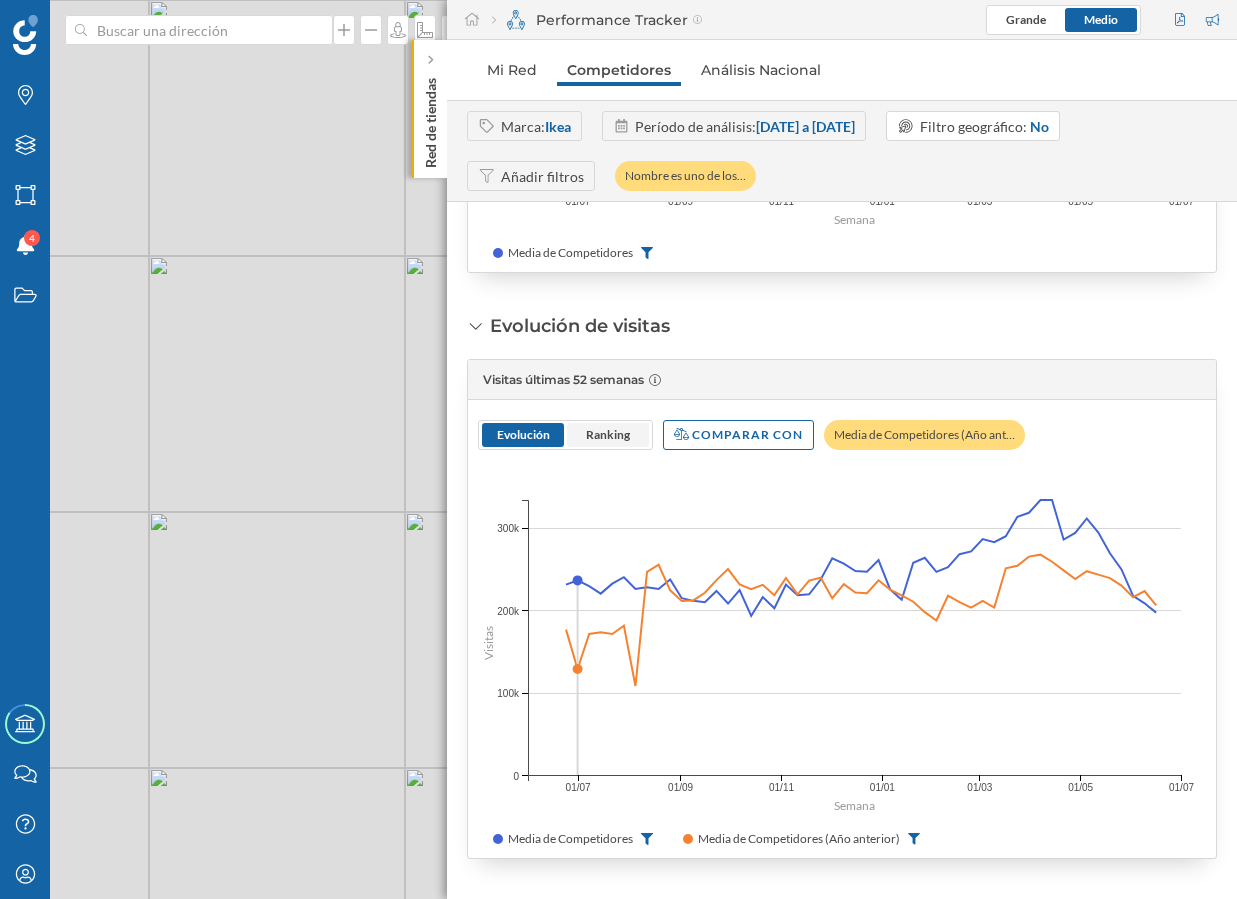 click on "Ranking" at bounding box center [608, 435] 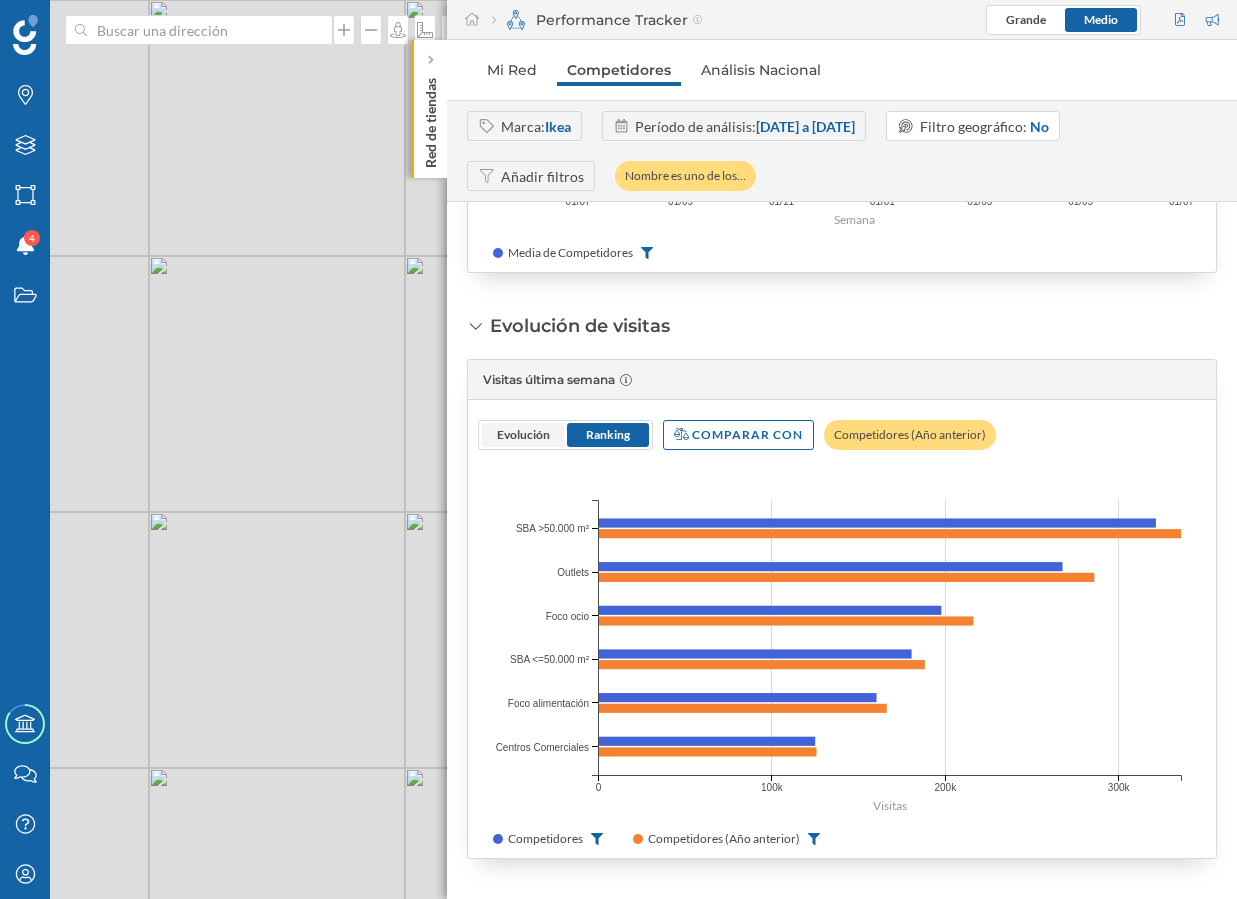 click on "Evolución" at bounding box center [523, 434] 